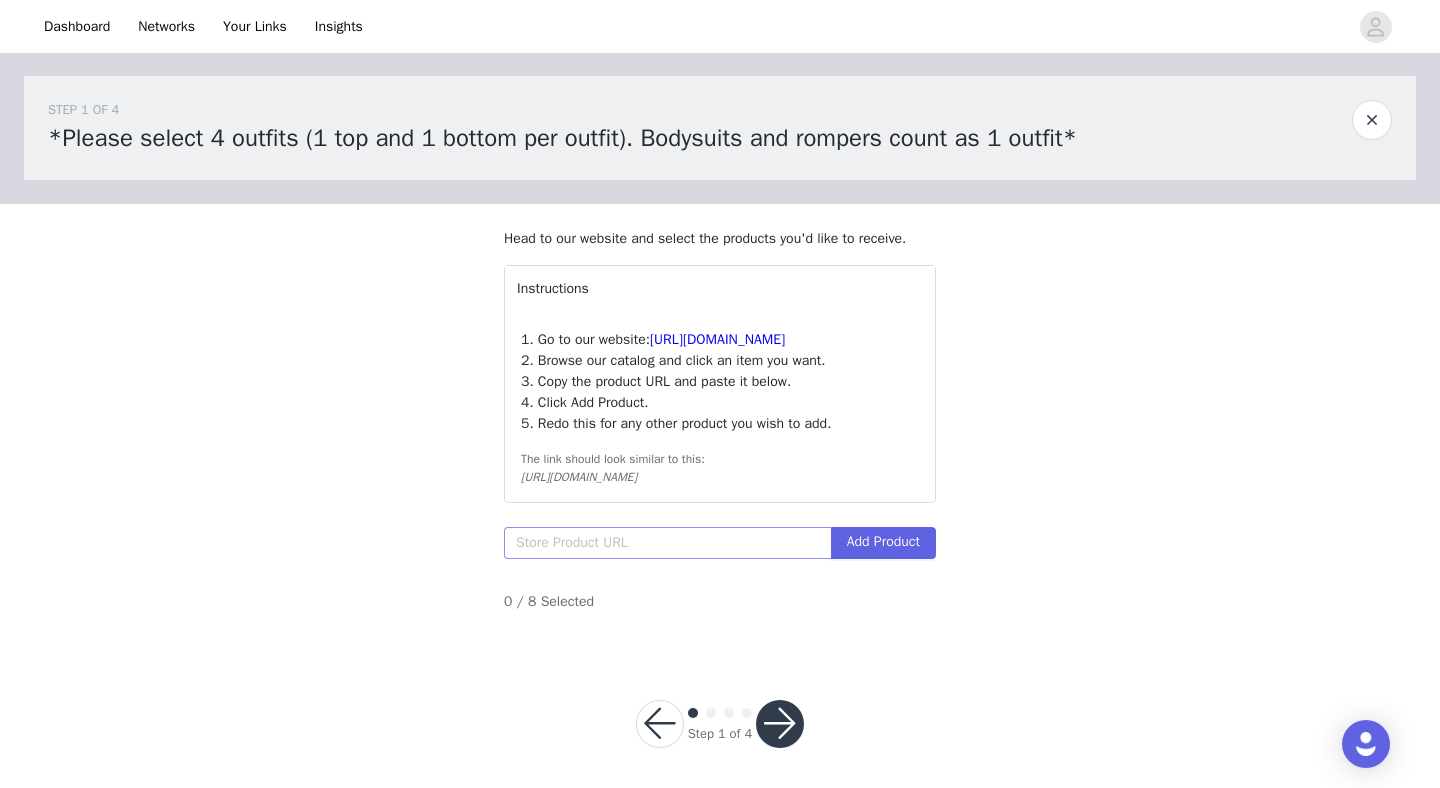 scroll, scrollTop: 34, scrollLeft: 0, axis: vertical 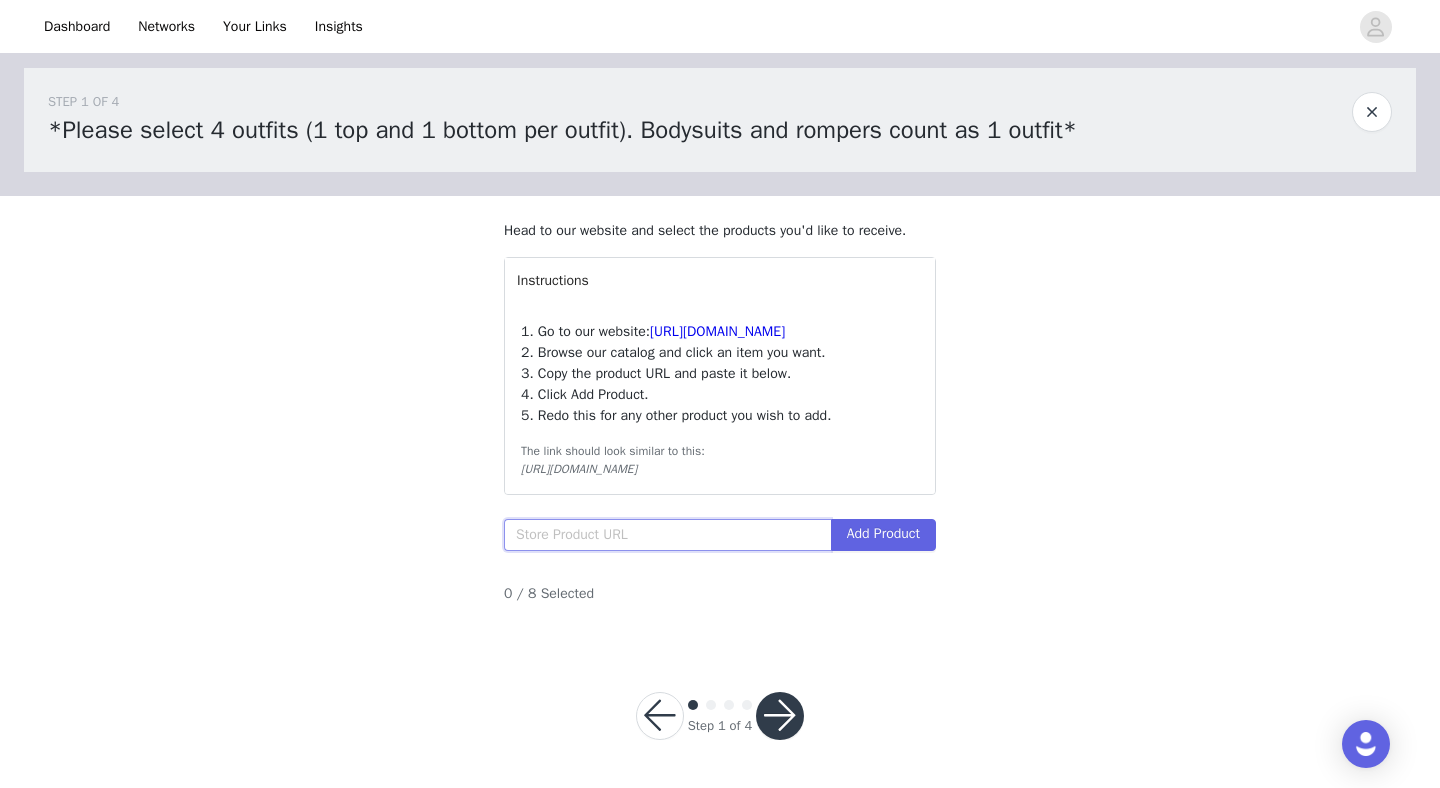 click at bounding box center [667, 535] 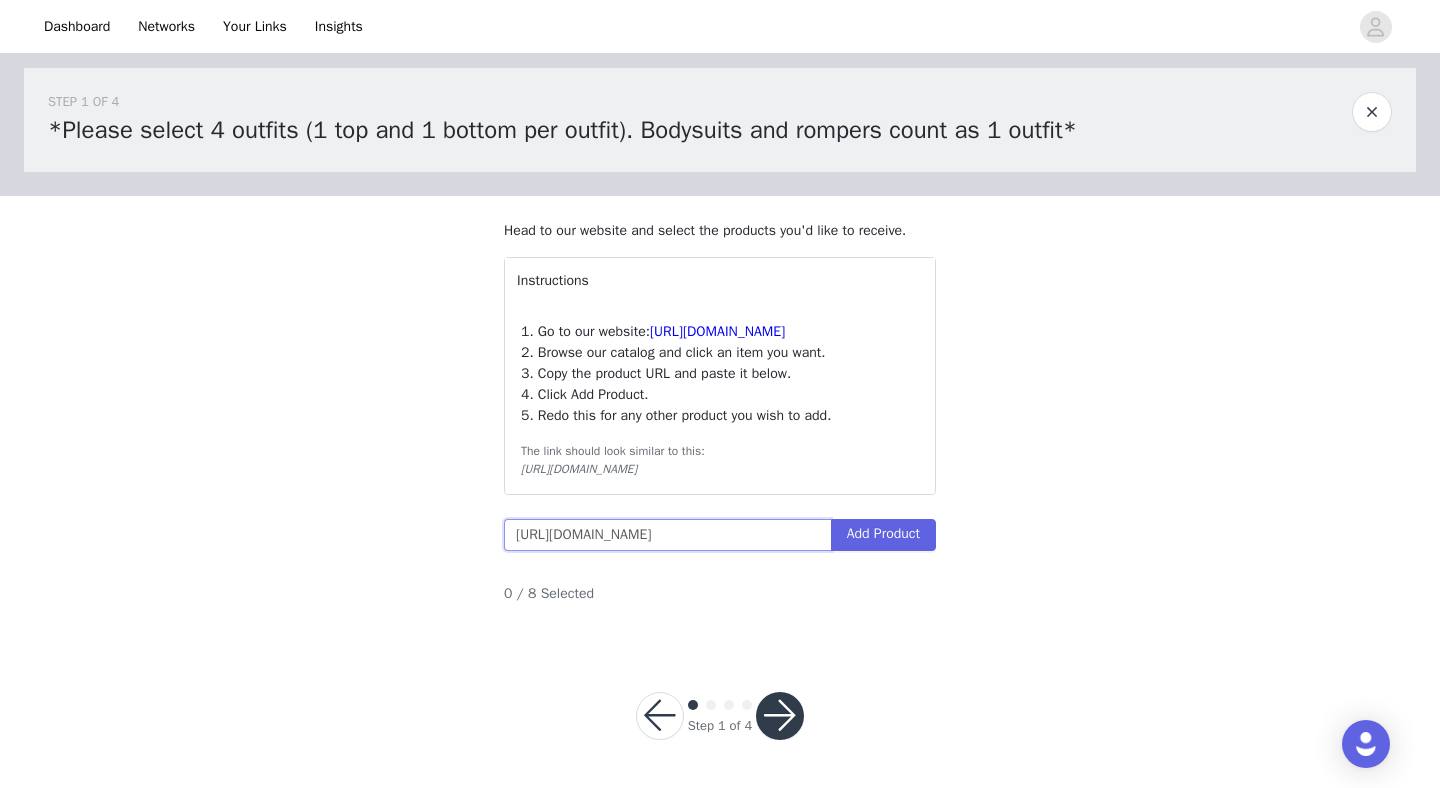 type on "[URL][DOMAIN_NAME]" 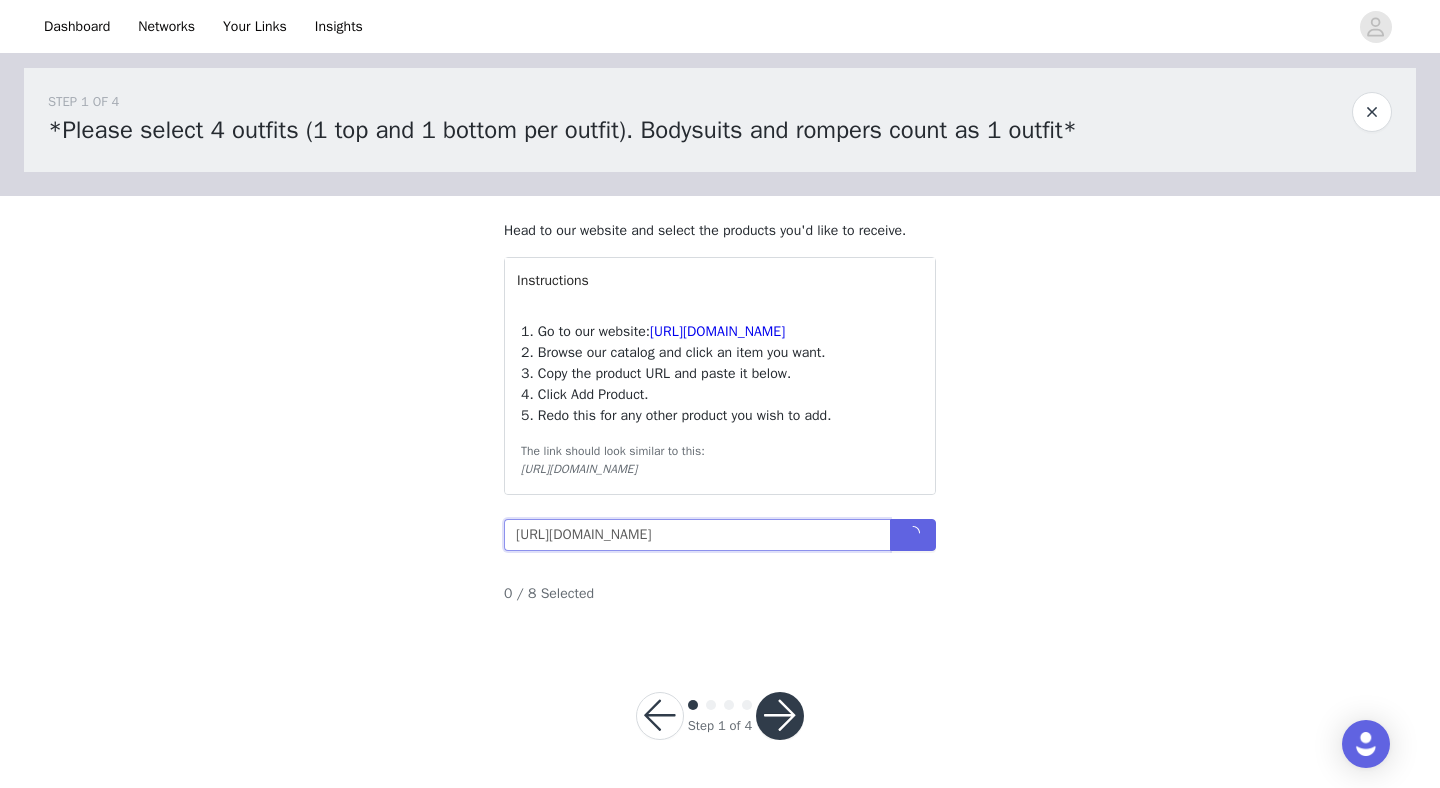 scroll, scrollTop: 0, scrollLeft: 257, axis: horizontal 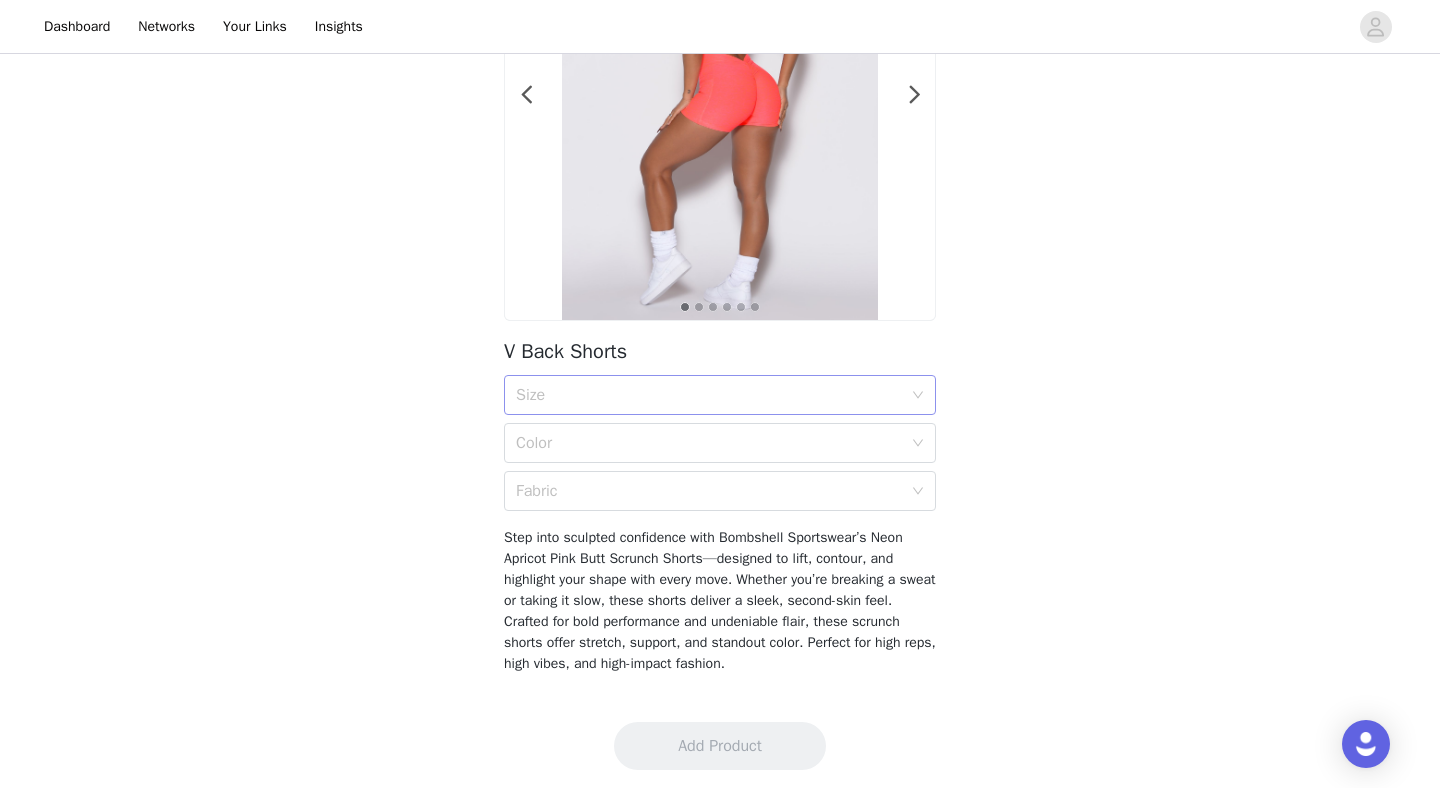 click on "Size" at bounding box center [709, 395] 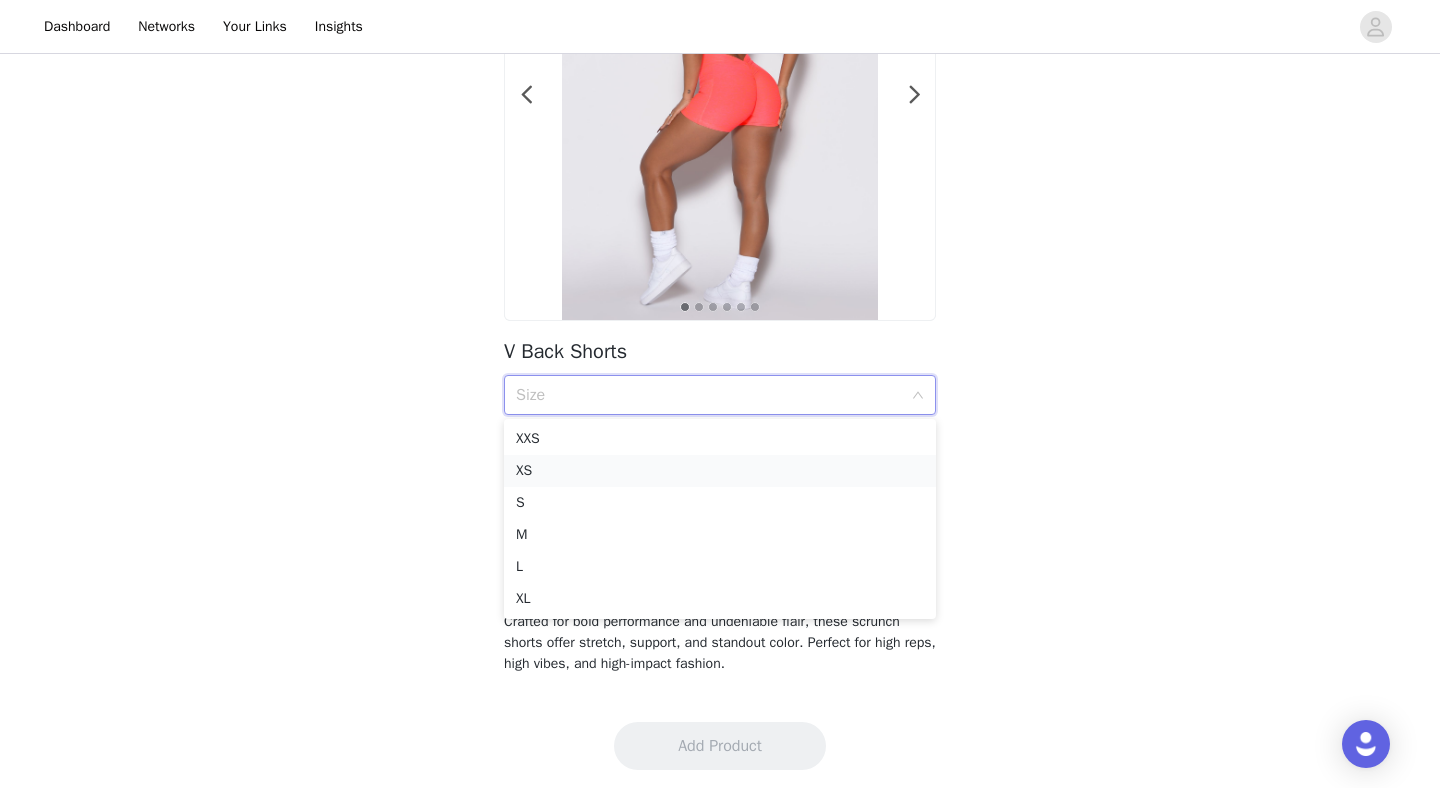 click on "XS" at bounding box center [720, 471] 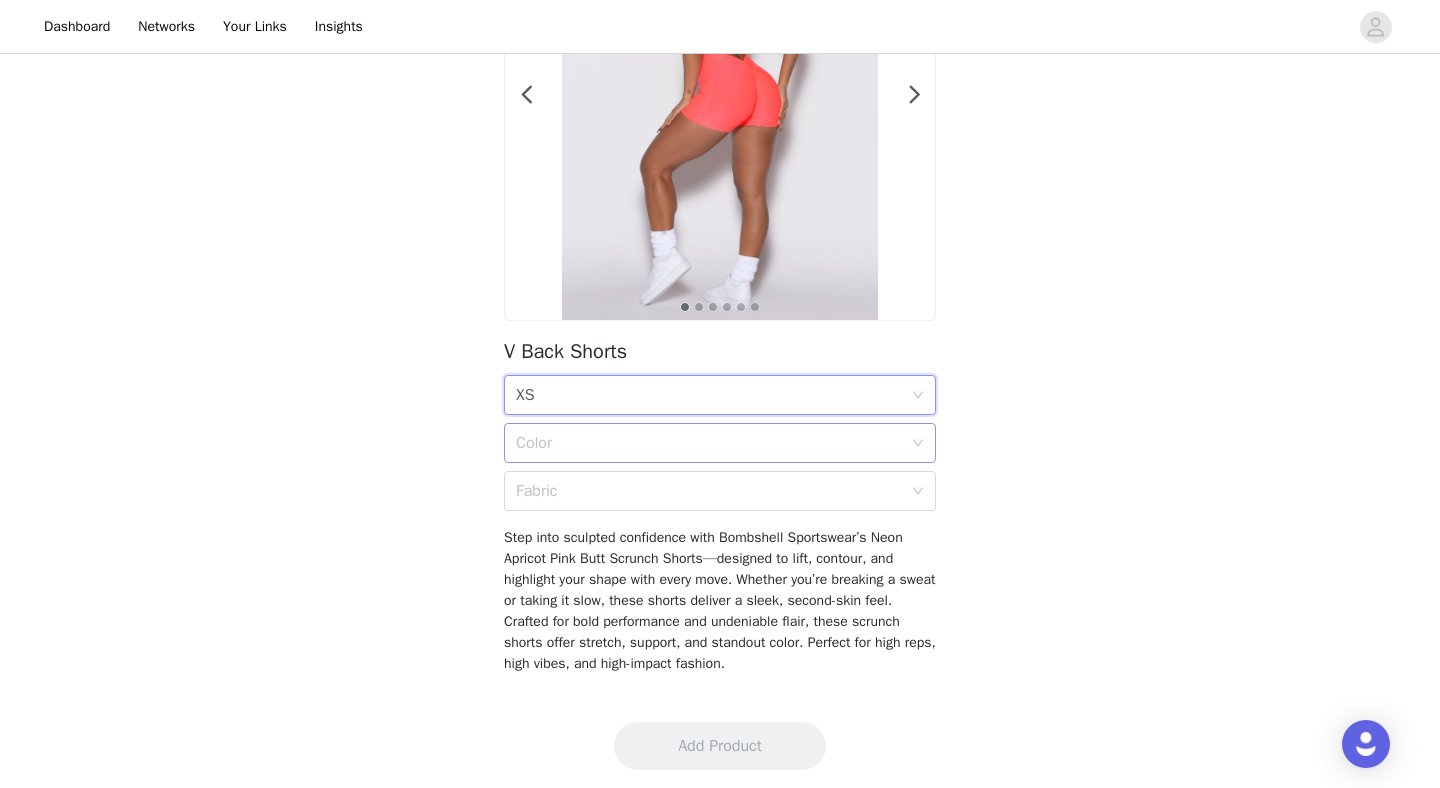 click on "Color" at bounding box center (713, 443) 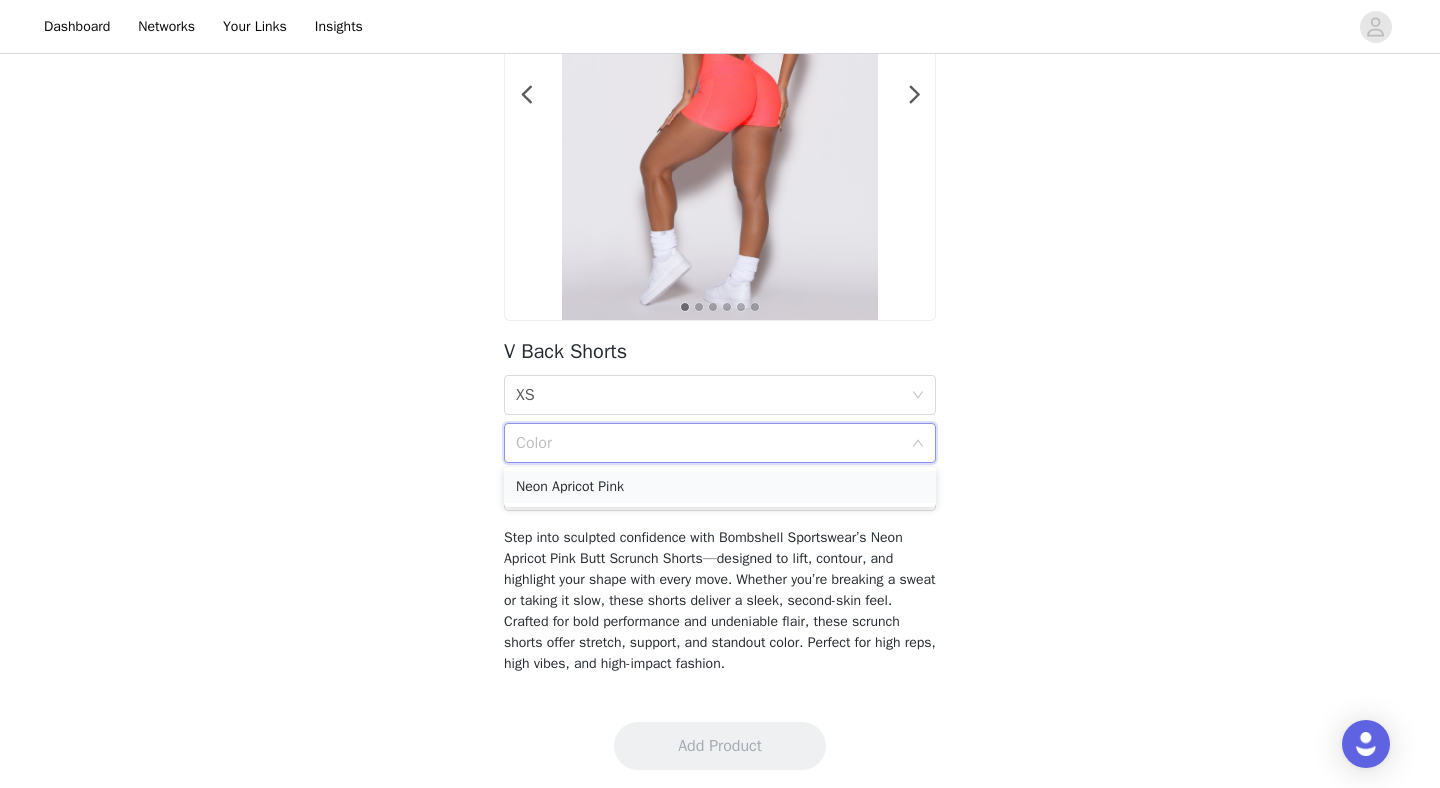 click on "Neon Apricot Pink" at bounding box center [720, 487] 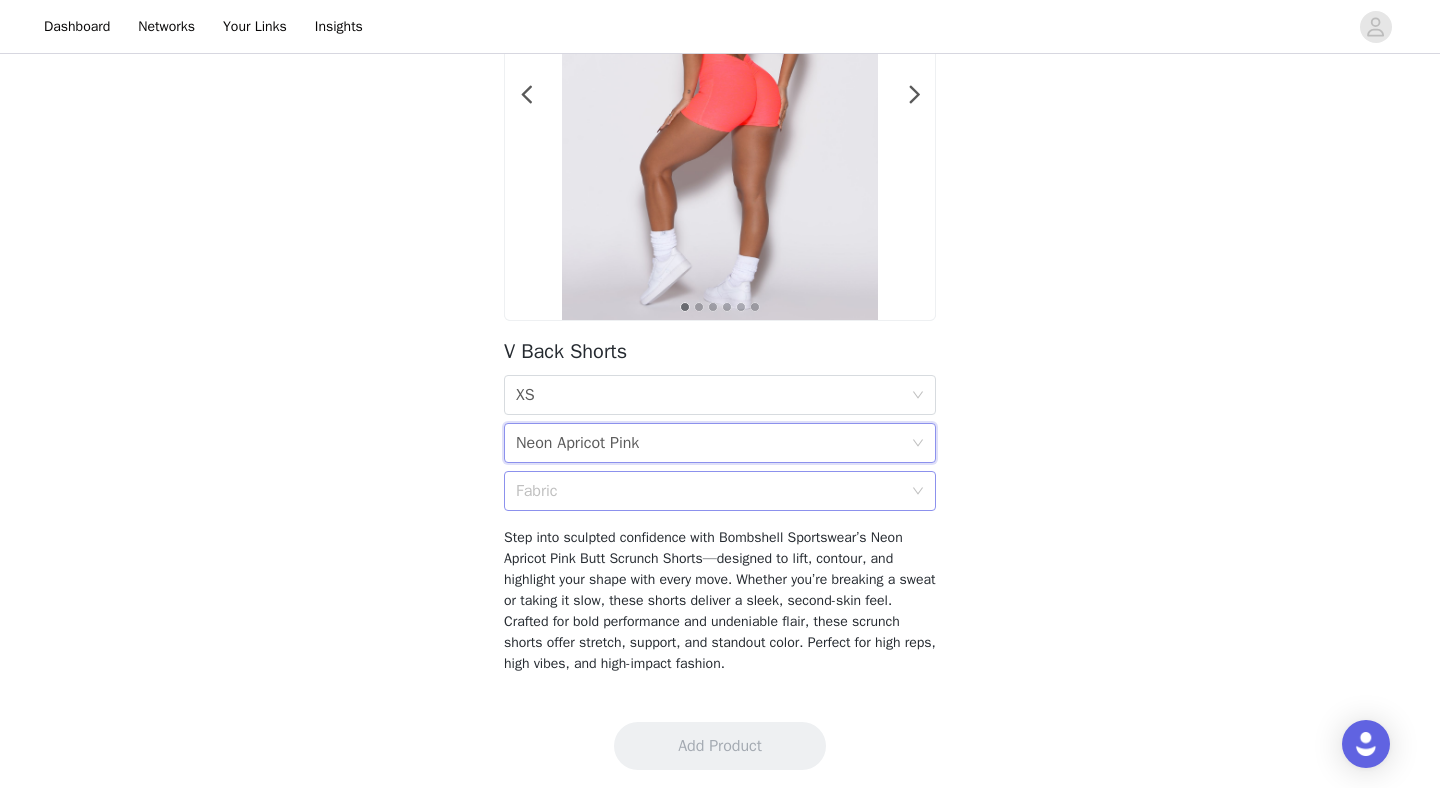 click on "Fabric" at bounding box center (709, 491) 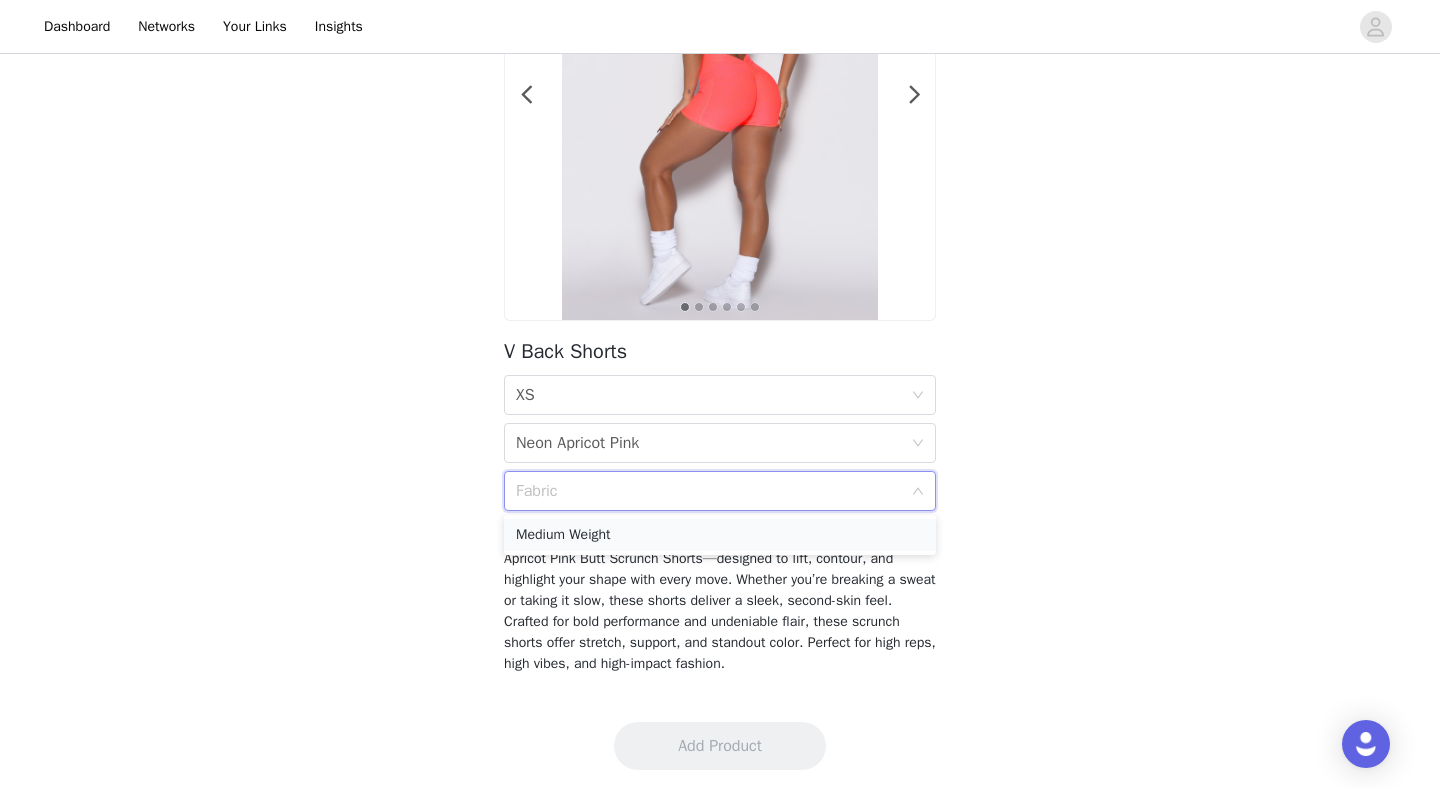 click on "Medium Weight" at bounding box center [720, 535] 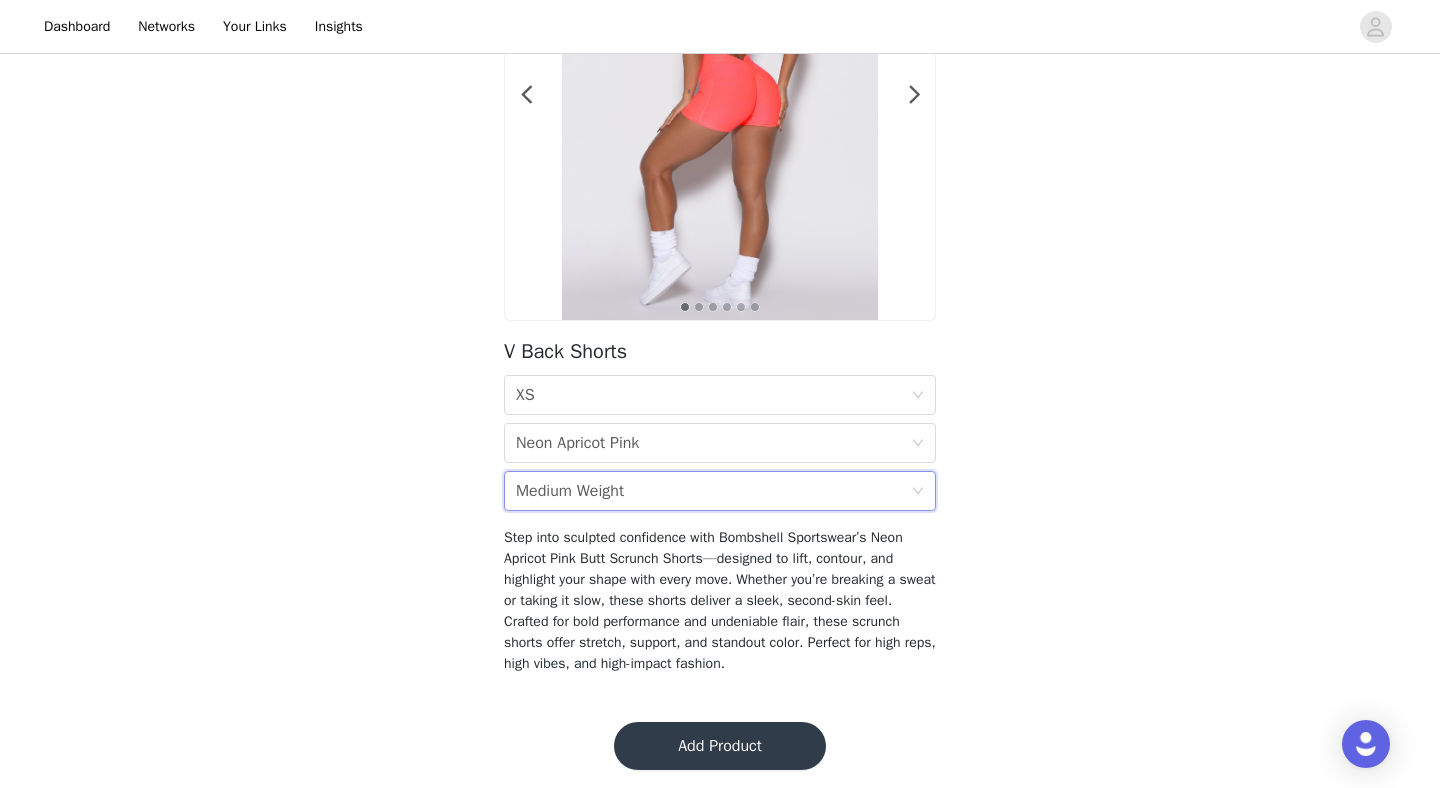 click on "Add Product" at bounding box center [720, 746] 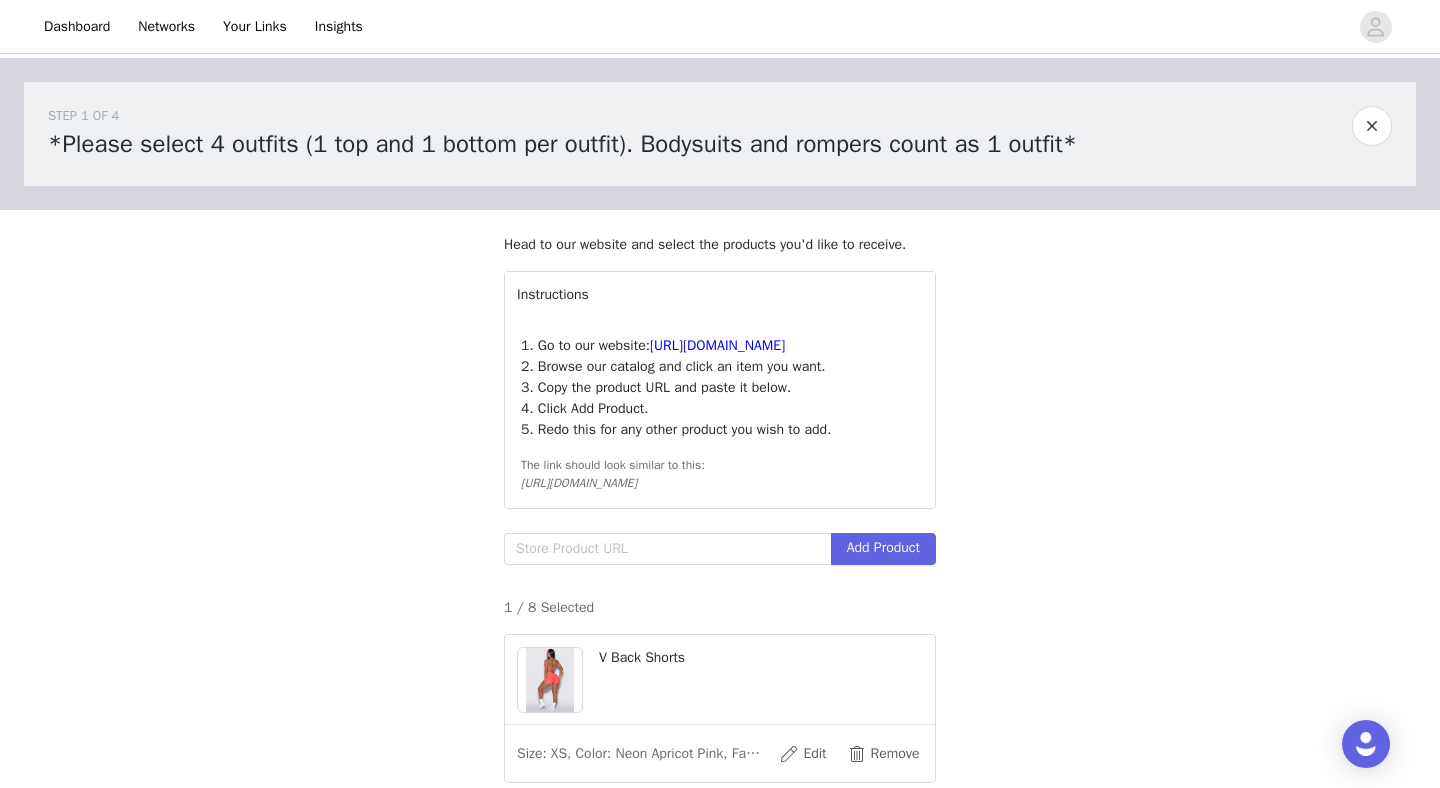 scroll, scrollTop: 199, scrollLeft: 0, axis: vertical 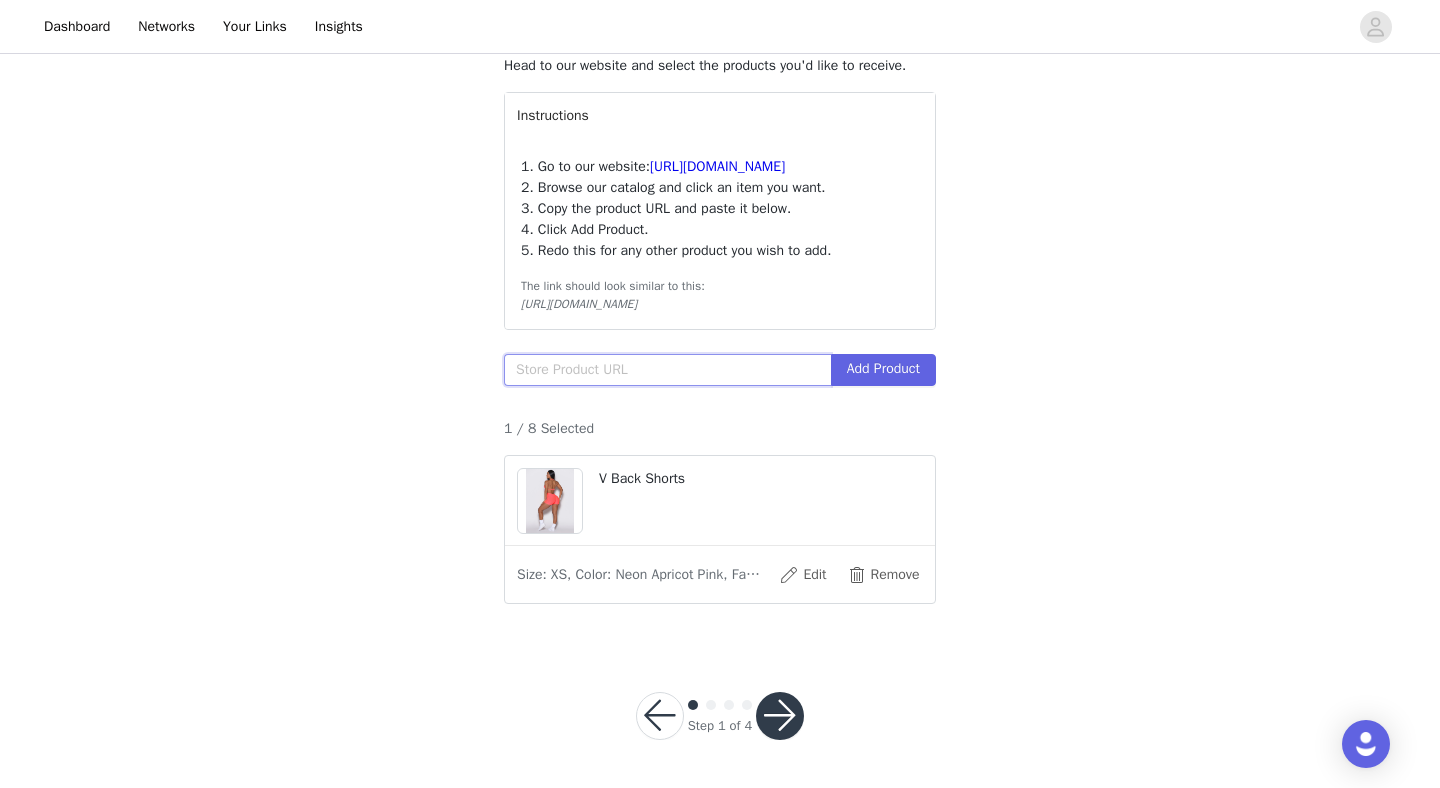 click at bounding box center [667, 370] 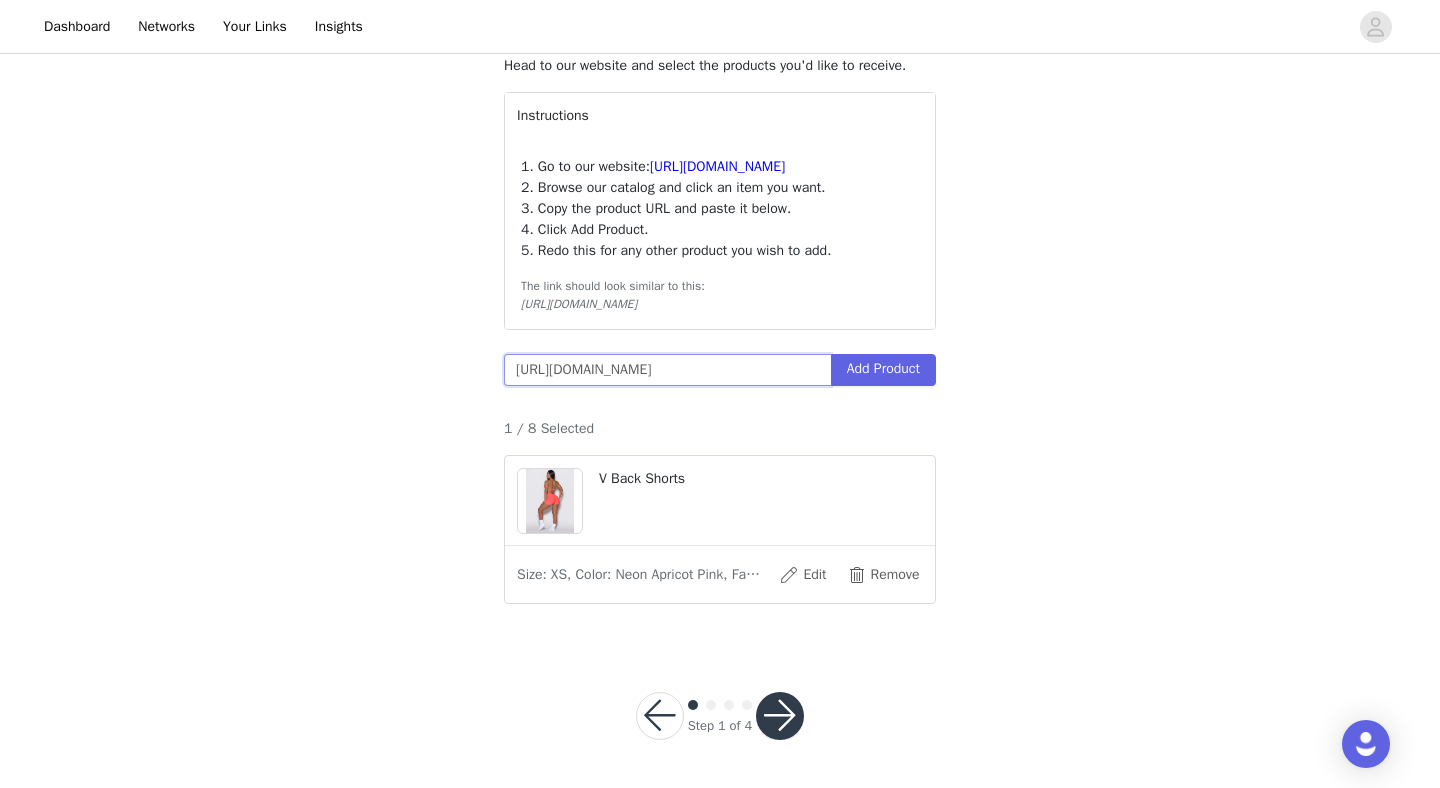 type on "https://www.bombshellsportswear.com/products/toggluxe-bra-oasis?variant=41556851687511" 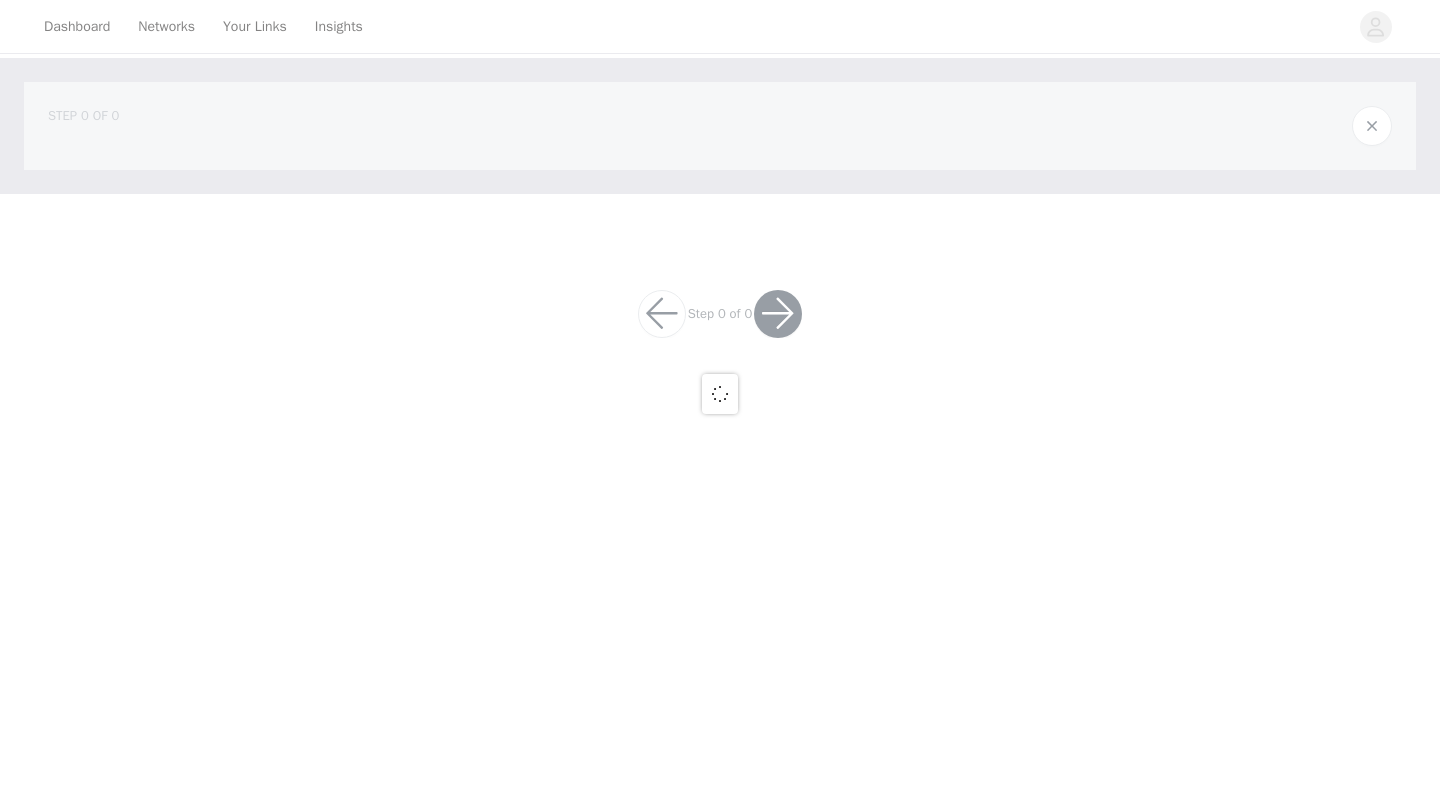 scroll, scrollTop: 0, scrollLeft: 0, axis: both 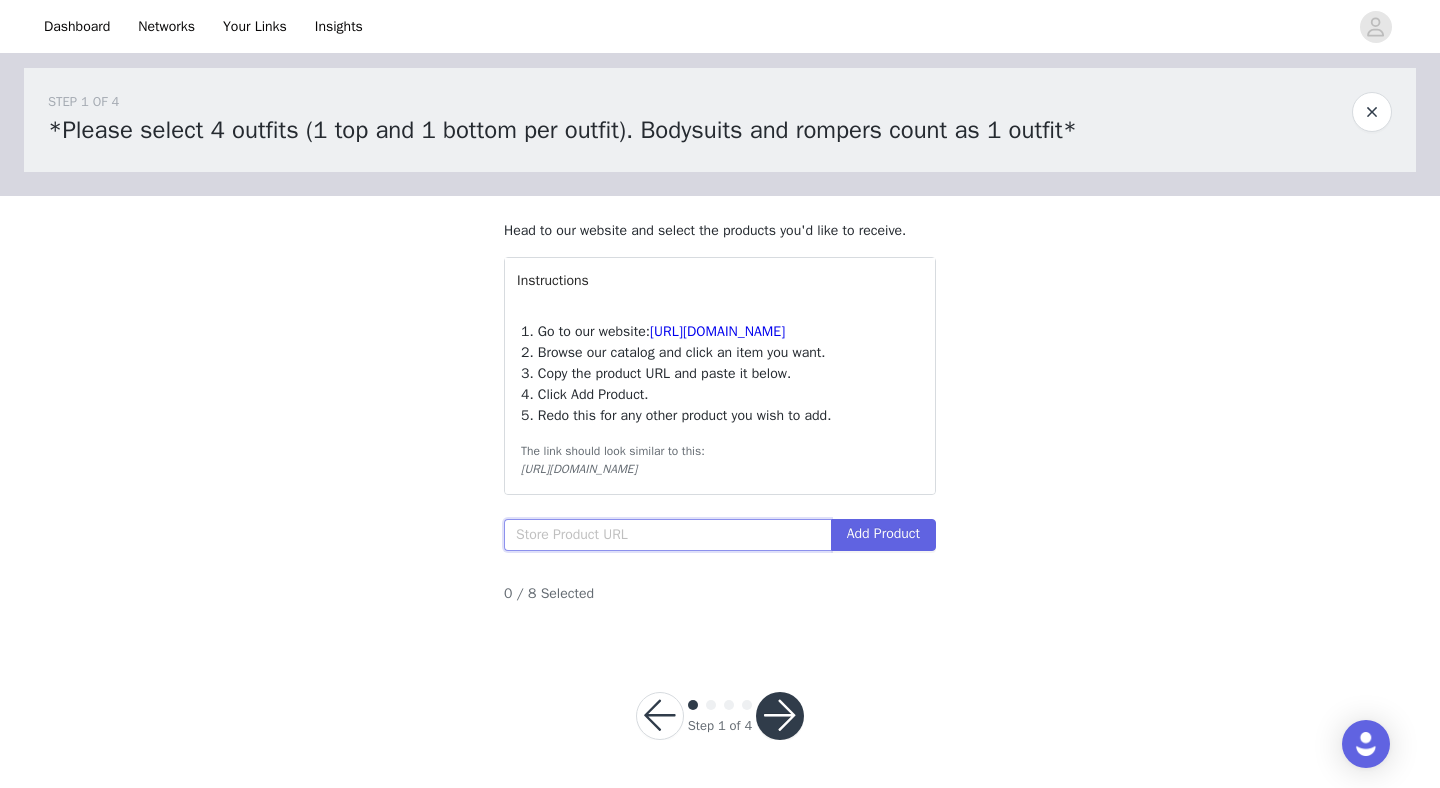 click at bounding box center (667, 535) 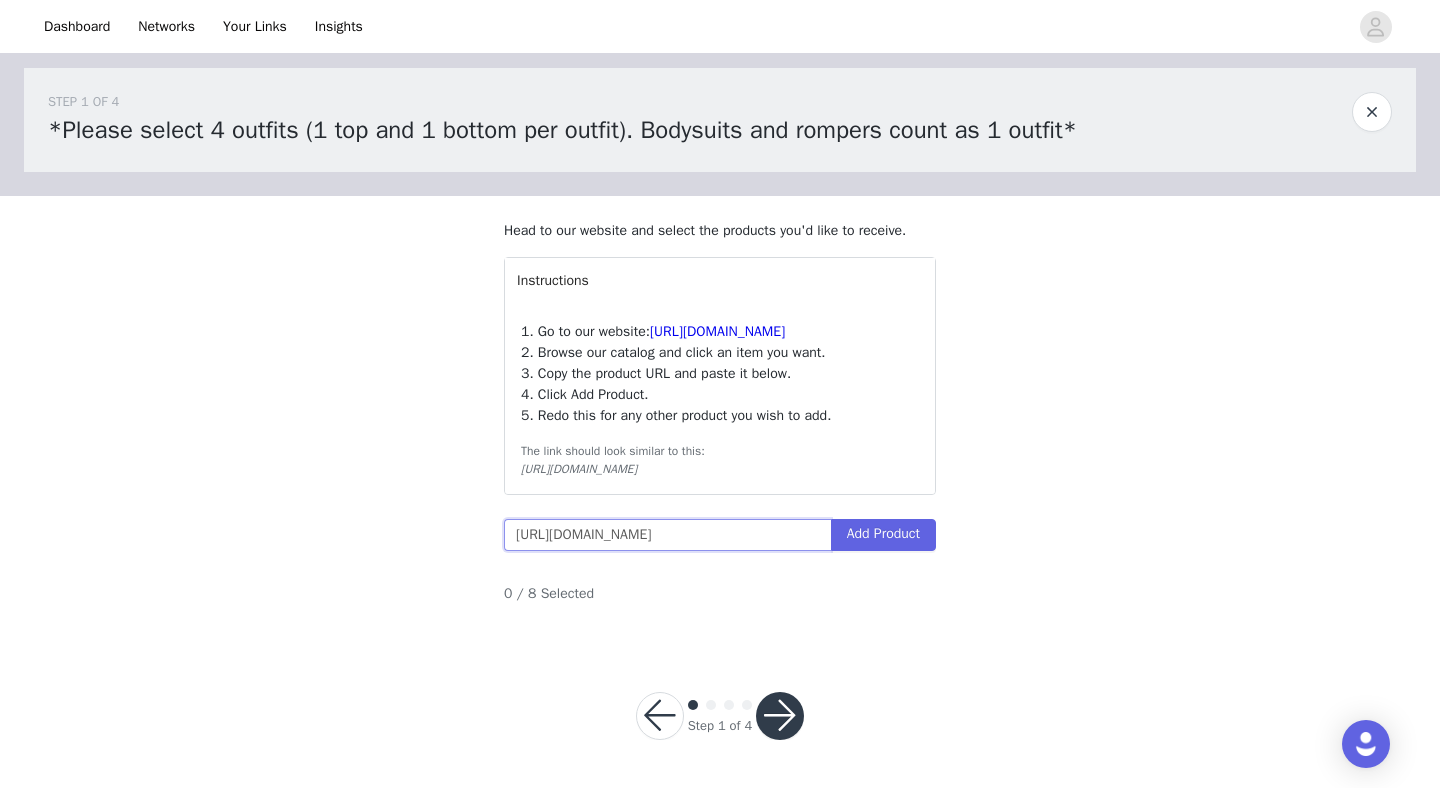 type on "https://www.bombshellsportswear.com/products/toggluxe-bra-oasis?variant=41556851687511" 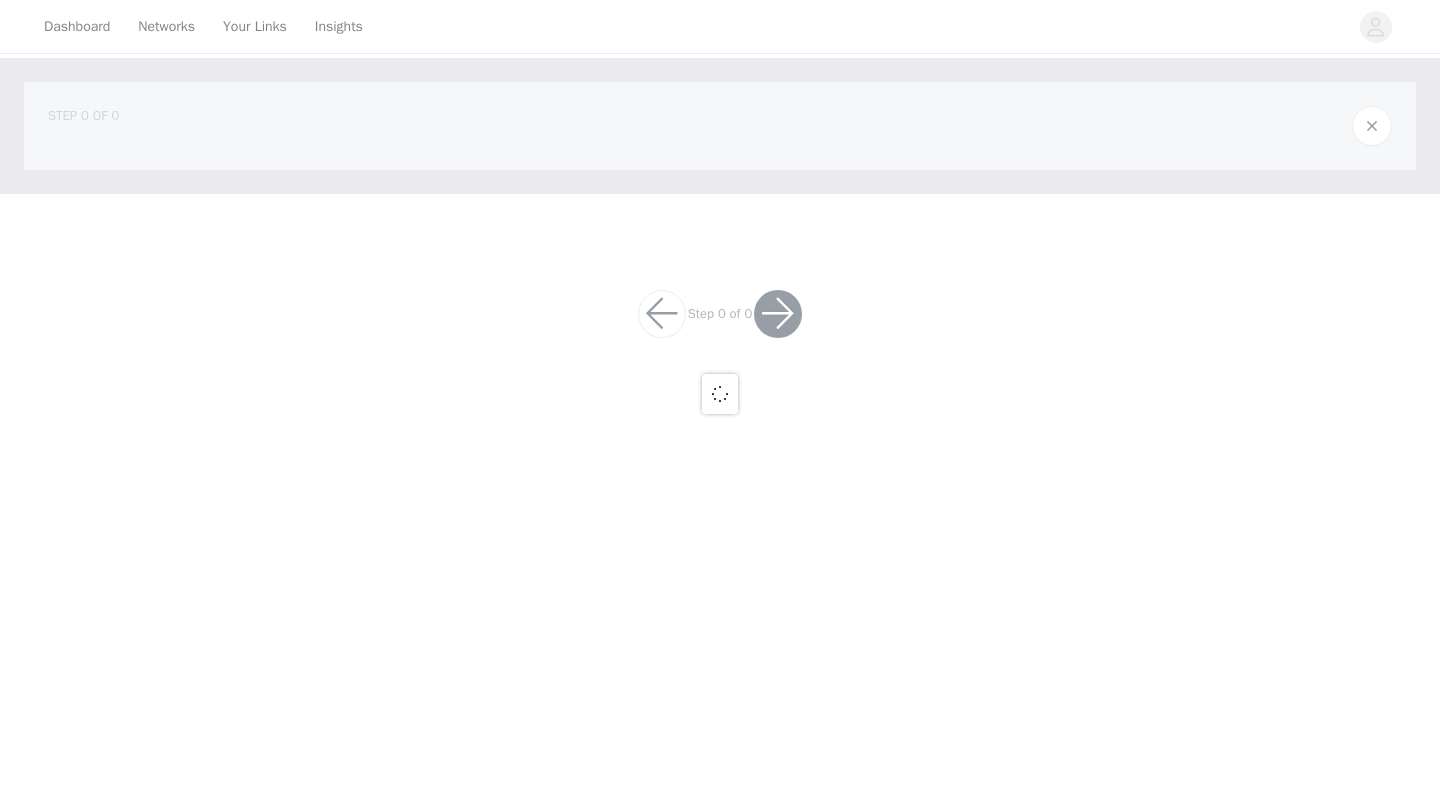 scroll, scrollTop: 0, scrollLeft: 0, axis: both 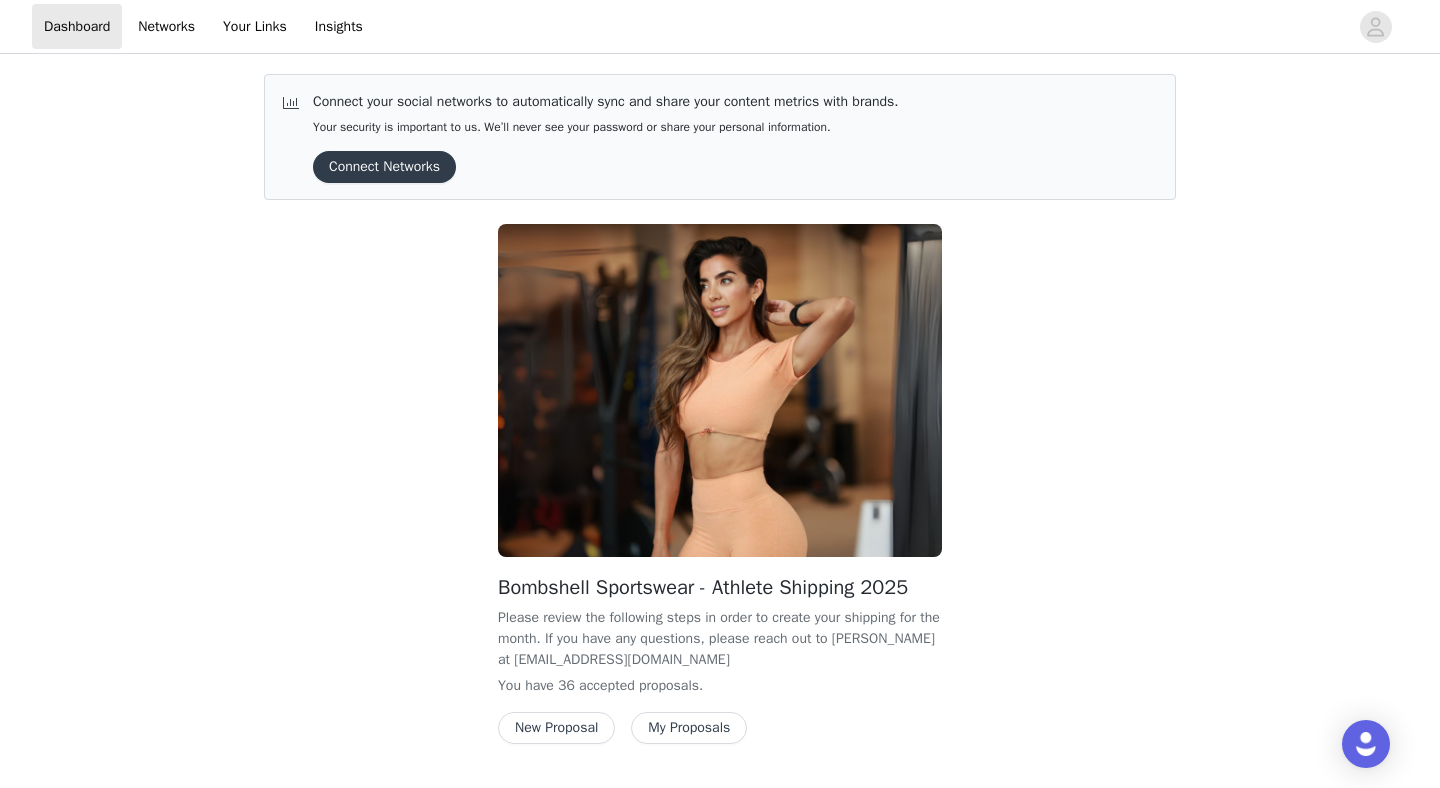 click on "Bombshell Sportswear - Athlete Shipping 2025   Please review the following steps in order to create your shipping for the month. If you have any questions, please reach out to Cindy at ambassador@bombshellsportswear.com
You have 36 accepted proposal s .
New Proposal   My Proposals" at bounding box center [720, 658] 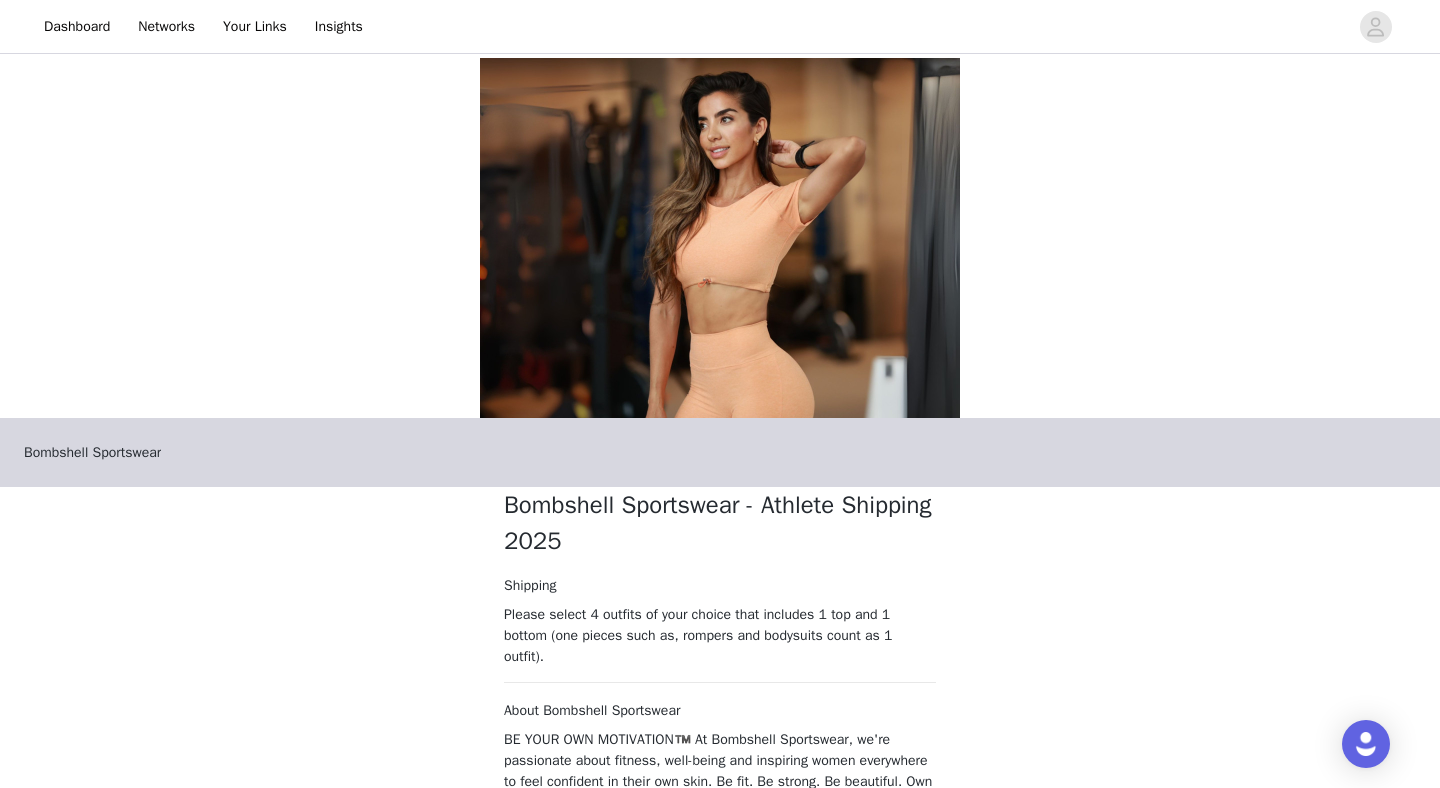 scroll, scrollTop: 206, scrollLeft: 0, axis: vertical 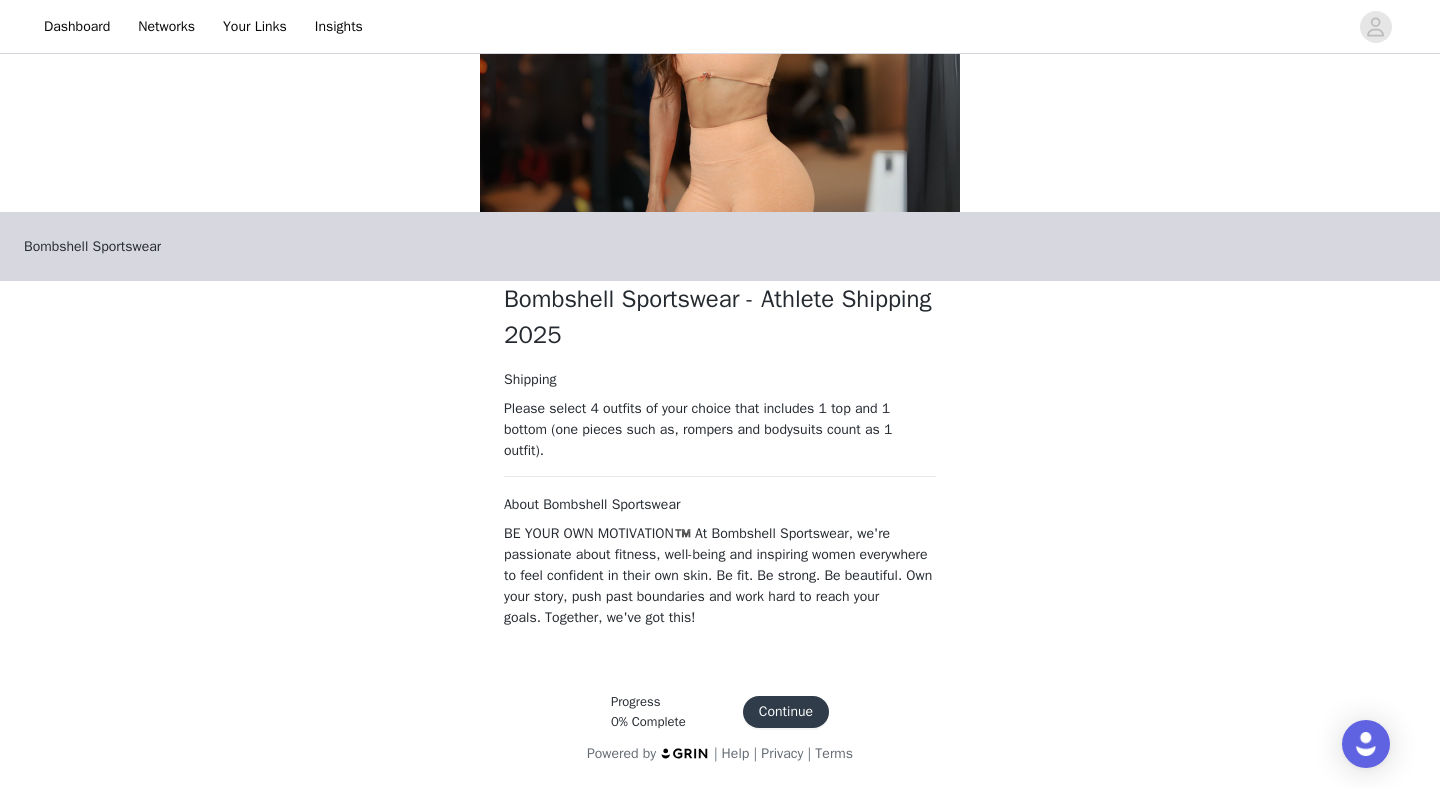 click on "Continue" at bounding box center [786, 712] 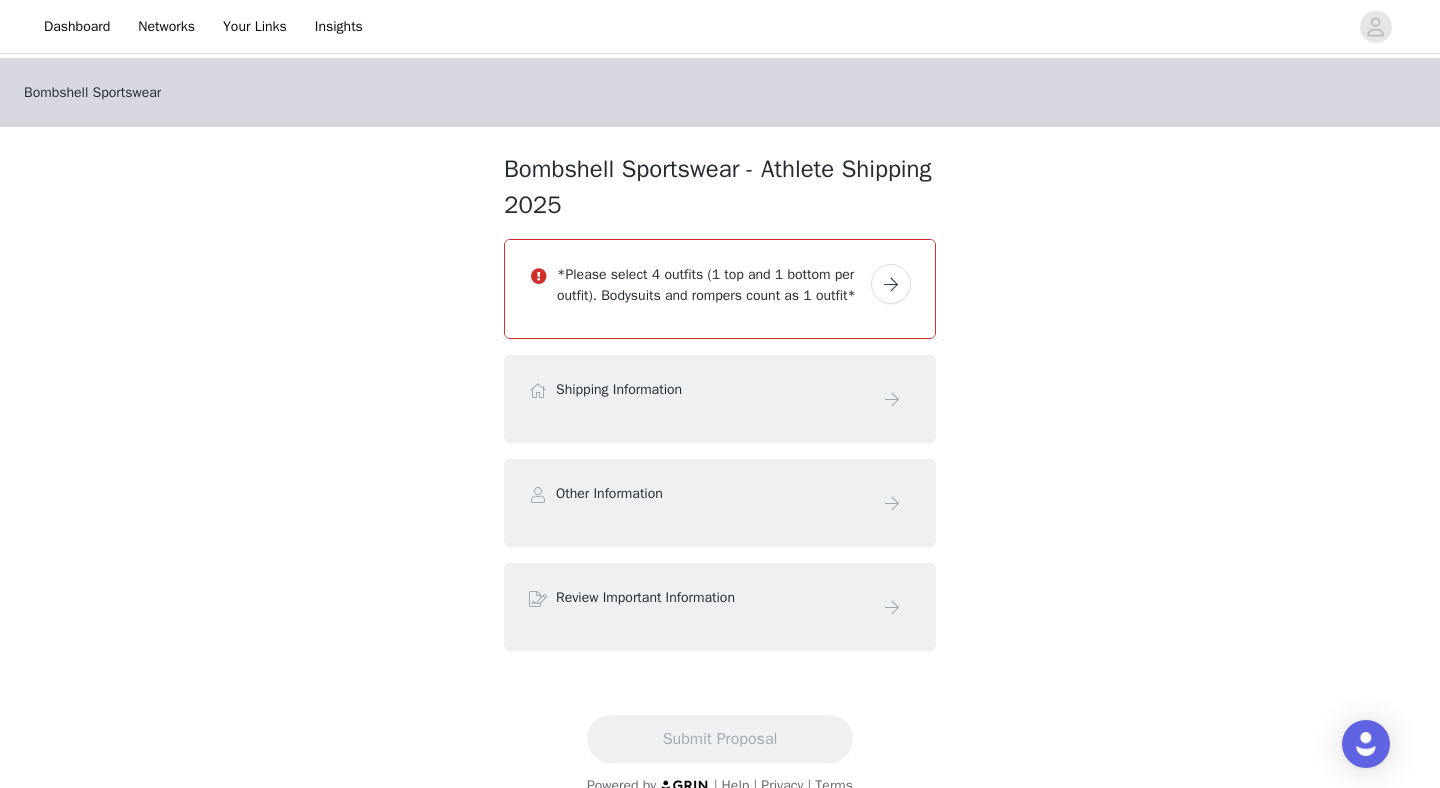 scroll, scrollTop: 53, scrollLeft: 0, axis: vertical 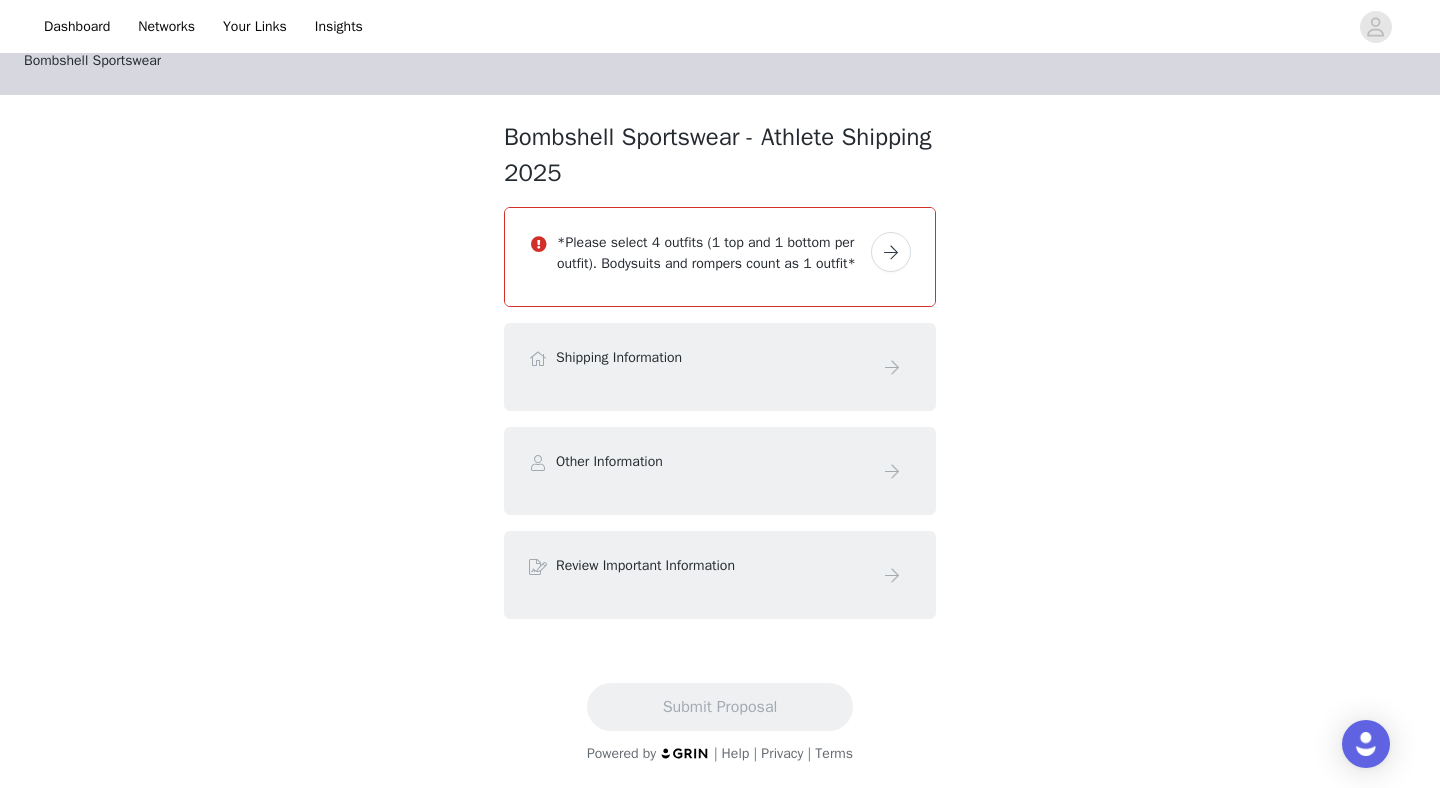 click on "*Please select 4 outfits (1 top and 1 bottom per outfit). Bodysuits and rompers count as 1 outfit*" at bounding box center (710, 253) 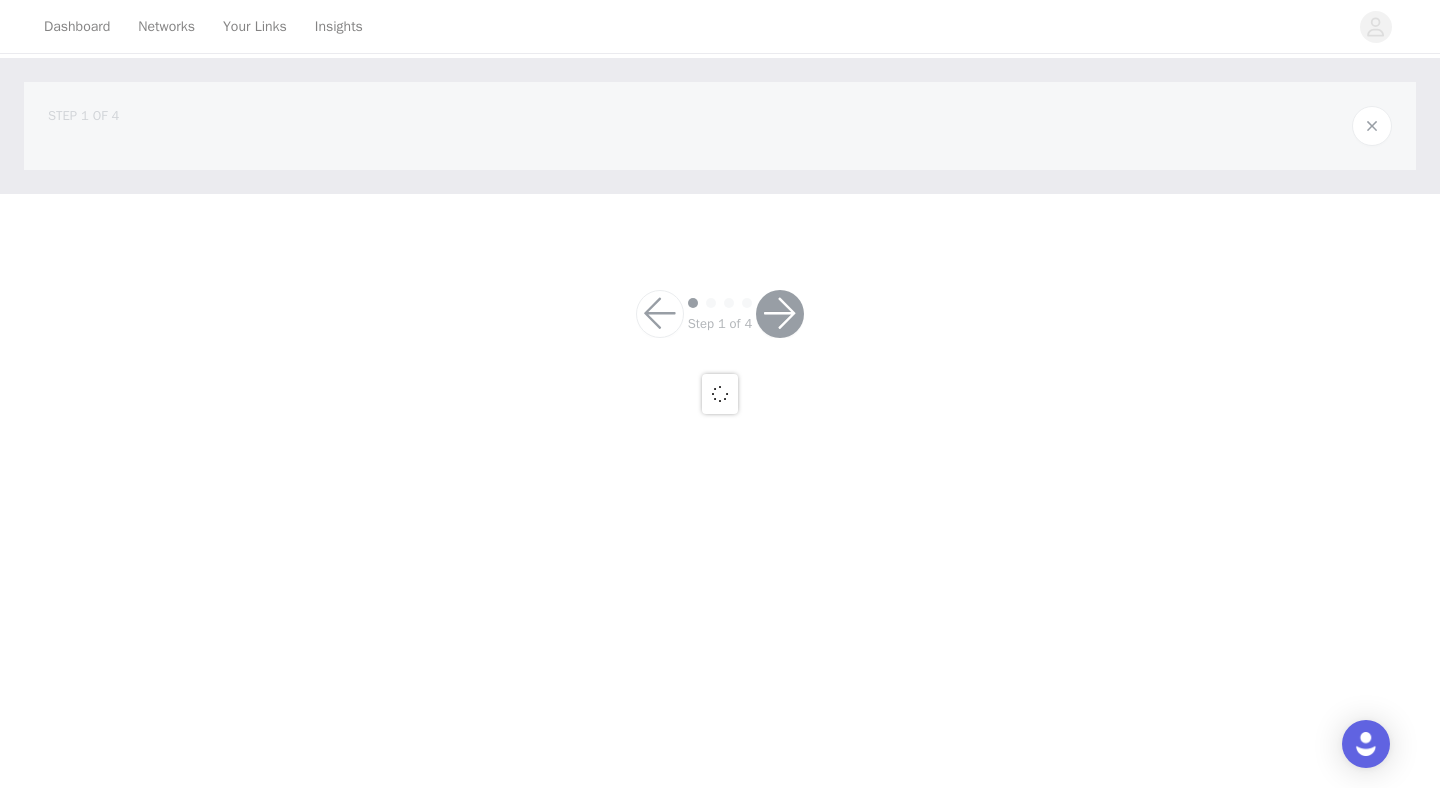 scroll, scrollTop: 0, scrollLeft: 0, axis: both 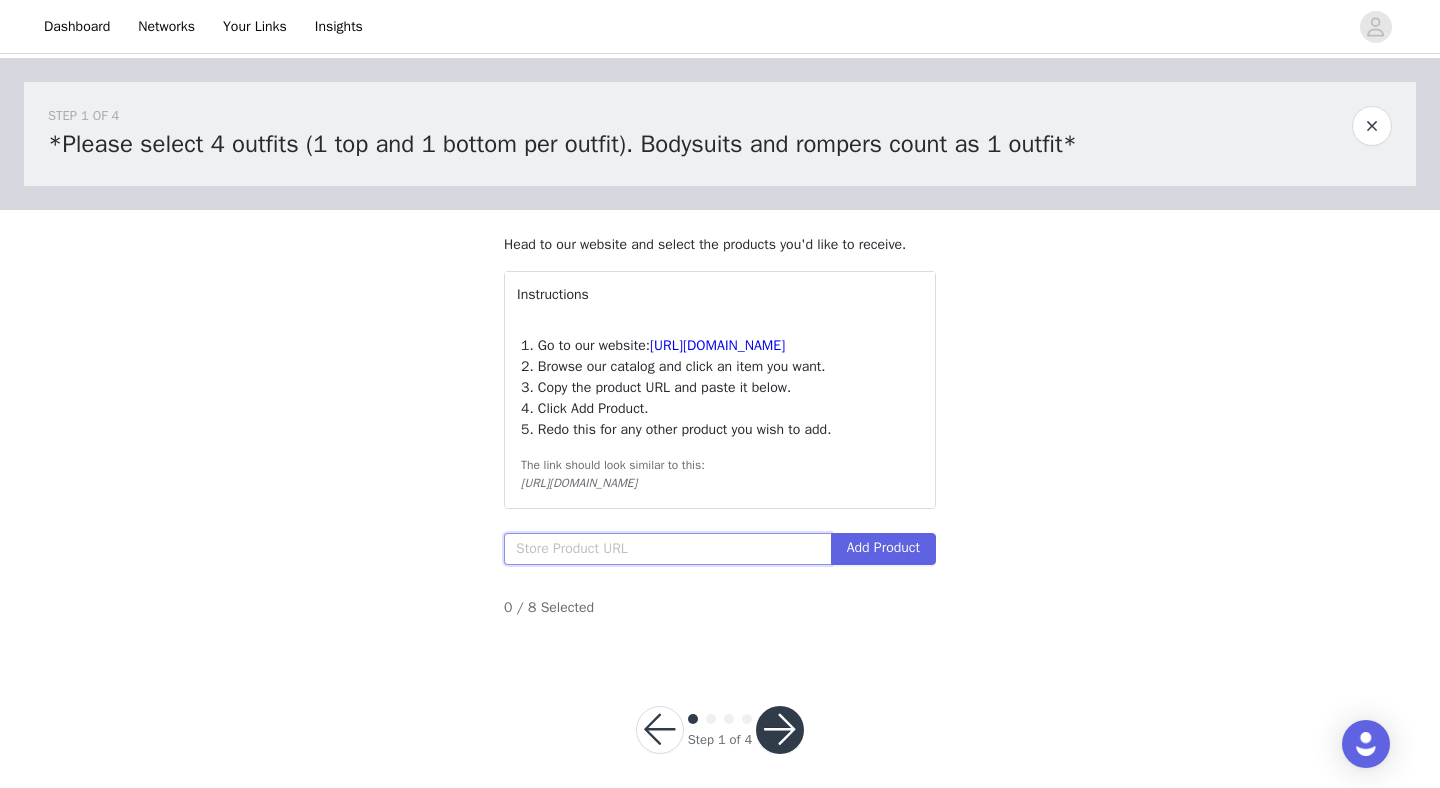 click at bounding box center (667, 549) 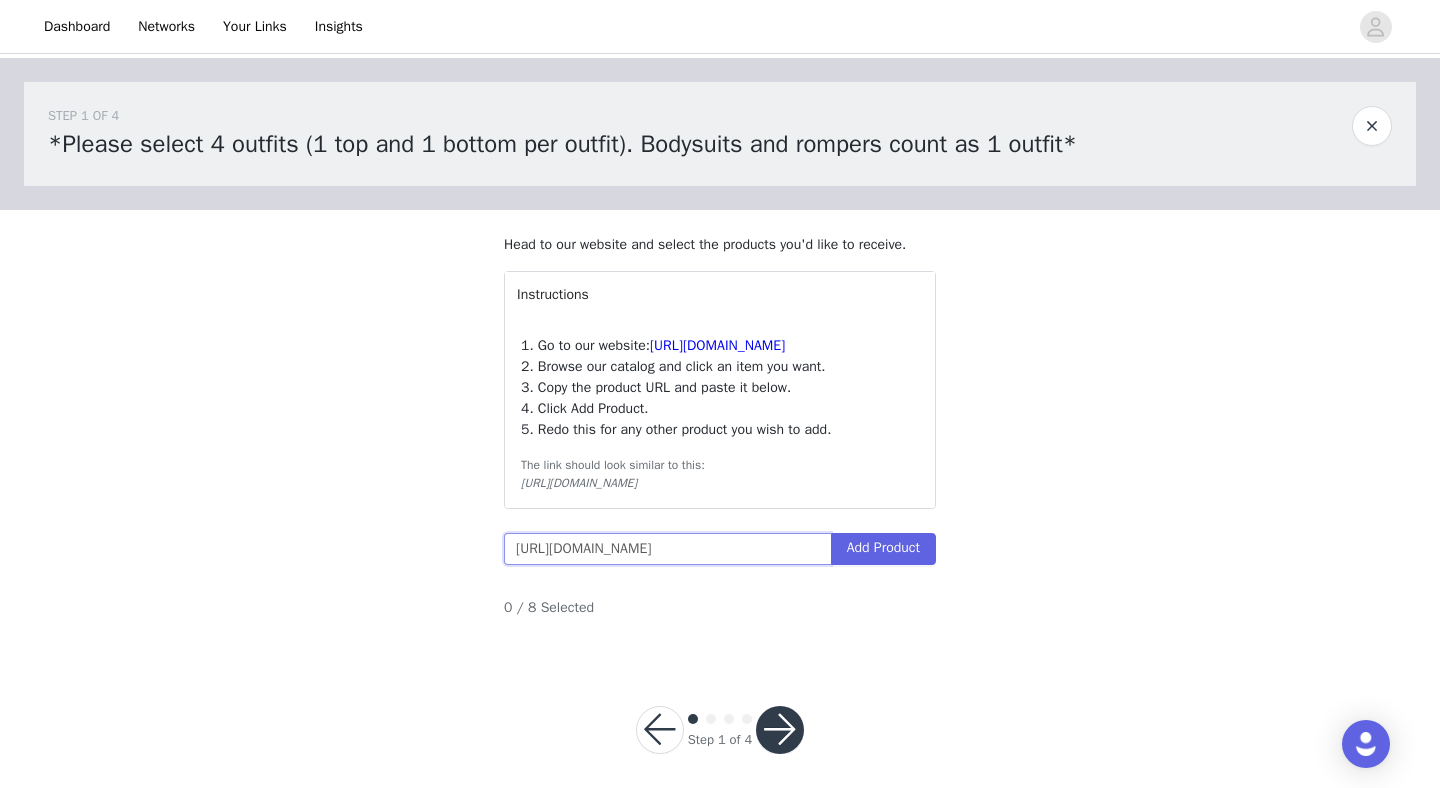 scroll, scrollTop: 0, scrollLeft: 323, axis: horizontal 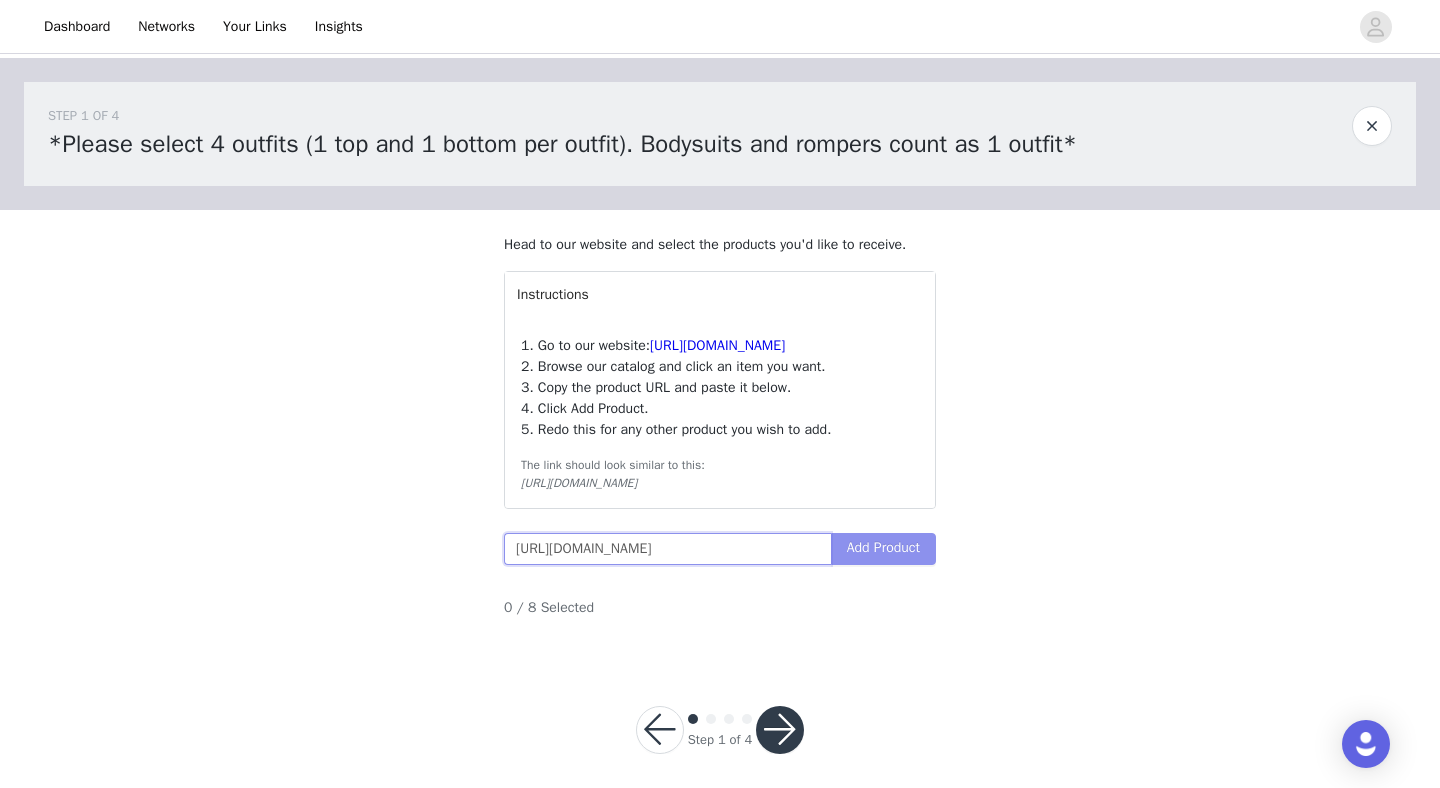 type on "https://www.bombshellsportswear.com/products/toggluxe-bra-oasis?variant=41556851687511" 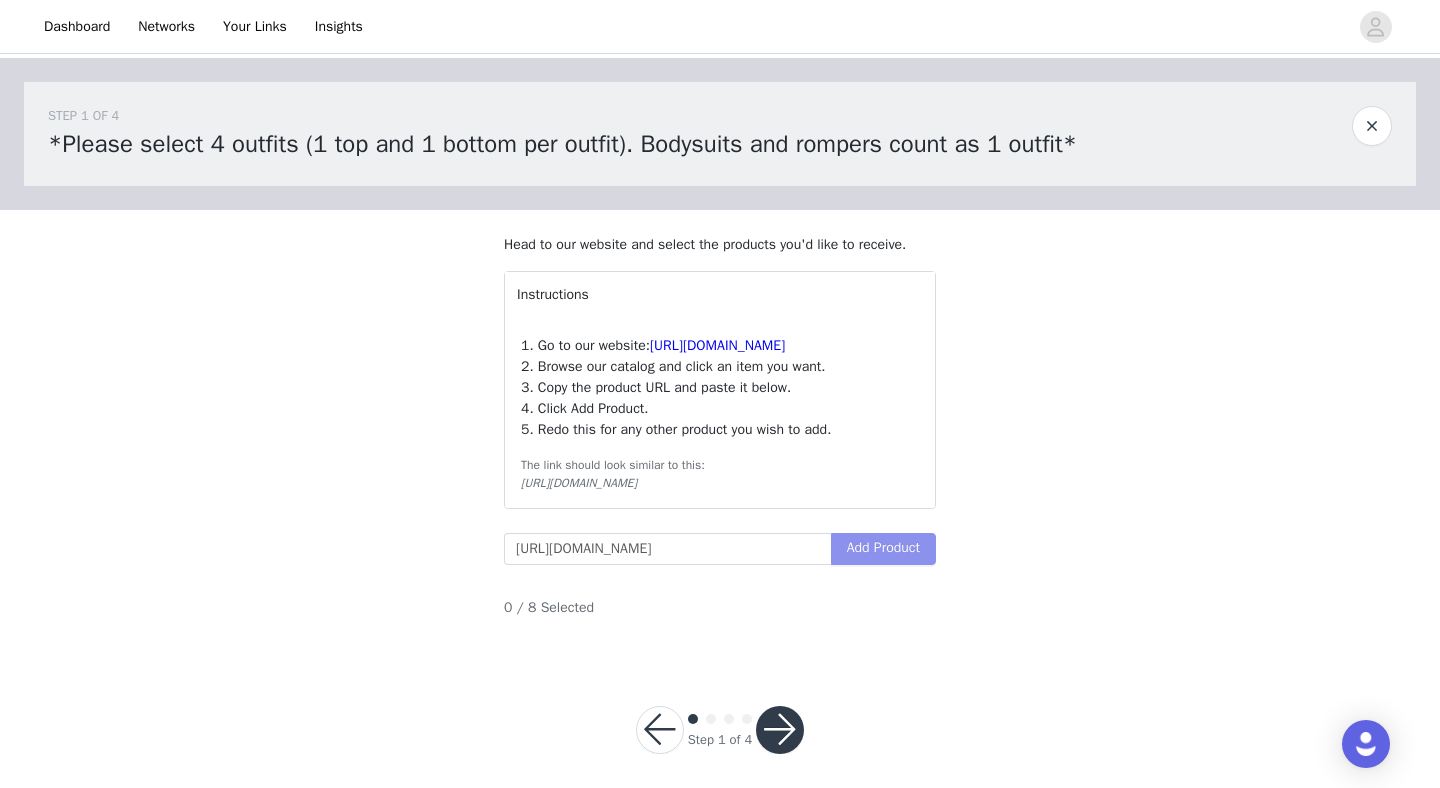 scroll, scrollTop: 0, scrollLeft: 0, axis: both 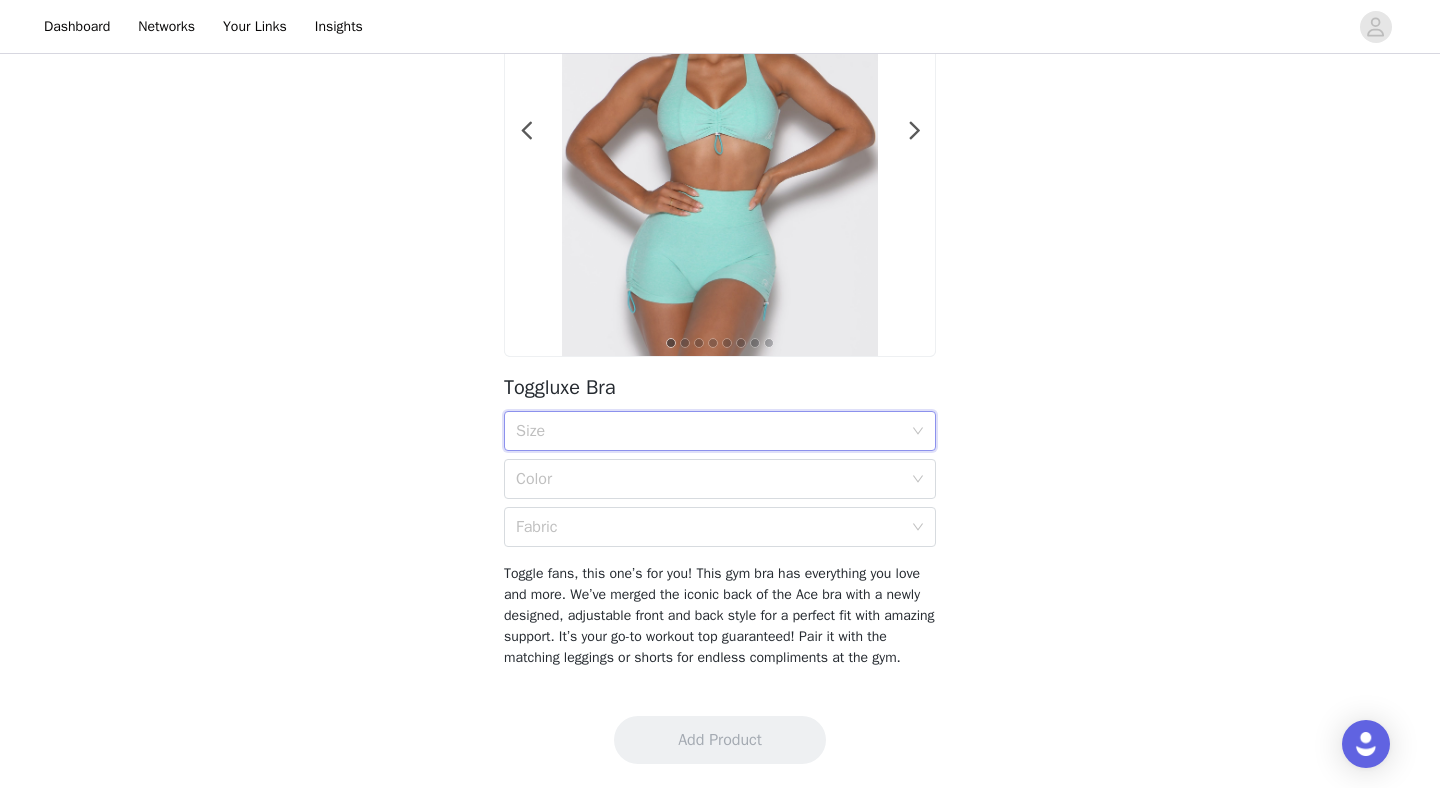 click on "Size" at bounding box center [713, 431] 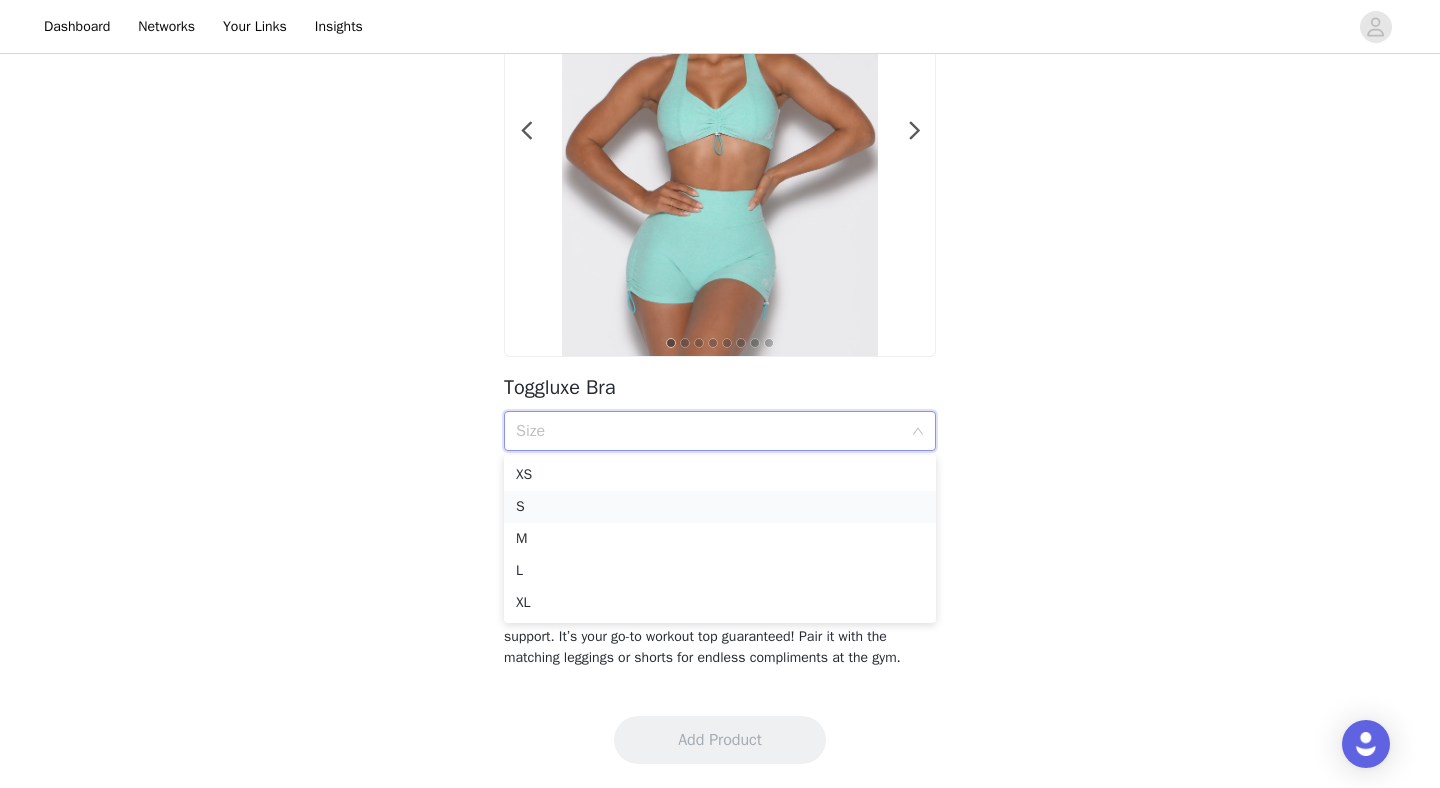click on "S" at bounding box center (720, 507) 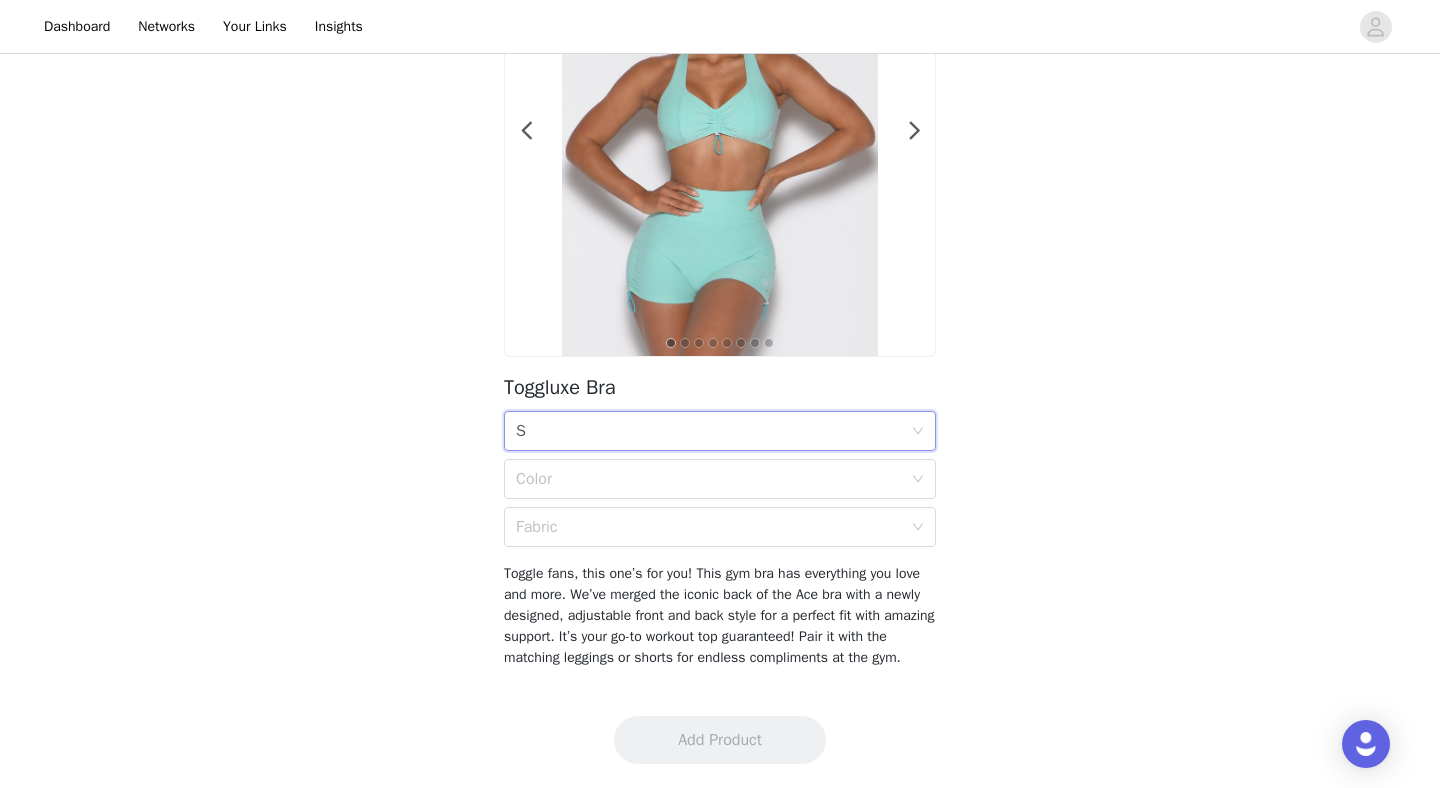 click on "Size S Color Fabric" at bounding box center [720, 479] 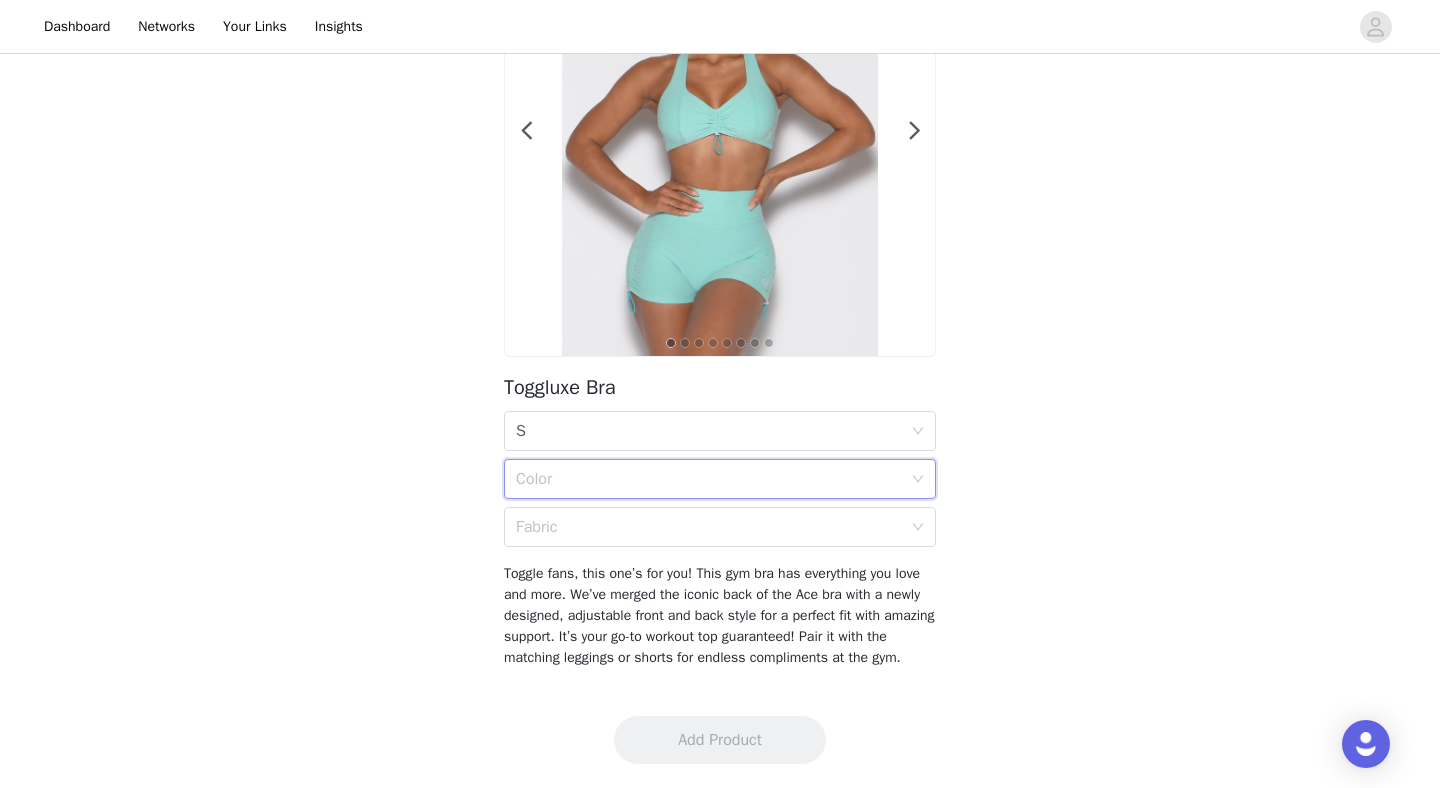 click on "Color" at bounding box center (713, 479) 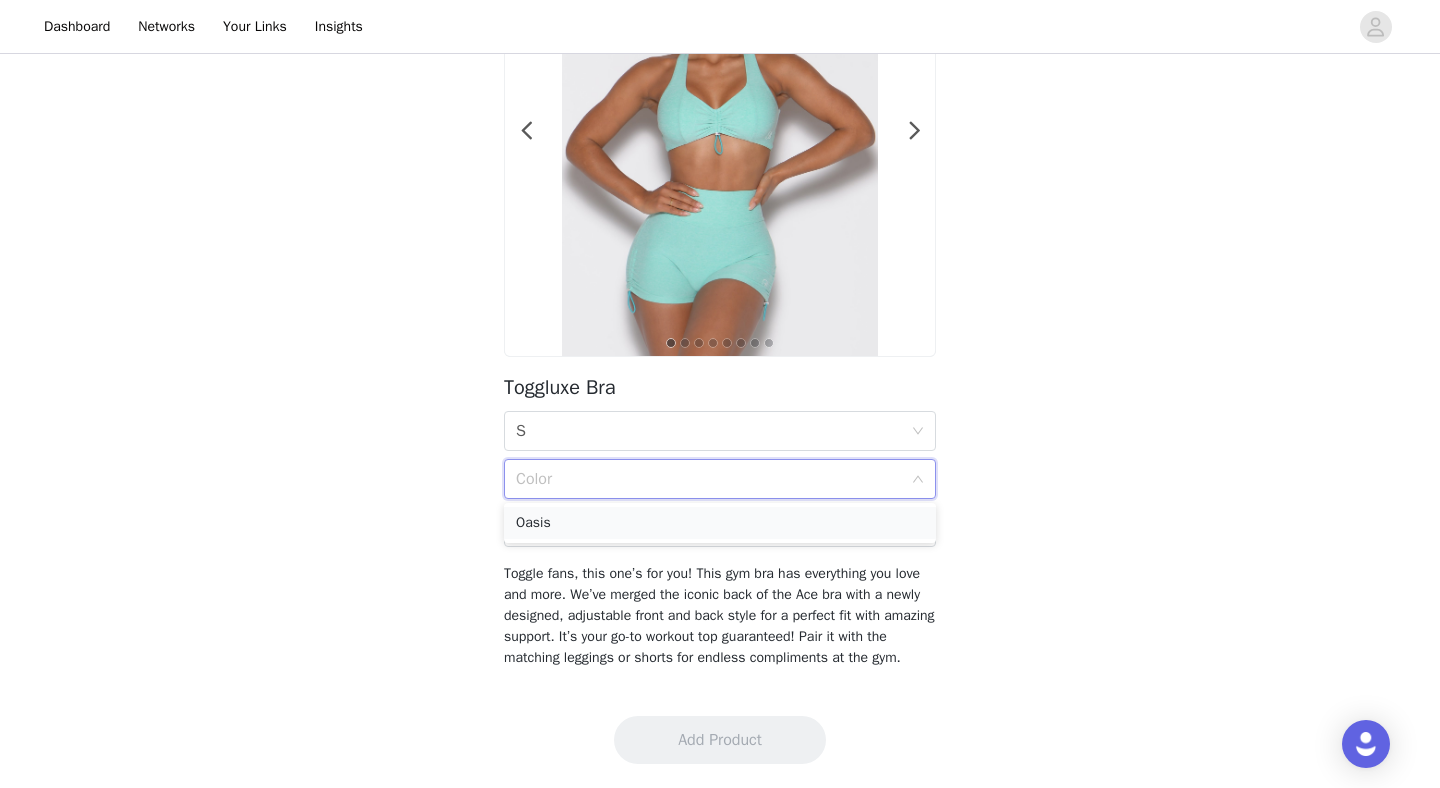 click on "Oasis" at bounding box center [720, 523] 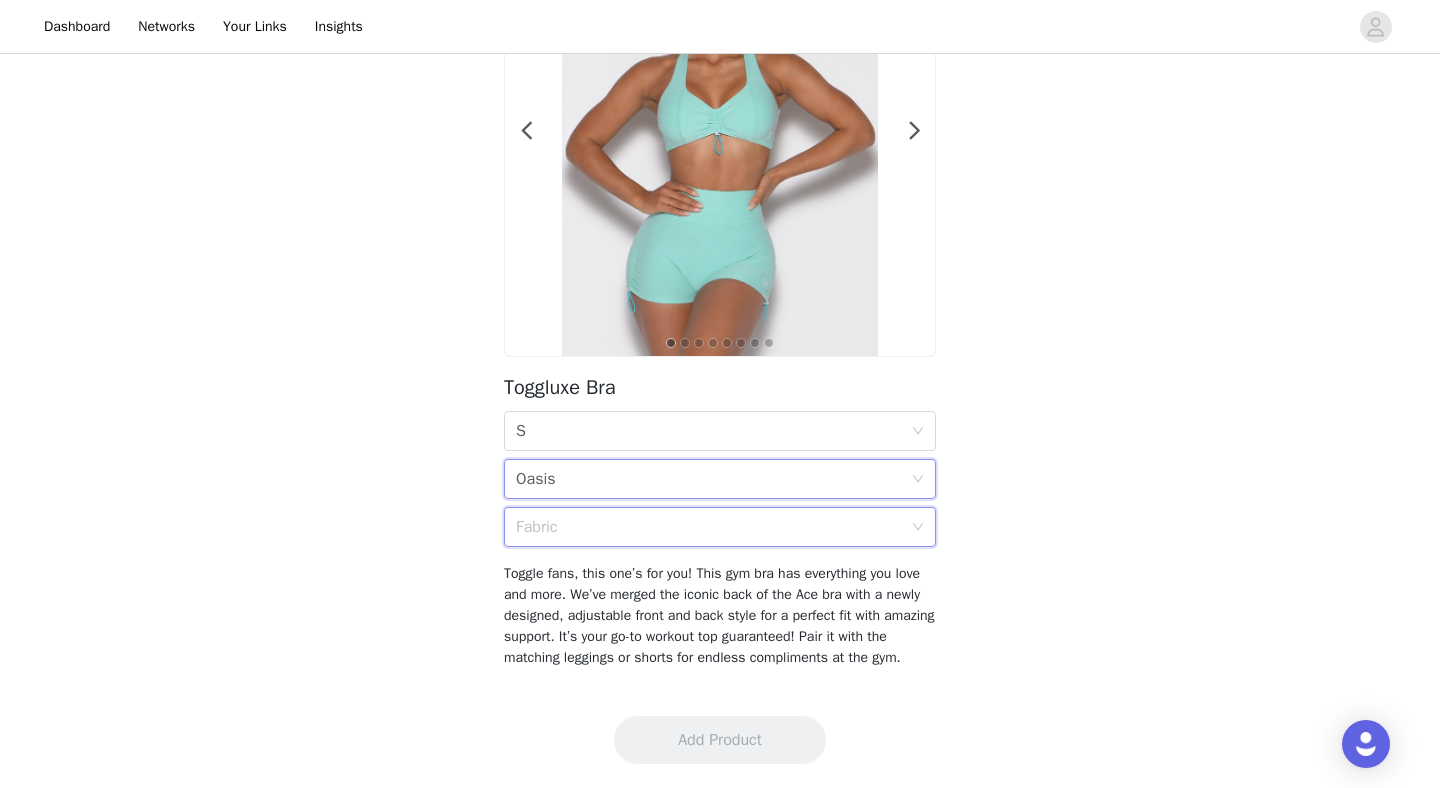 click on "Fabric" at bounding box center [720, 527] 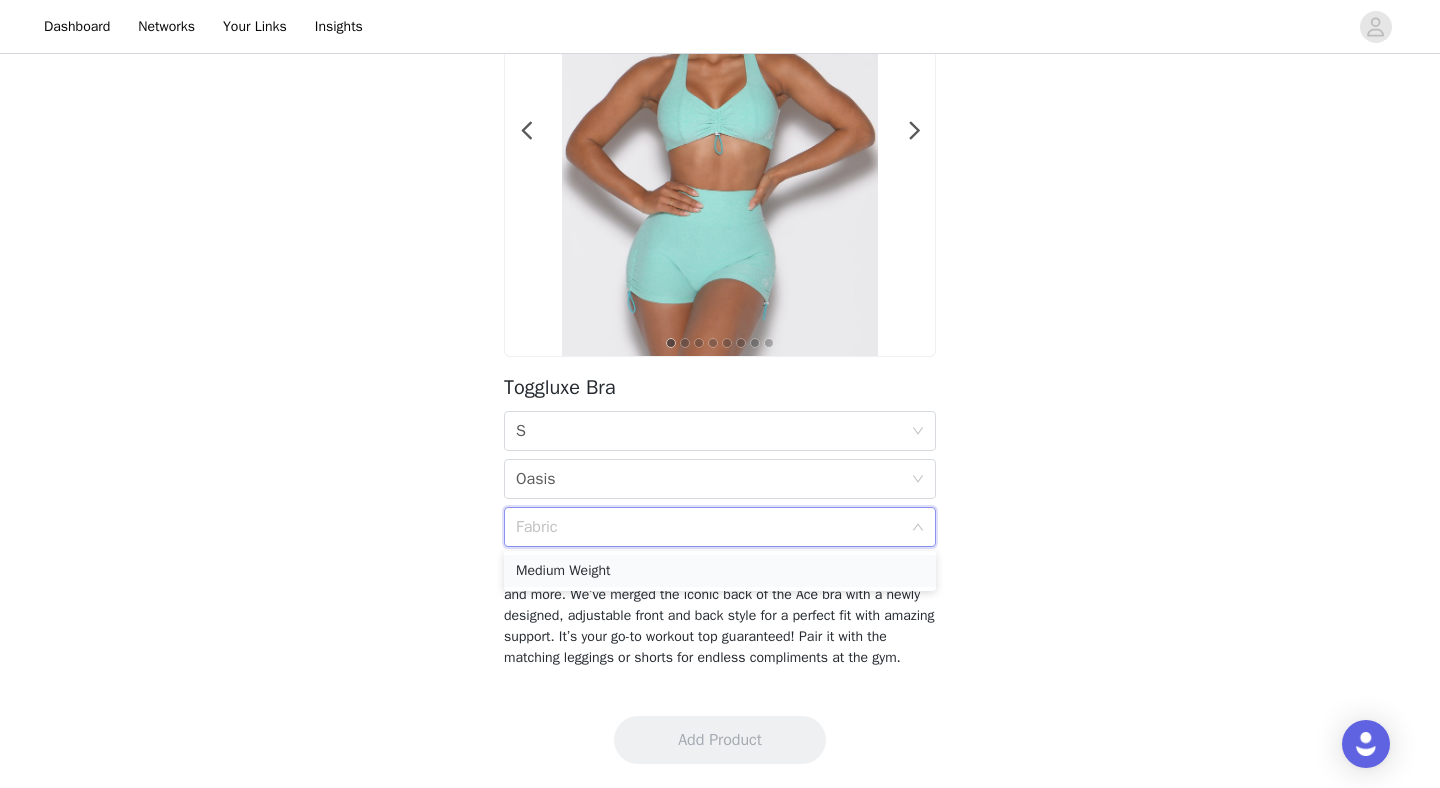 click on "Medium Weight" at bounding box center [720, 571] 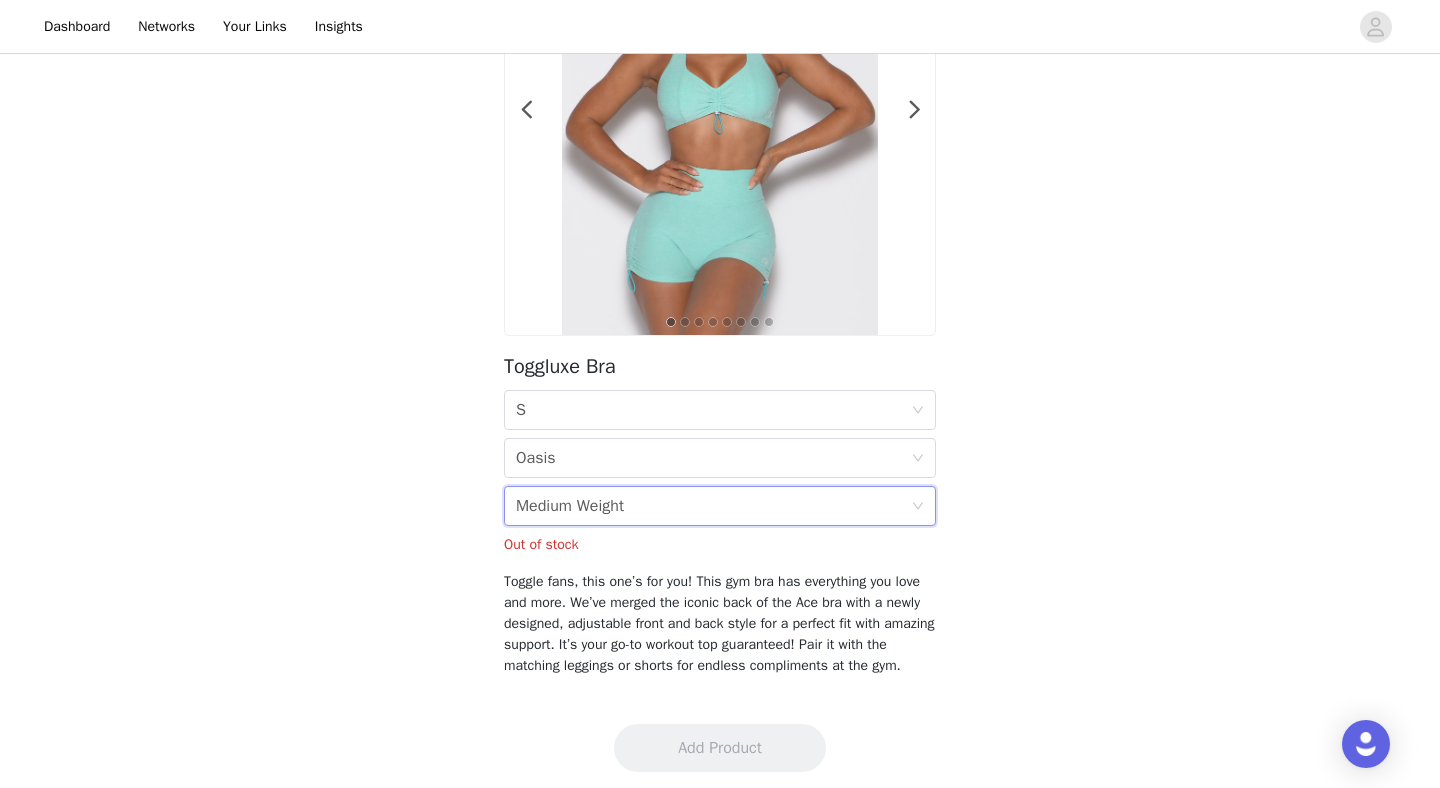 scroll, scrollTop: 255, scrollLeft: 0, axis: vertical 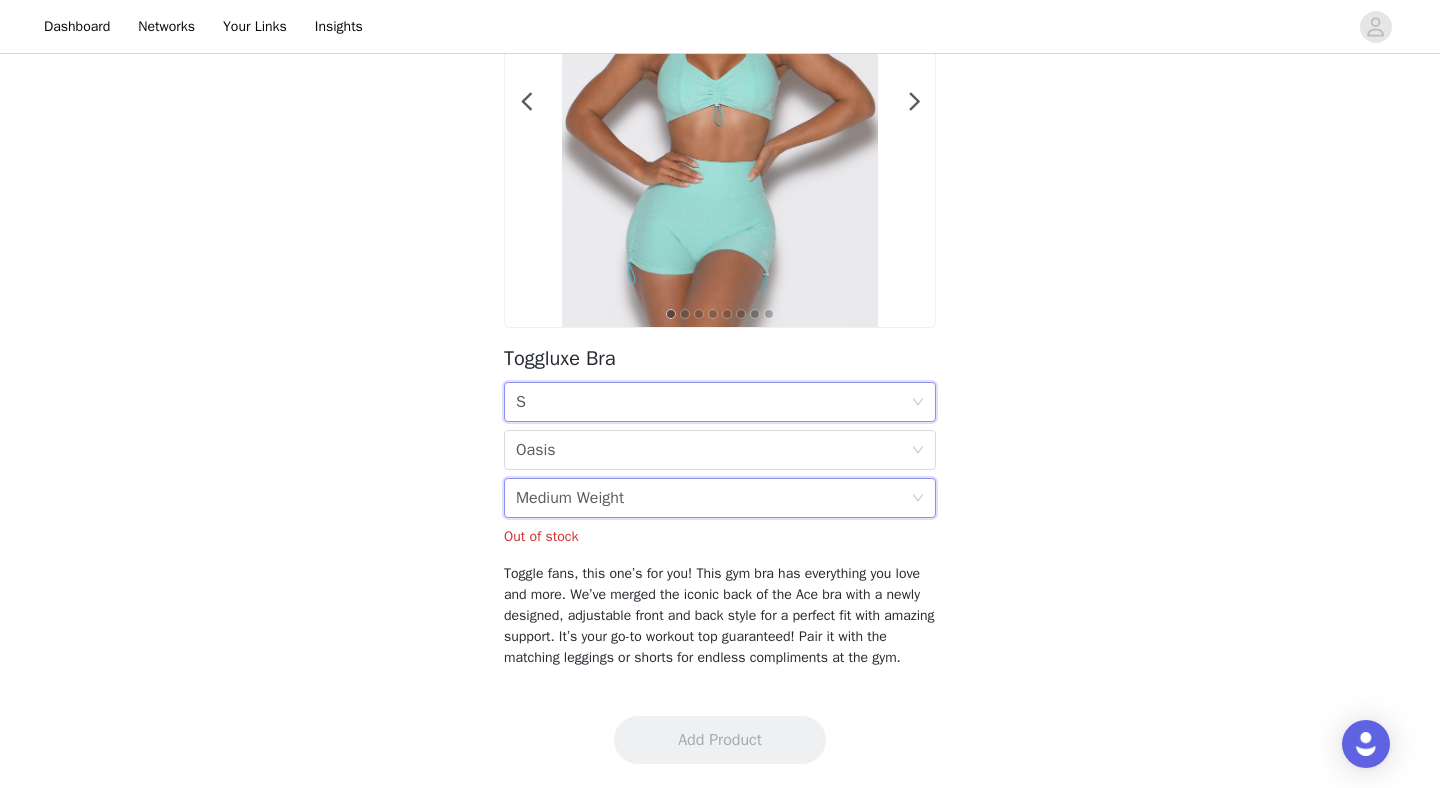 click on "Size S" at bounding box center [713, 402] 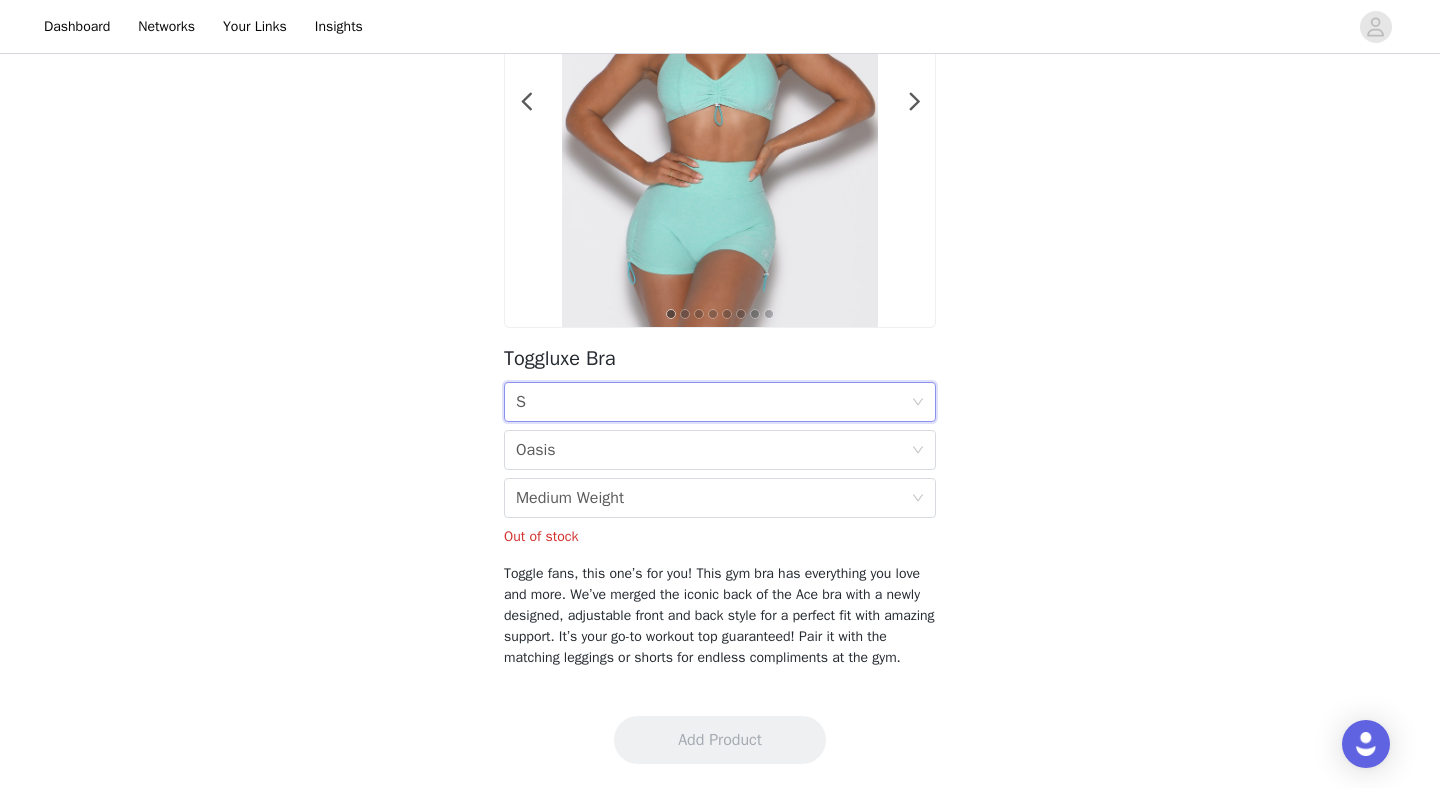 click on "Size S" at bounding box center [713, 402] 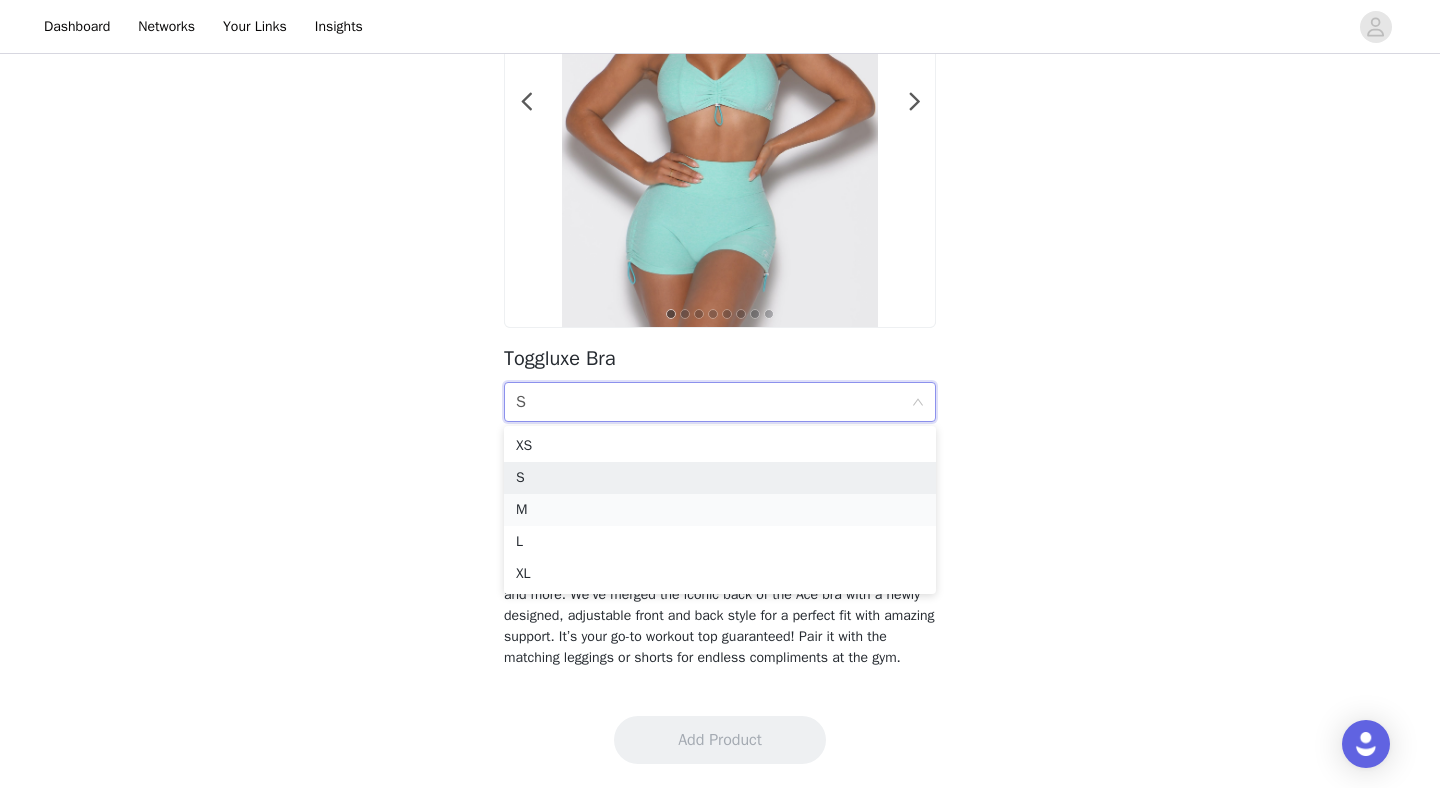 click on "M" at bounding box center [720, 510] 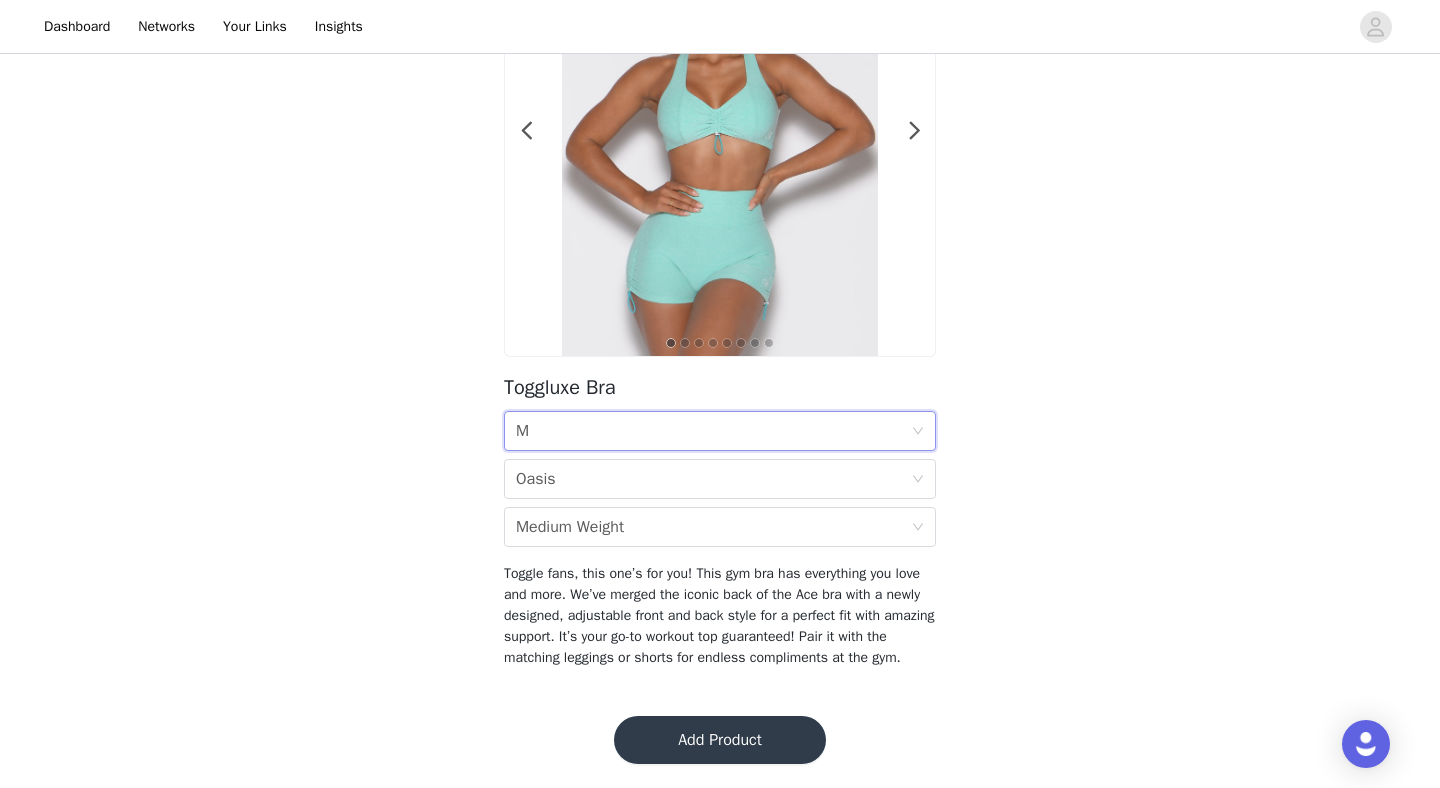 click on "Add Product" at bounding box center [720, 740] 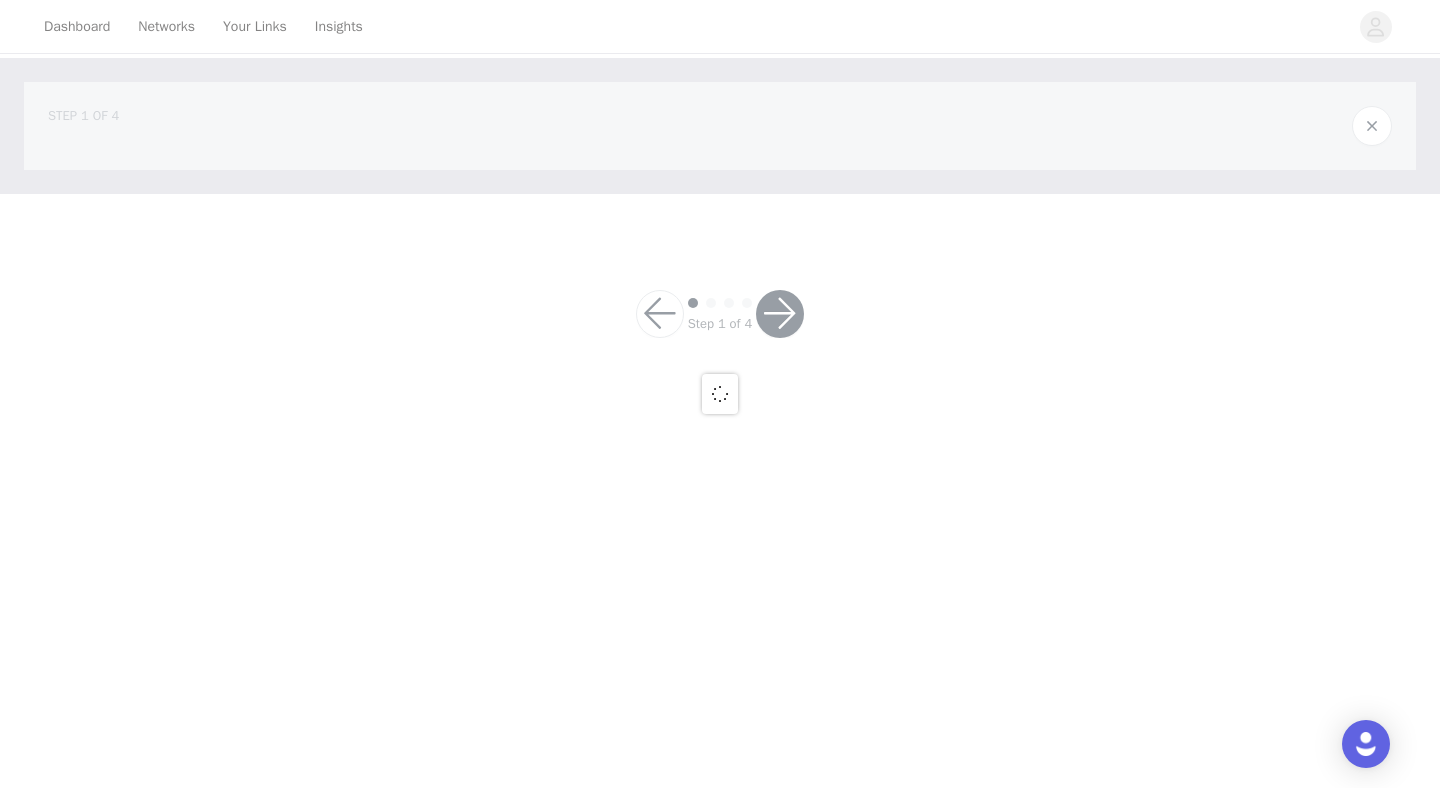 scroll, scrollTop: 0, scrollLeft: 0, axis: both 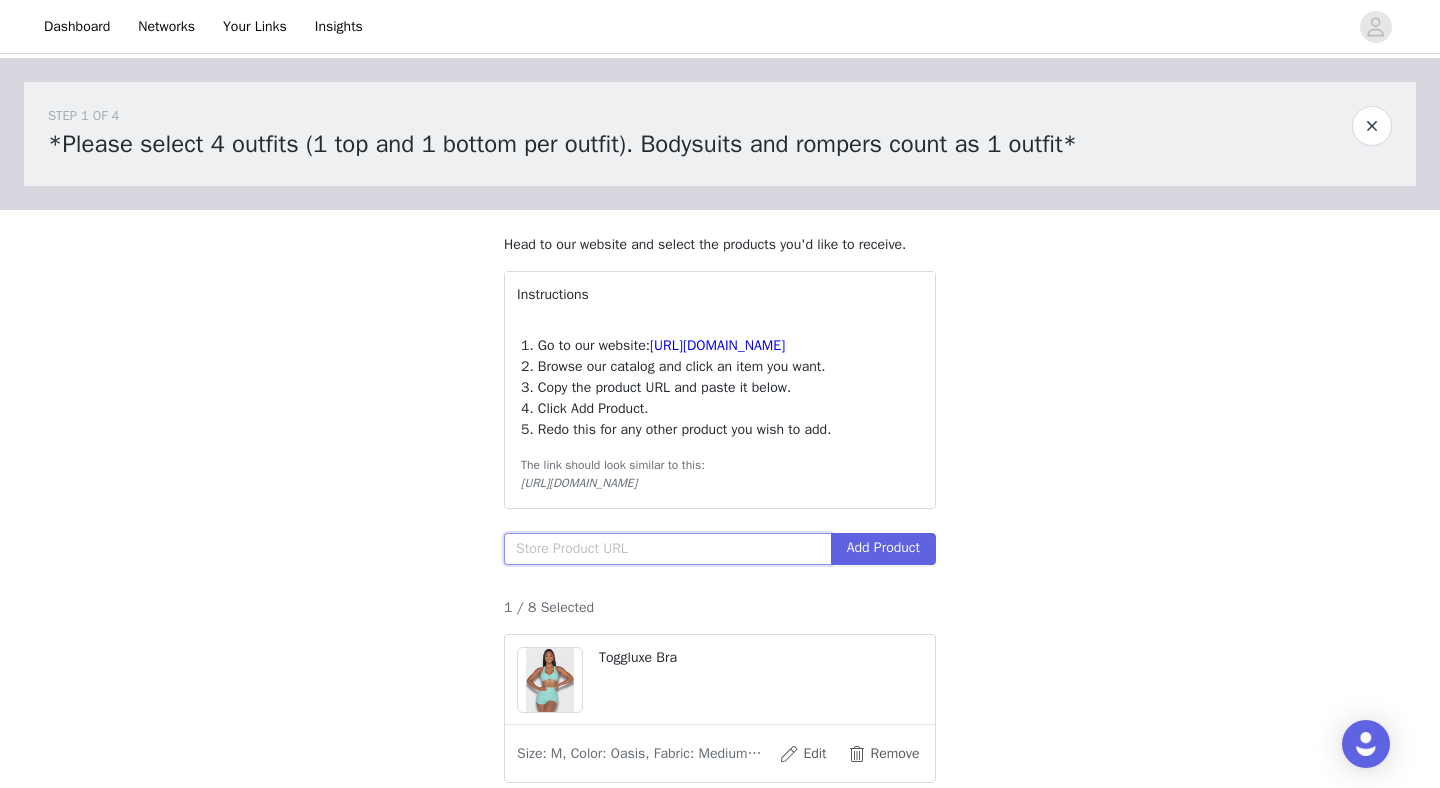 click at bounding box center [667, 549] 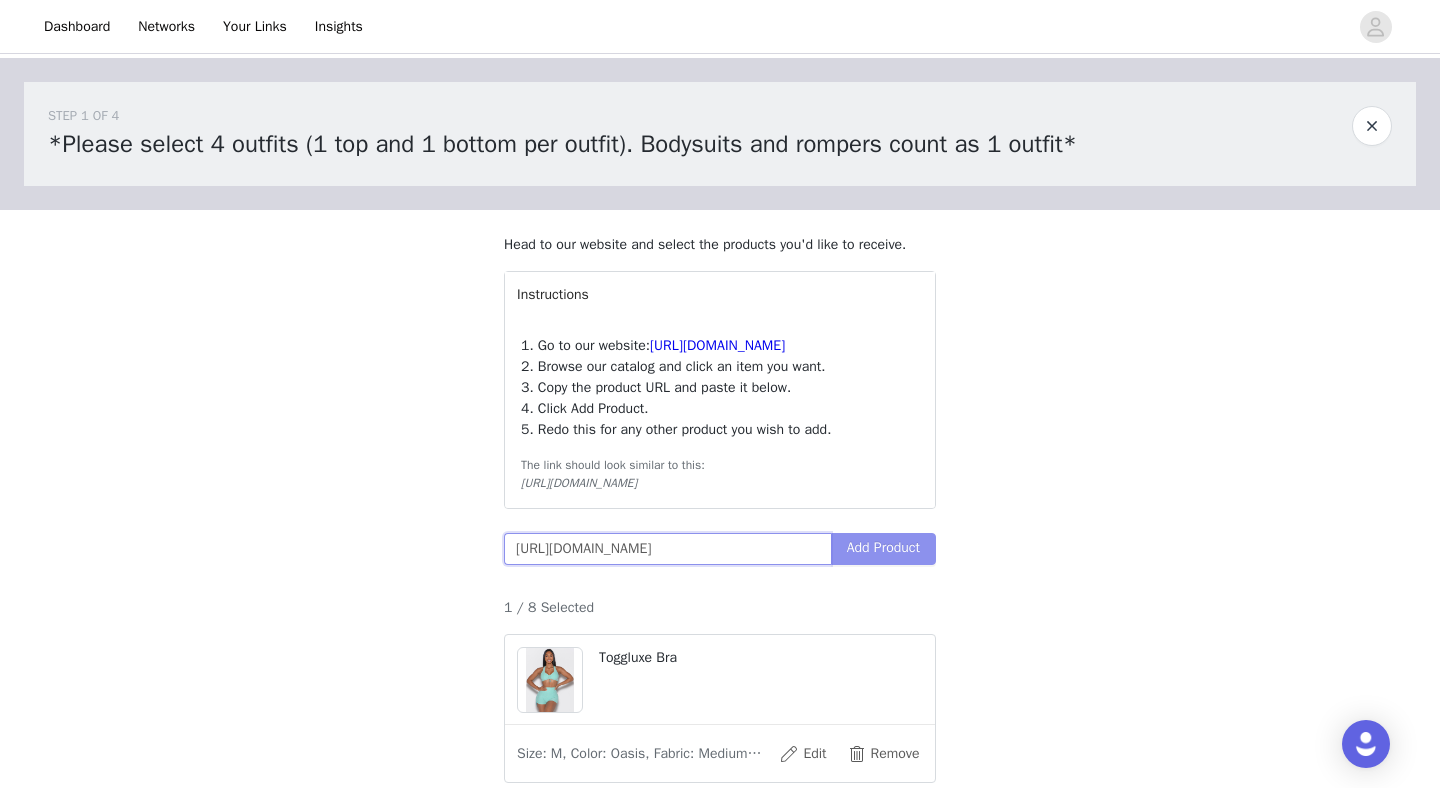 type on "https://www.bombshellsportswear.com/products/v-back-toggle-shorts-candy" 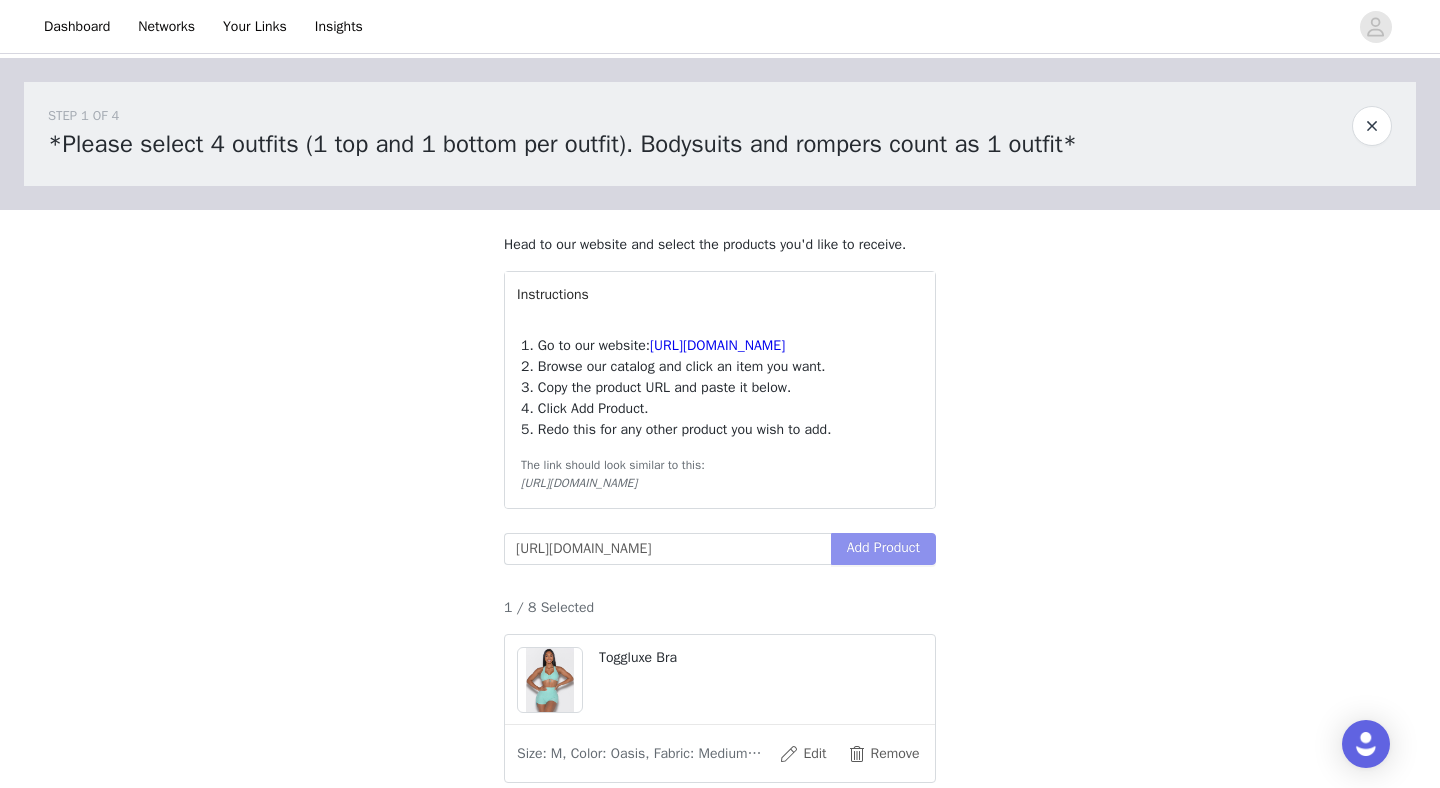 click on "Add Product" at bounding box center [883, 549] 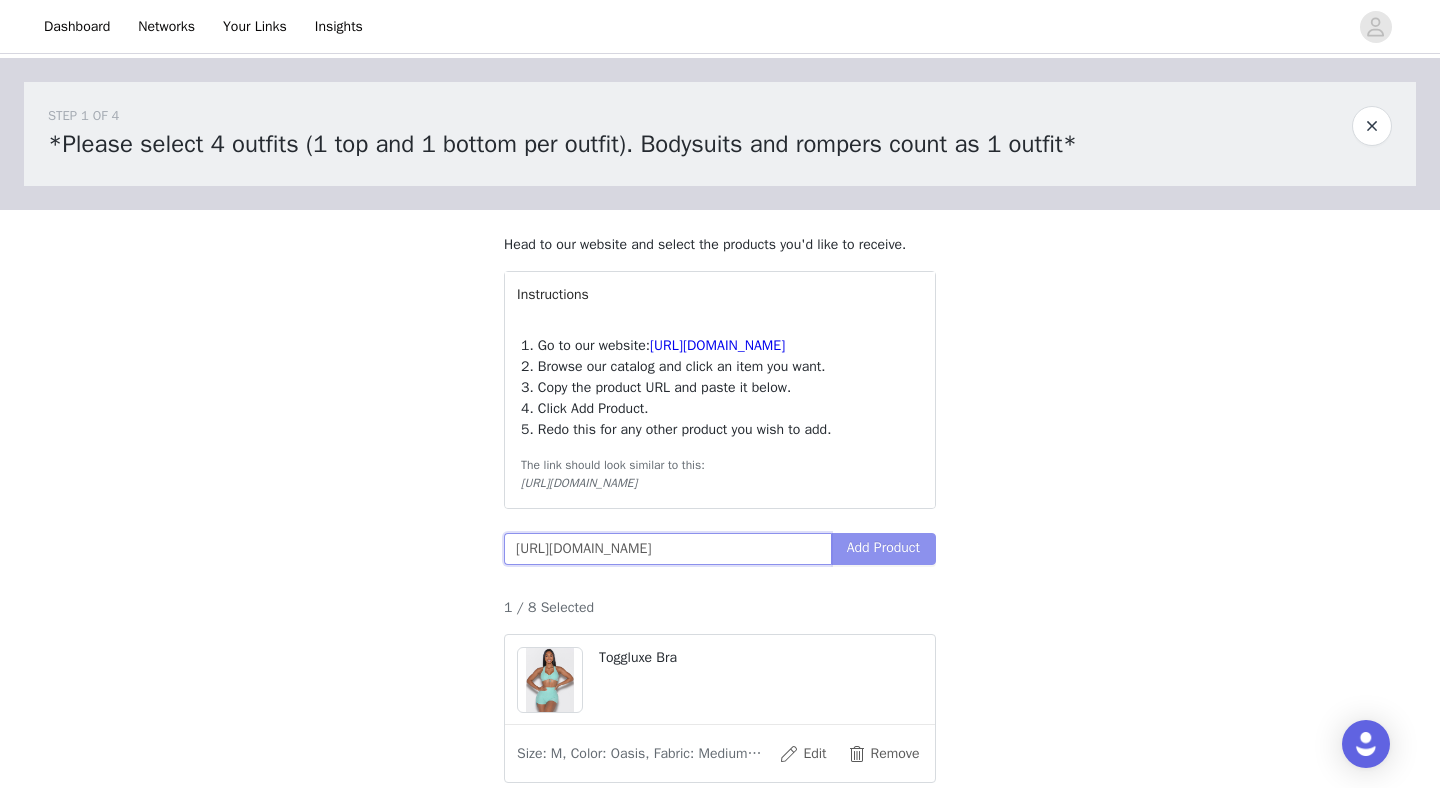 scroll, scrollTop: 0, scrollLeft: 137, axis: horizontal 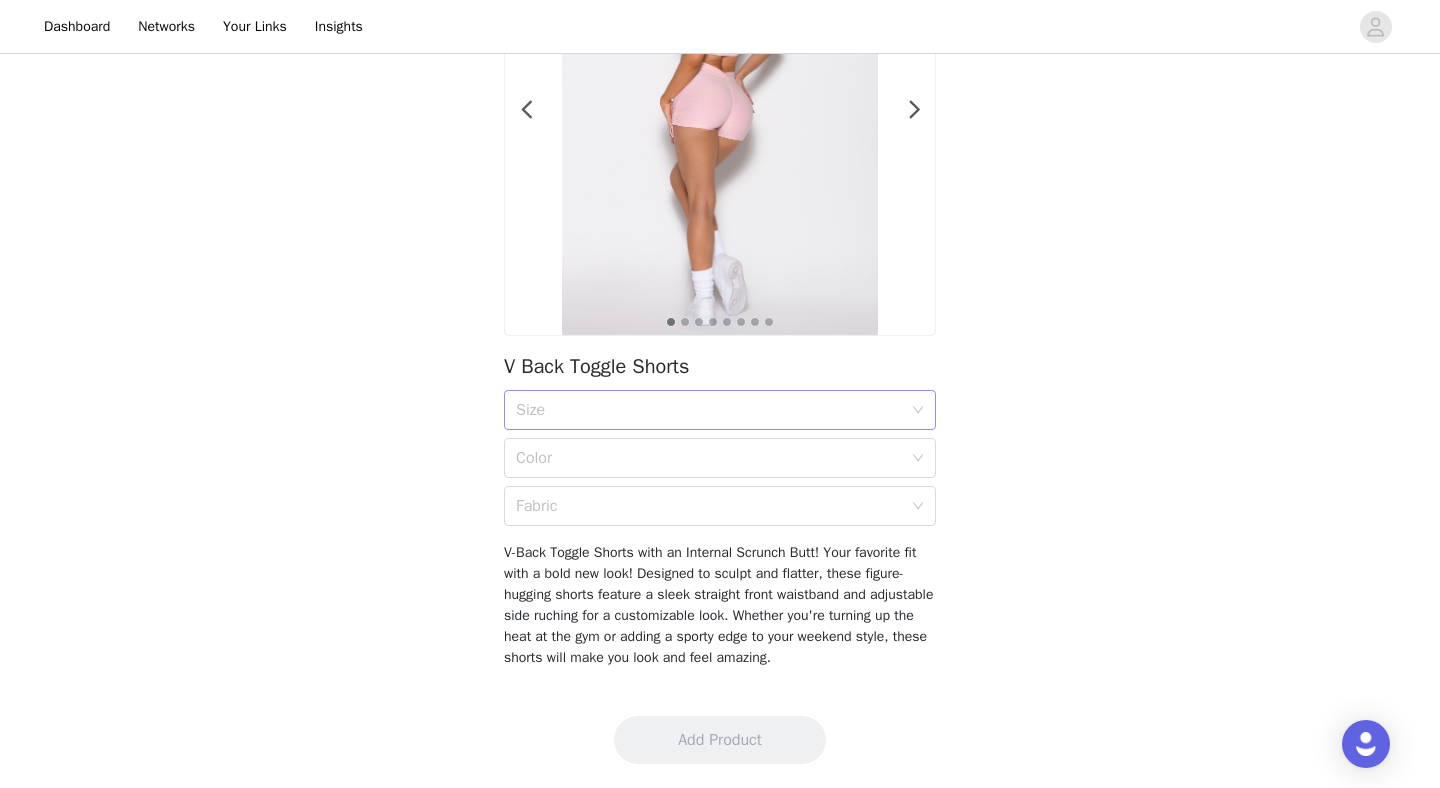click on "Size" at bounding box center [713, 410] 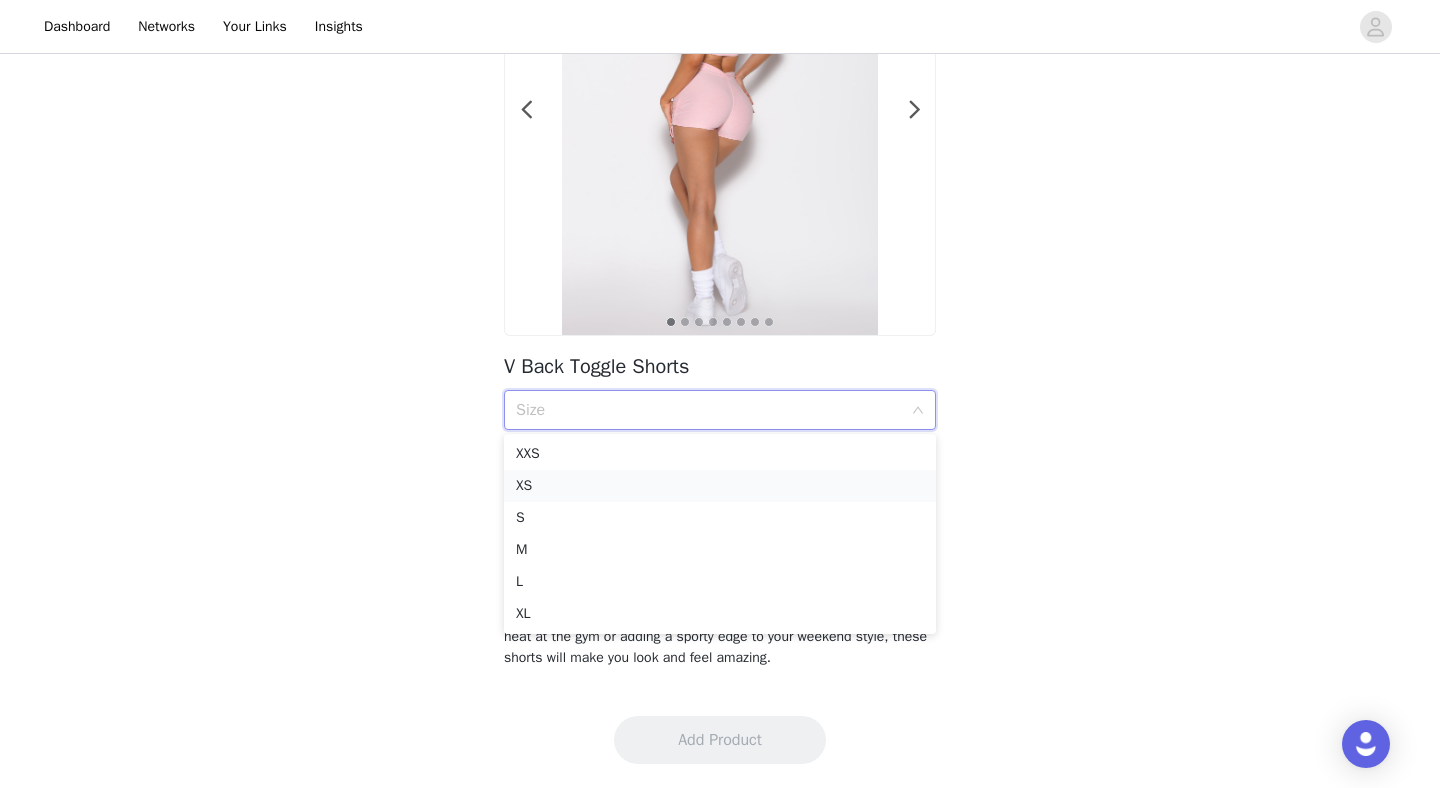 click on "XS" at bounding box center (720, 486) 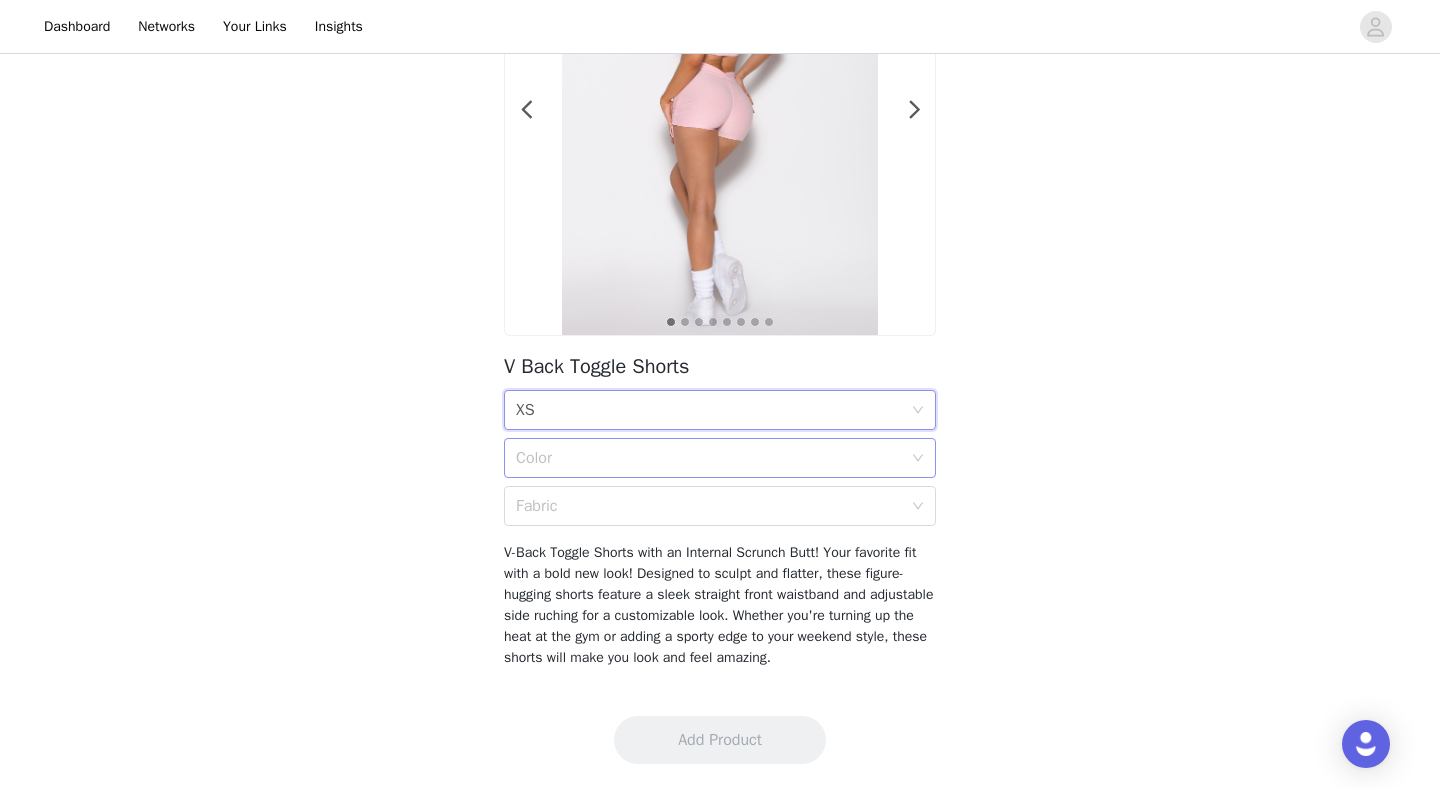click on "Color" at bounding box center [713, 458] 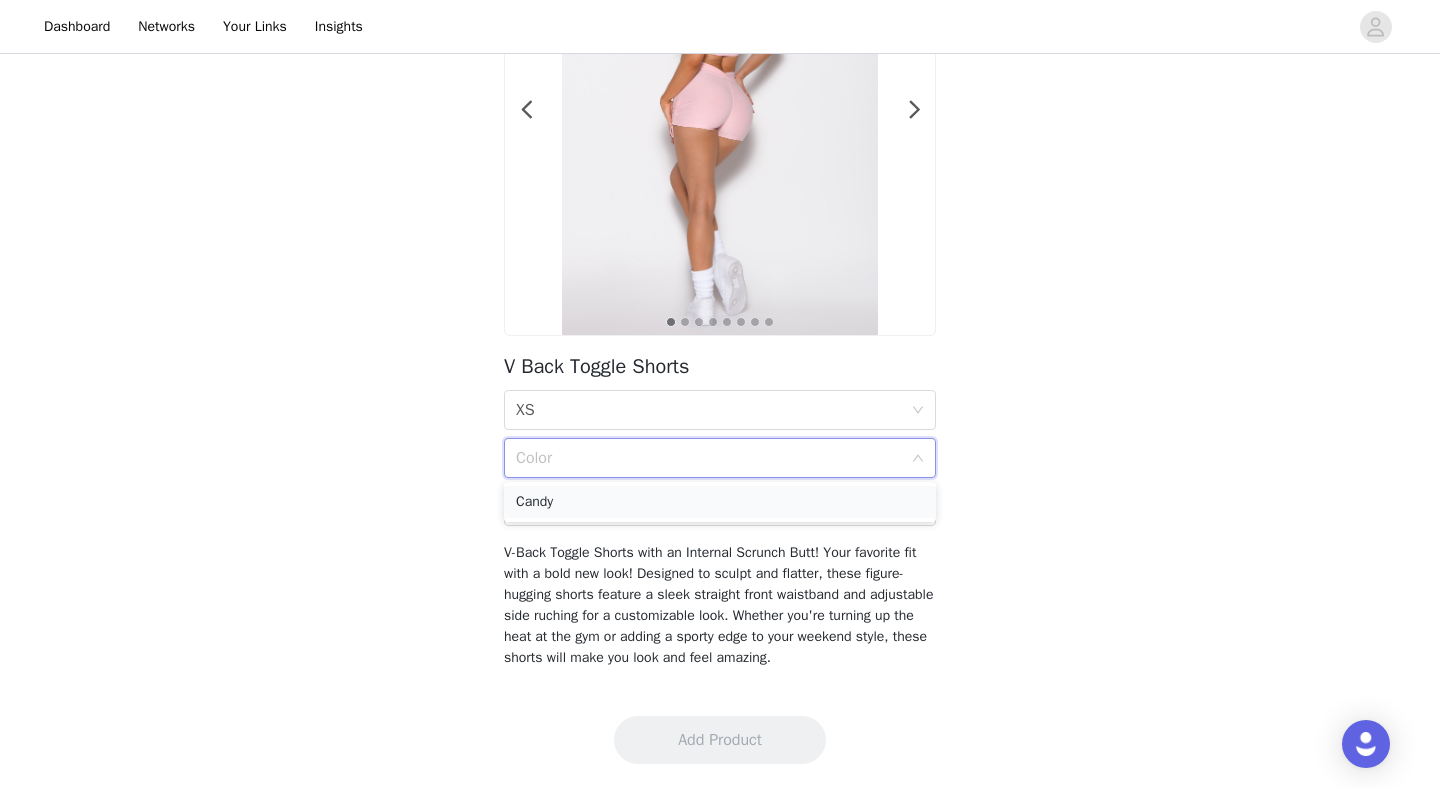 click on "Candy" at bounding box center [720, 502] 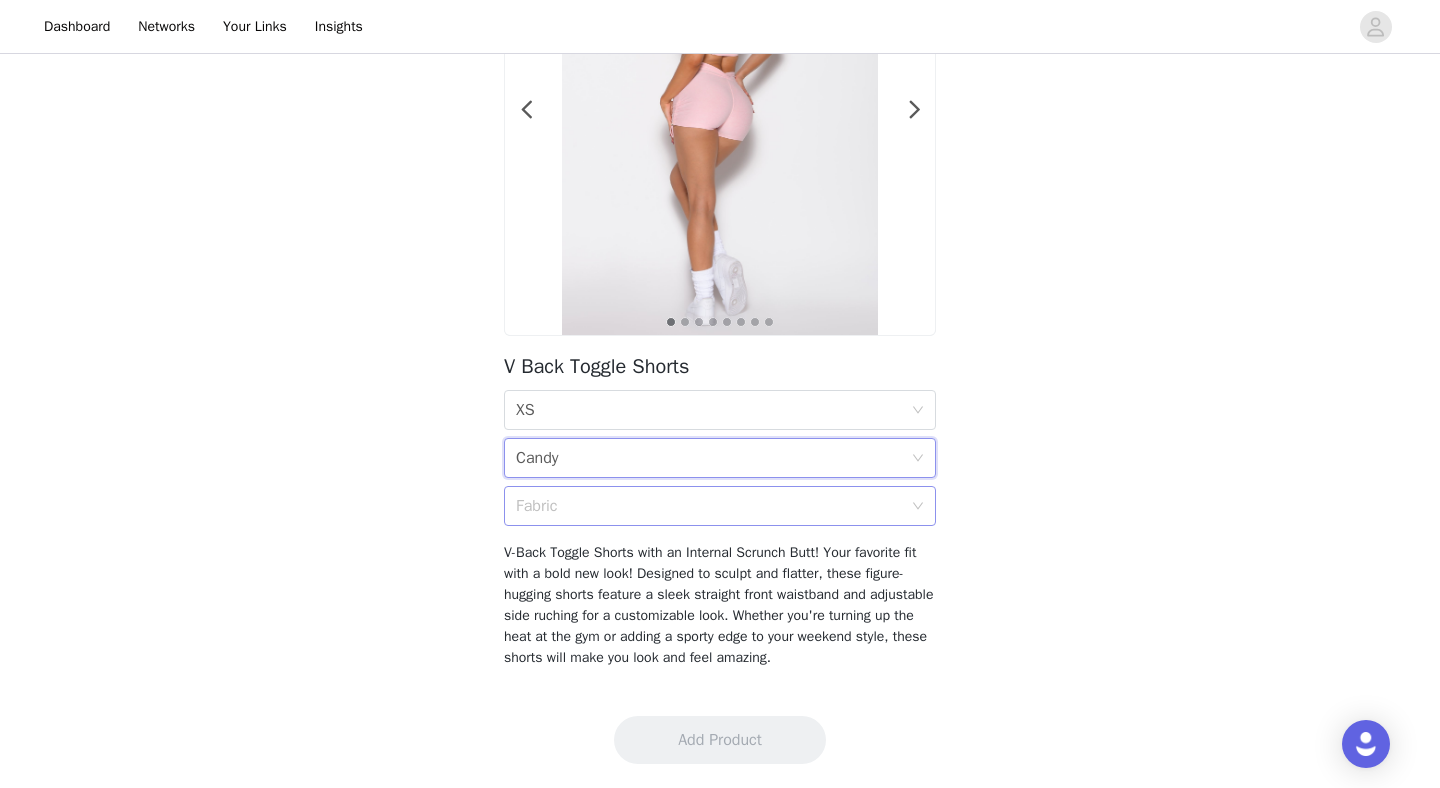 click on "Fabric" at bounding box center [709, 506] 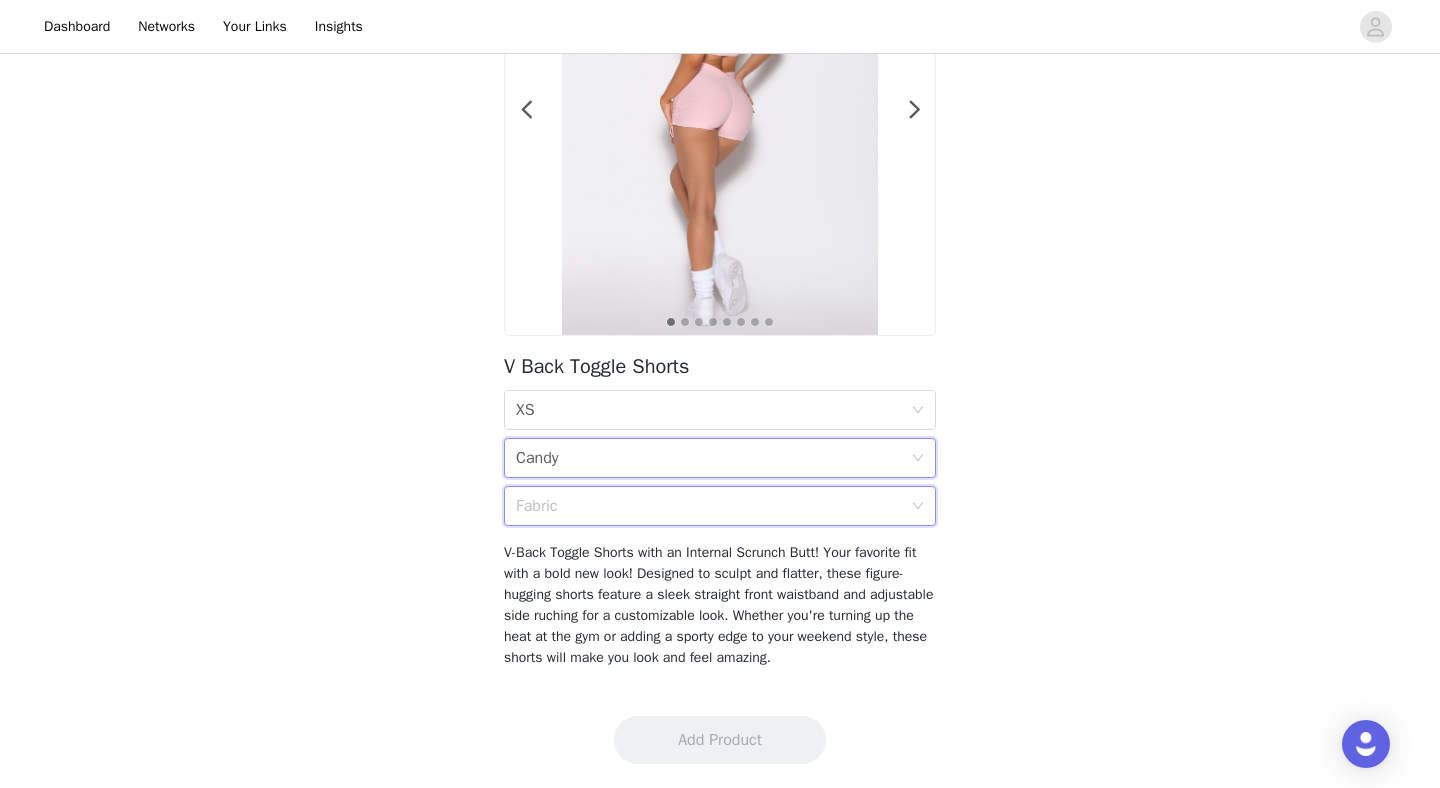 click on "Candy" at bounding box center [537, 458] 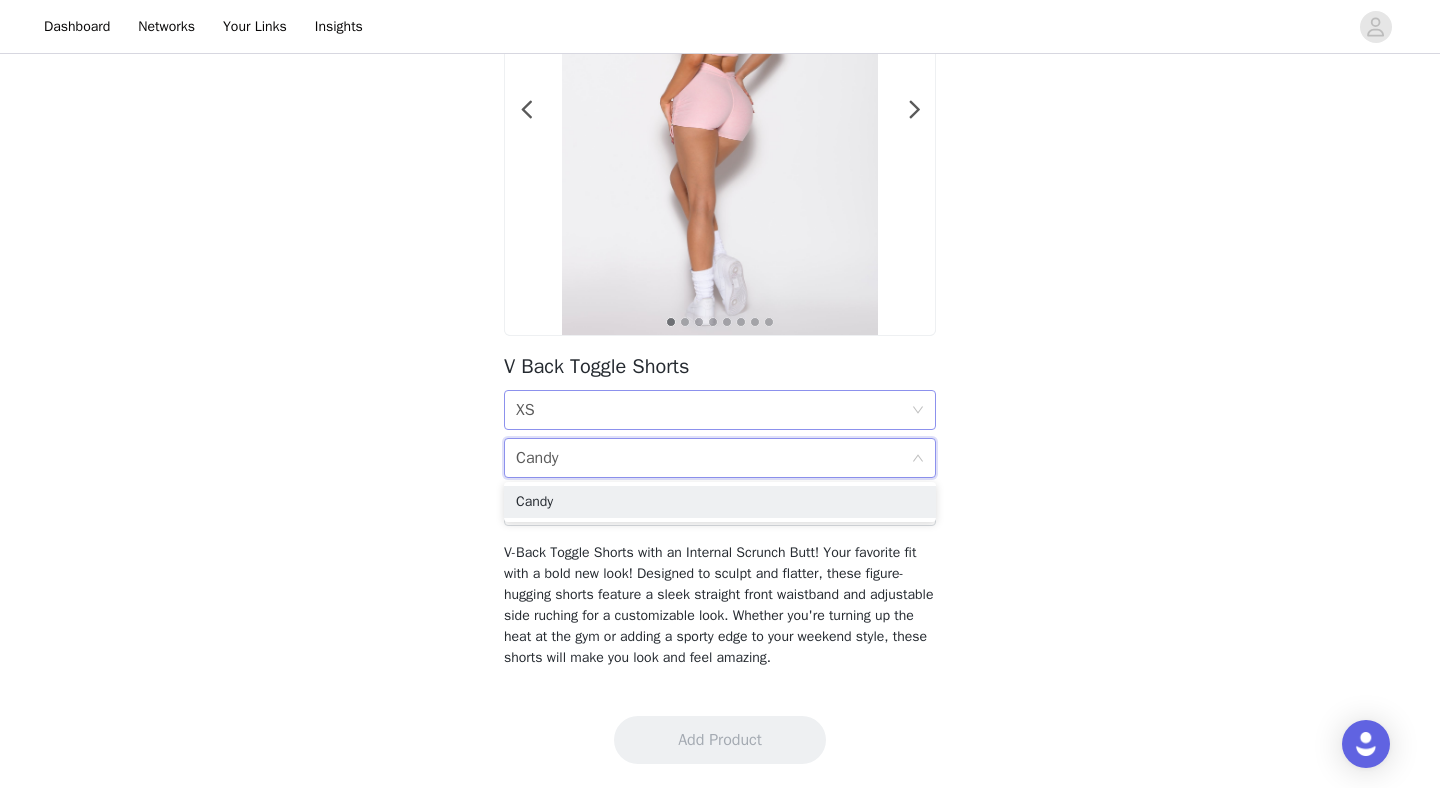 click on "Size XS" at bounding box center (713, 410) 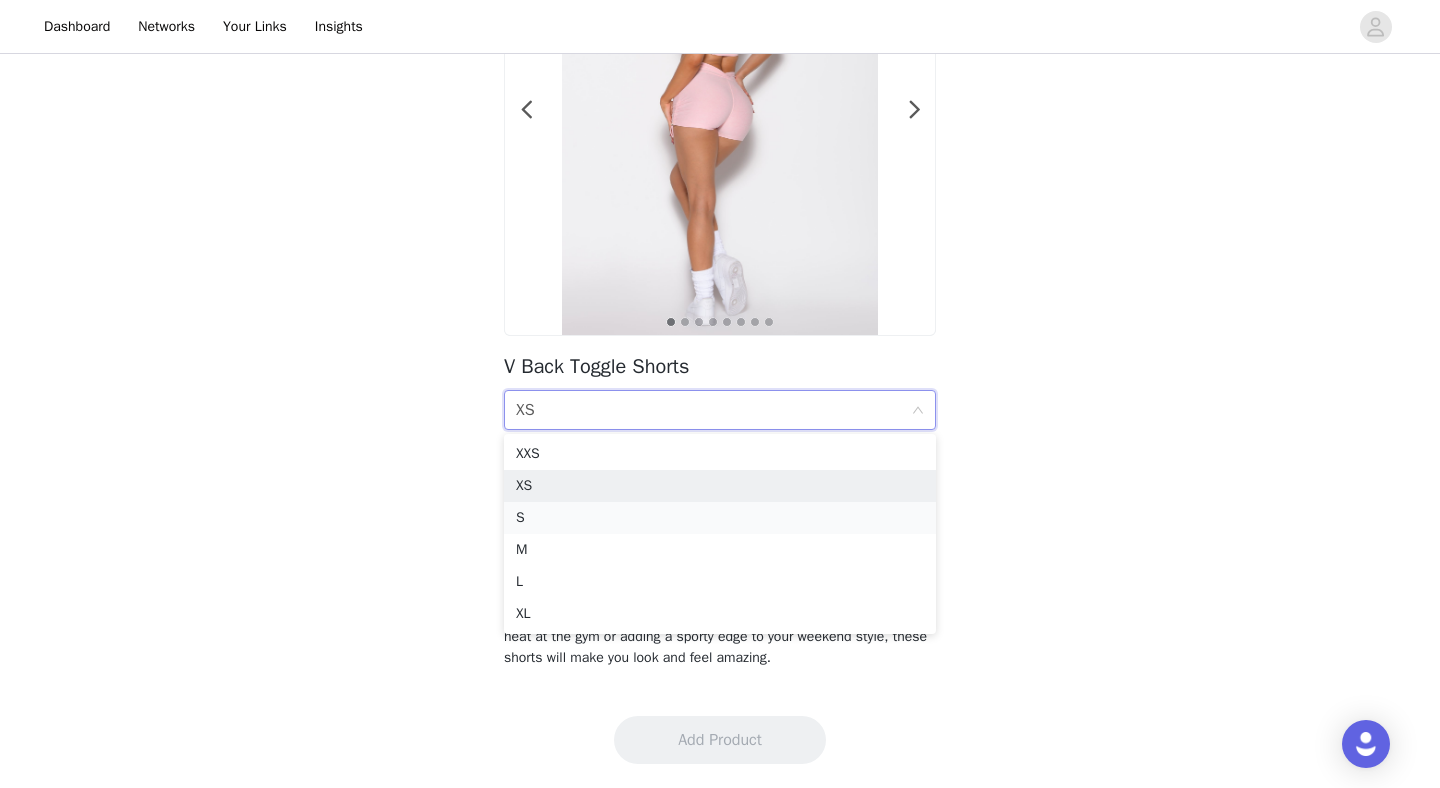 click on "S" at bounding box center [720, 518] 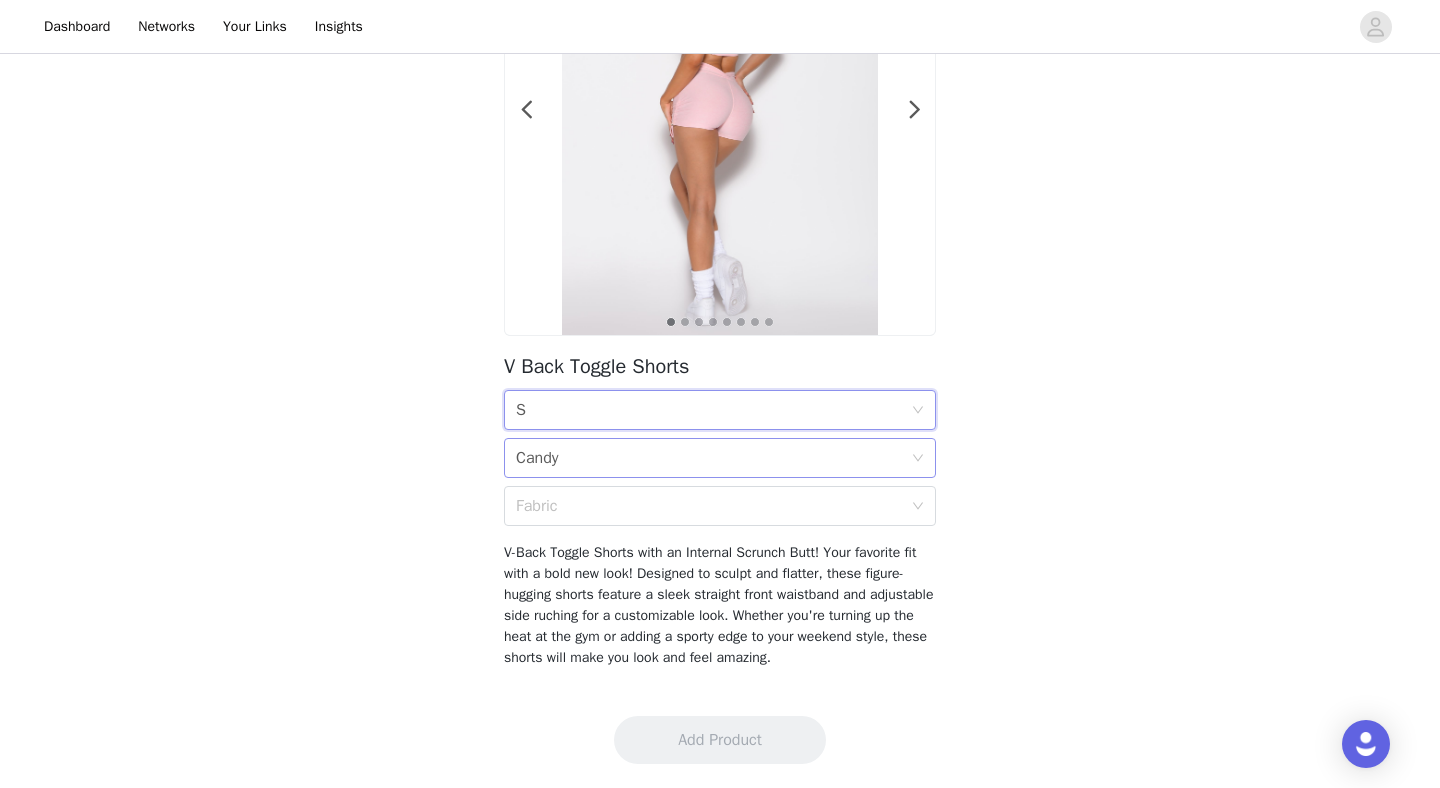 click on "Candy" at bounding box center (537, 458) 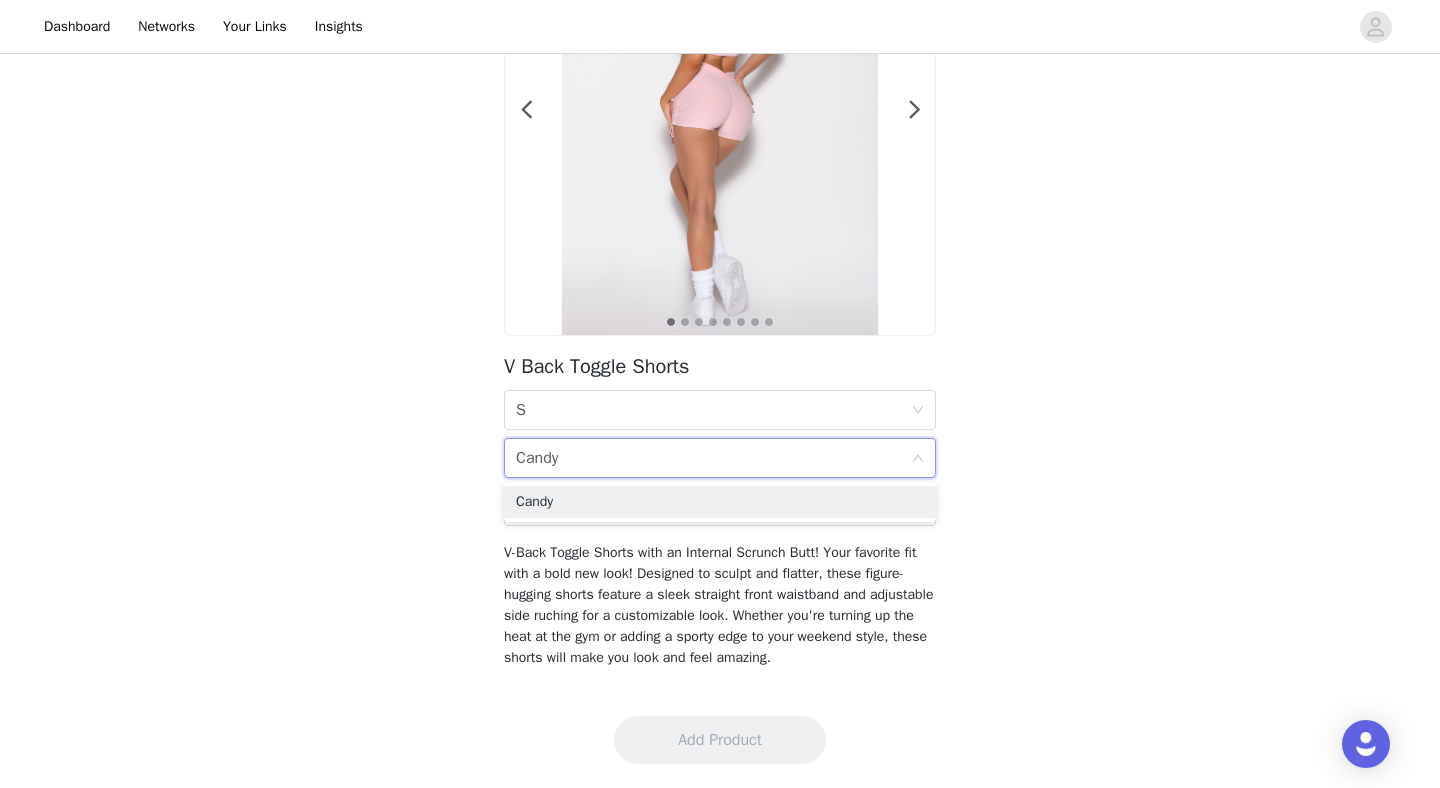 click on "Candy" at bounding box center [537, 458] 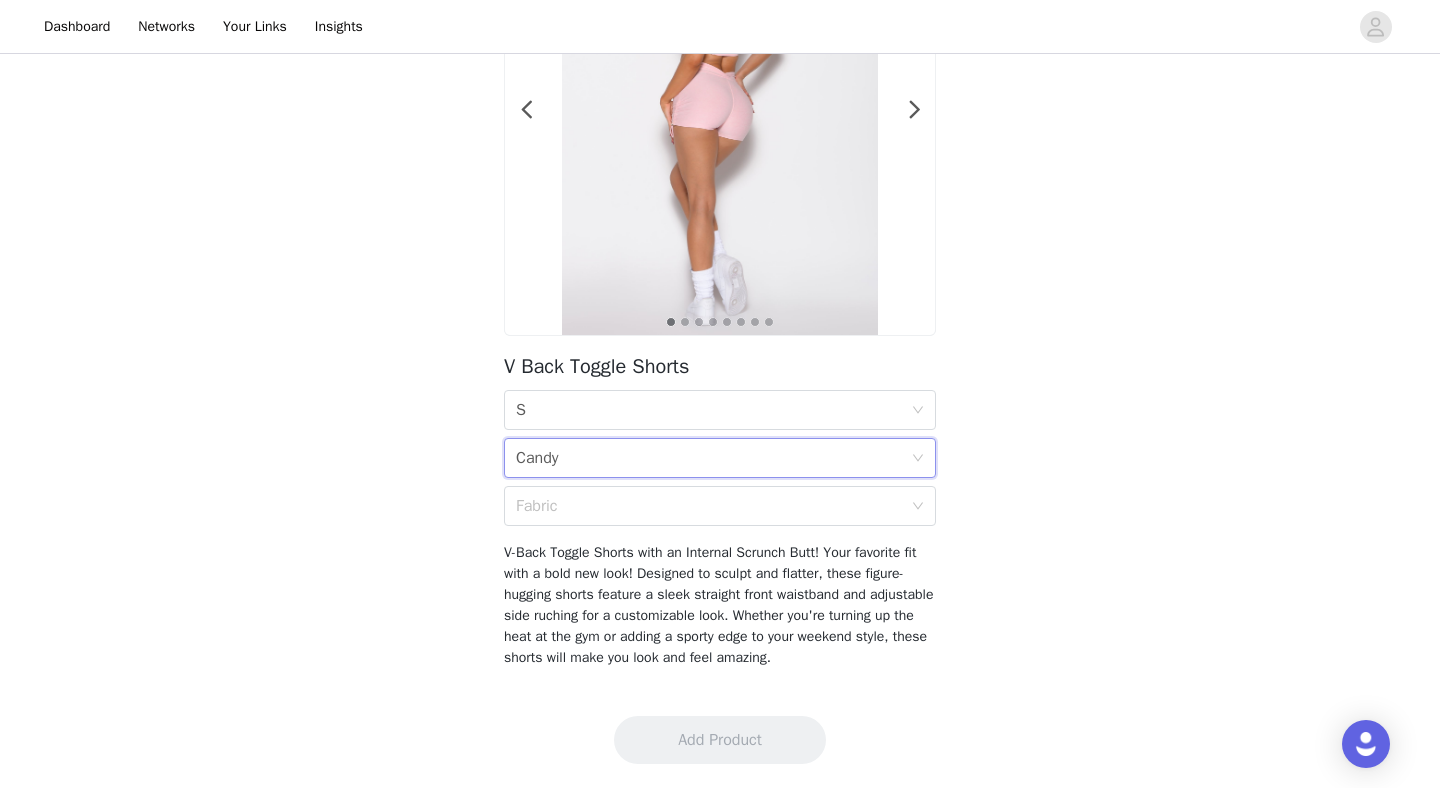 scroll, scrollTop: 199, scrollLeft: 0, axis: vertical 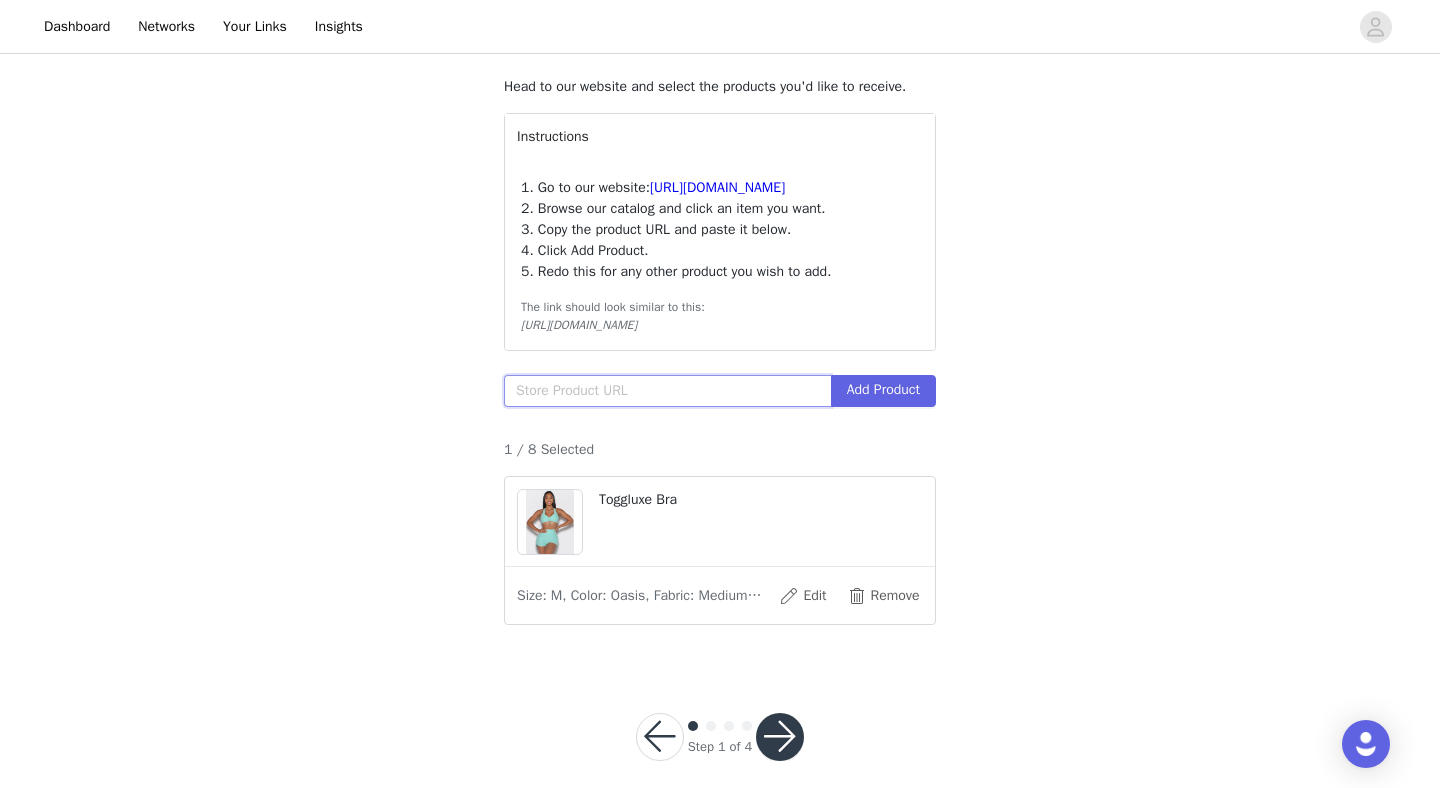click at bounding box center (667, 391) 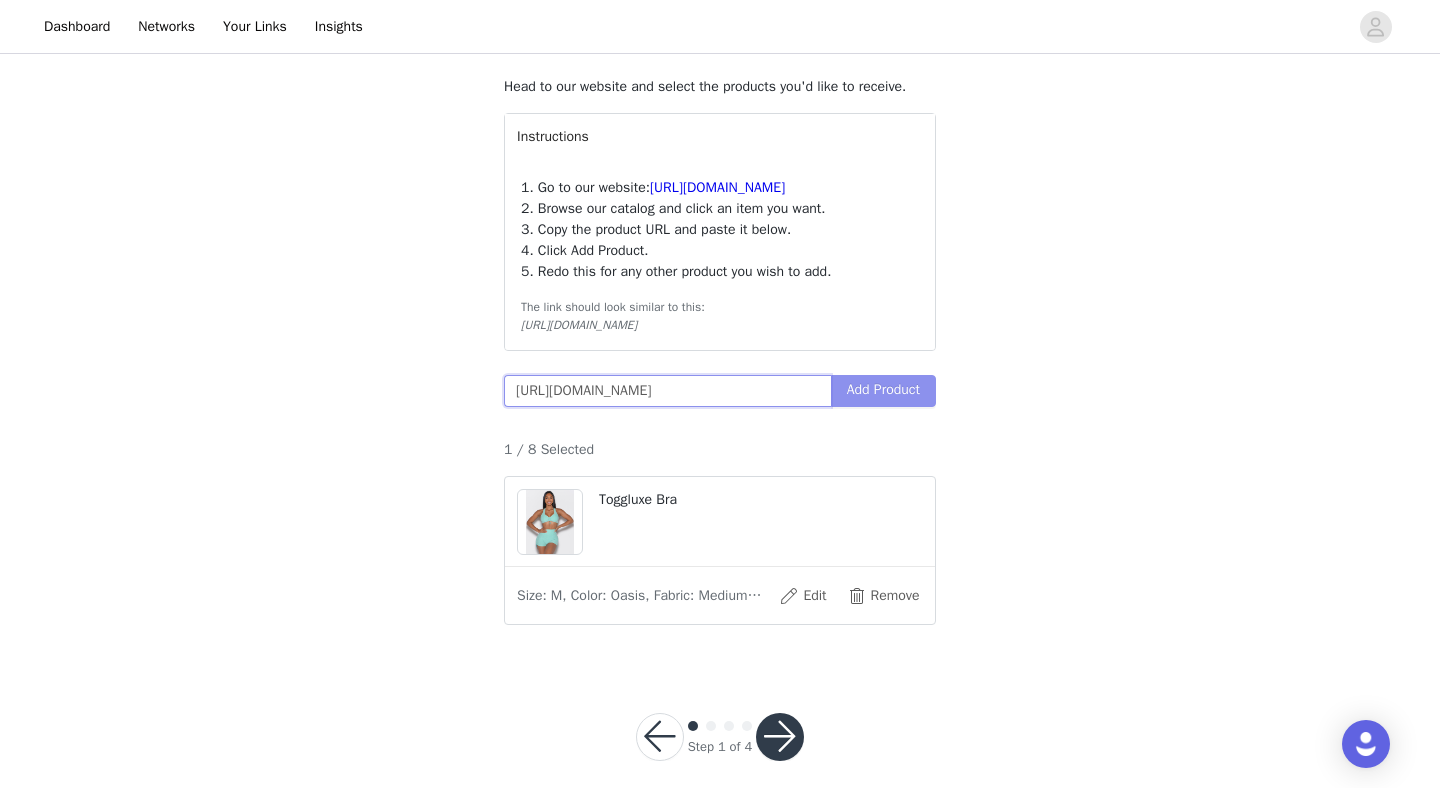 type on "[URL][DOMAIN_NAME]" 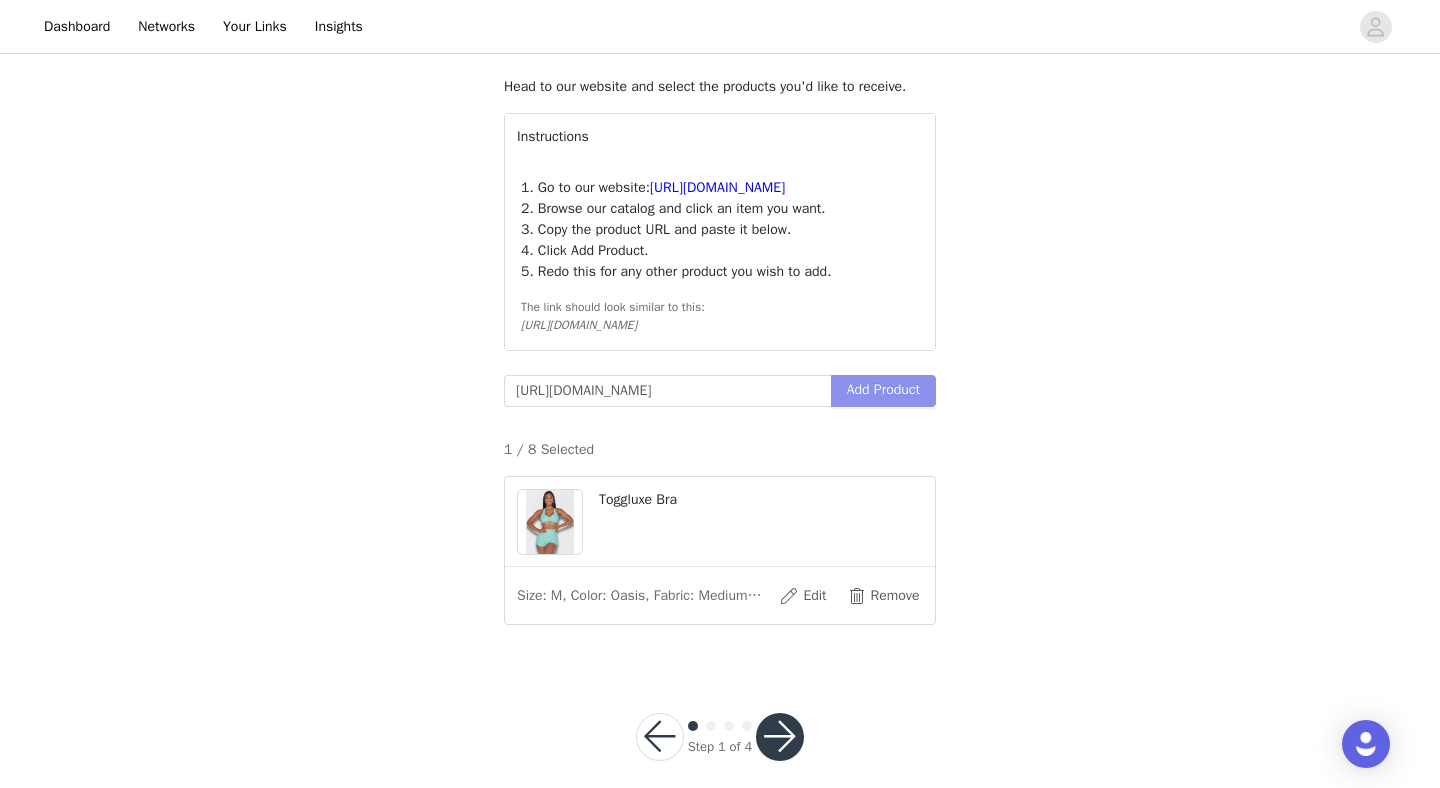 click on "Add Product" at bounding box center (883, 391) 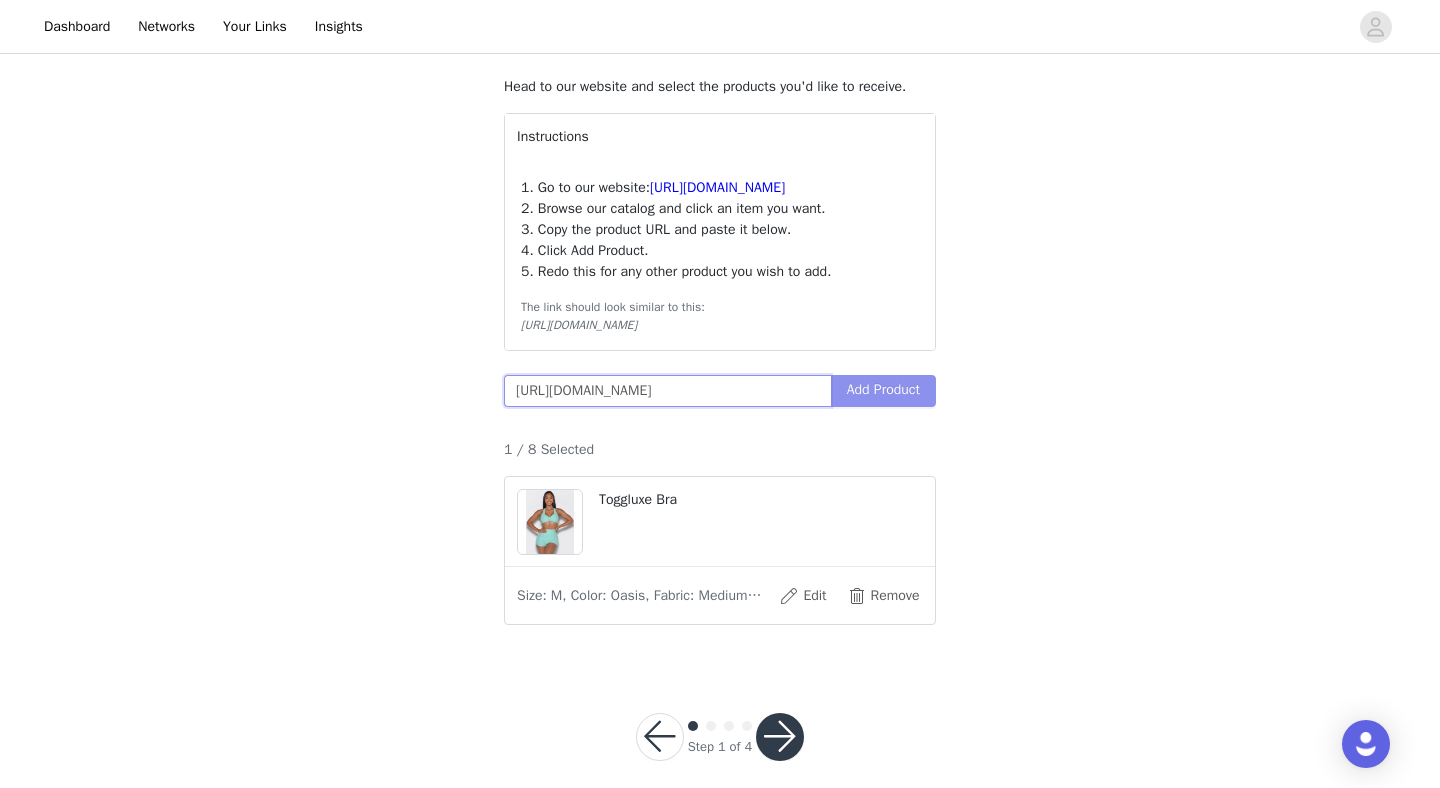 scroll, scrollTop: 0, scrollLeft: 312, axis: horizontal 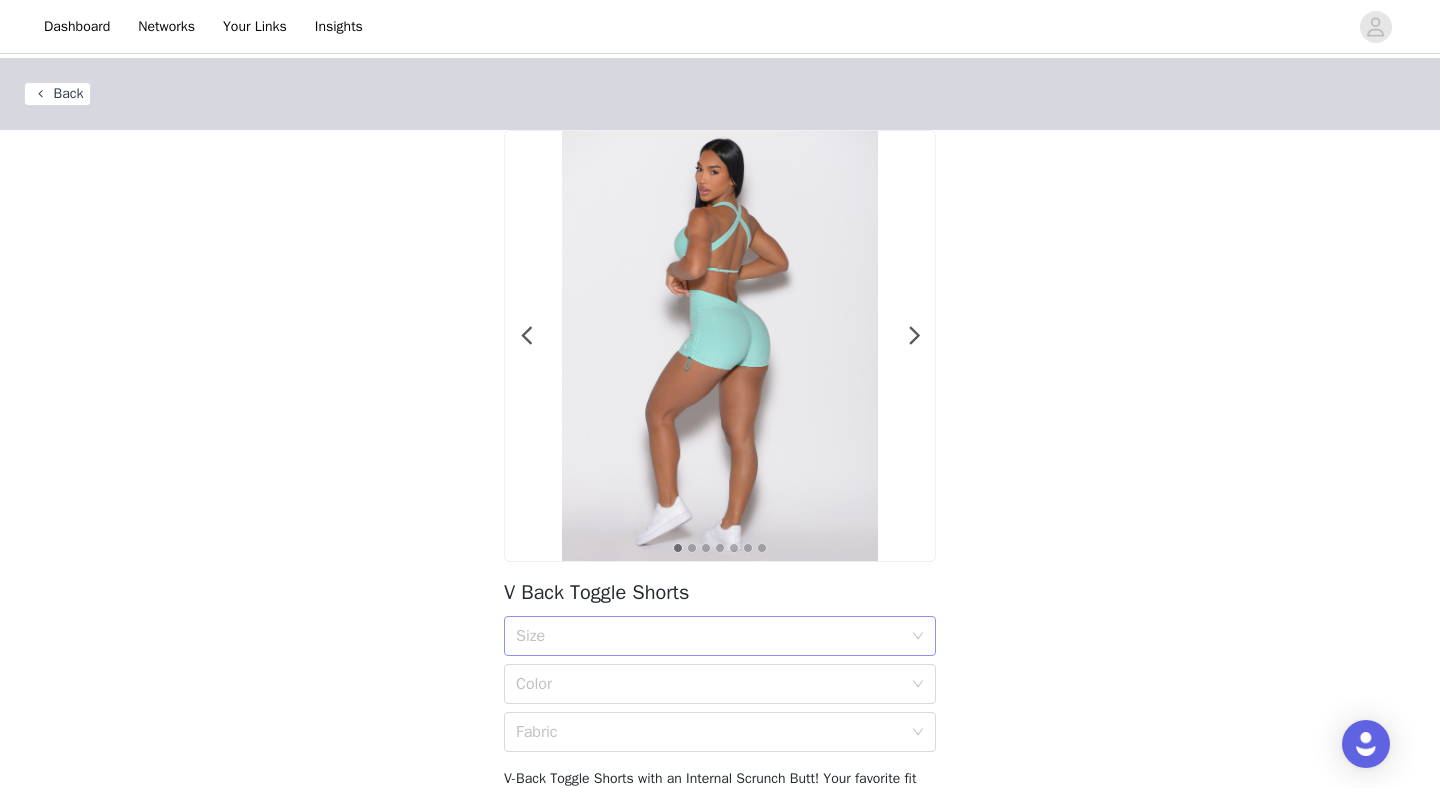 click on "Size" at bounding box center (709, 636) 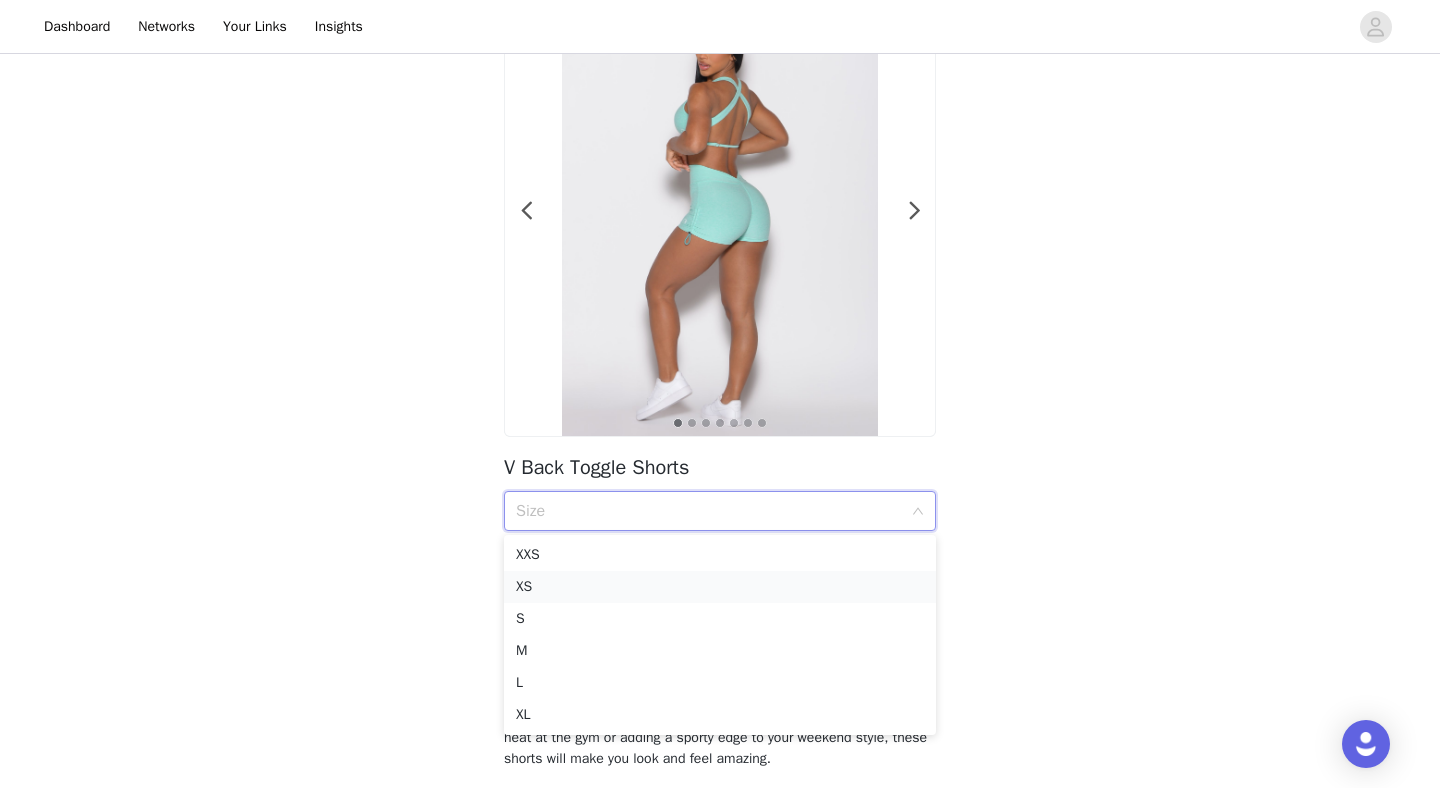 scroll, scrollTop: 175, scrollLeft: 0, axis: vertical 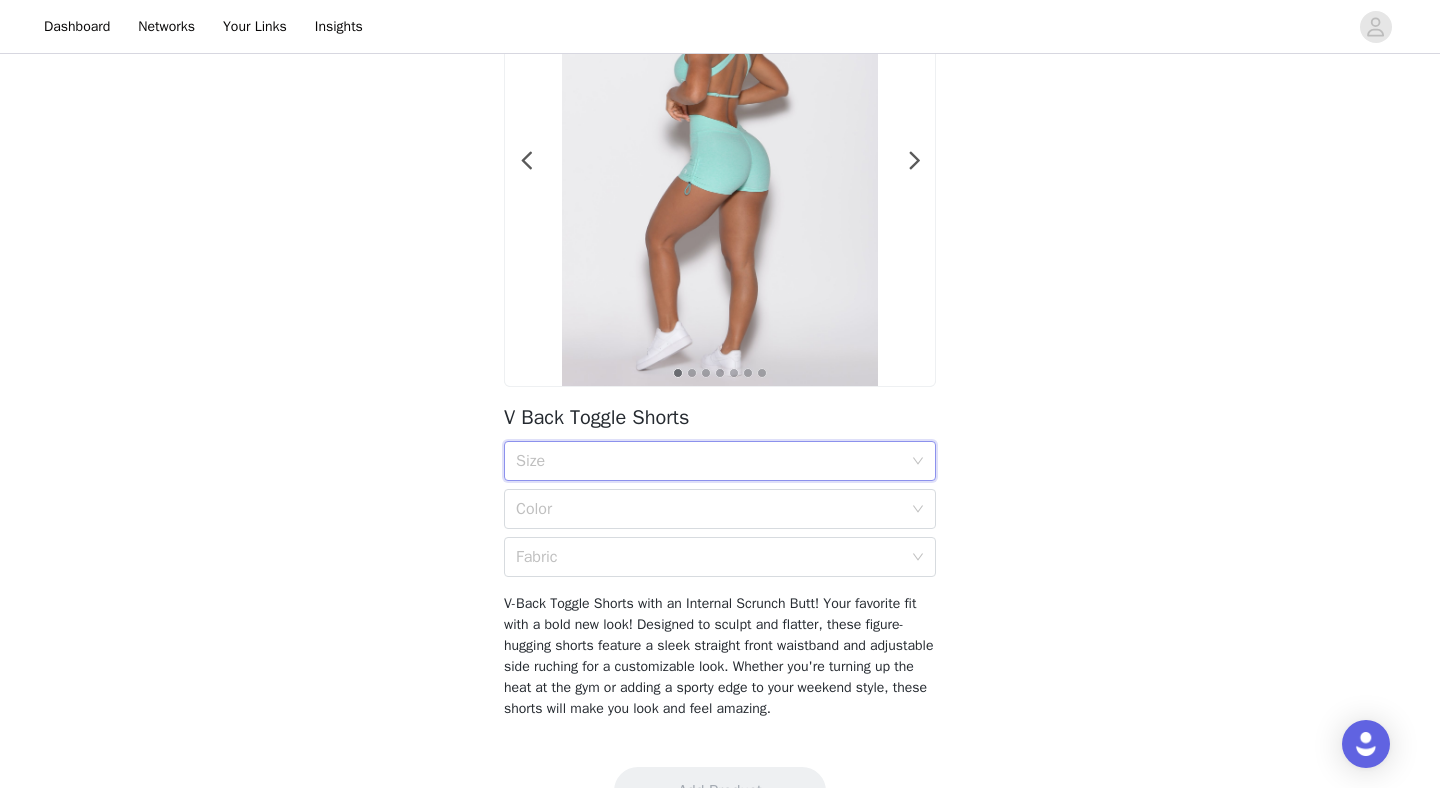 click on "Size" at bounding box center [709, 461] 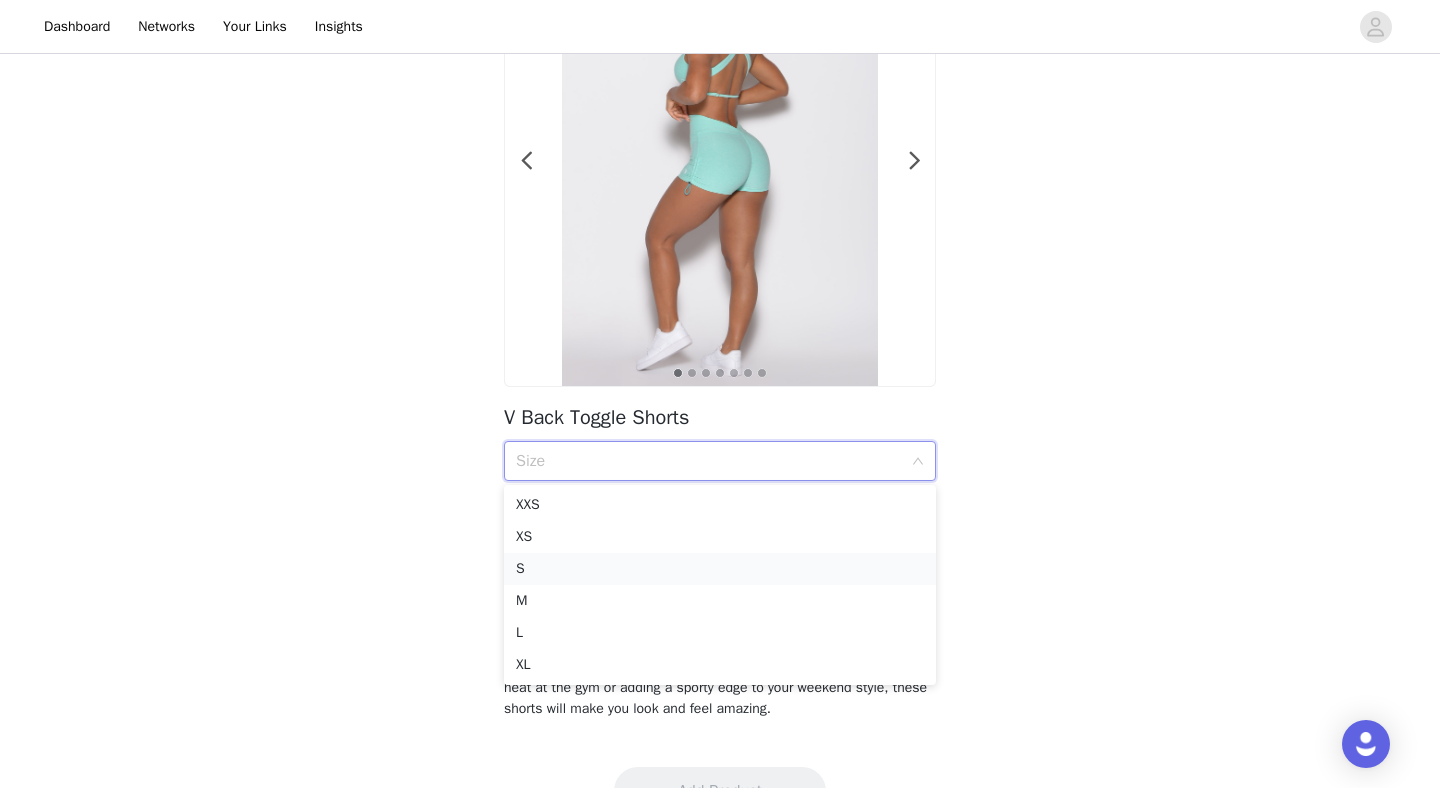 click on "S" at bounding box center (720, 569) 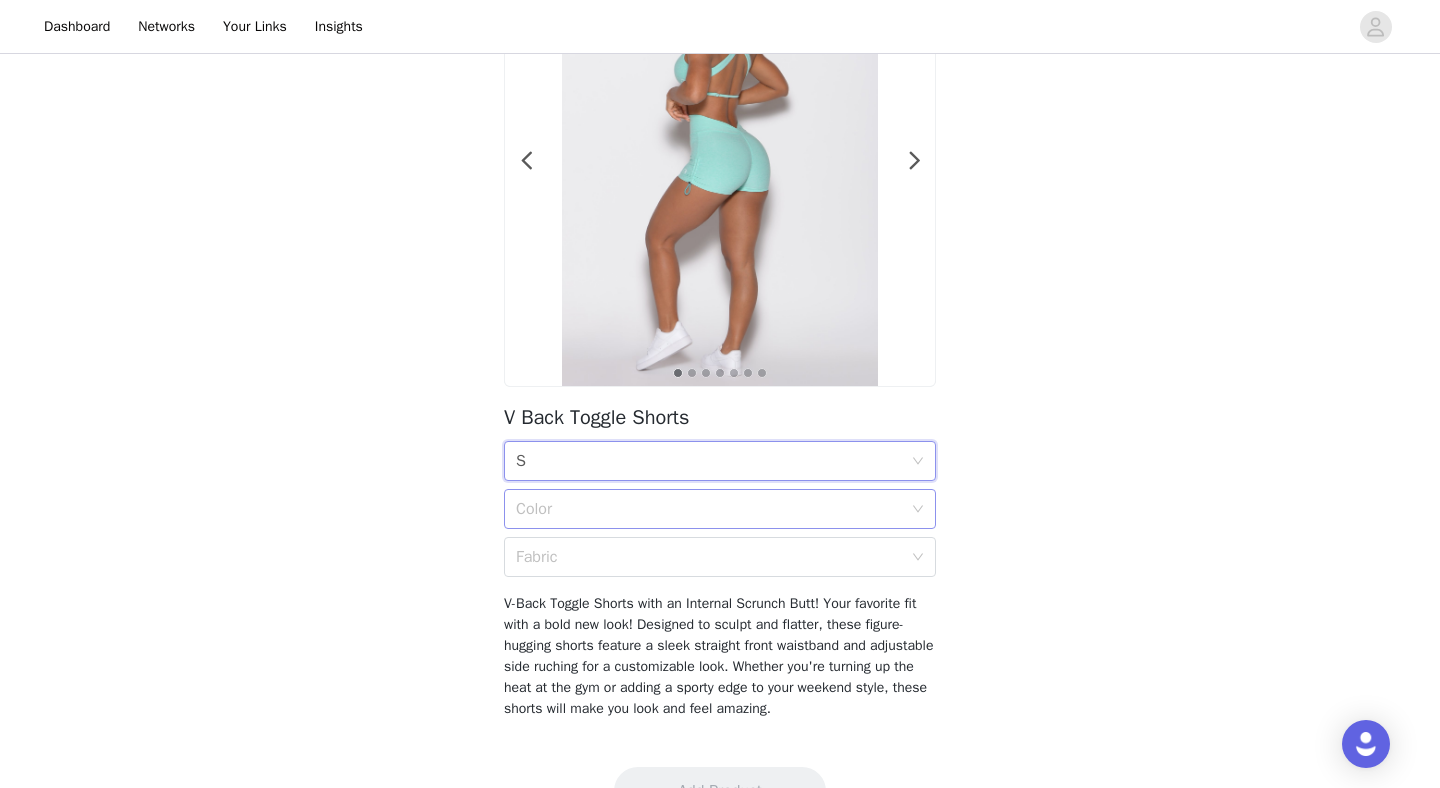 click on "Color" at bounding box center (709, 509) 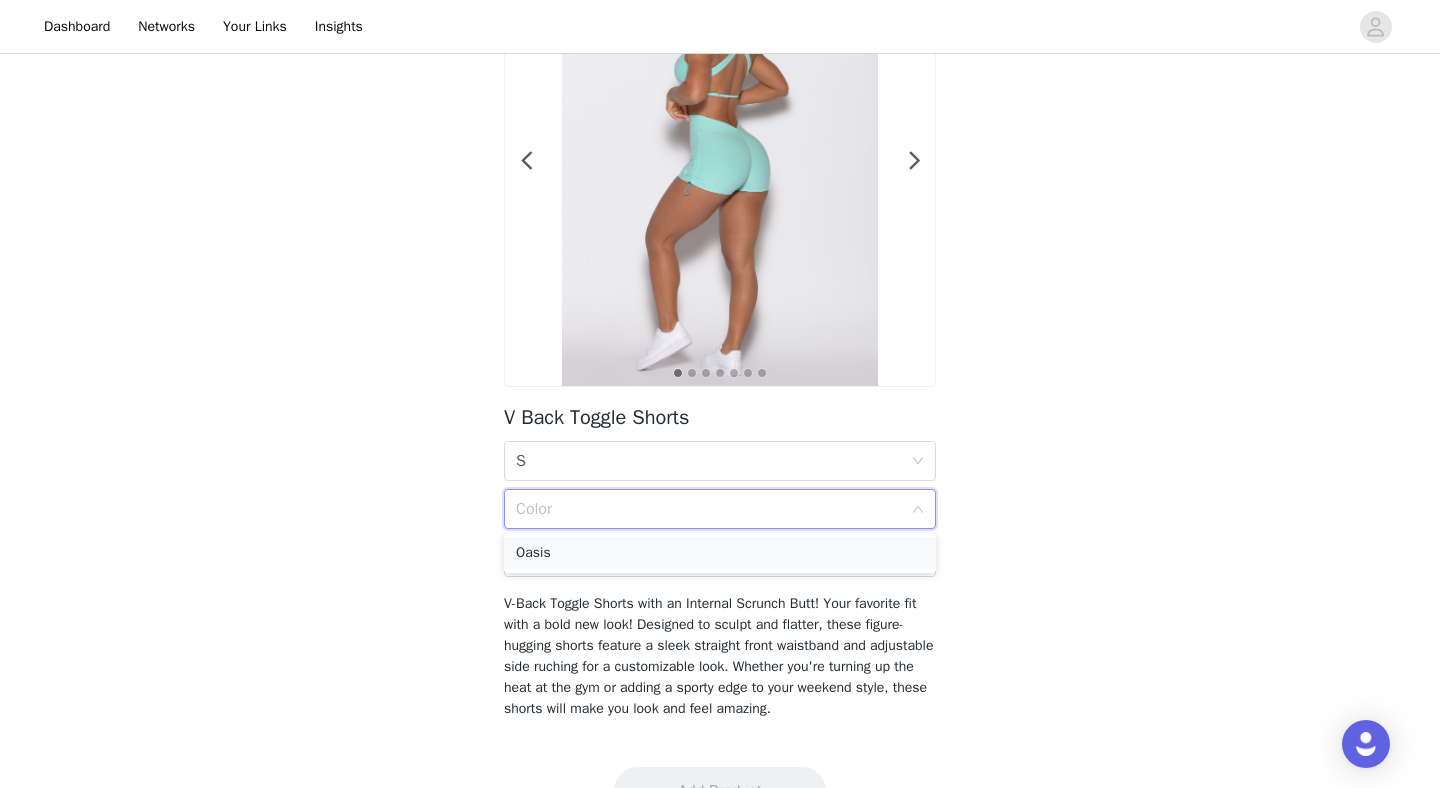 click on "Oasis" at bounding box center [720, 553] 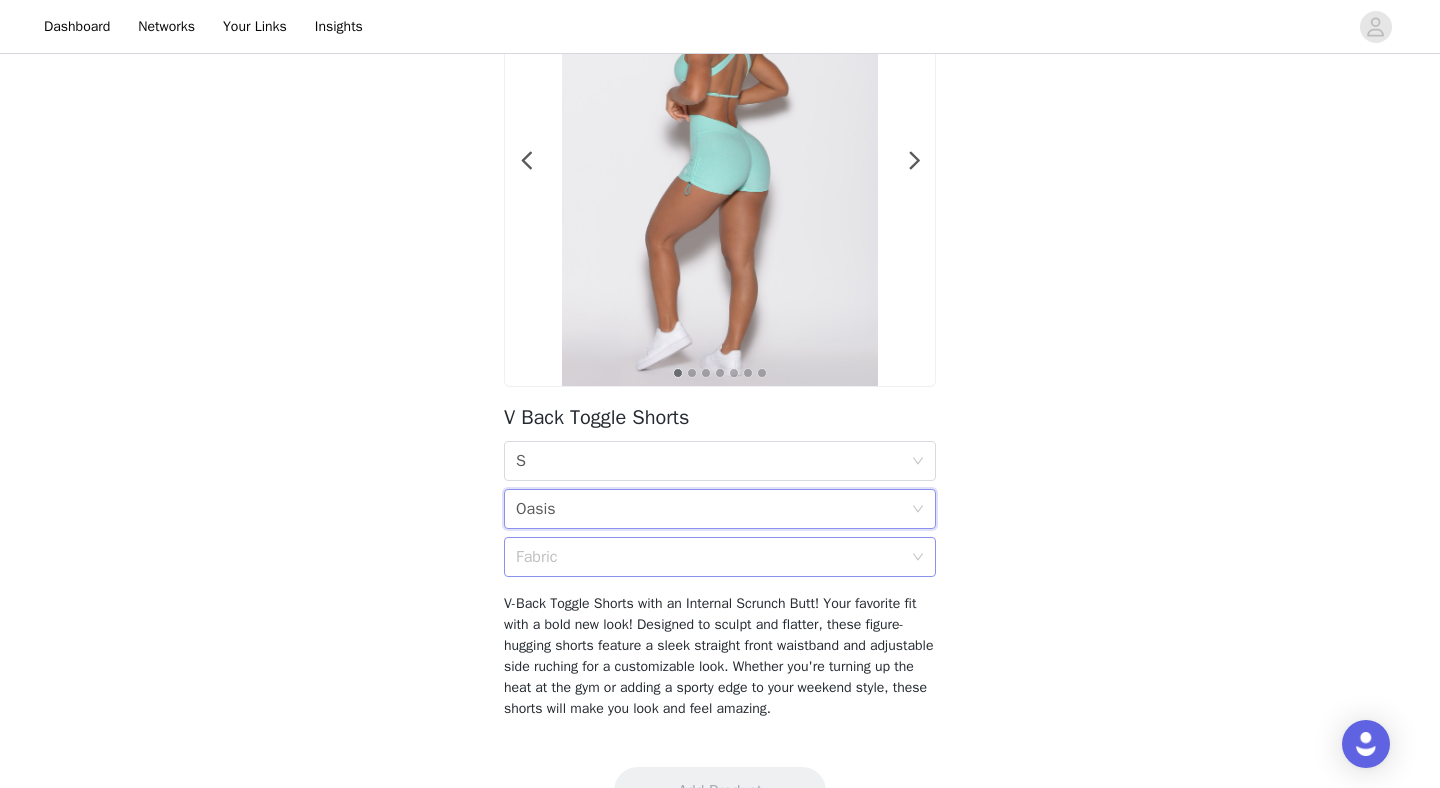 click on "Fabric" at bounding box center [709, 557] 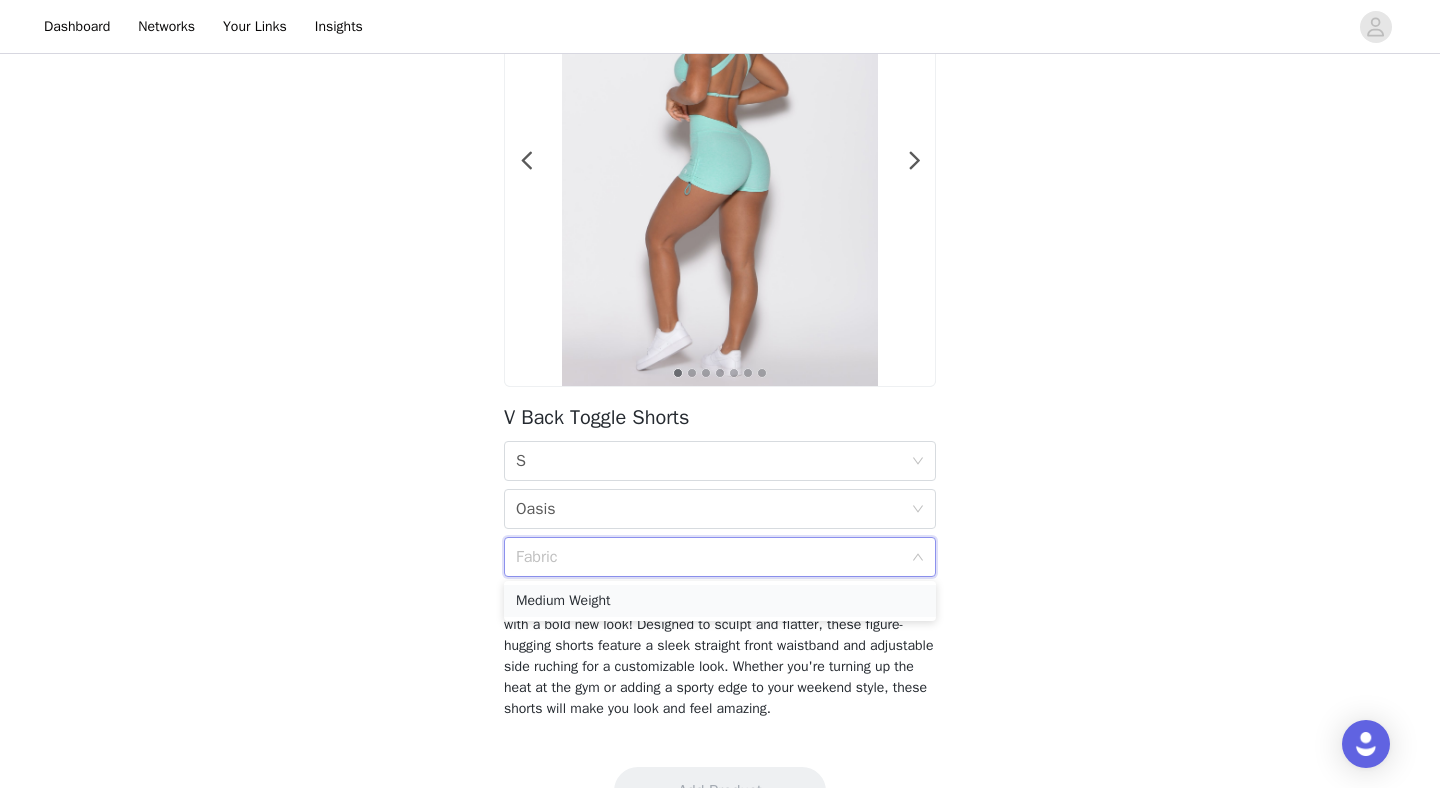 click on "Medium Weight" at bounding box center (720, 601) 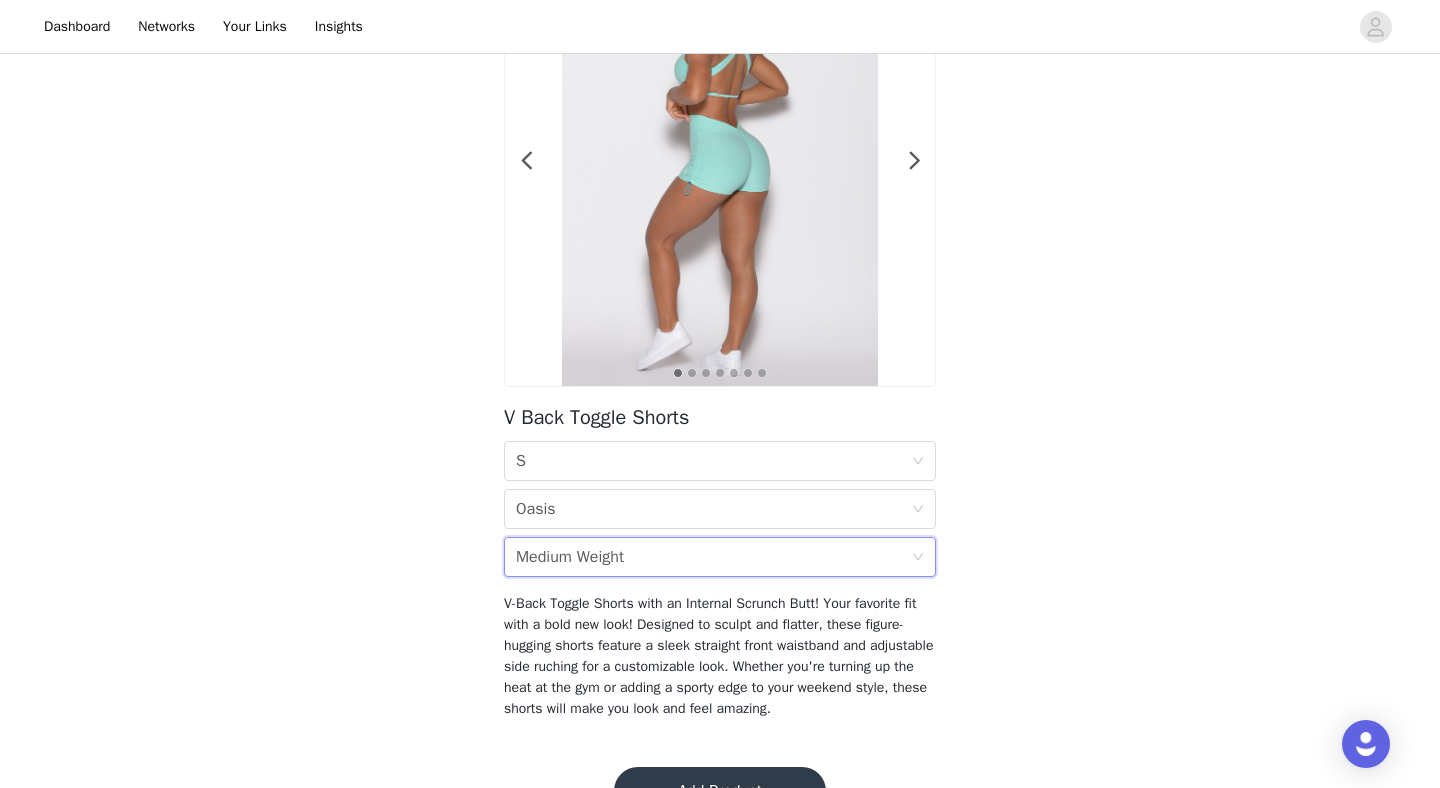scroll, scrollTop: 226, scrollLeft: 0, axis: vertical 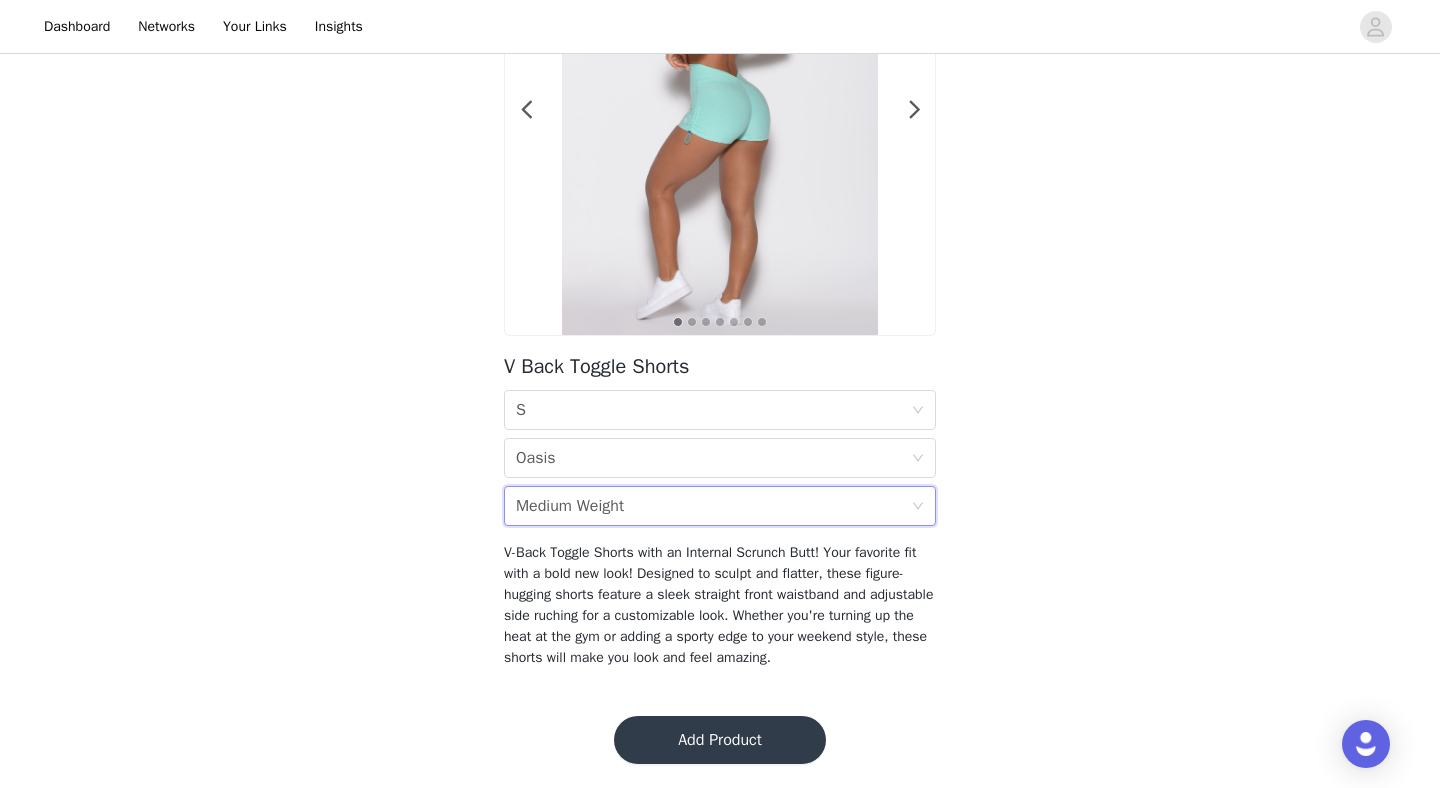click on "Add Product" at bounding box center (720, 740) 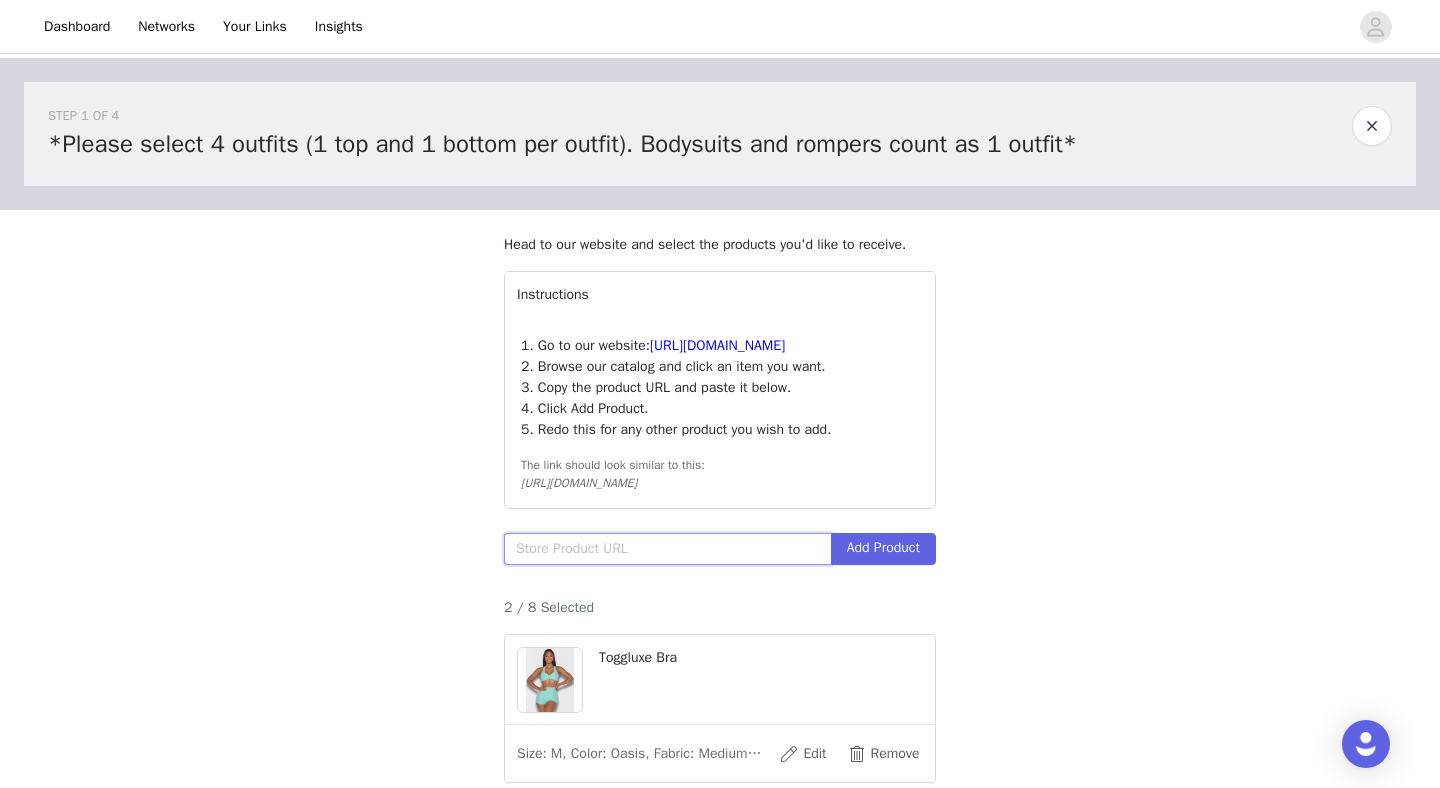 click at bounding box center (667, 549) 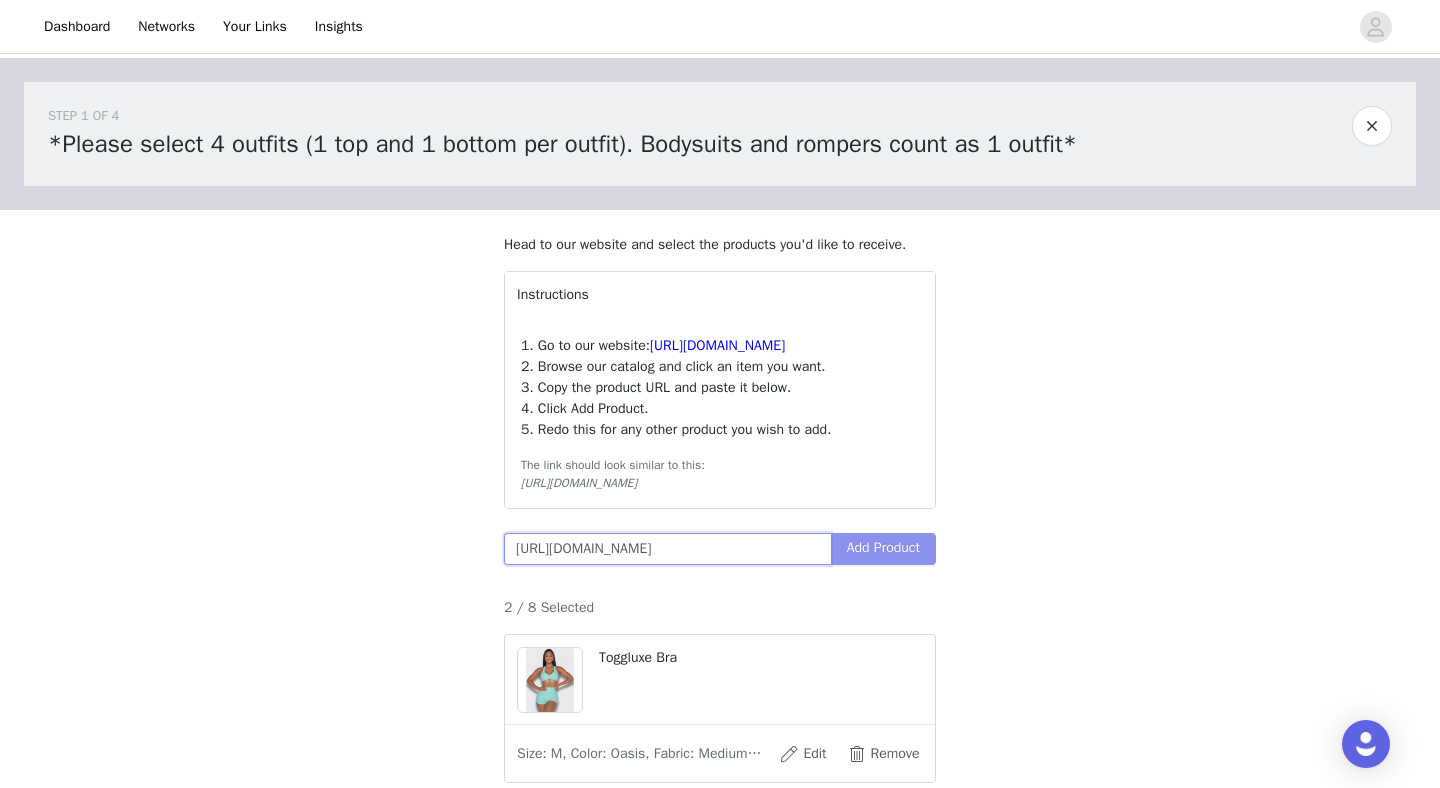 type on "[URL][DOMAIN_NAME]" 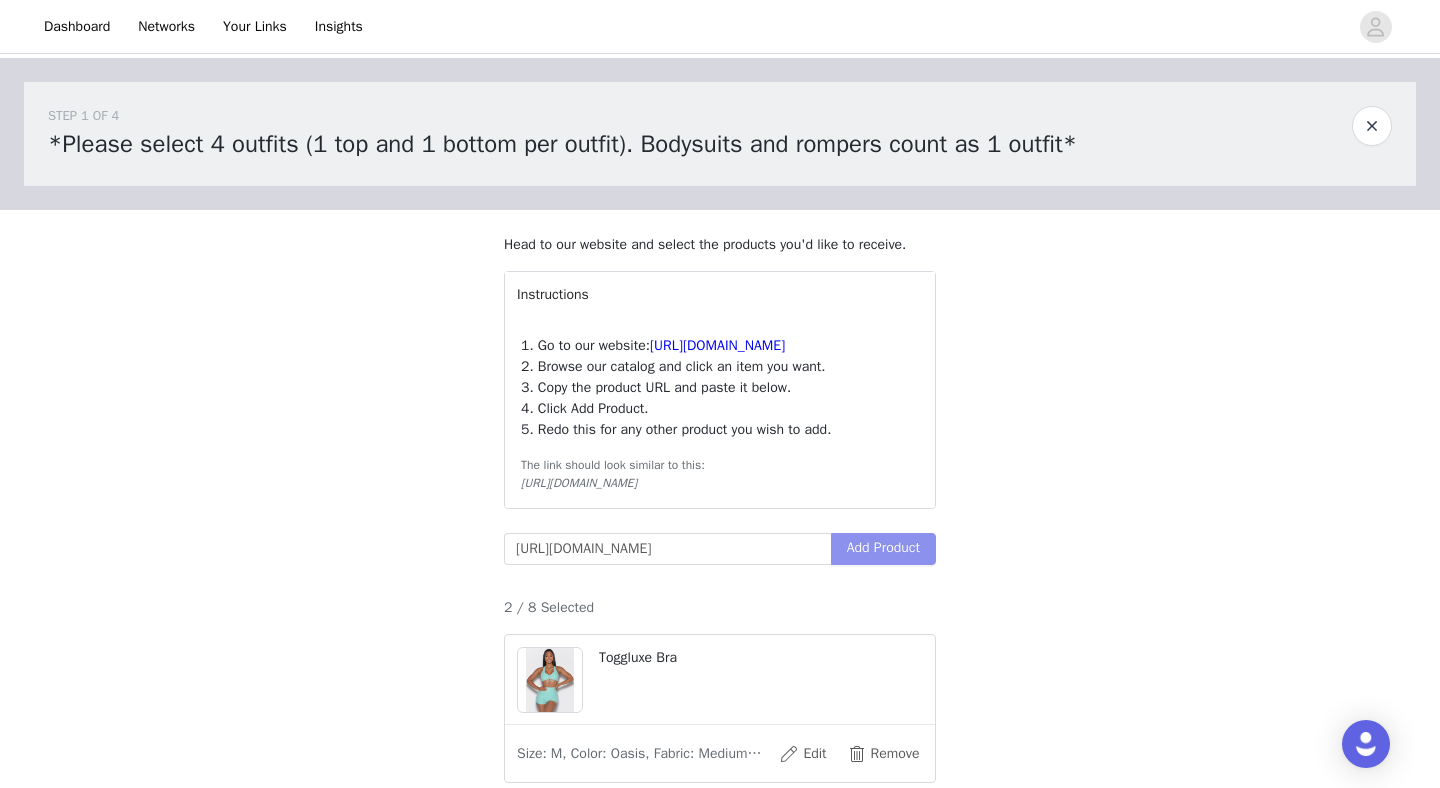 click on "Add Product" at bounding box center (883, 549) 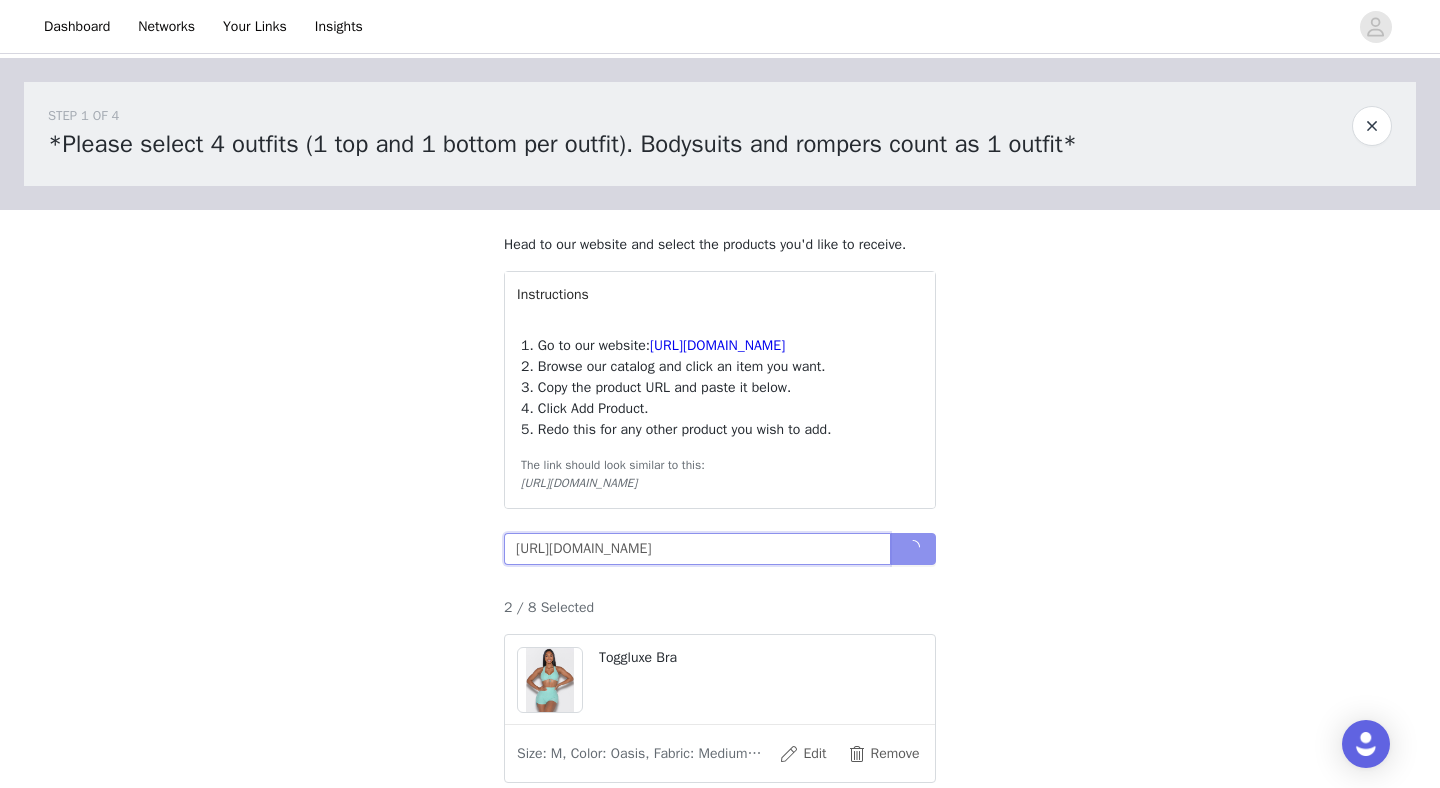 scroll, scrollTop: 0, scrollLeft: 349, axis: horizontal 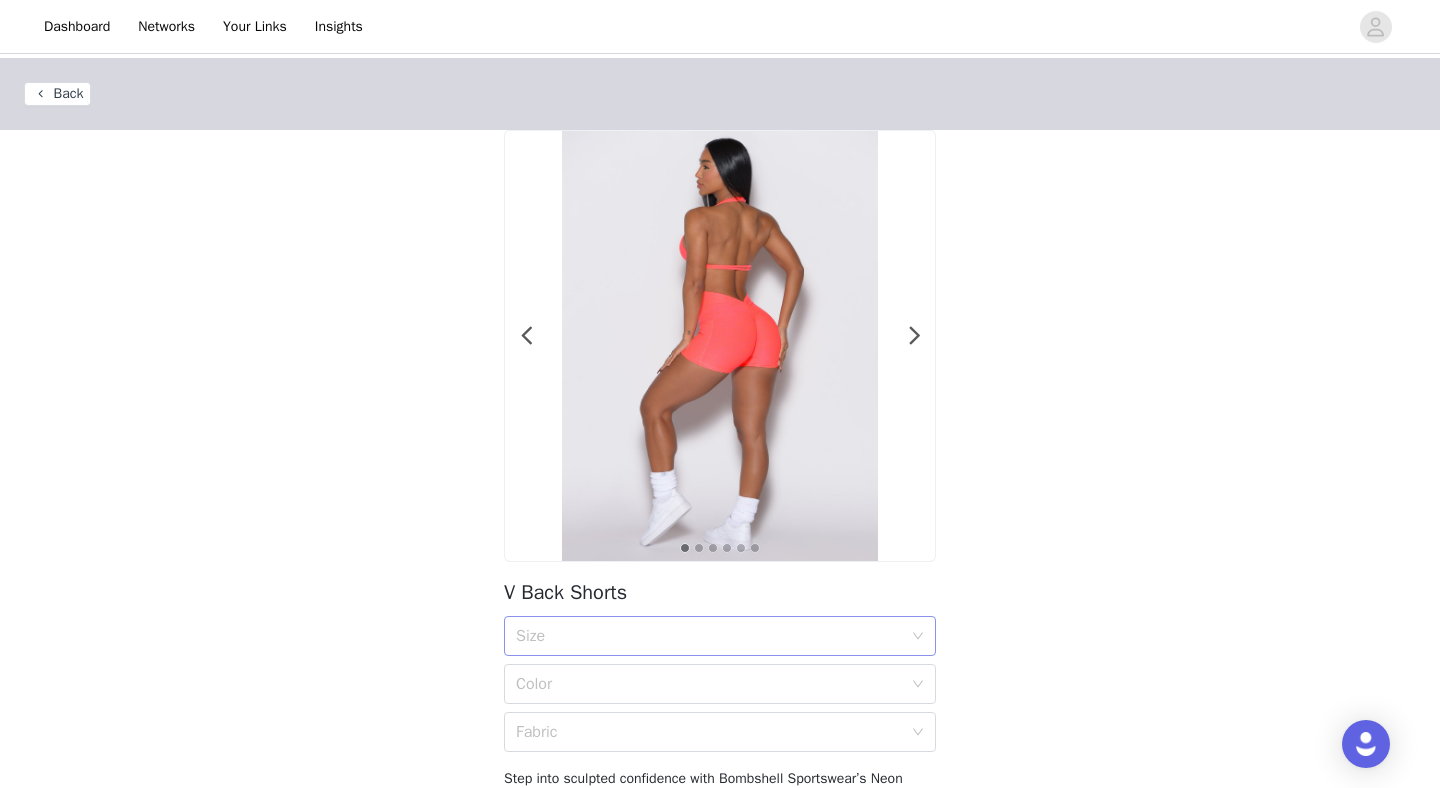 click on "Size" at bounding box center (713, 636) 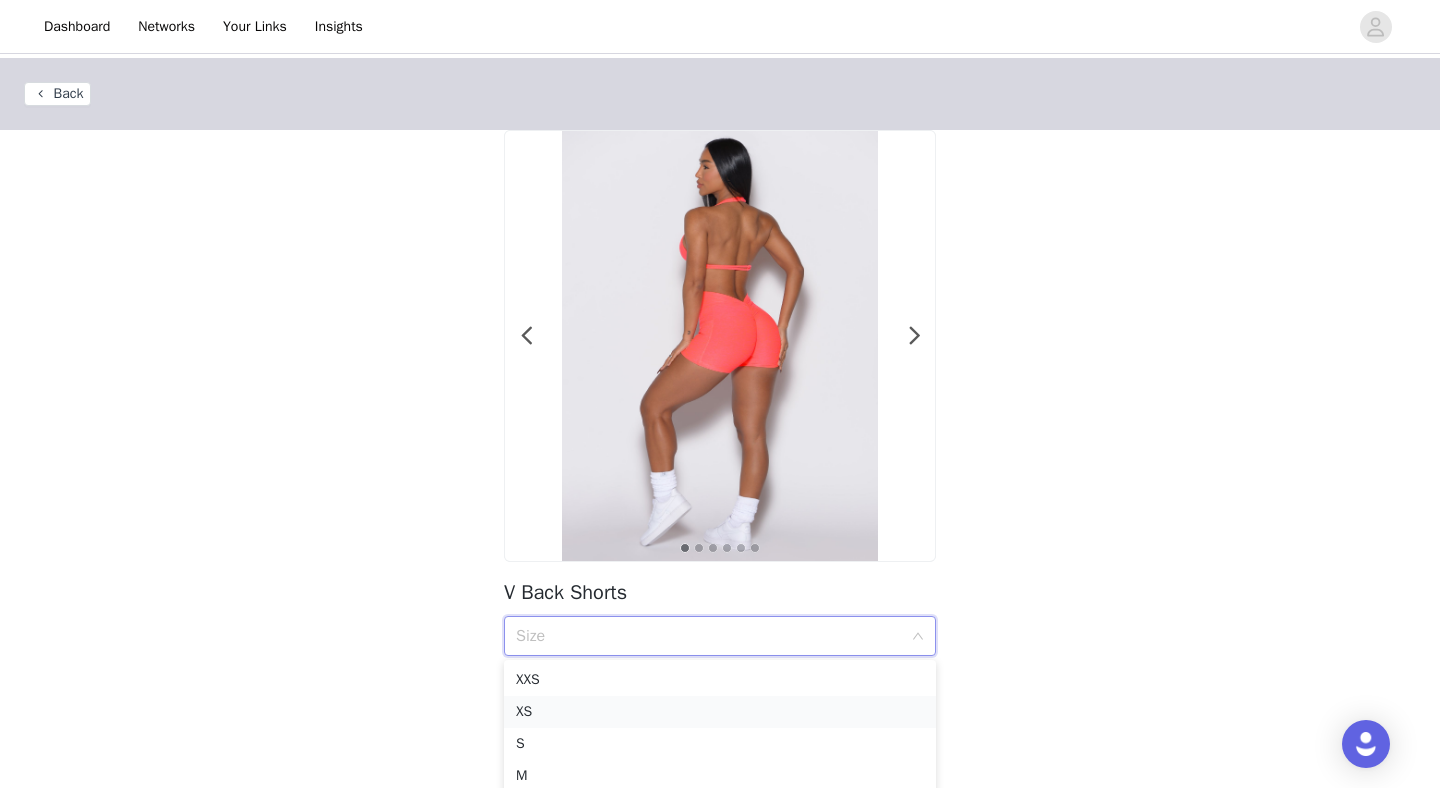 click on "XS" at bounding box center (720, 712) 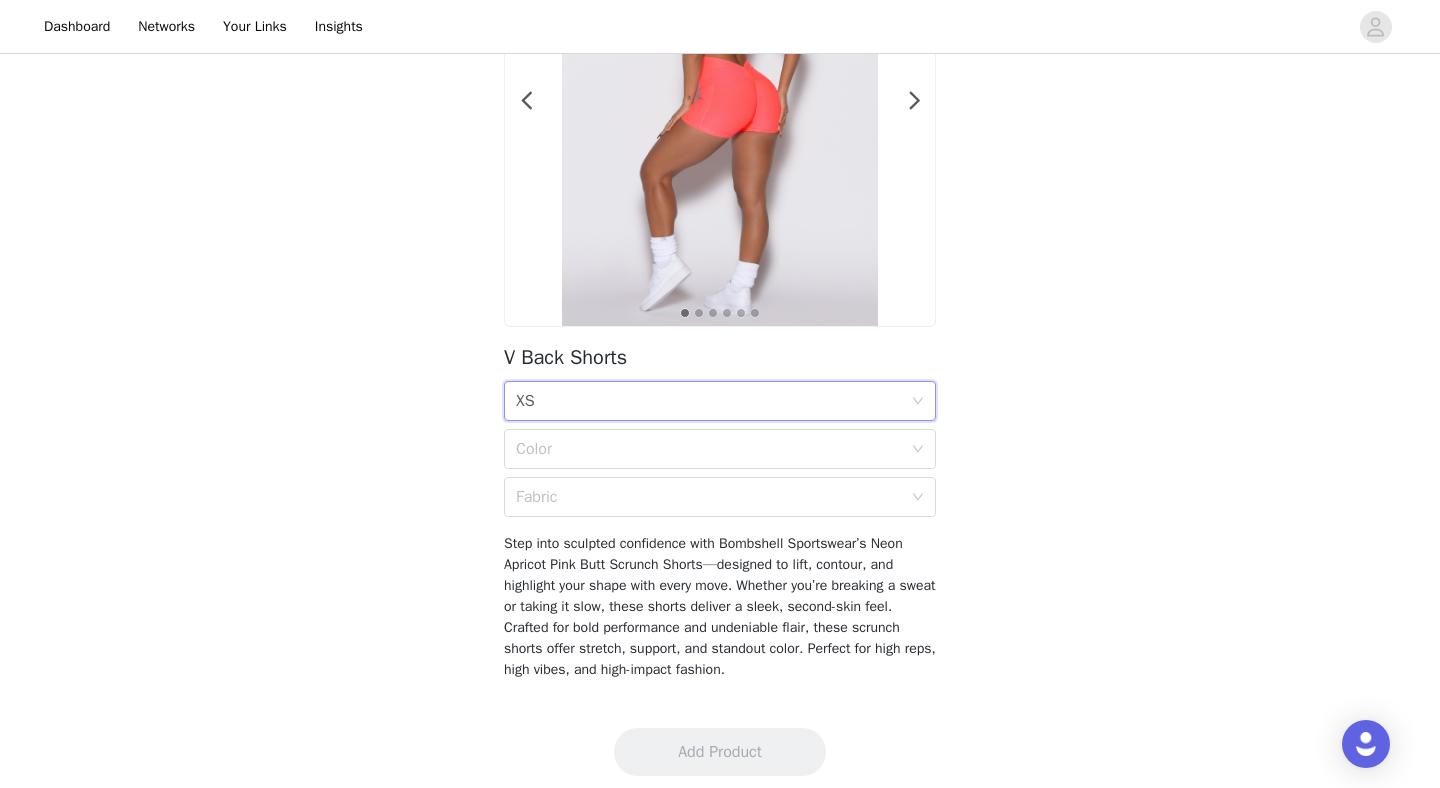 scroll, scrollTop: 247, scrollLeft: 0, axis: vertical 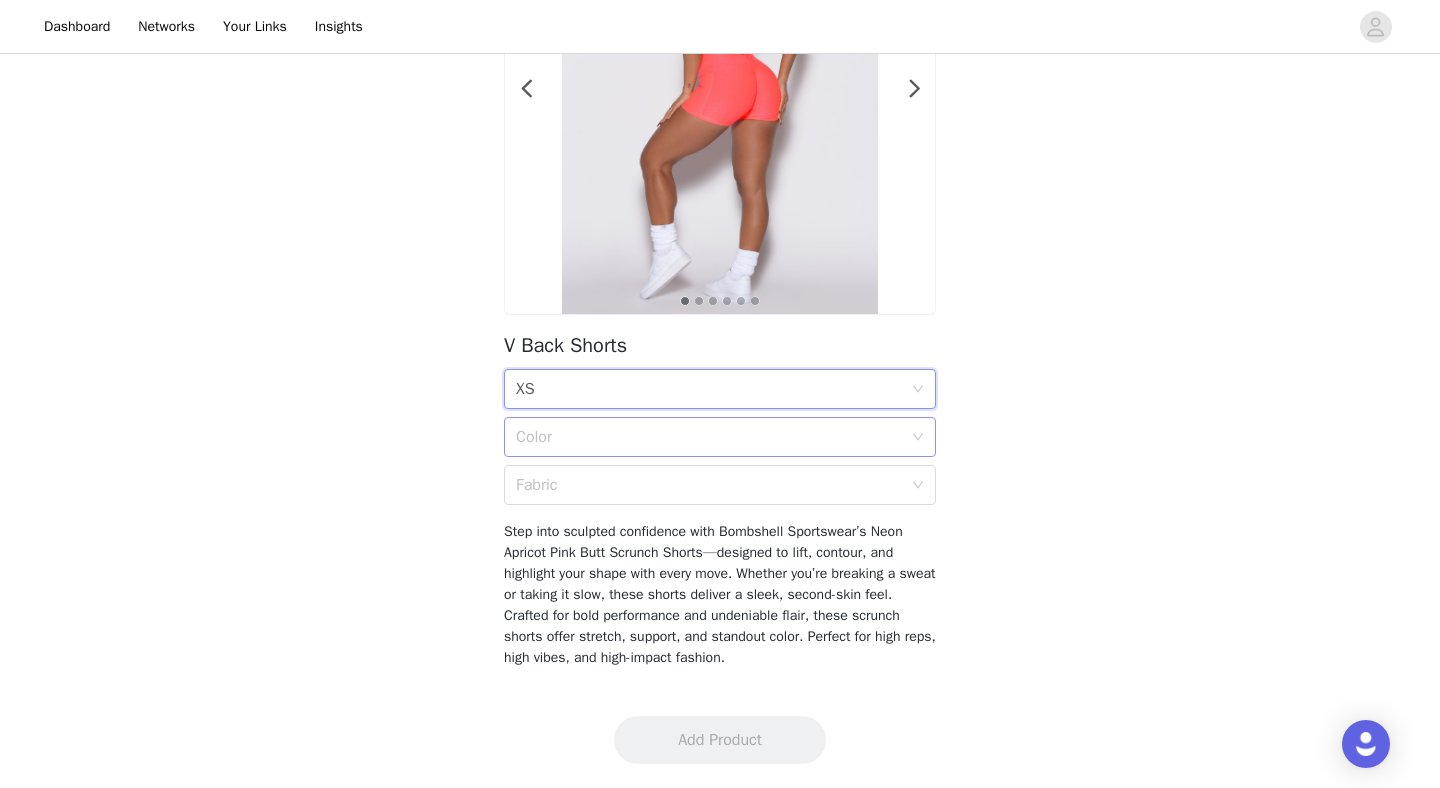click on "Color" at bounding box center (709, 437) 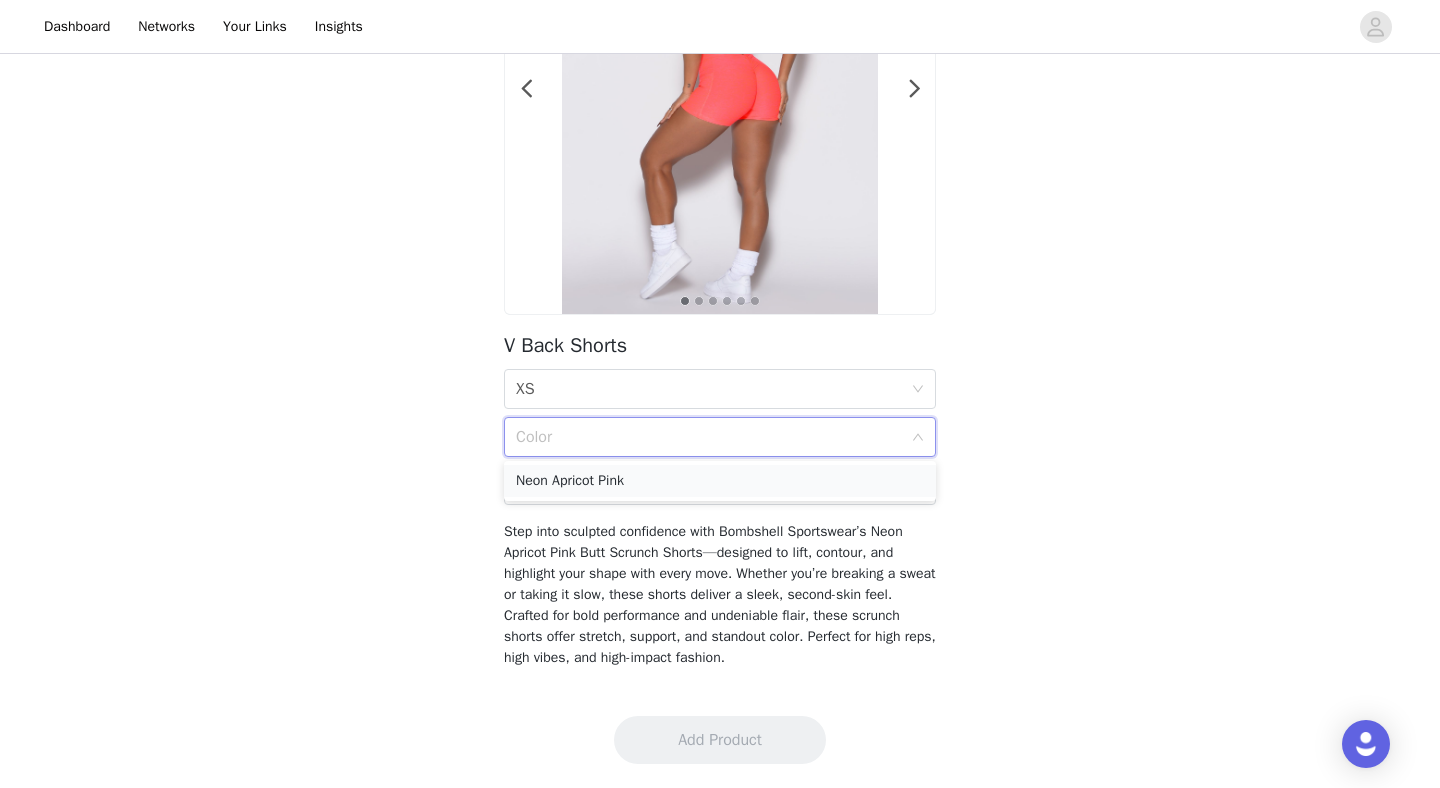 click on "Neon Apricot Pink" at bounding box center (720, 481) 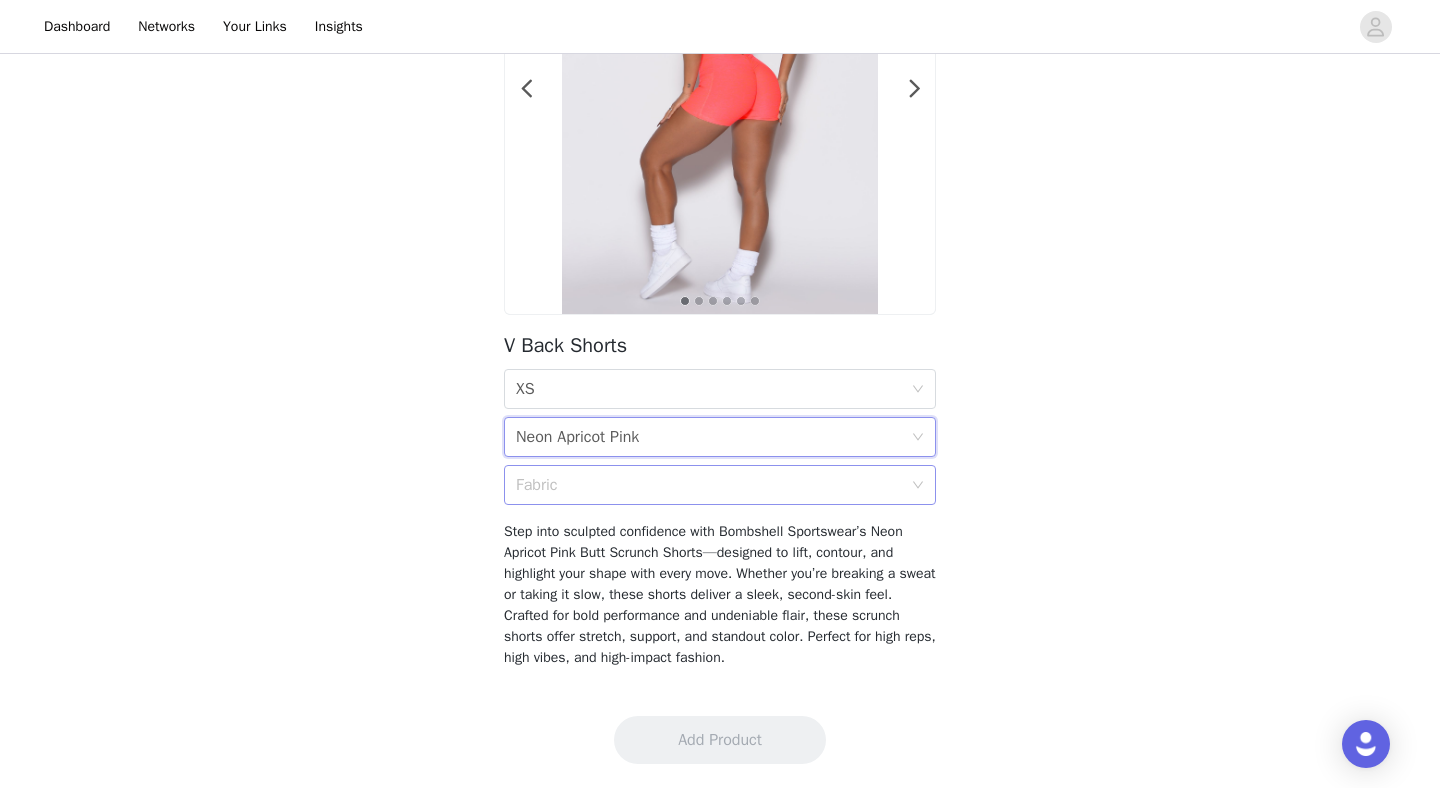 click on "Fabric" at bounding box center (709, 485) 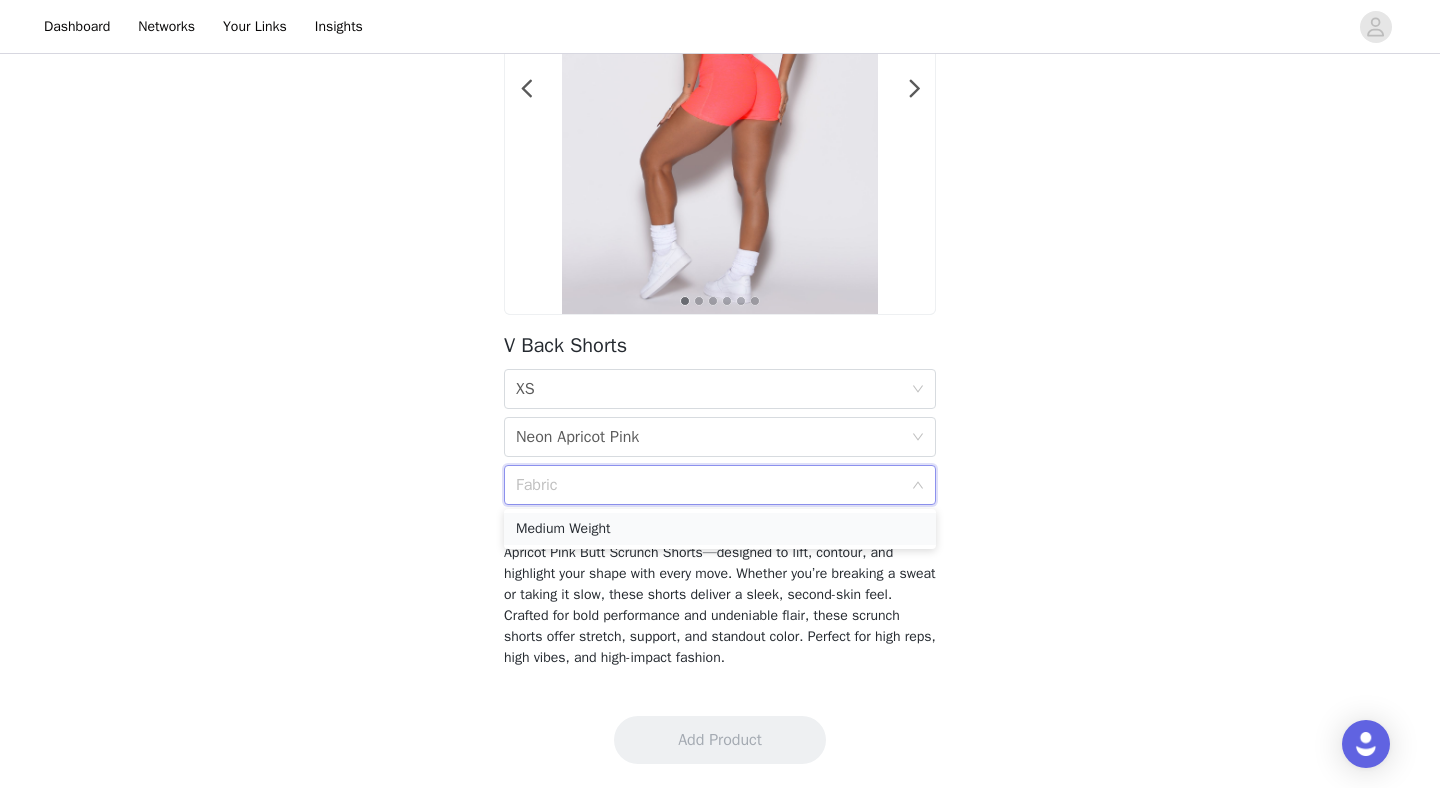 click on "Medium Weight" at bounding box center [720, 529] 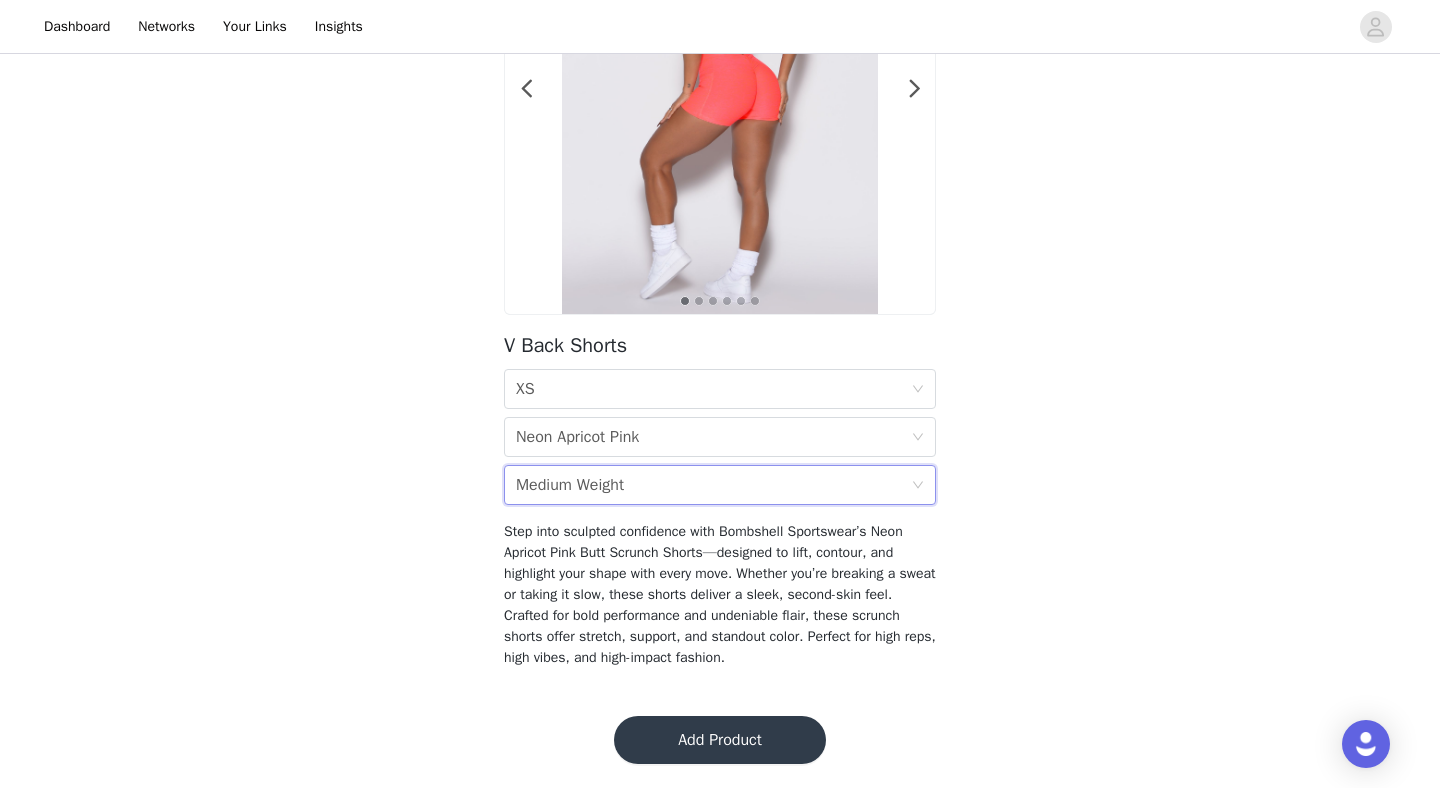 click on "Add Product" at bounding box center [720, 740] 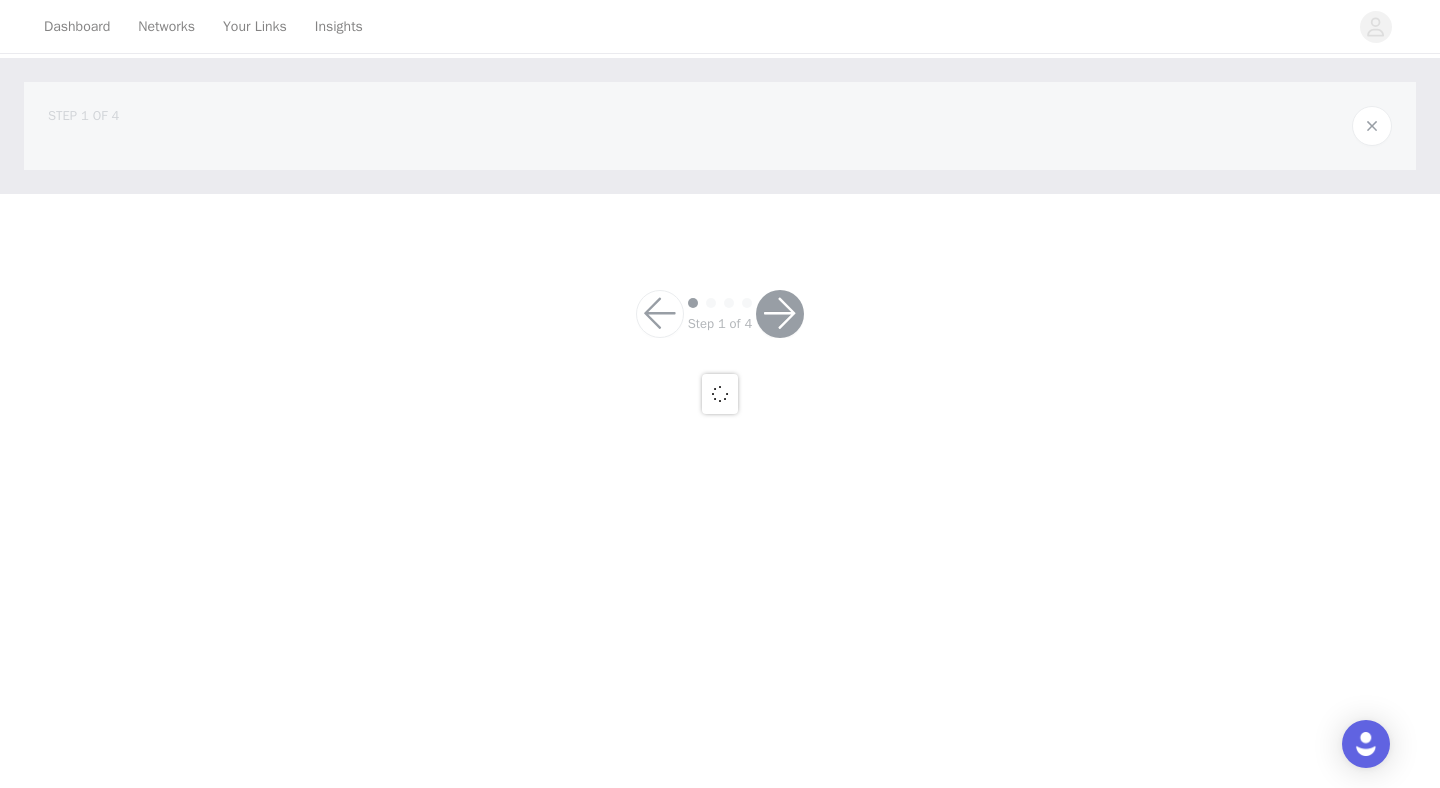 scroll, scrollTop: 0, scrollLeft: 0, axis: both 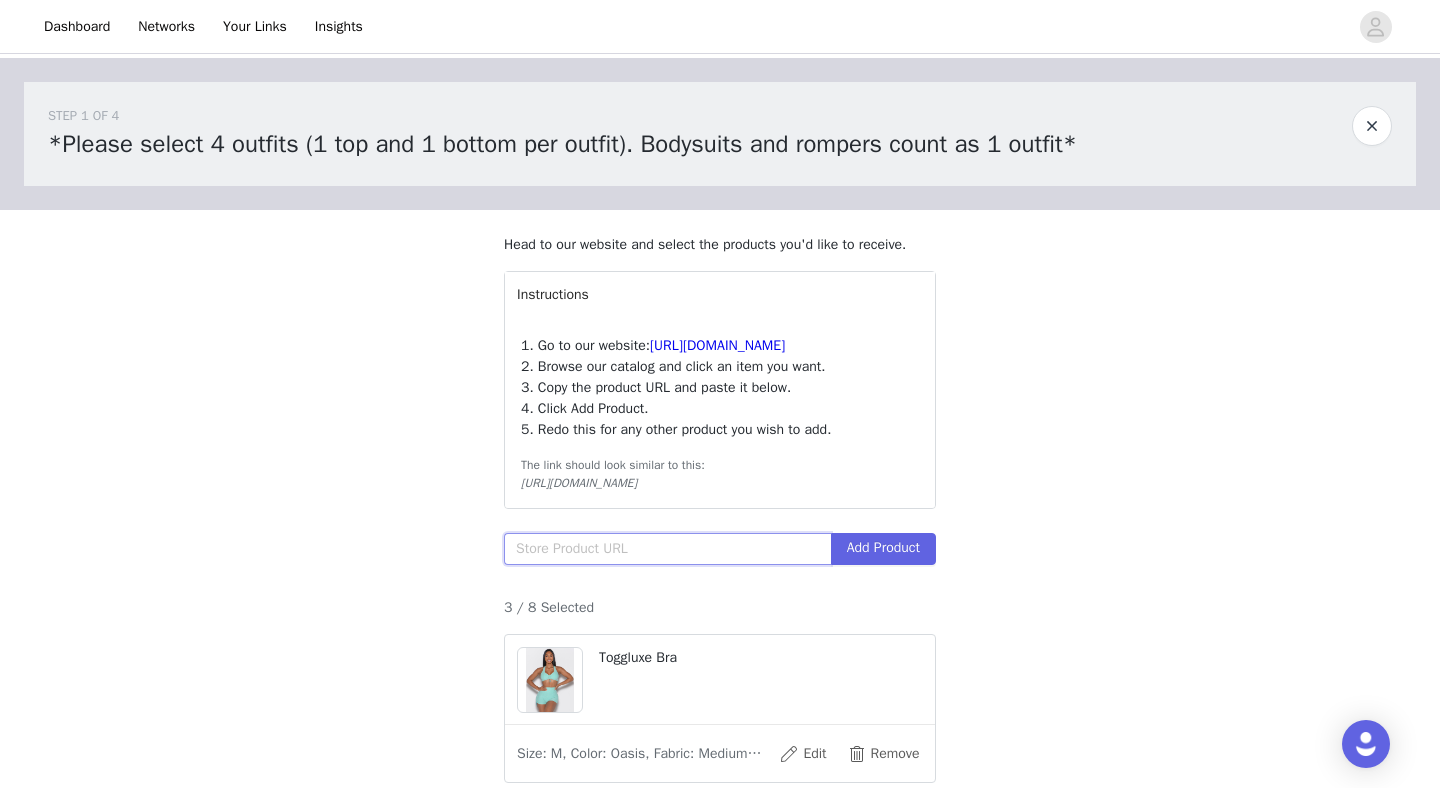 click at bounding box center [667, 549] 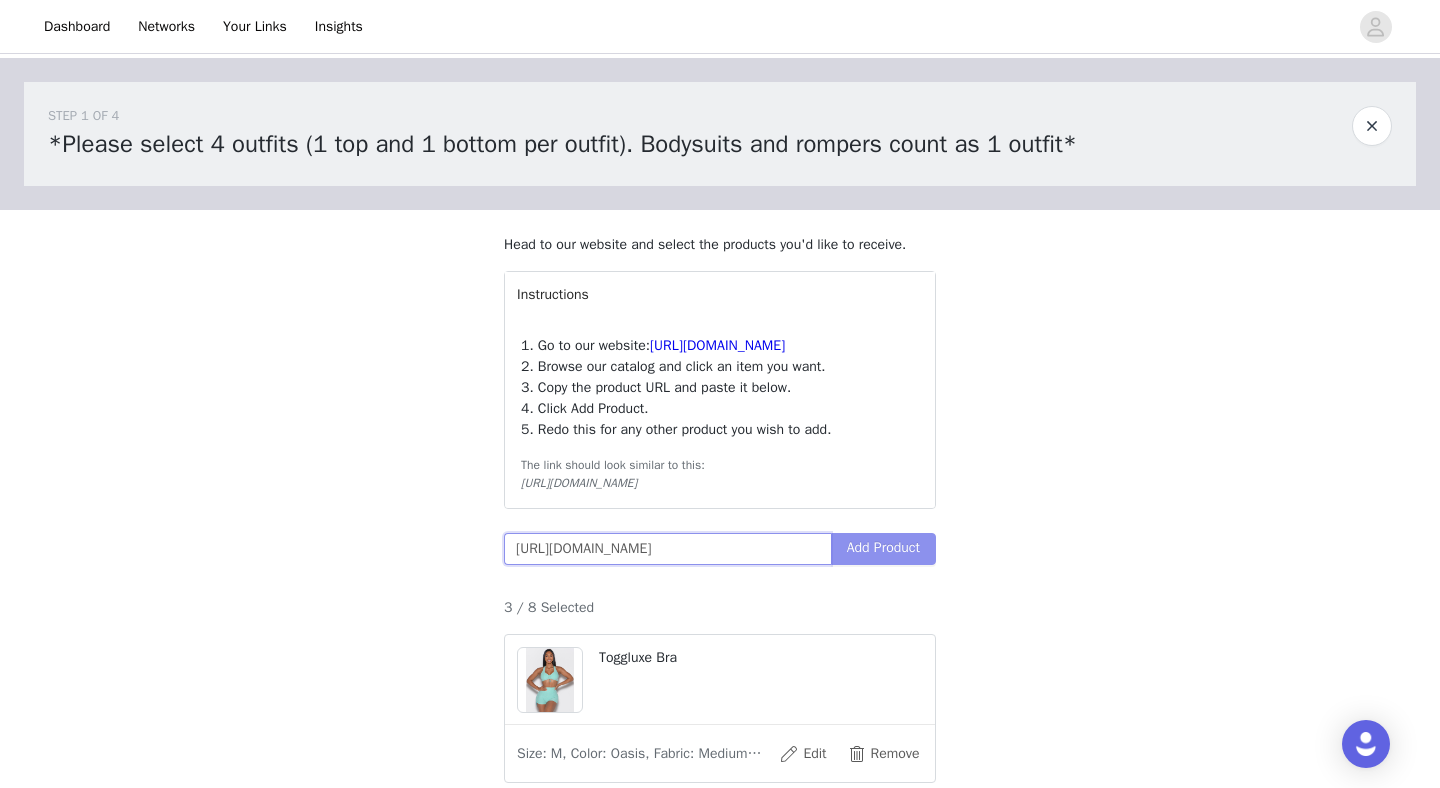 type on "https://www.bombshellsportswear.com/collections/new/products/voltage-sports-bra-electric-green" 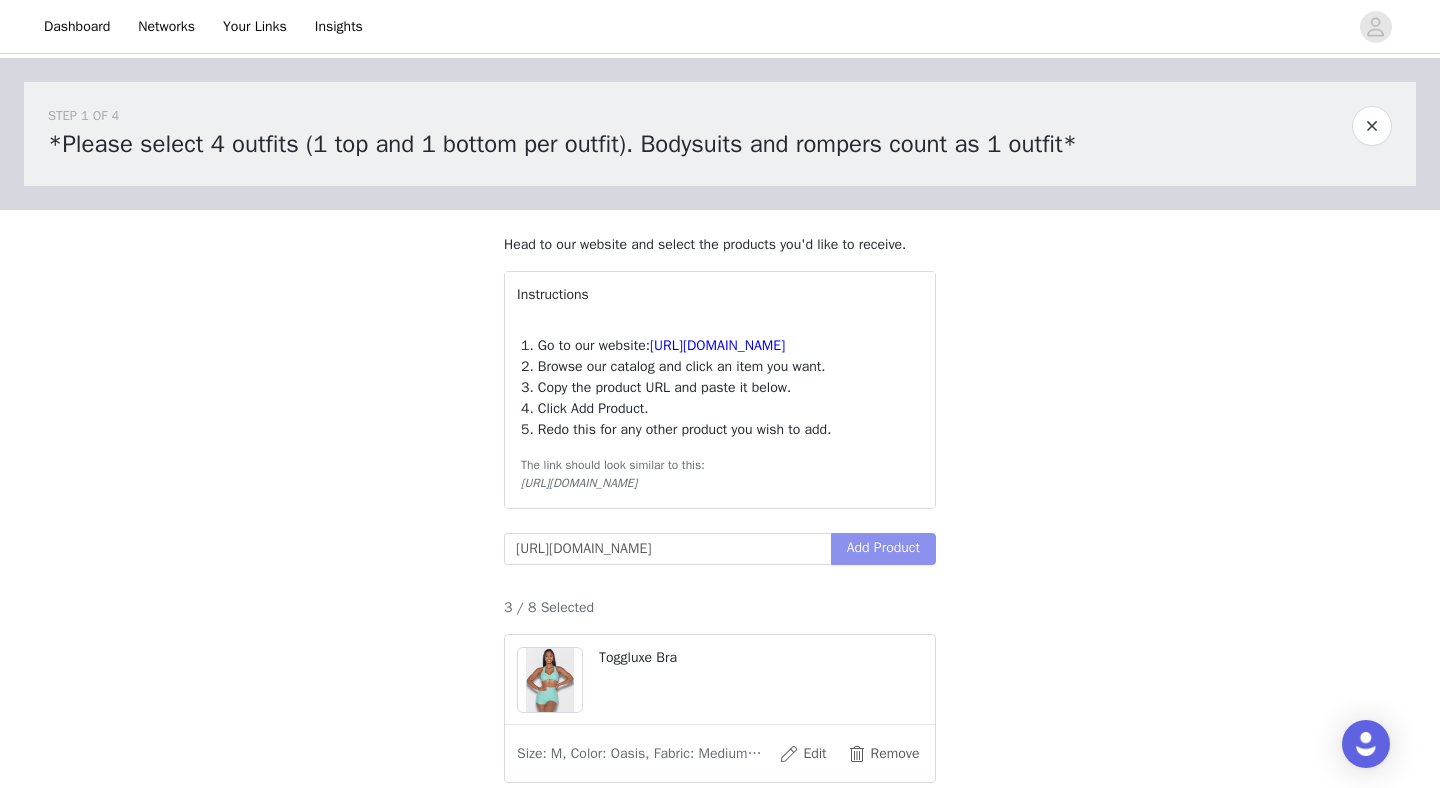 click on "Add Product" at bounding box center [883, 549] 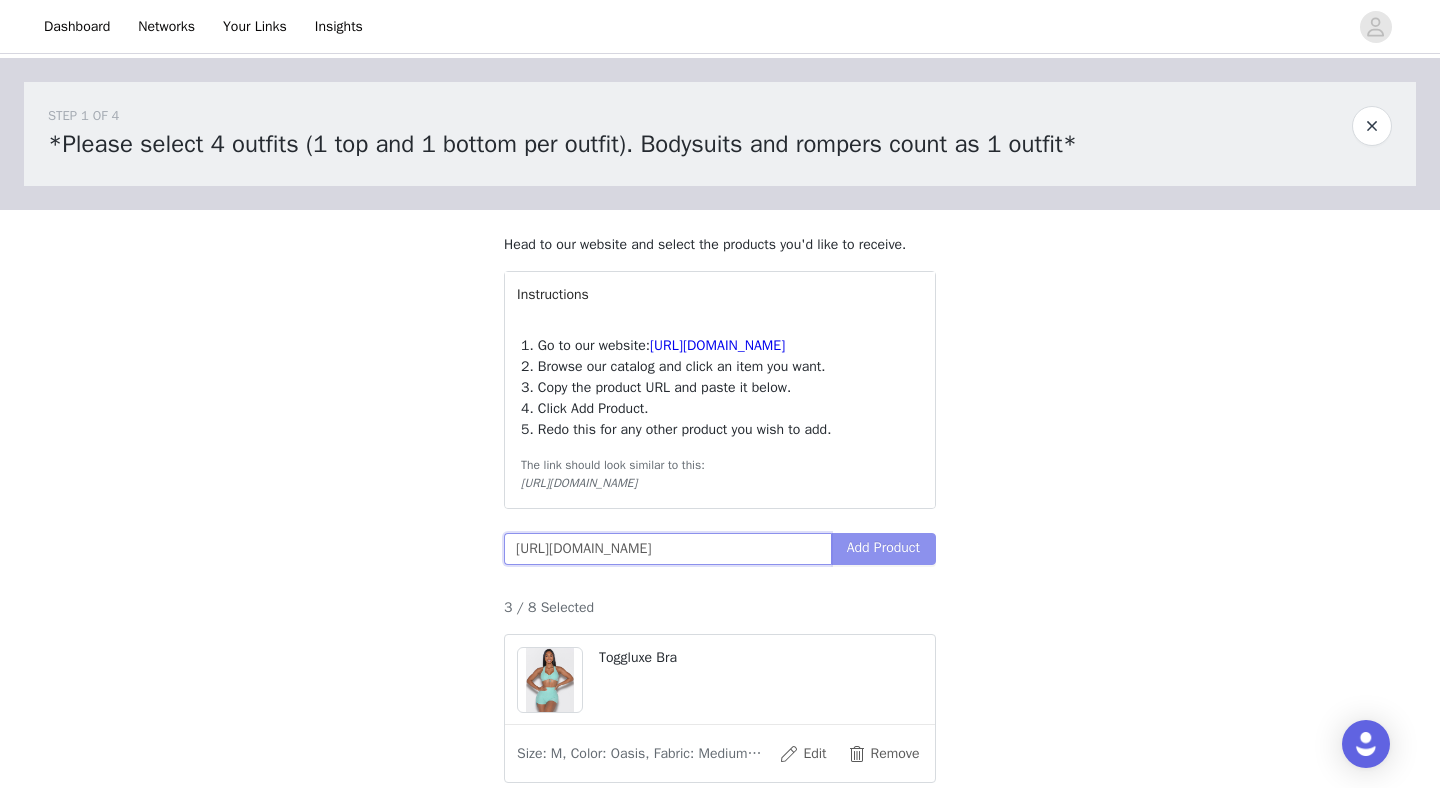scroll, scrollTop: 0, scrollLeft: 278, axis: horizontal 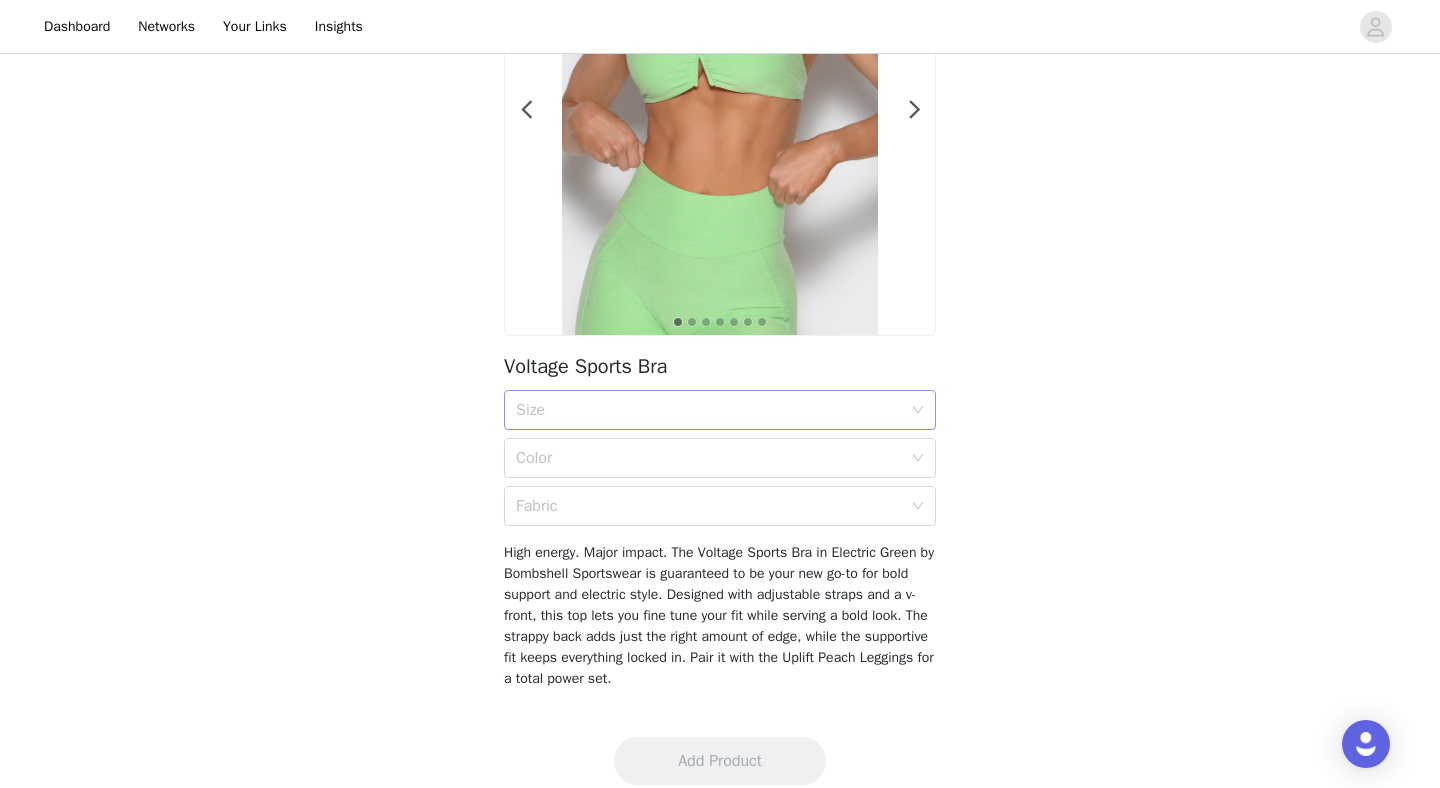 click on "Size" at bounding box center (709, 410) 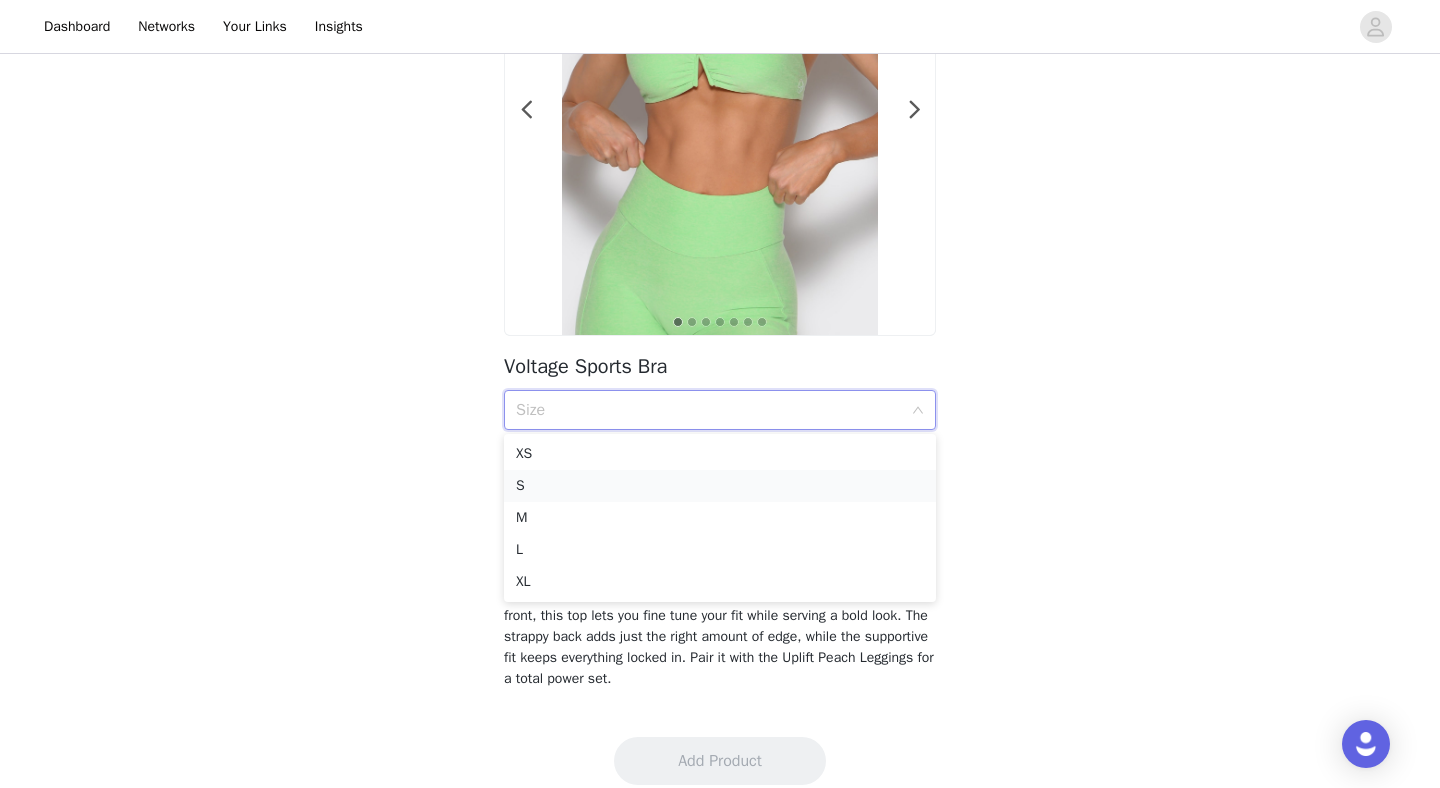 click on "S" at bounding box center (720, 486) 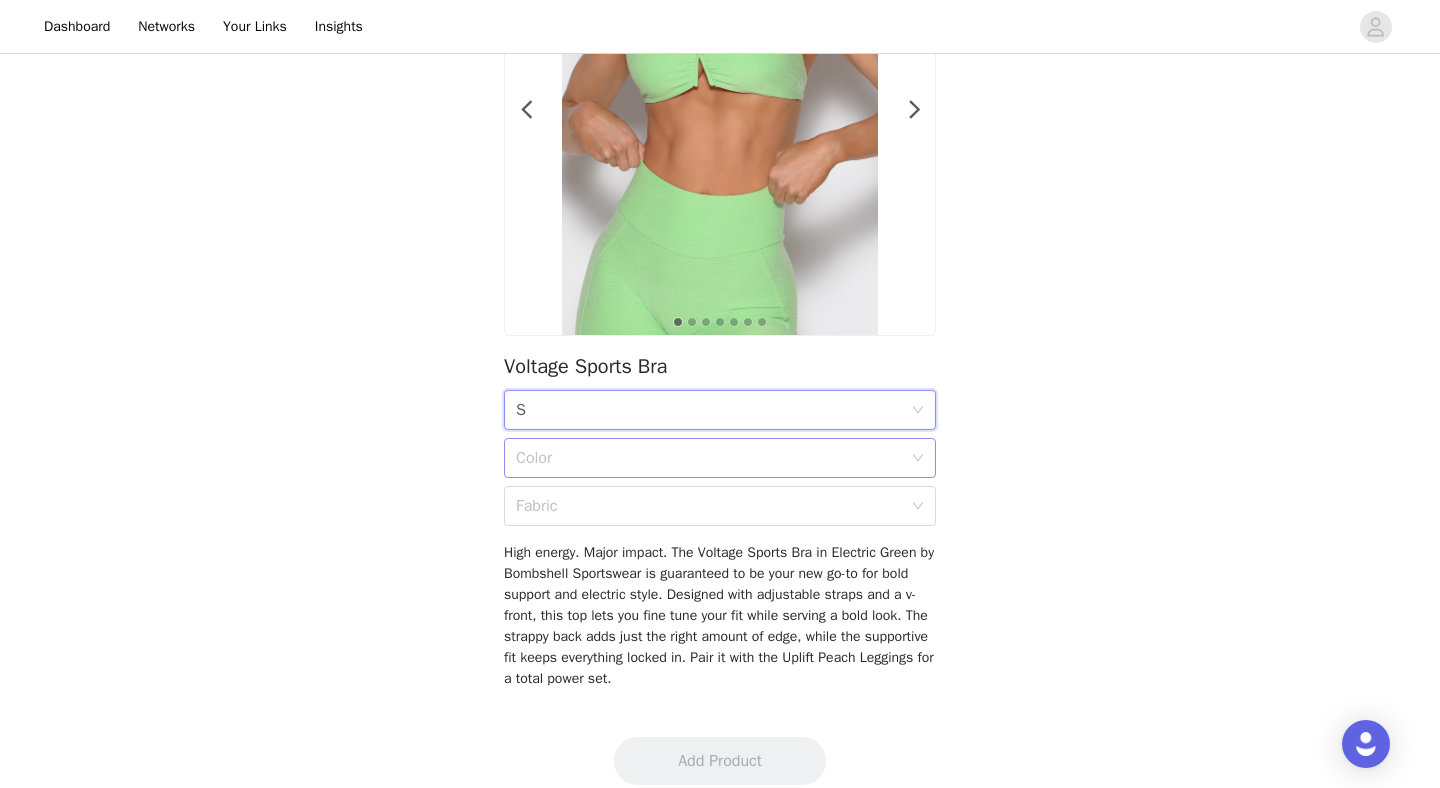 click on "Color" at bounding box center [709, 458] 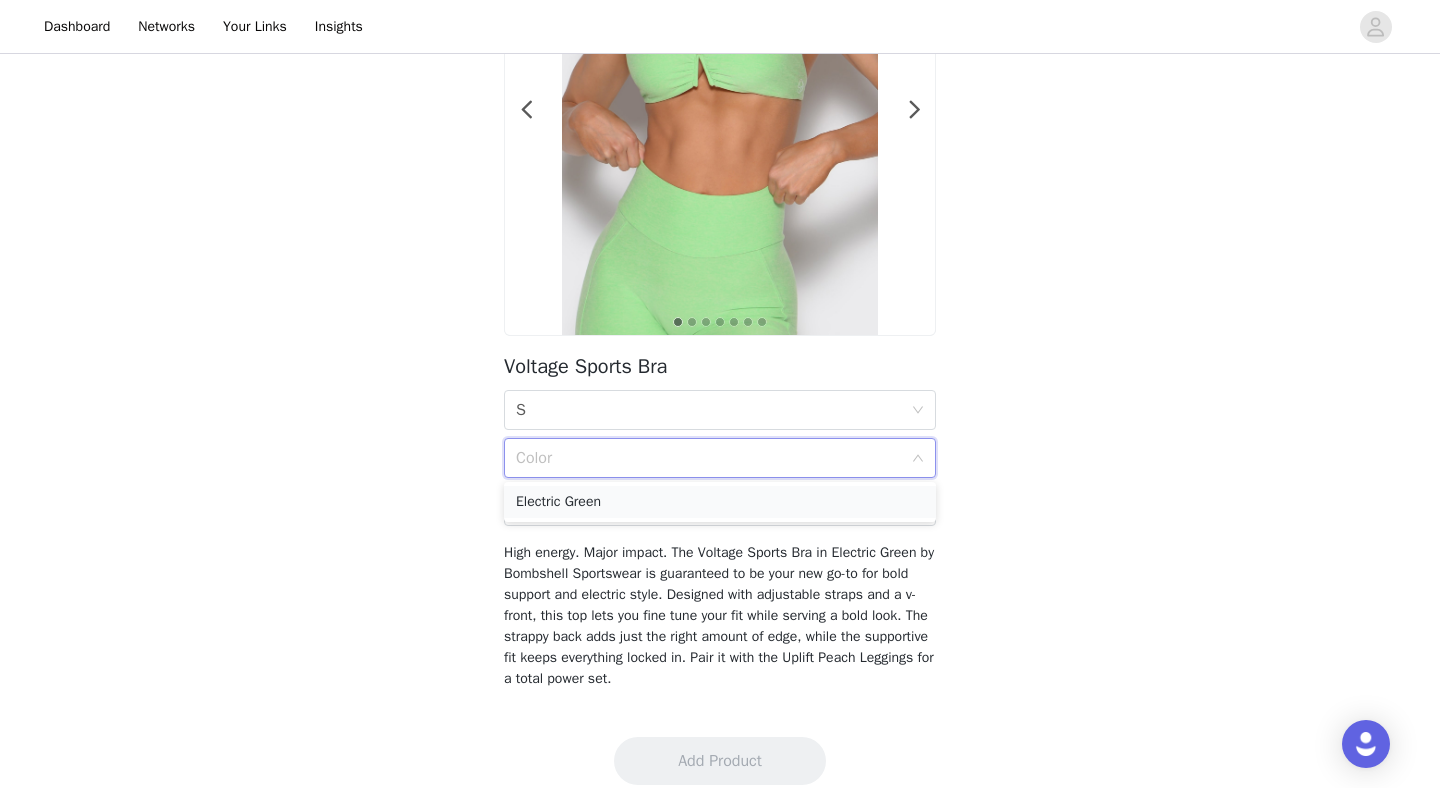 click on "Electric Green" at bounding box center [720, 502] 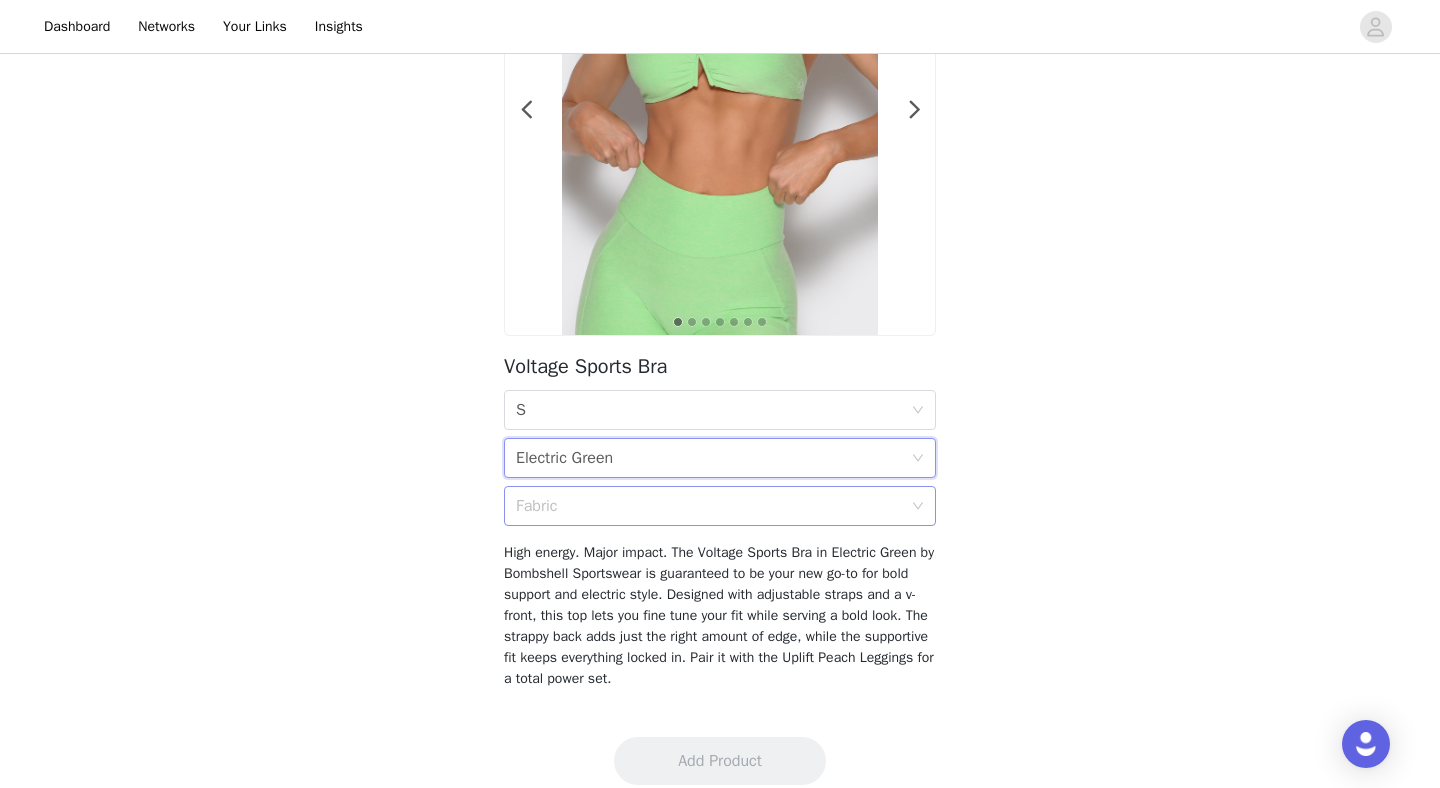 click on "Fabric" at bounding box center [709, 506] 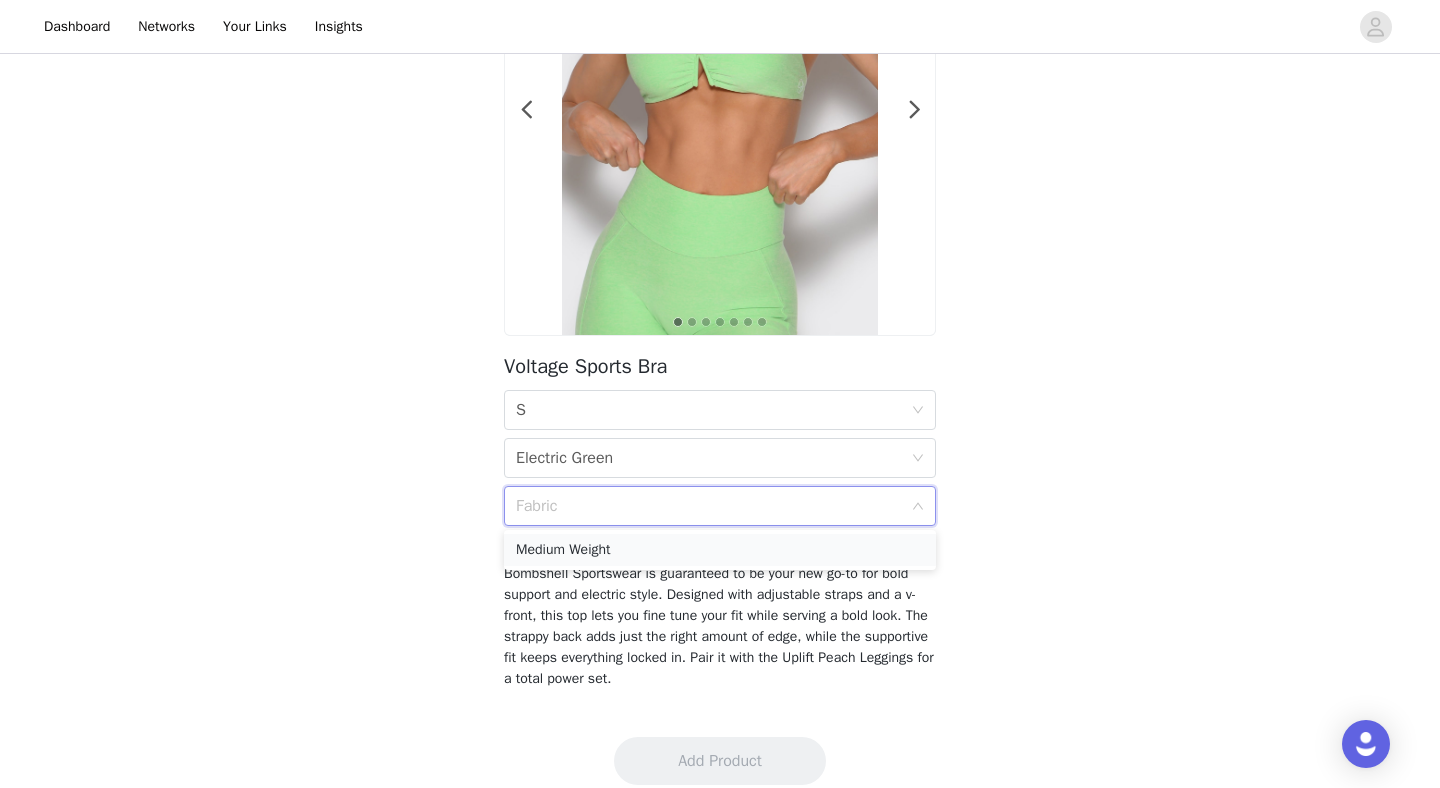 click on "Medium Weight" at bounding box center [720, 550] 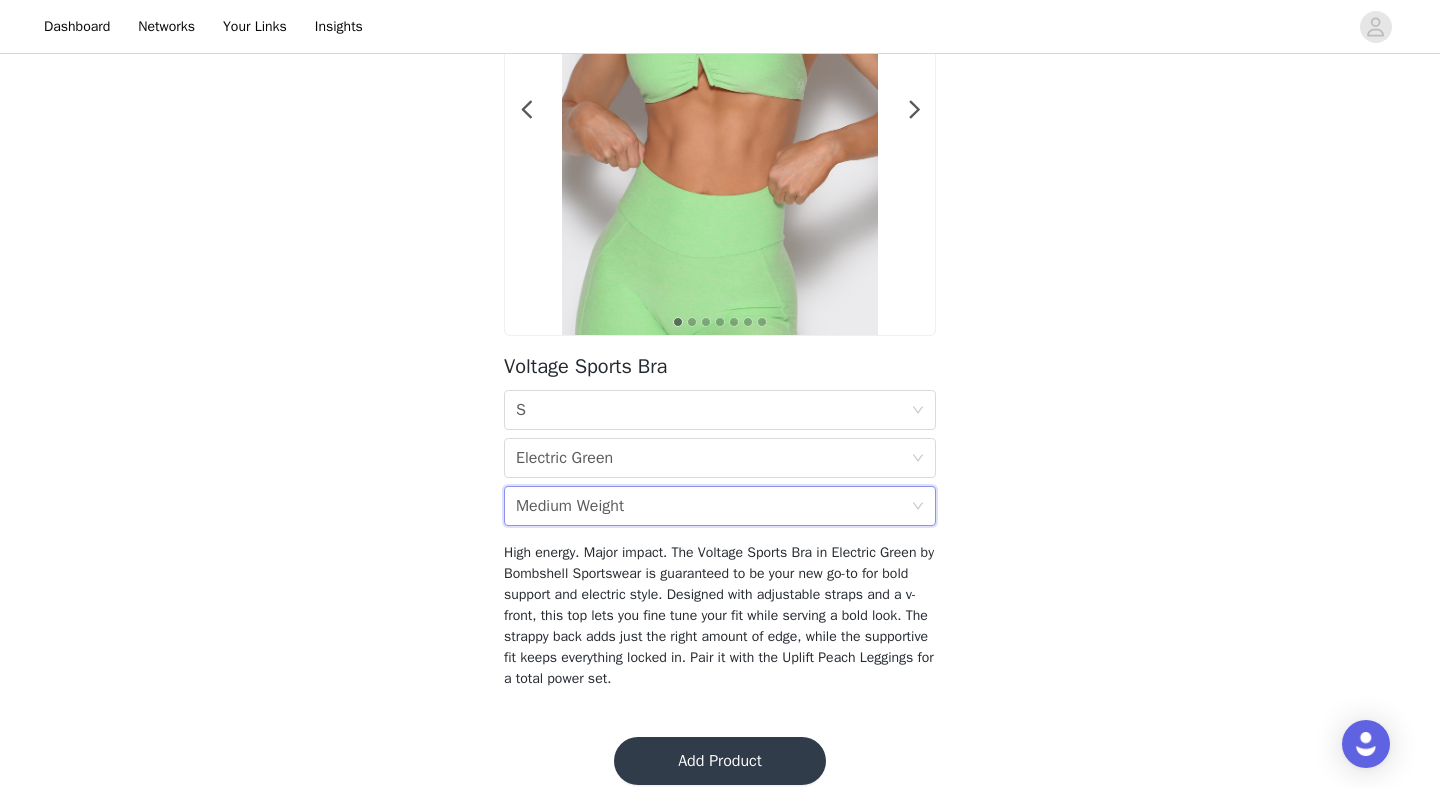 click on "Add Product" at bounding box center (720, 761) 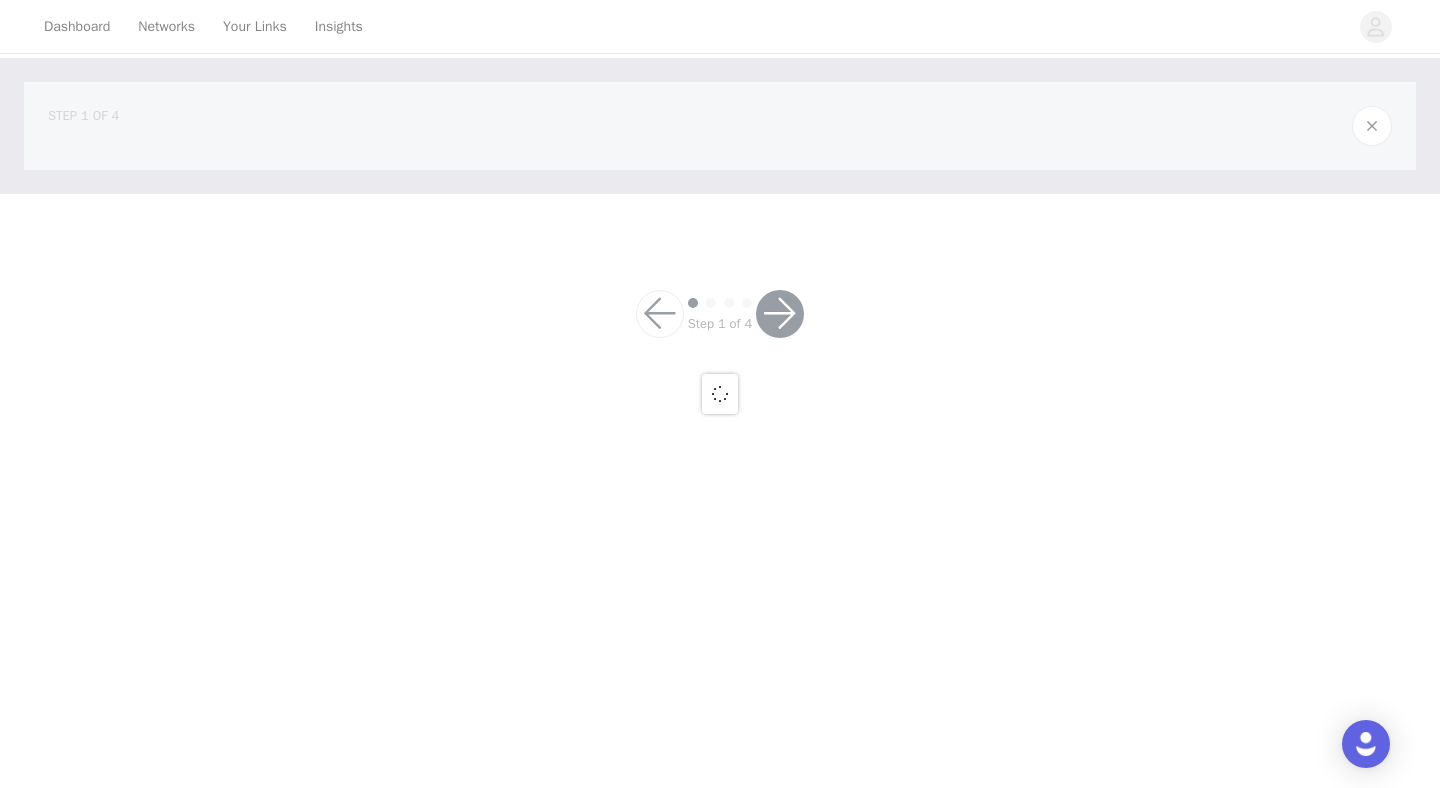 scroll, scrollTop: 0, scrollLeft: 0, axis: both 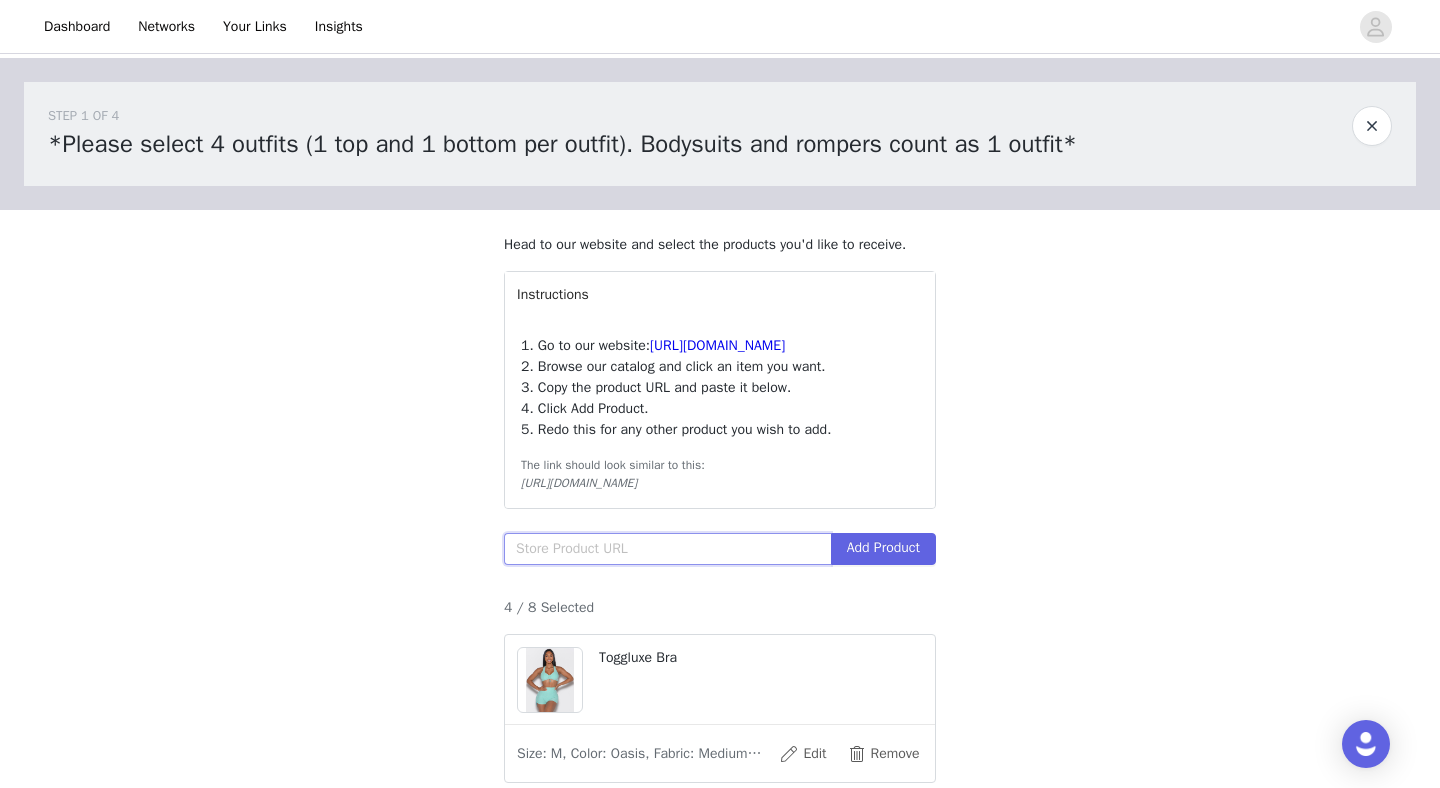 click at bounding box center (667, 549) 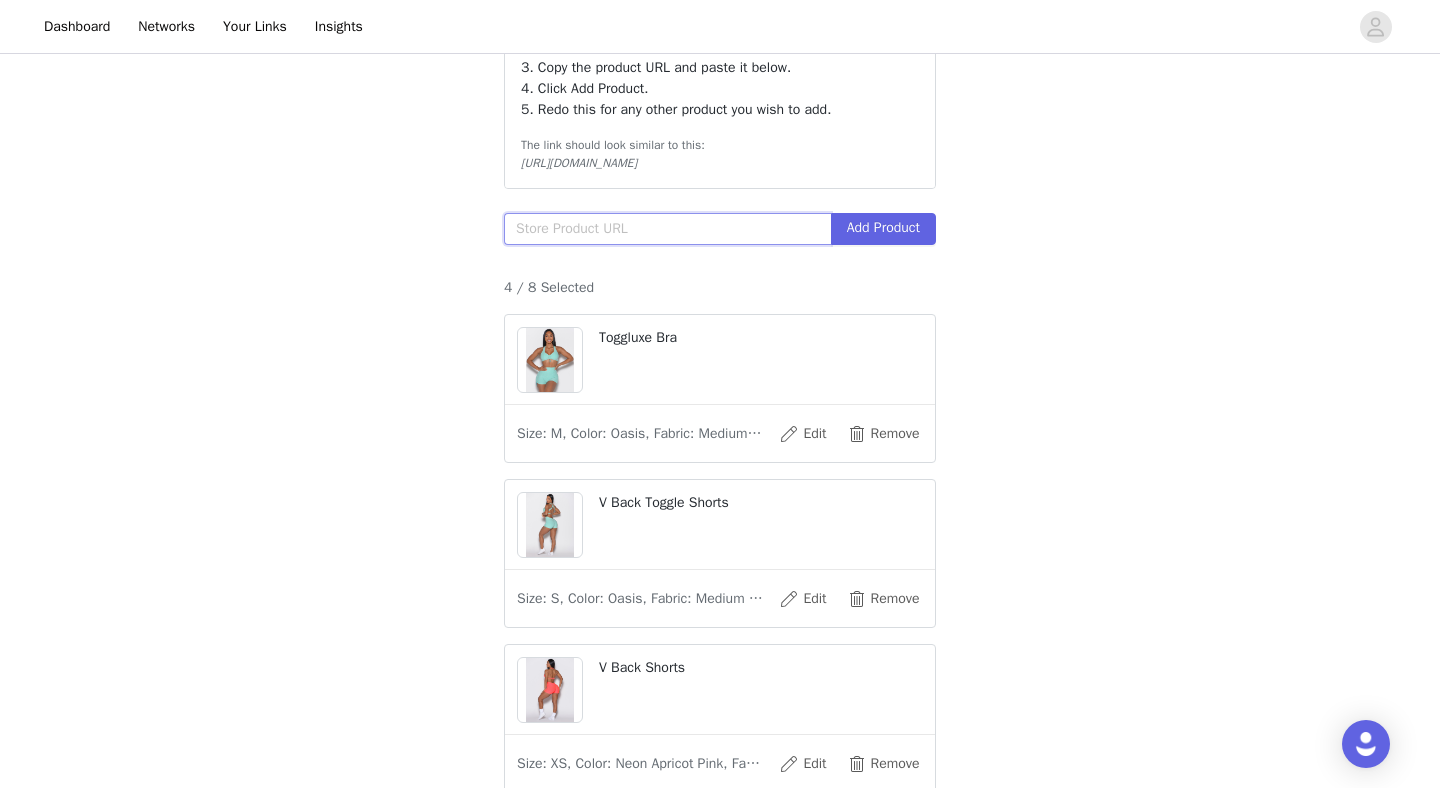 scroll, scrollTop: 449, scrollLeft: 0, axis: vertical 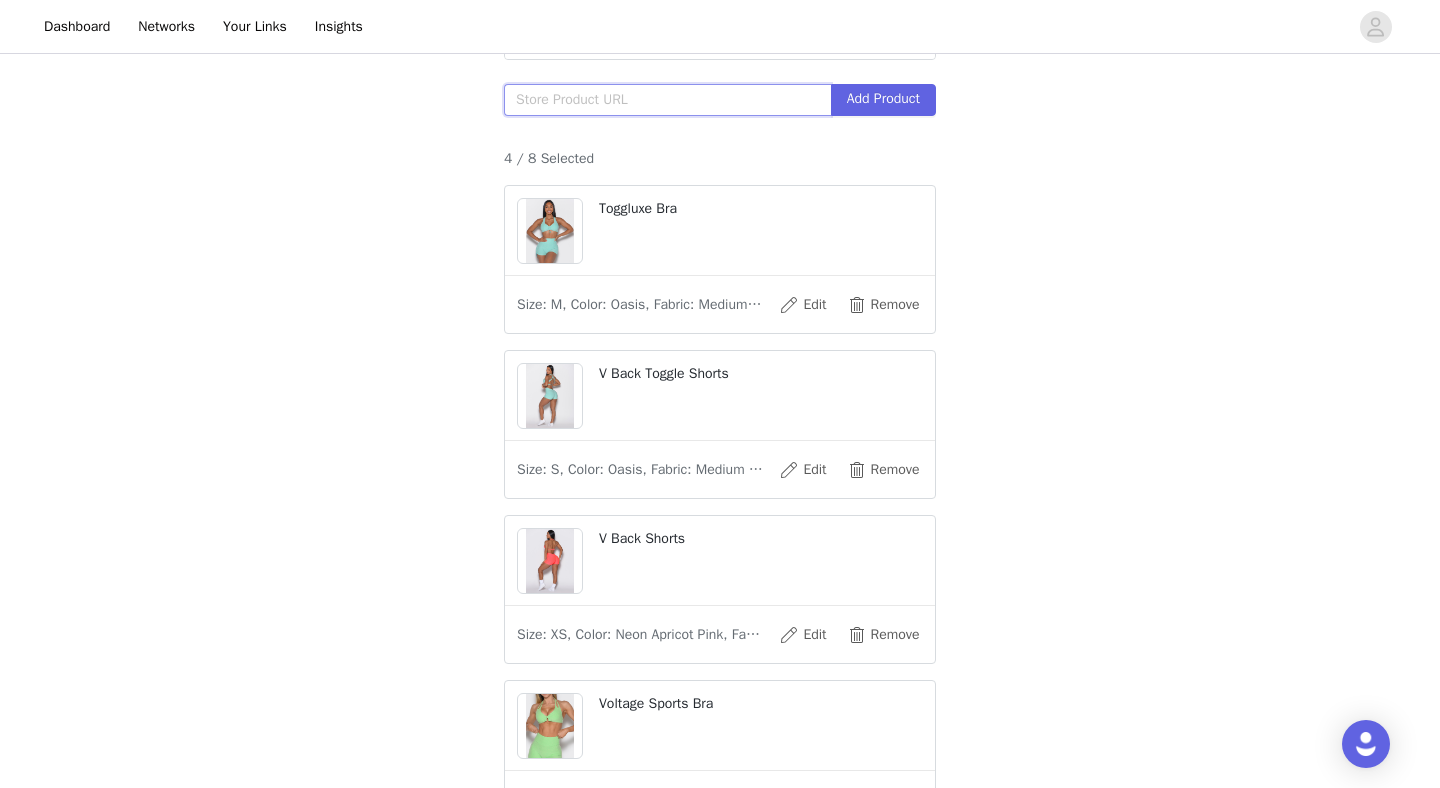 paste on "[URL][DOMAIN_NAME]" 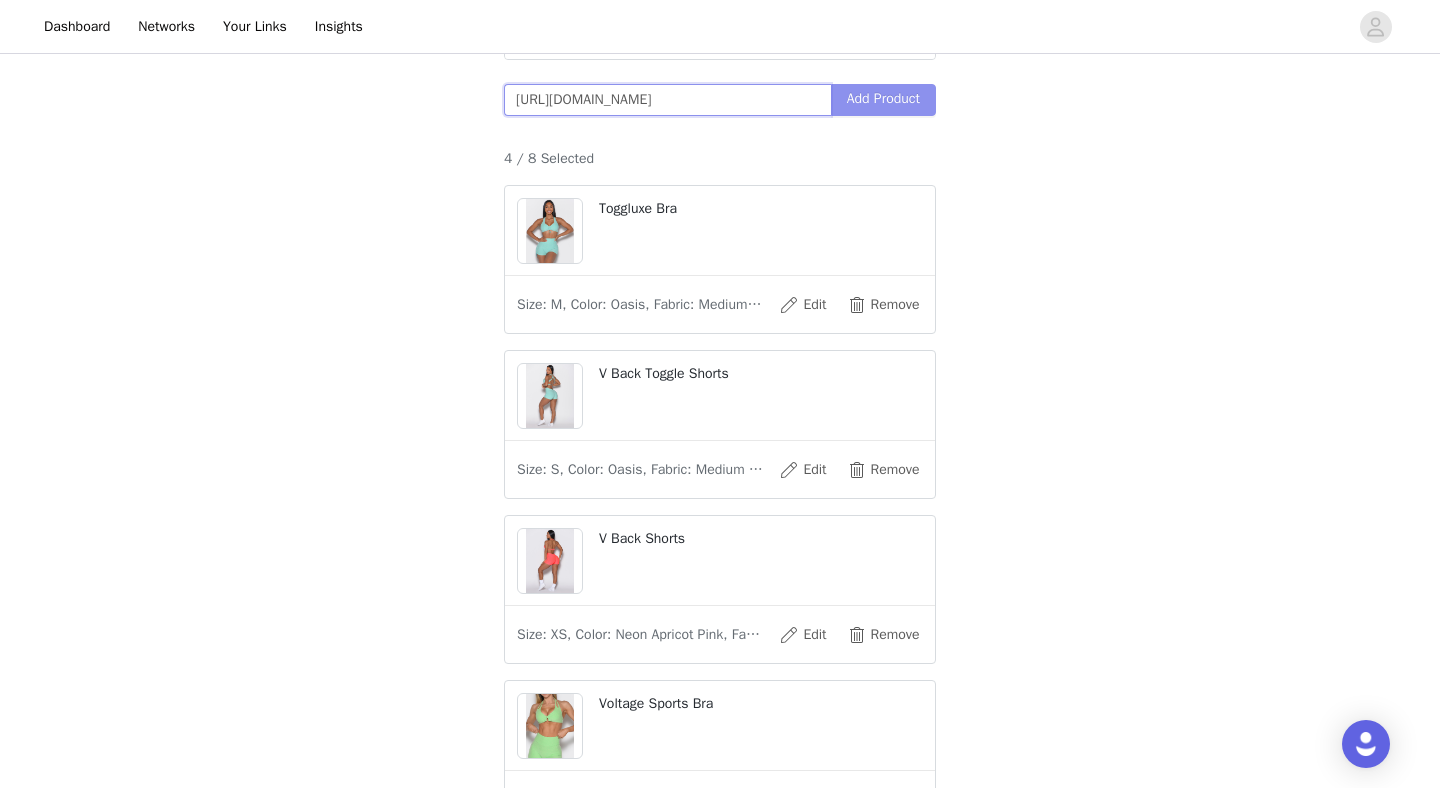 type on "[URL][DOMAIN_NAME]" 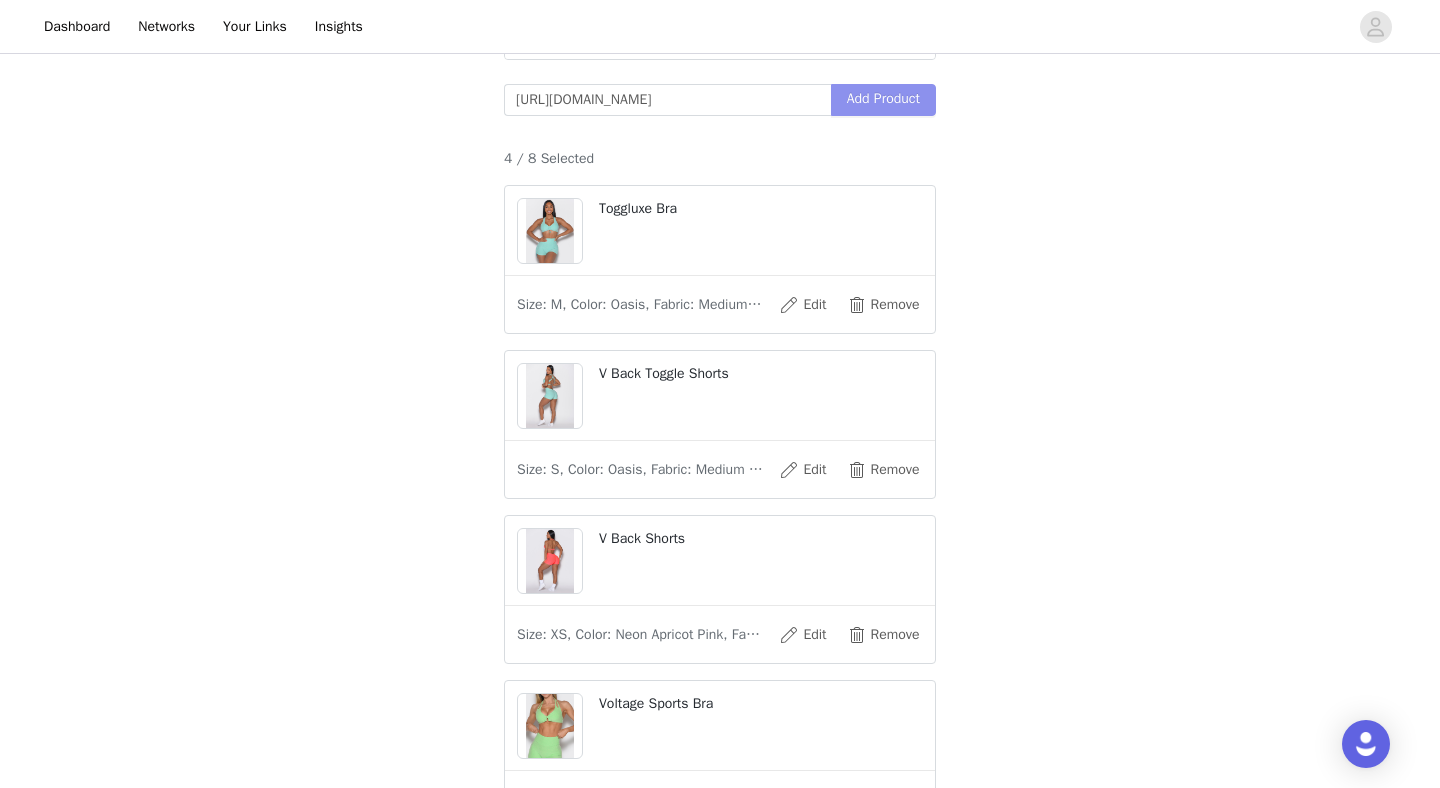 click on "Add Product" at bounding box center [883, 100] 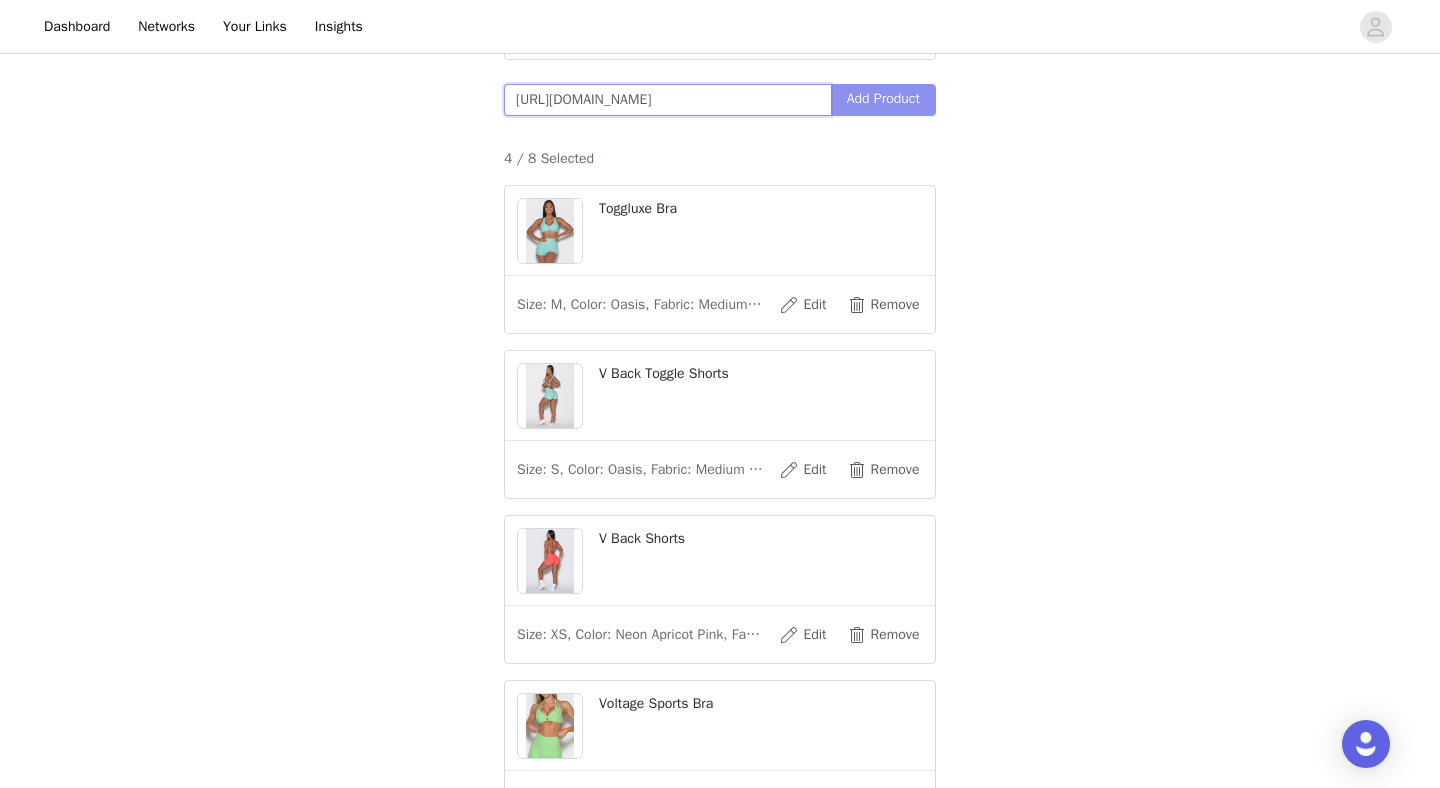 scroll, scrollTop: 0, scrollLeft: 358, axis: horizontal 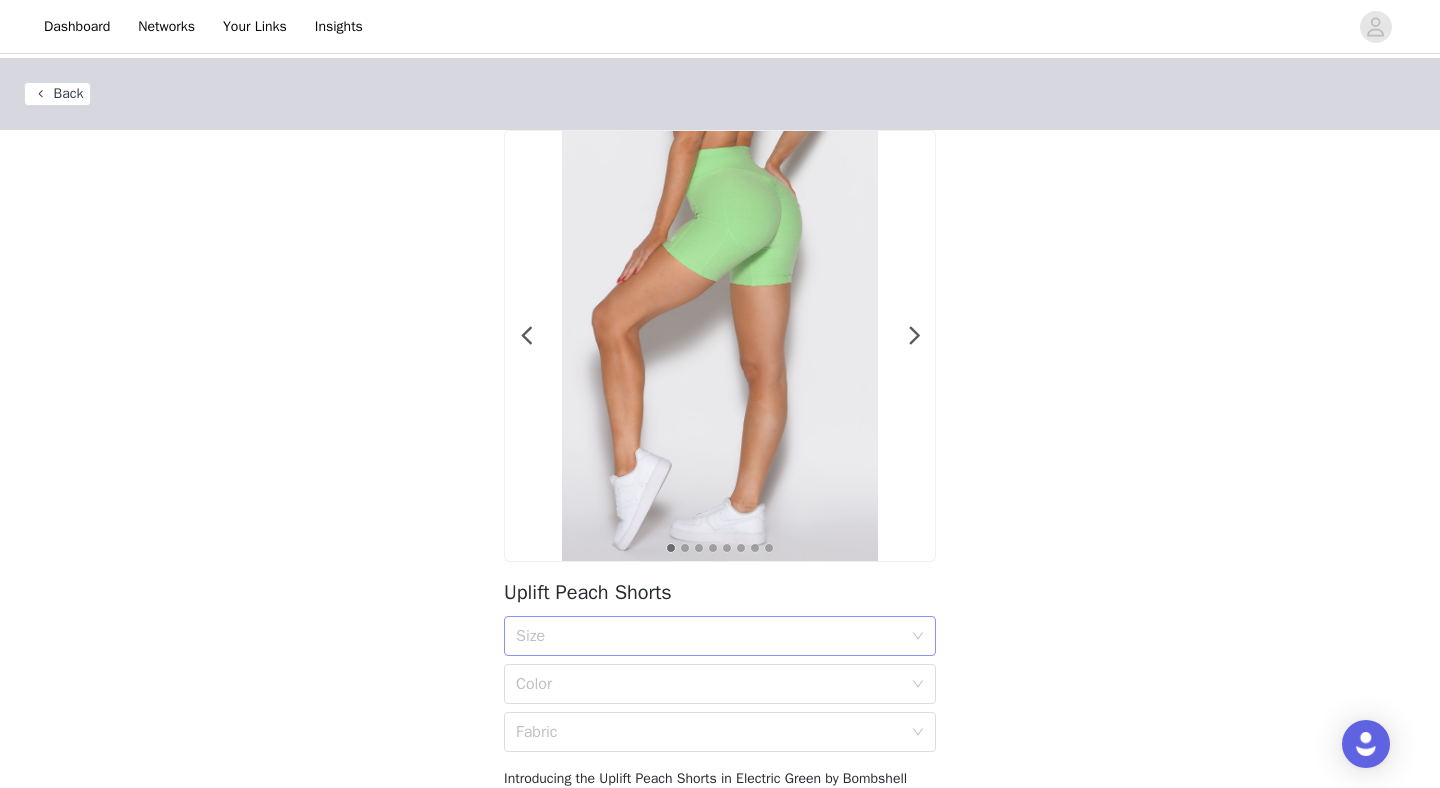 click on "Size" at bounding box center (709, 636) 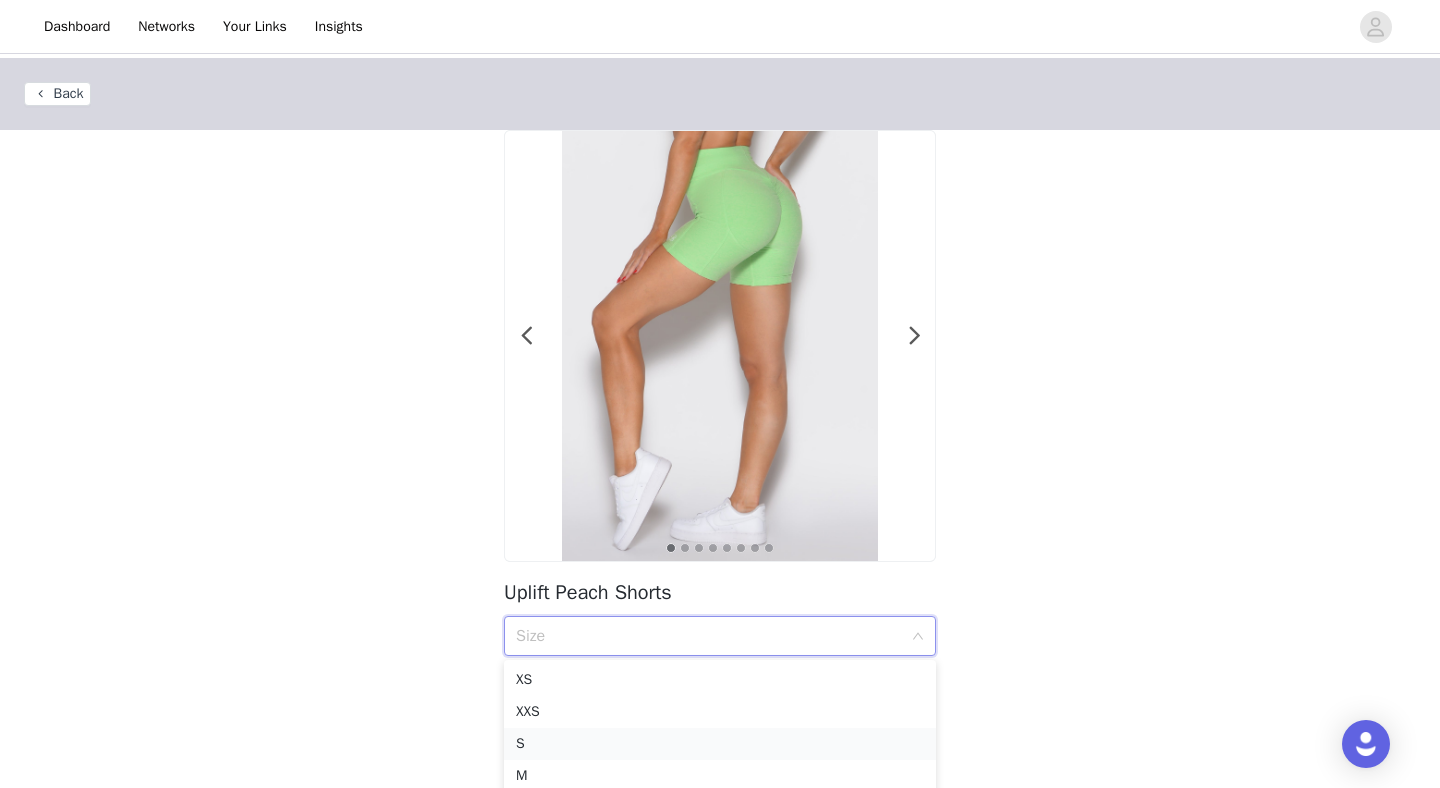 click on "S" at bounding box center (720, 744) 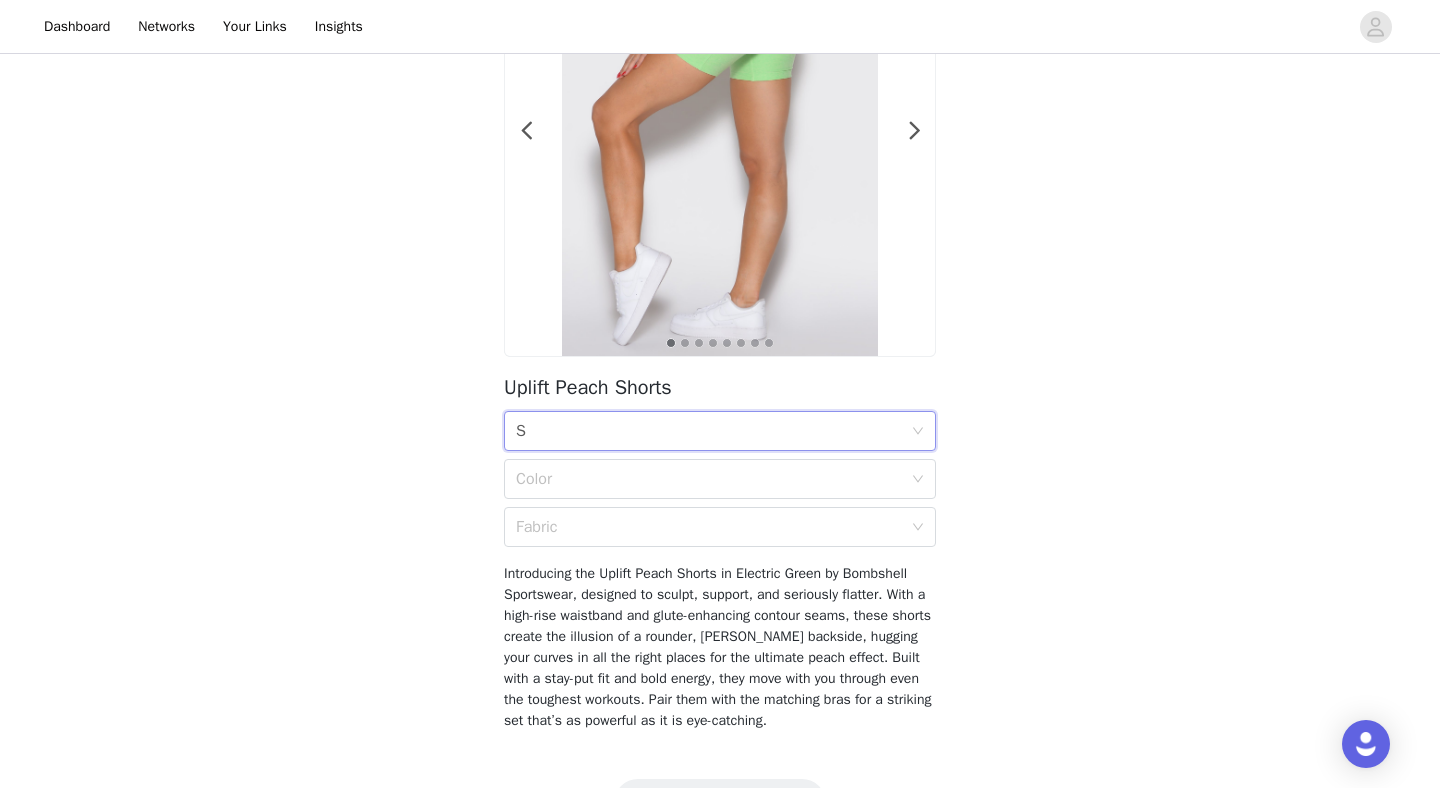 scroll, scrollTop: 220, scrollLeft: 0, axis: vertical 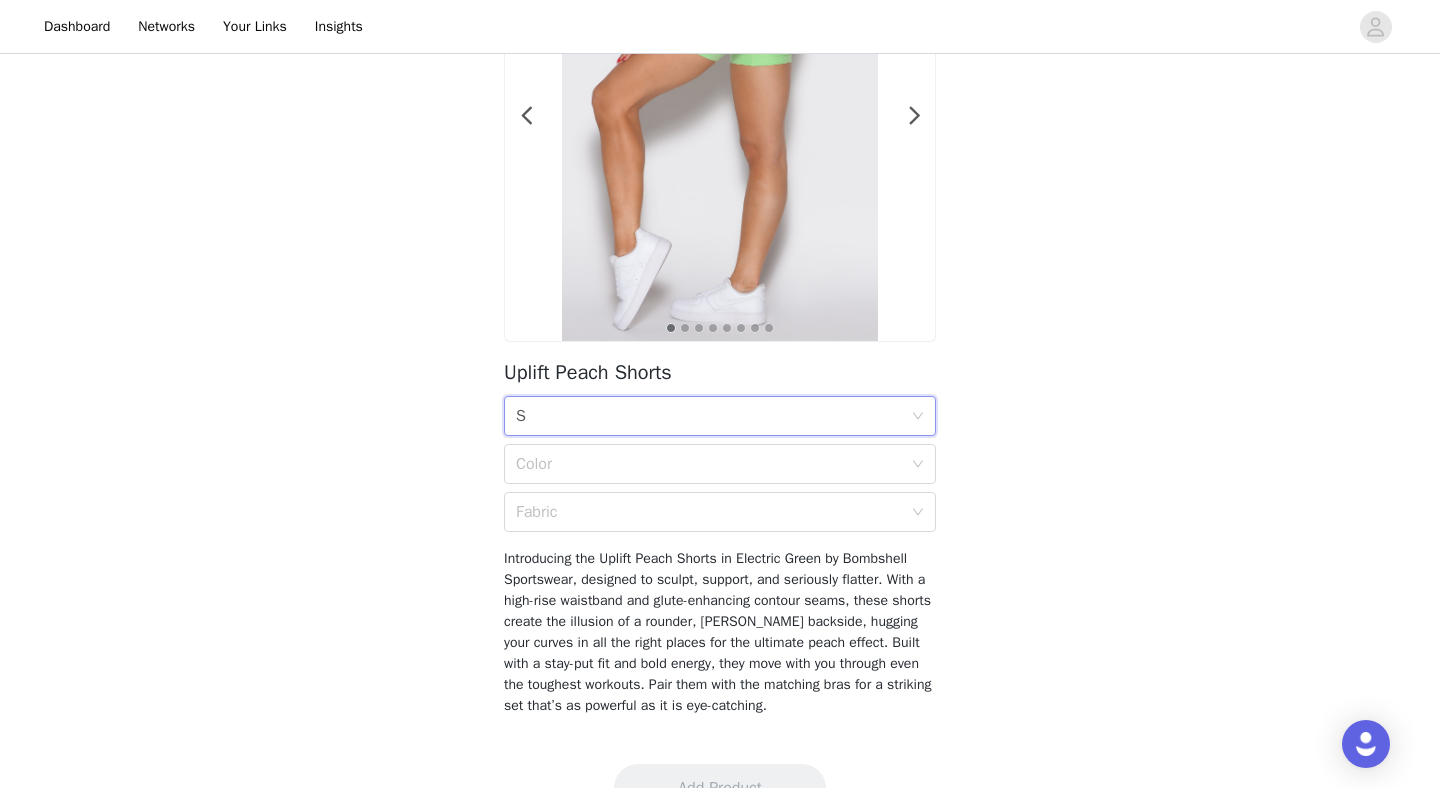 click on "Size S" at bounding box center (713, 416) 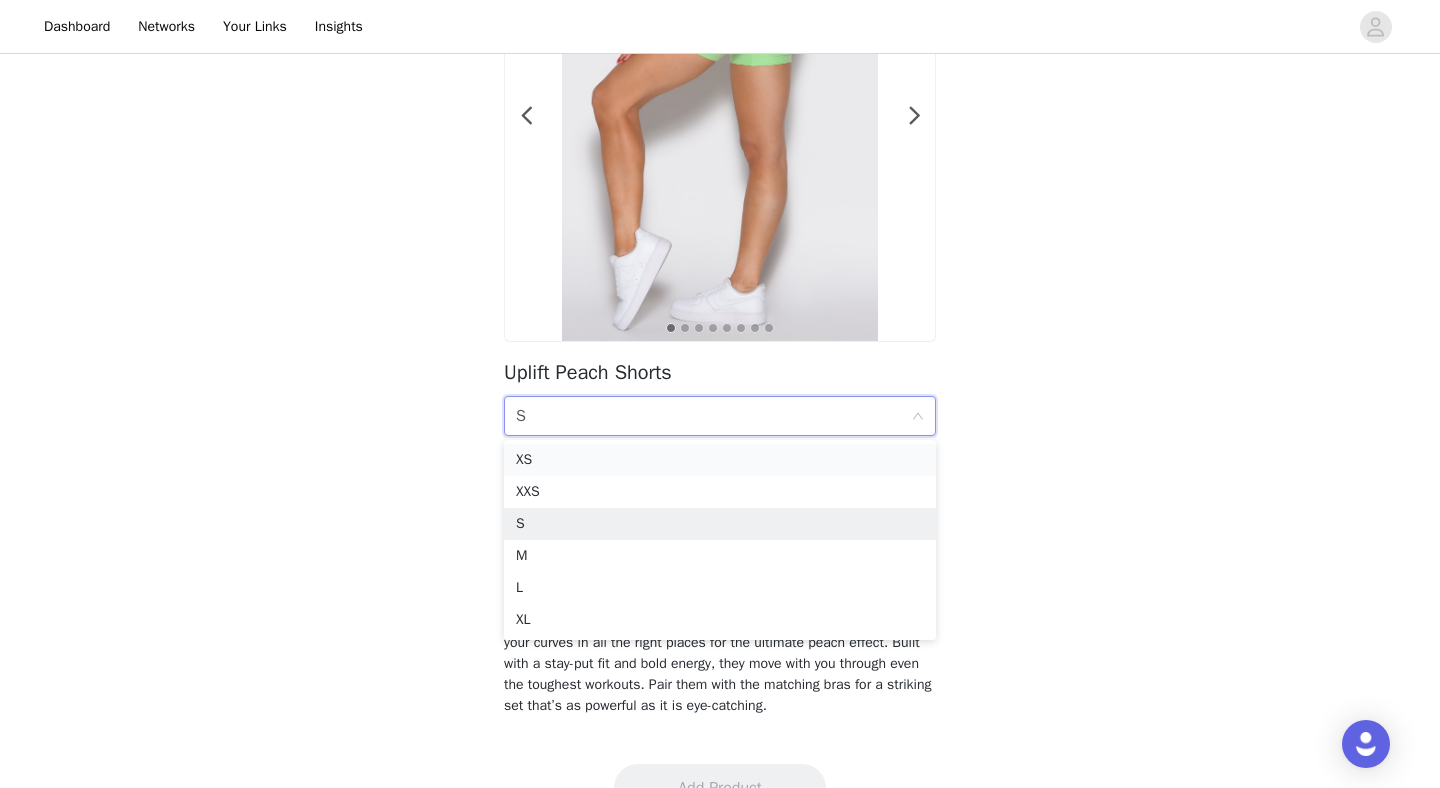 click on "XS" at bounding box center [720, 460] 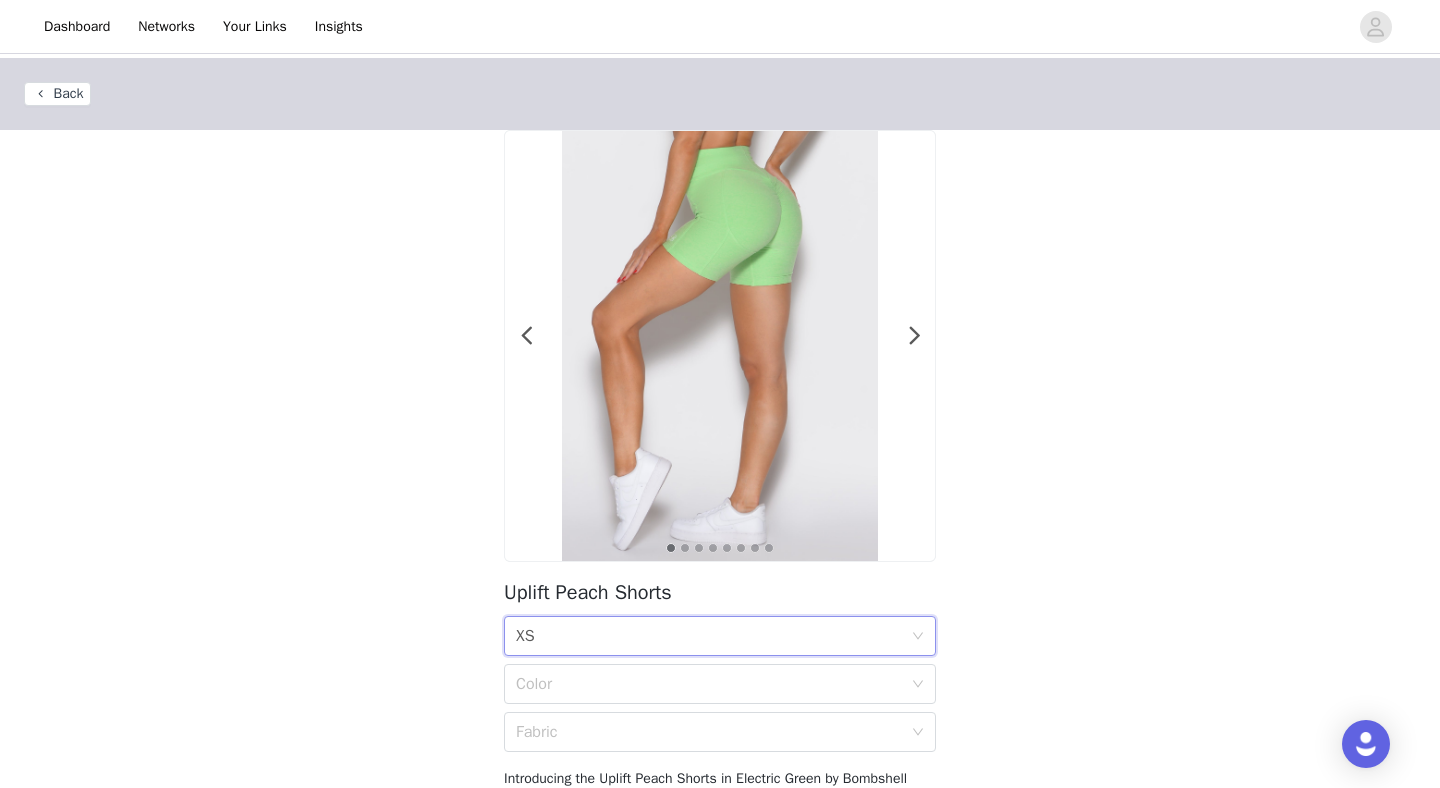 scroll, scrollTop: 268, scrollLeft: 0, axis: vertical 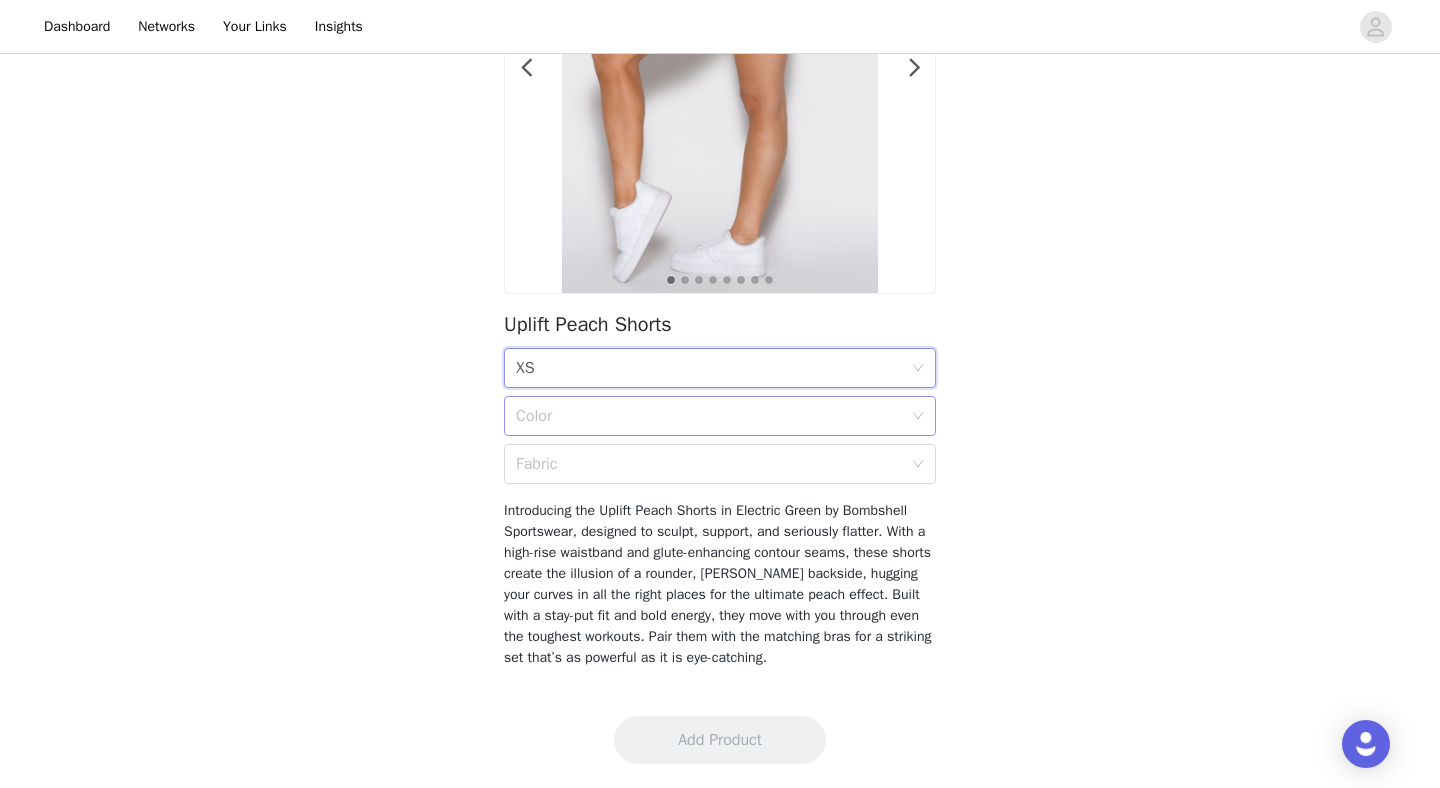 click on "Color" at bounding box center (709, 416) 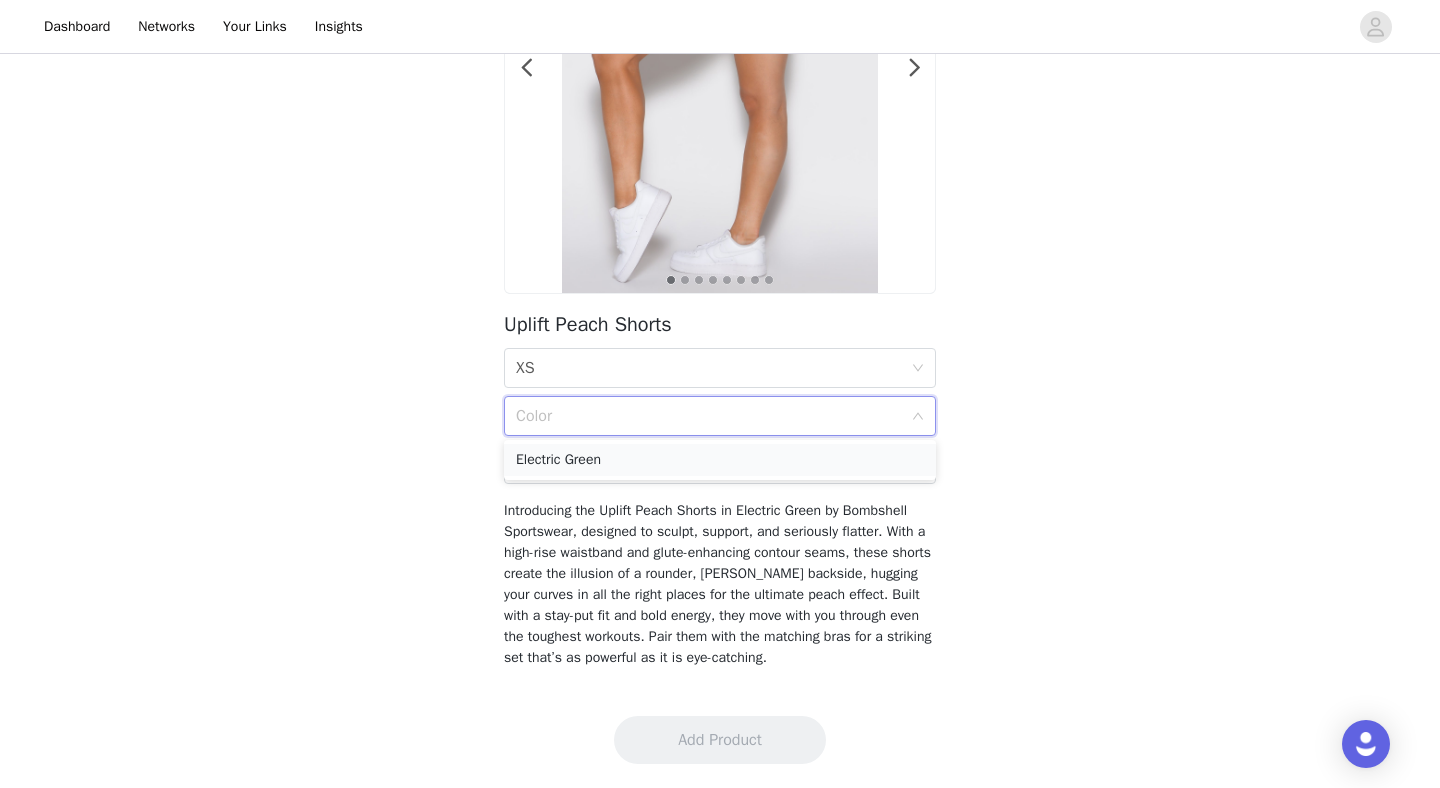click on "Electric Green" at bounding box center (720, 460) 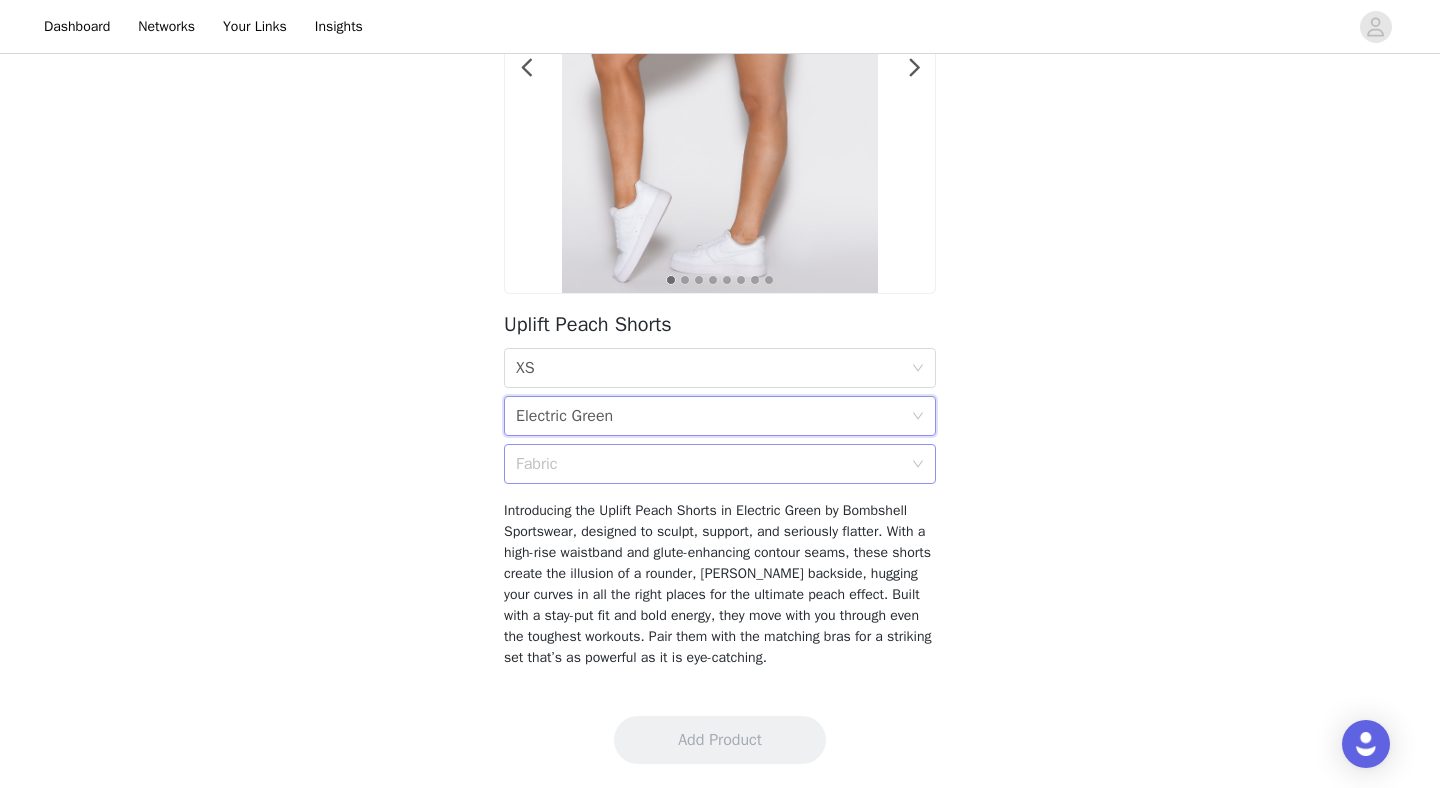 click on "Fabric" at bounding box center [709, 464] 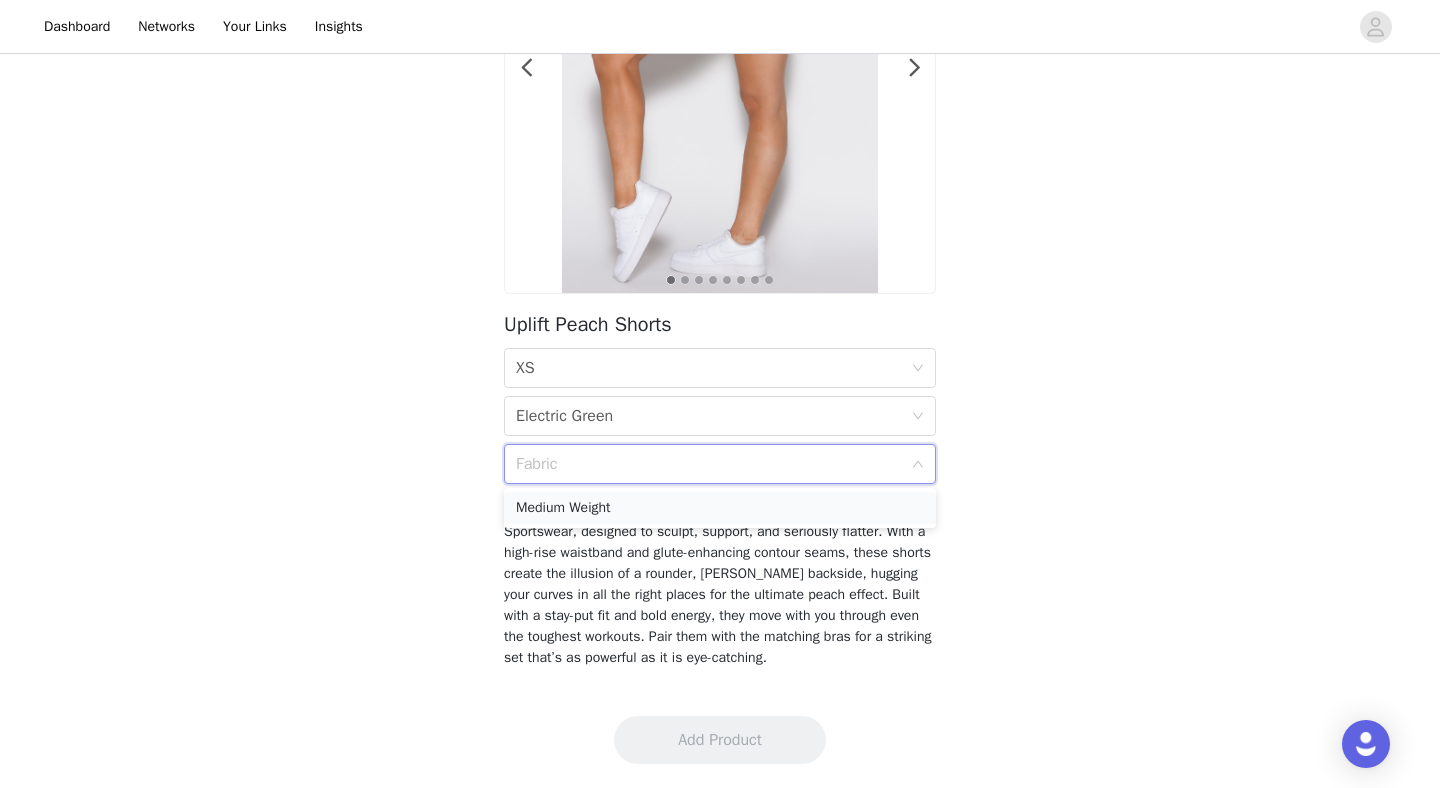 click on "Medium Weight" at bounding box center (720, 508) 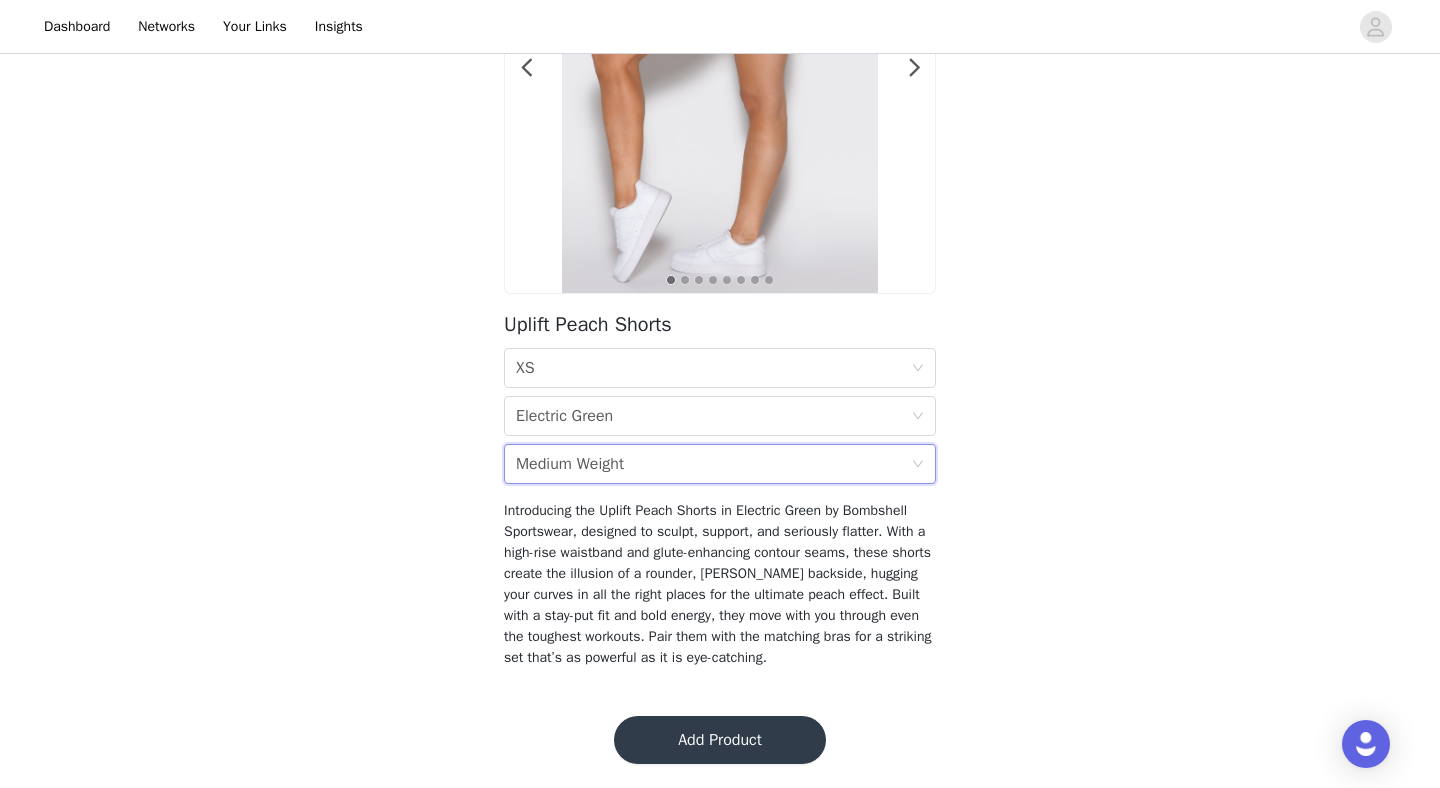 click on "Add Product" at bounding box center (720, 740) 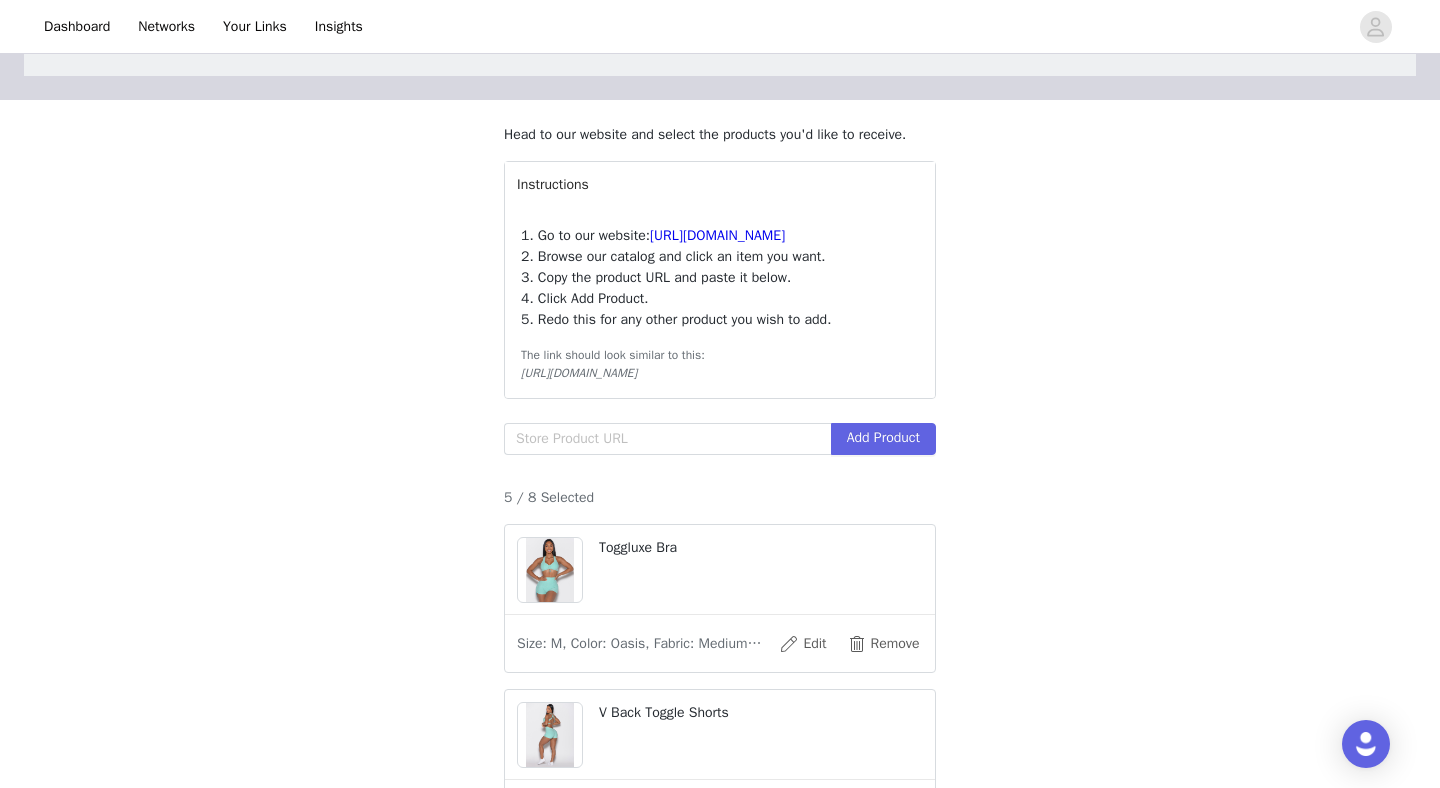scroll, scrollTop: 0, scrollLeft: 0, axis: both 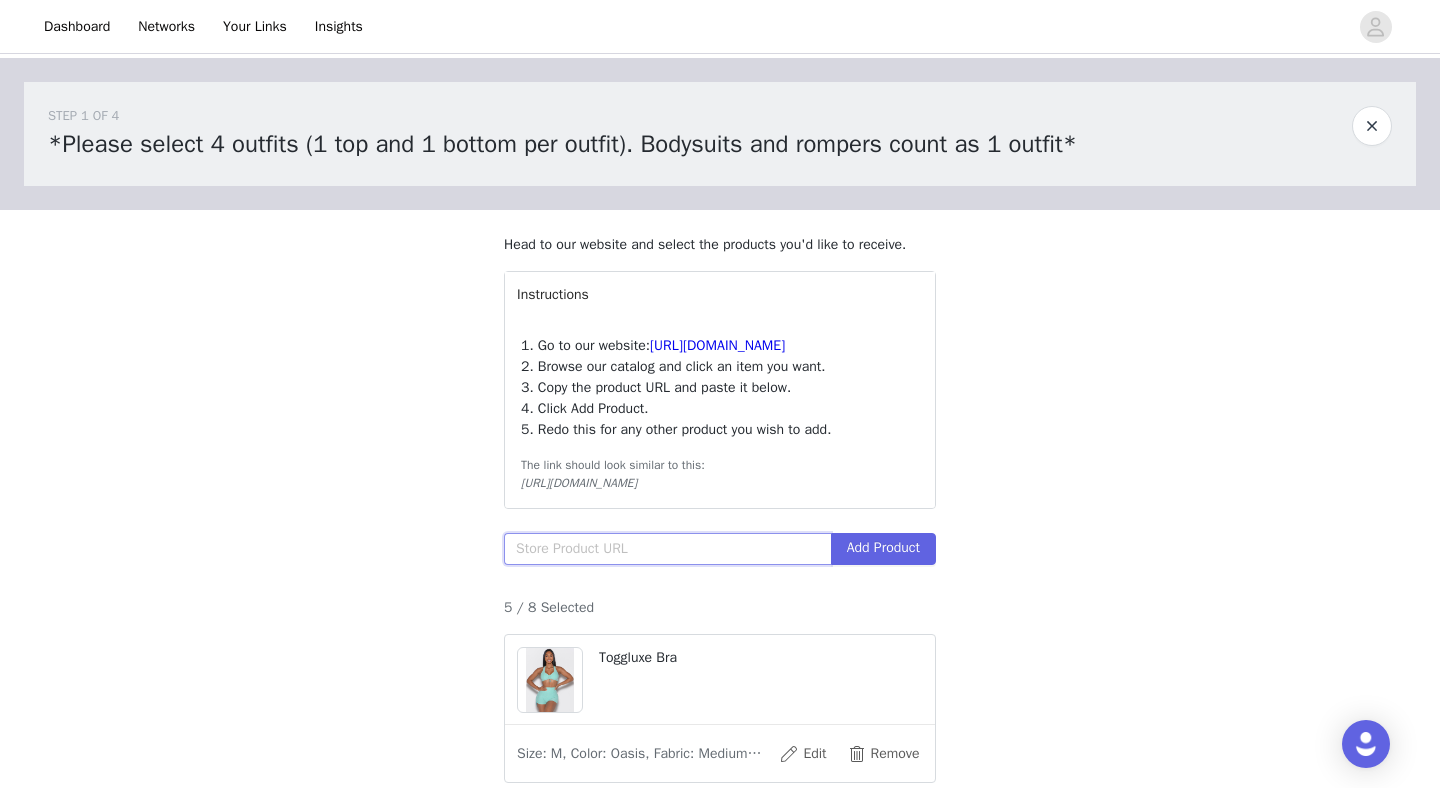 click at bounding box center [667, 549] 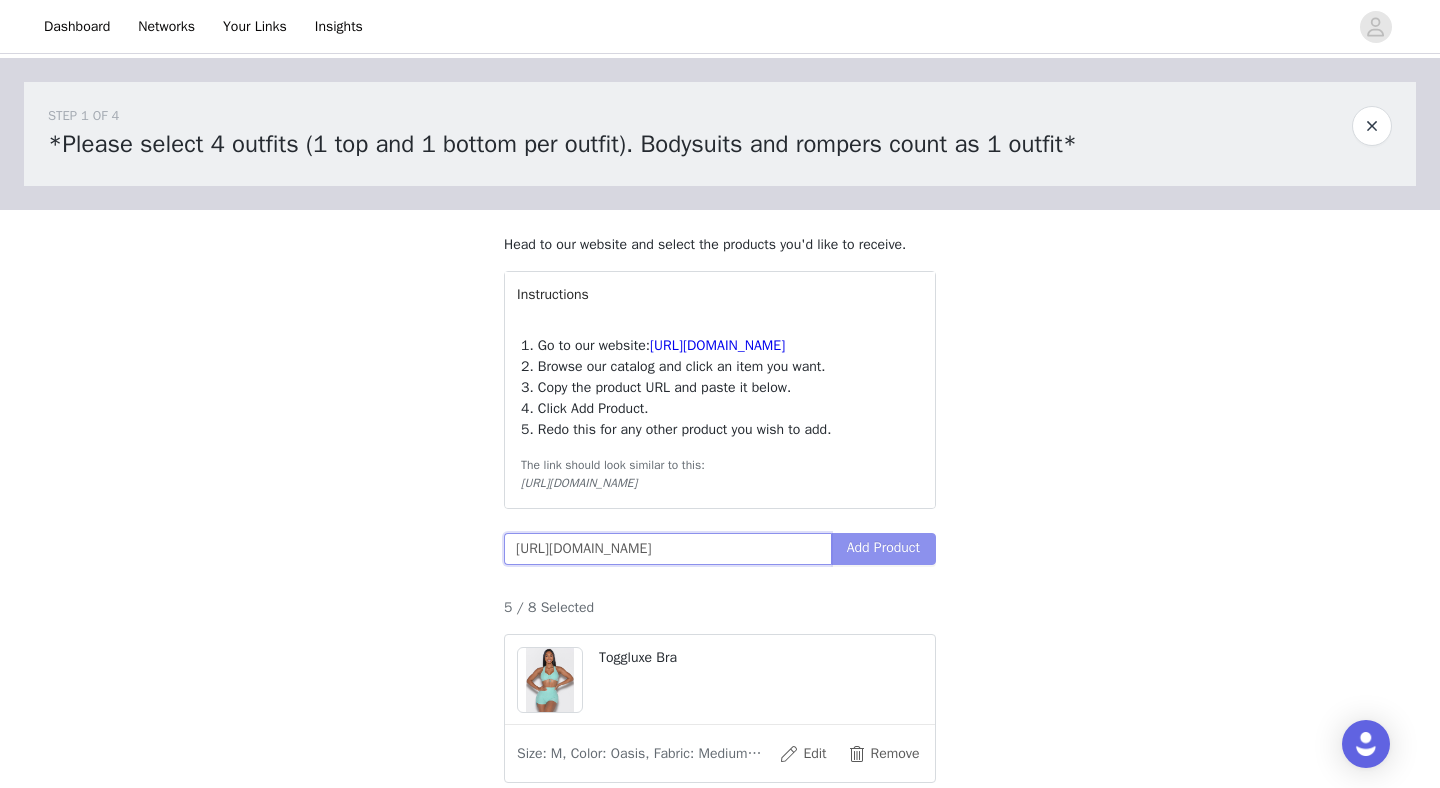 type on "[URL][DOMAIN_NAME]" 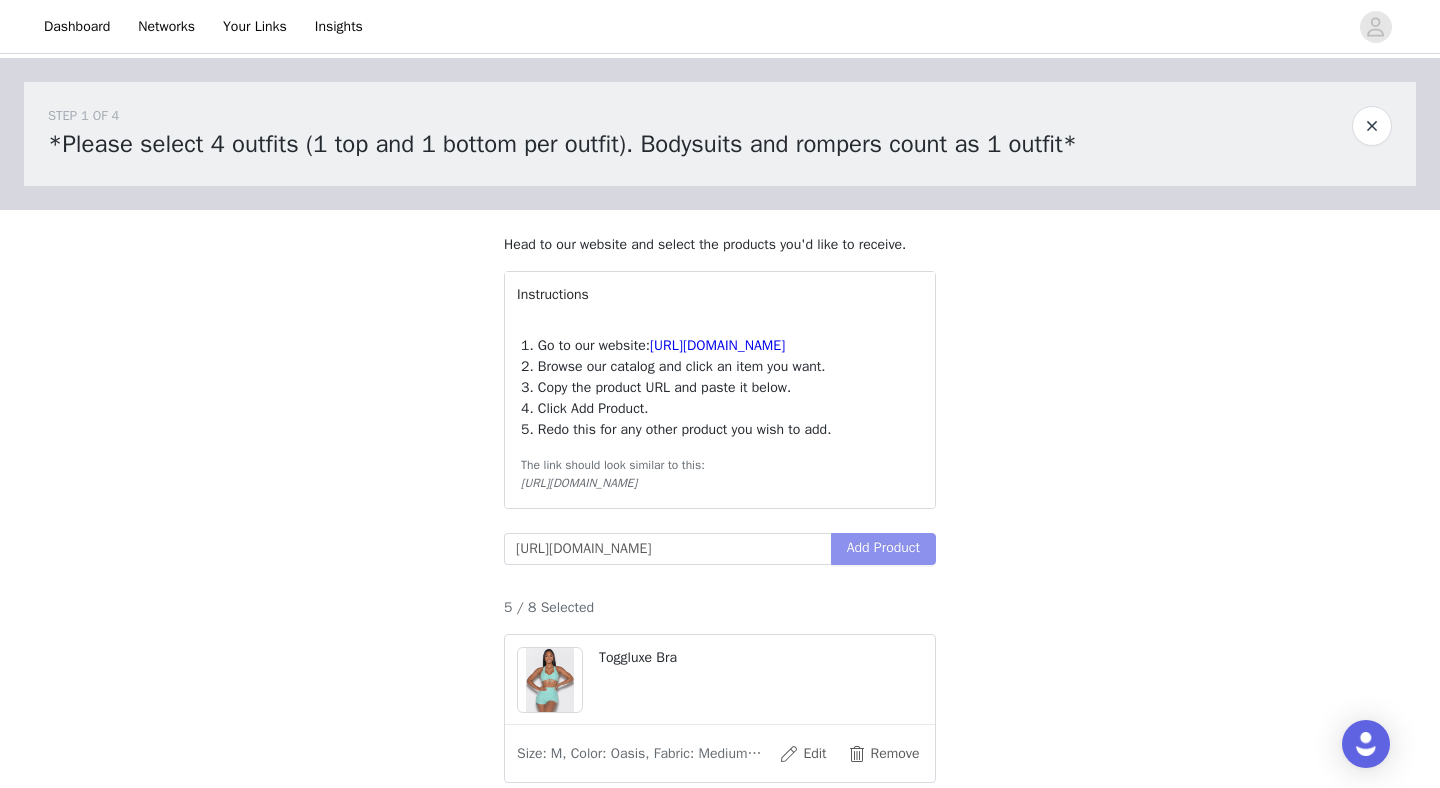 click on "Add Product" at bounding box center [883, 549] 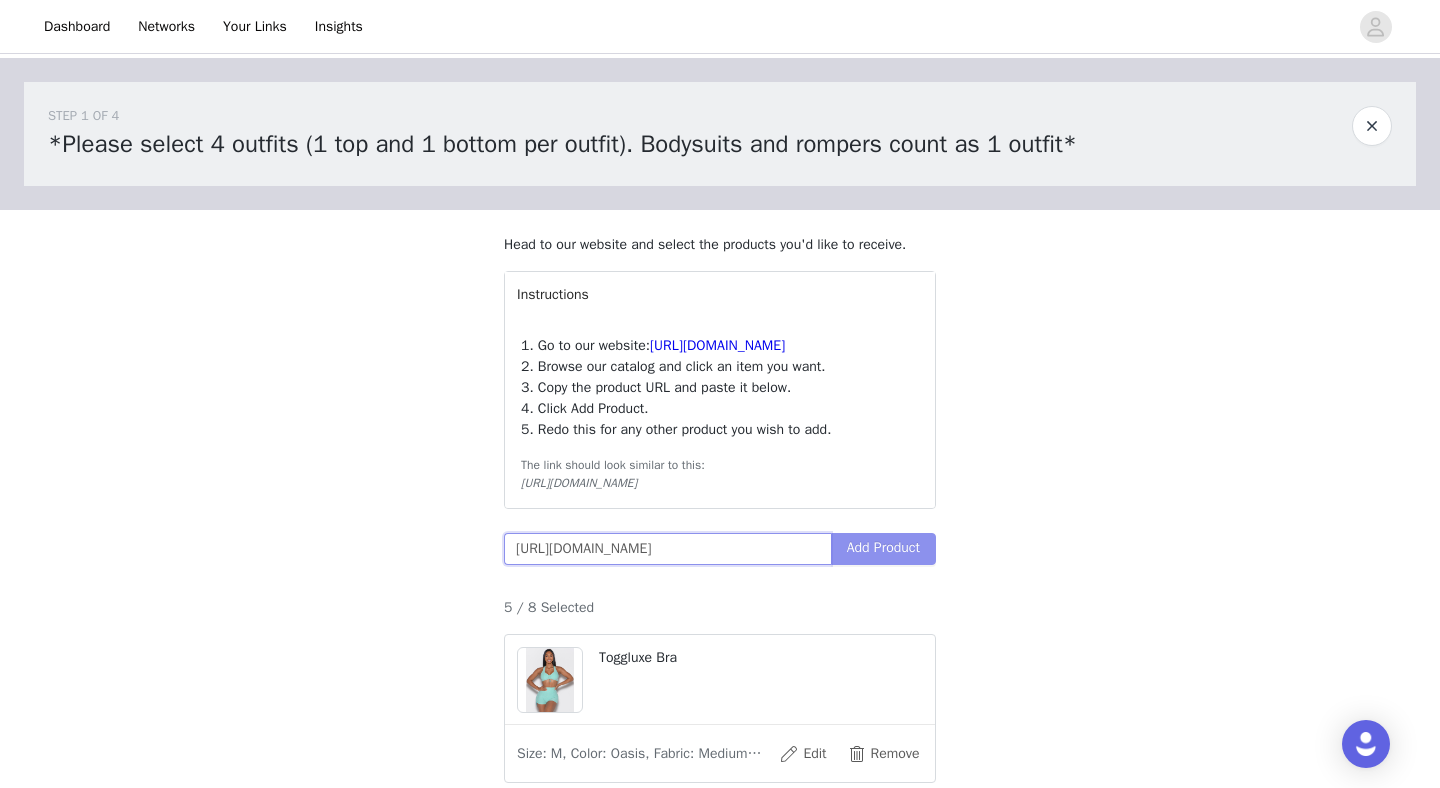 scroll, scrollTop: 0, scrollLeft: 306, axis: horizontal 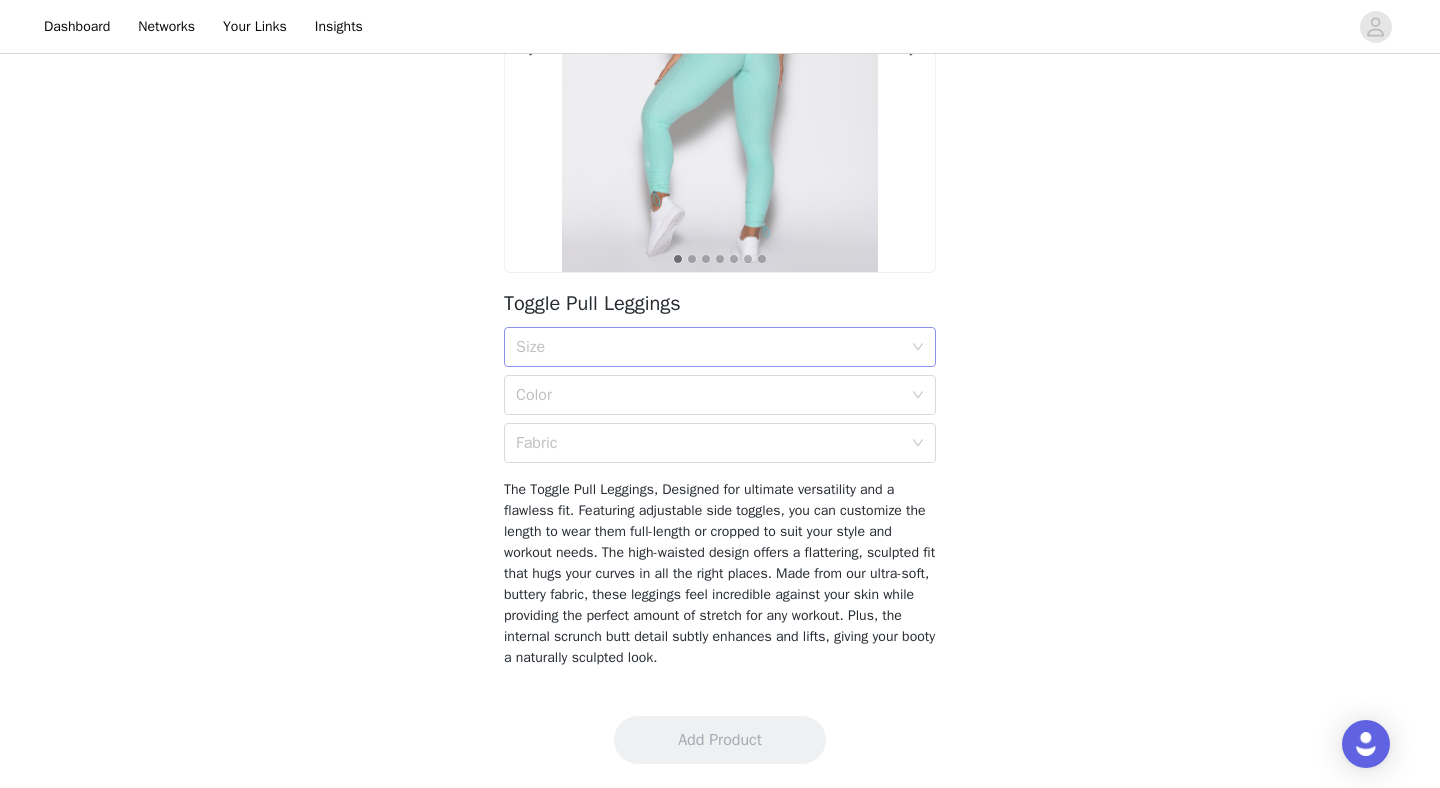 click on "Size" at bounding box center [709, 347] 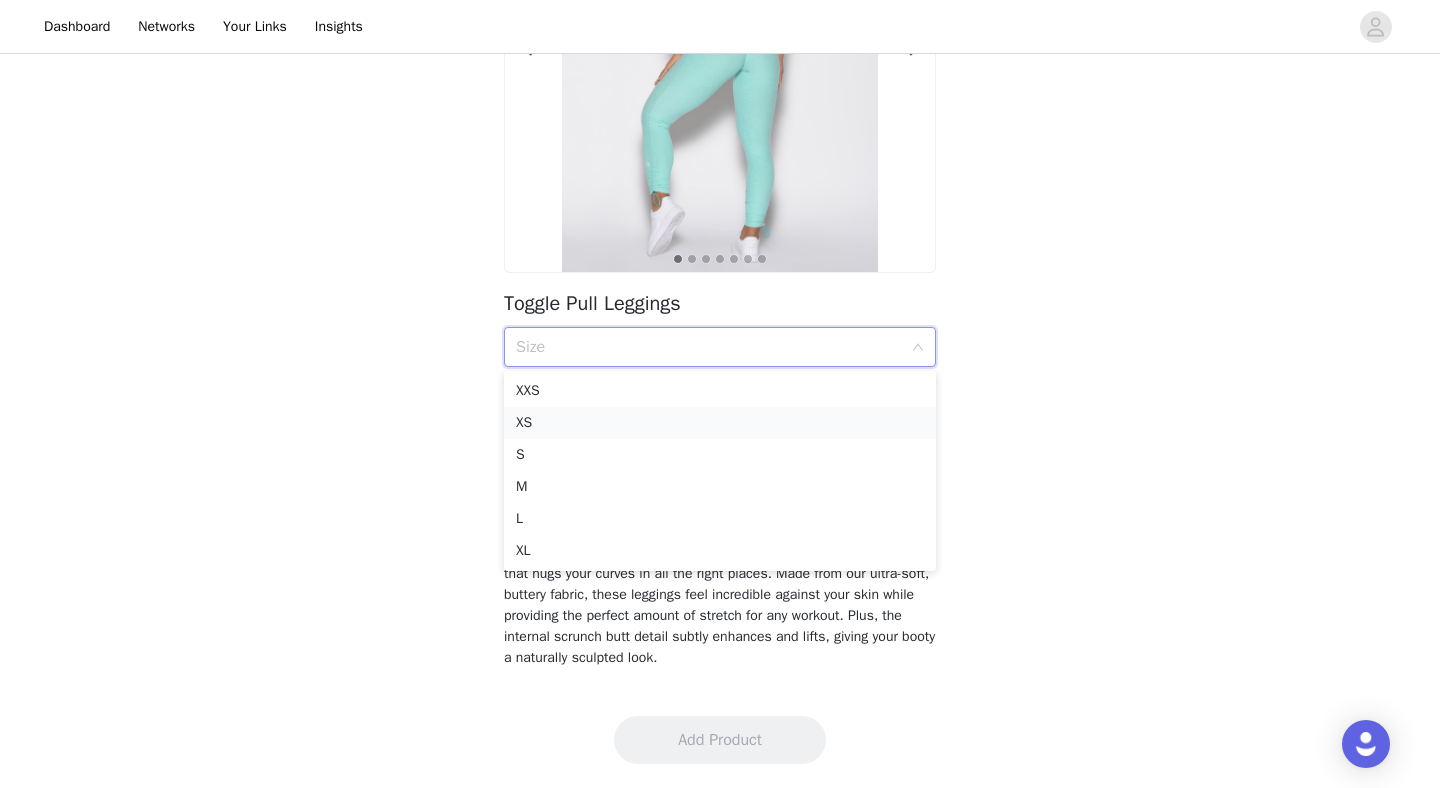 click on "XS" at bounding box center (720, 423) 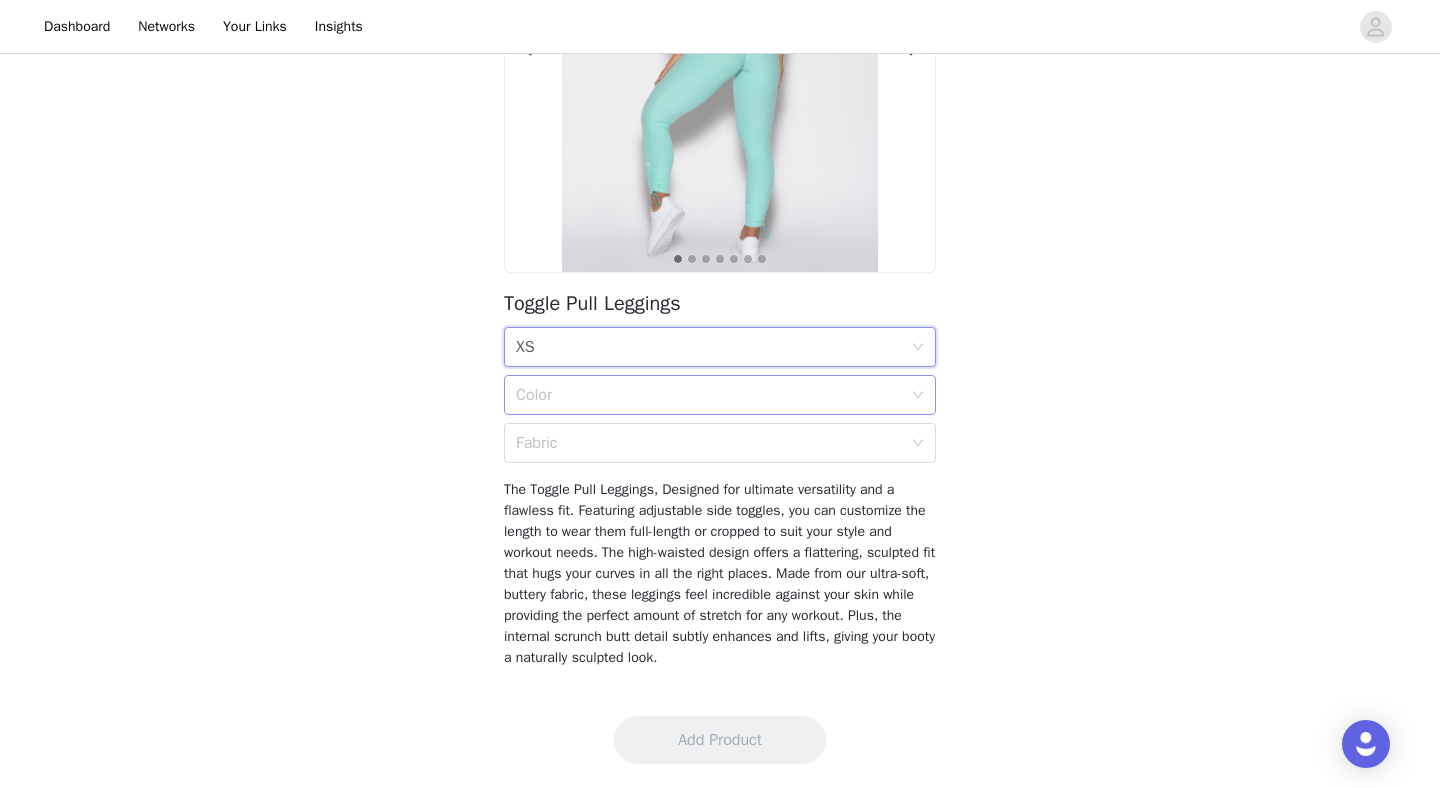 click on "Color" at bounding box center [713, 395] 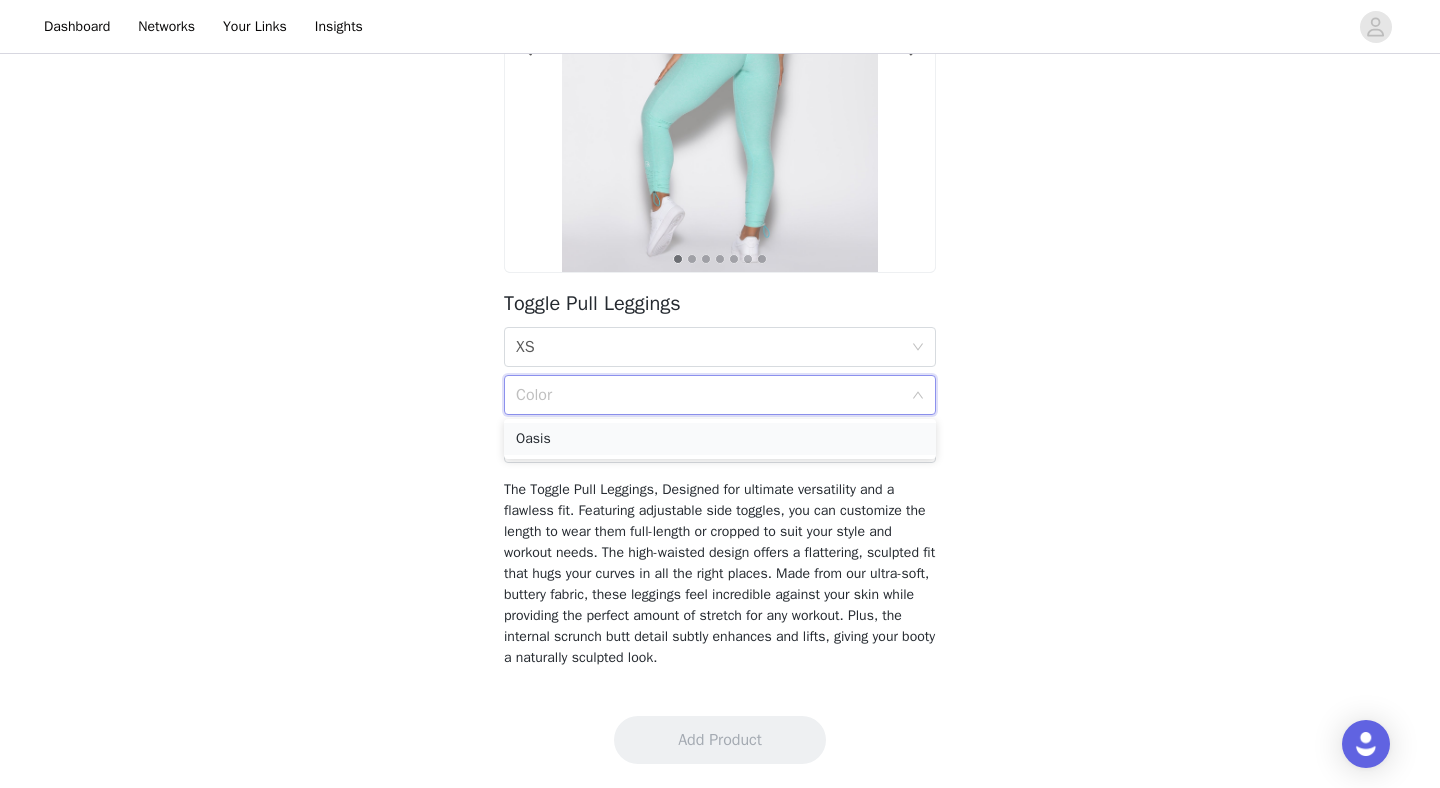 click on "Oasis" at bounding box center [720, 439] 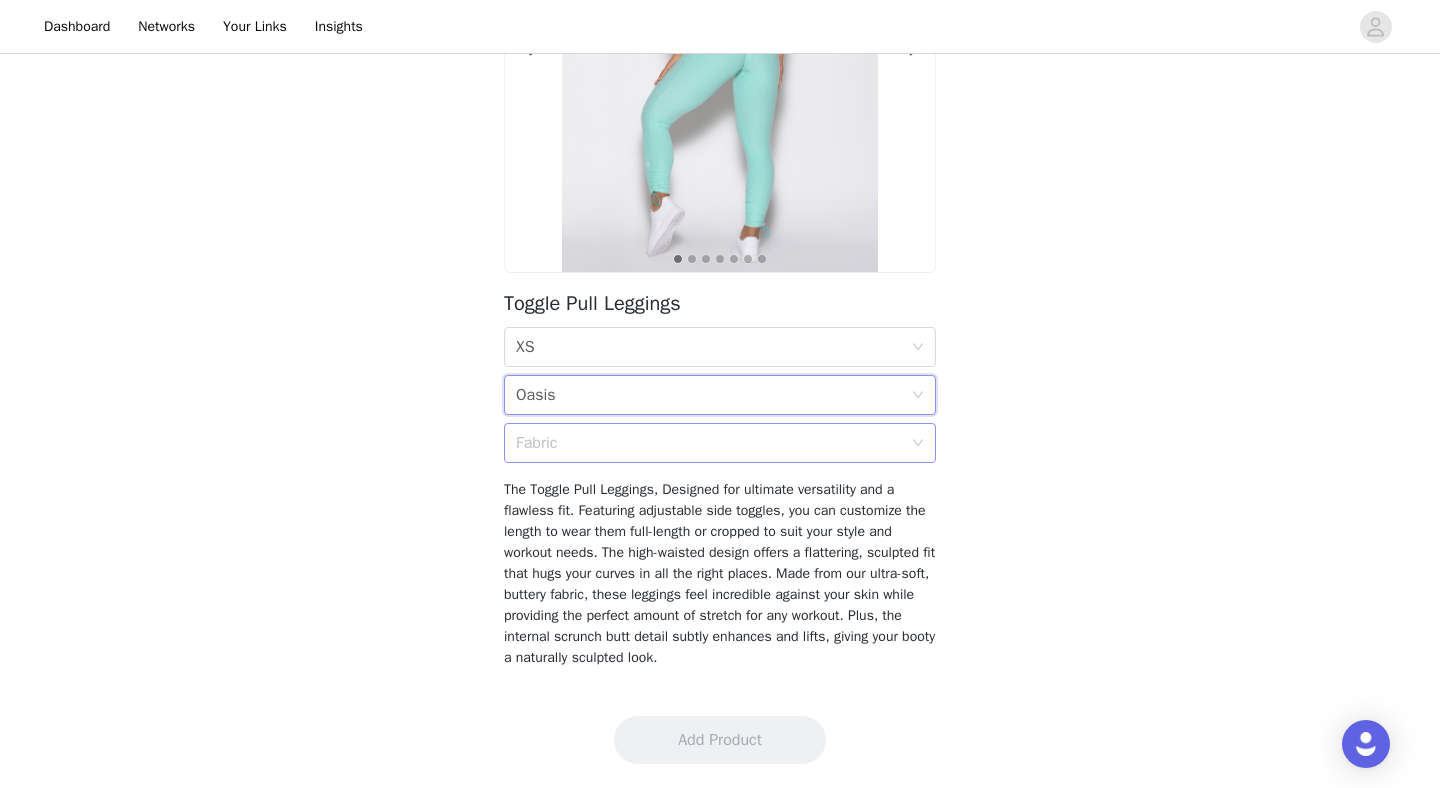 click on "Fabric" at bounding box center [709, 443] 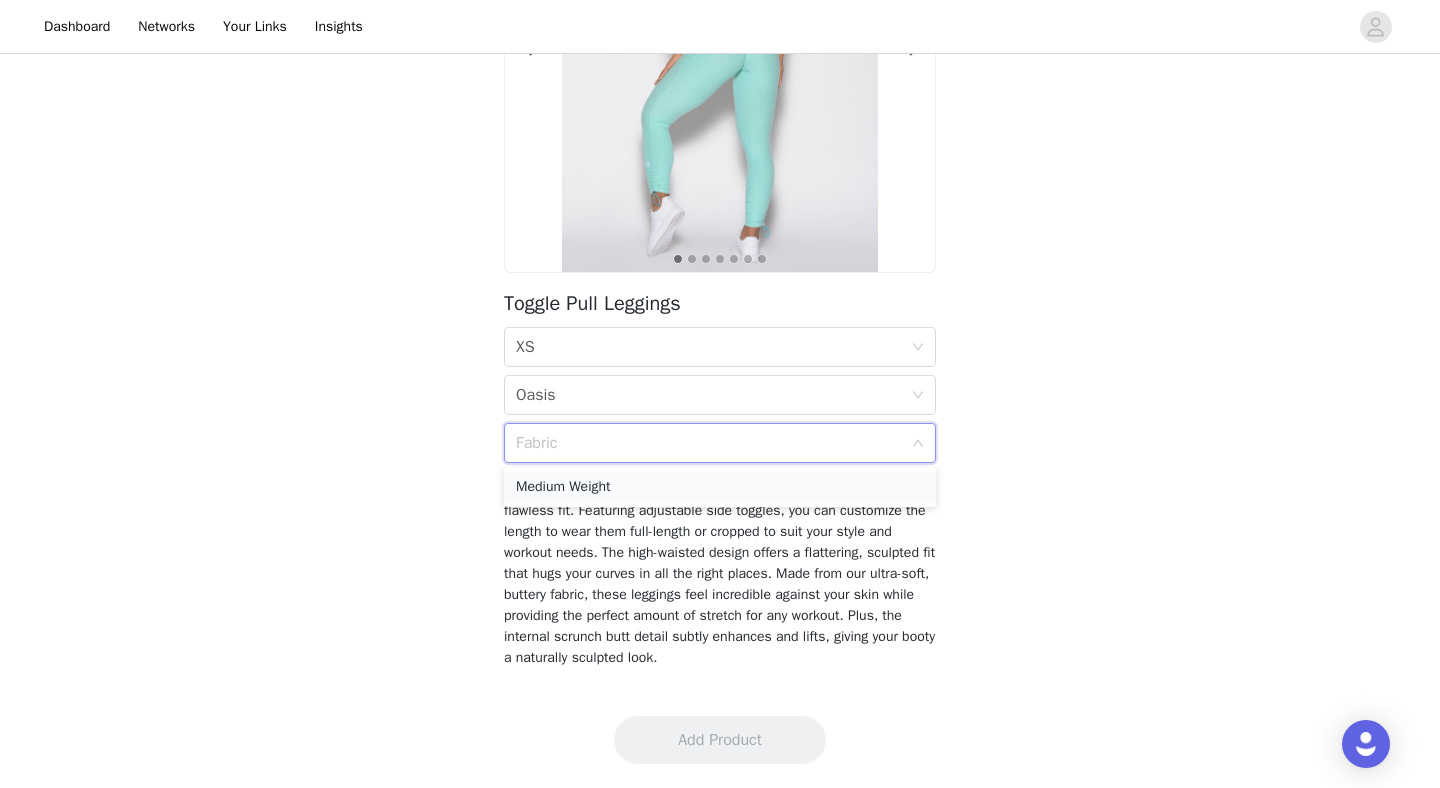 click on "Medium Weight" at bounding box center [720, 487] 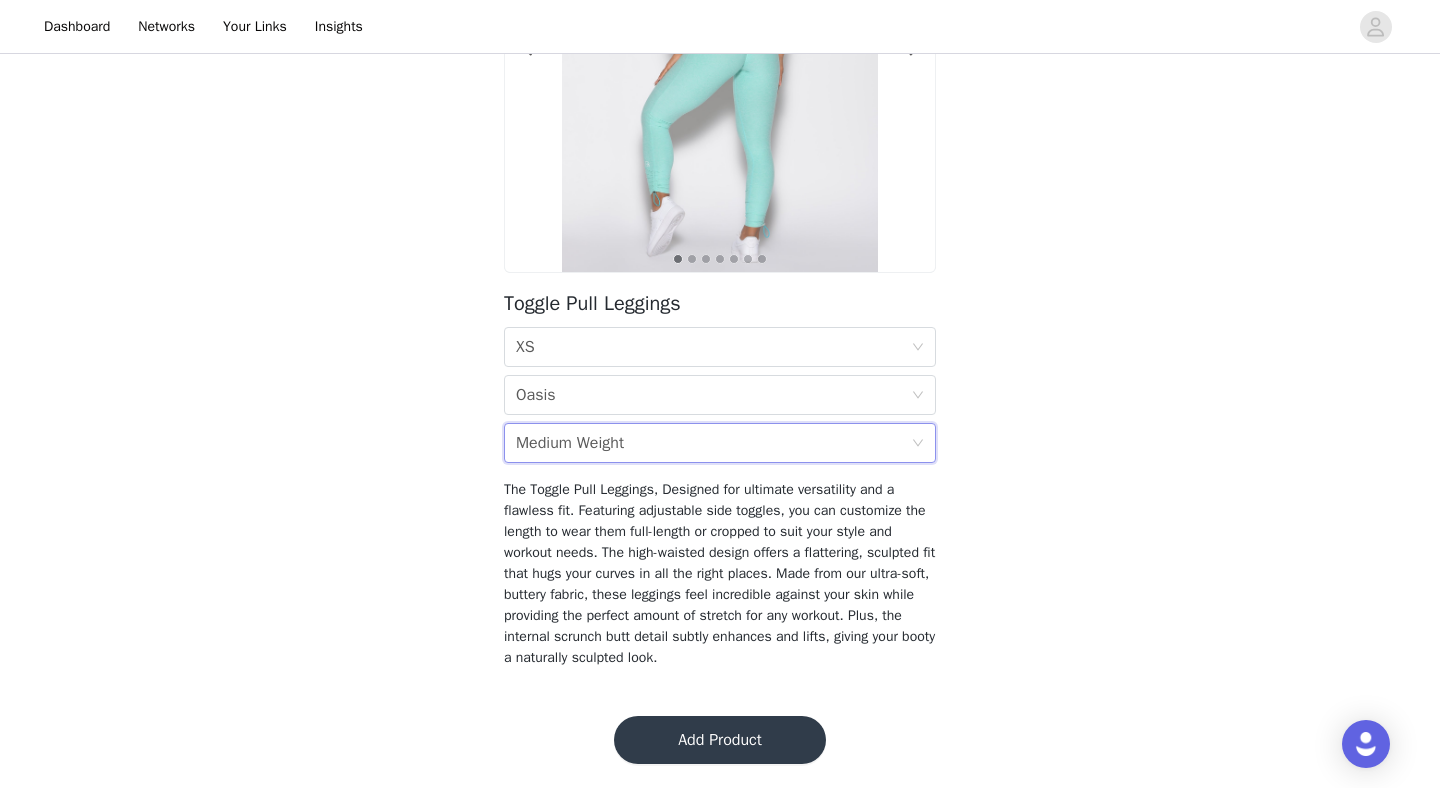 click on "Add Product" at bounding box center [720, 740] 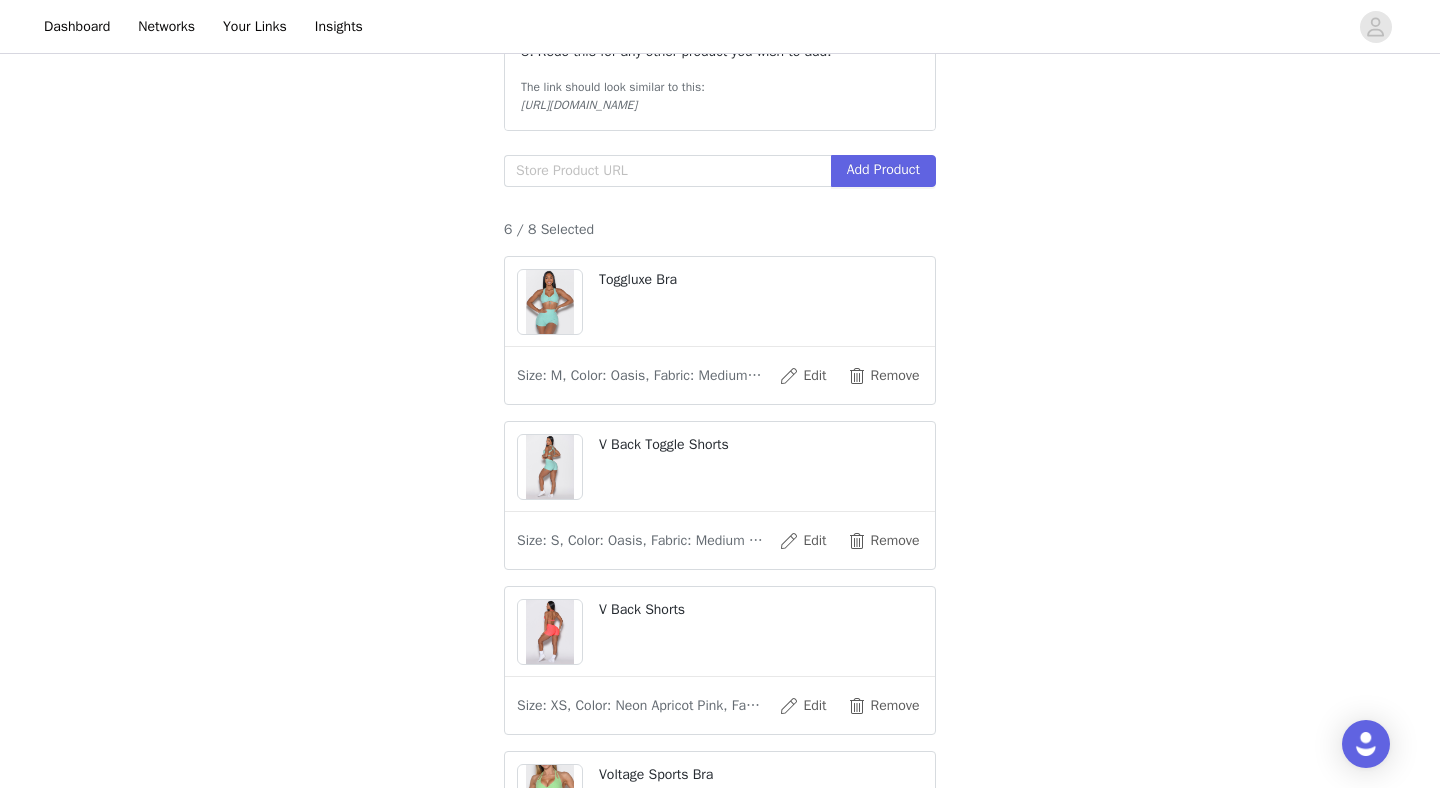 scroll, scrollTop: 0, scrollLeft: 0, axis: both 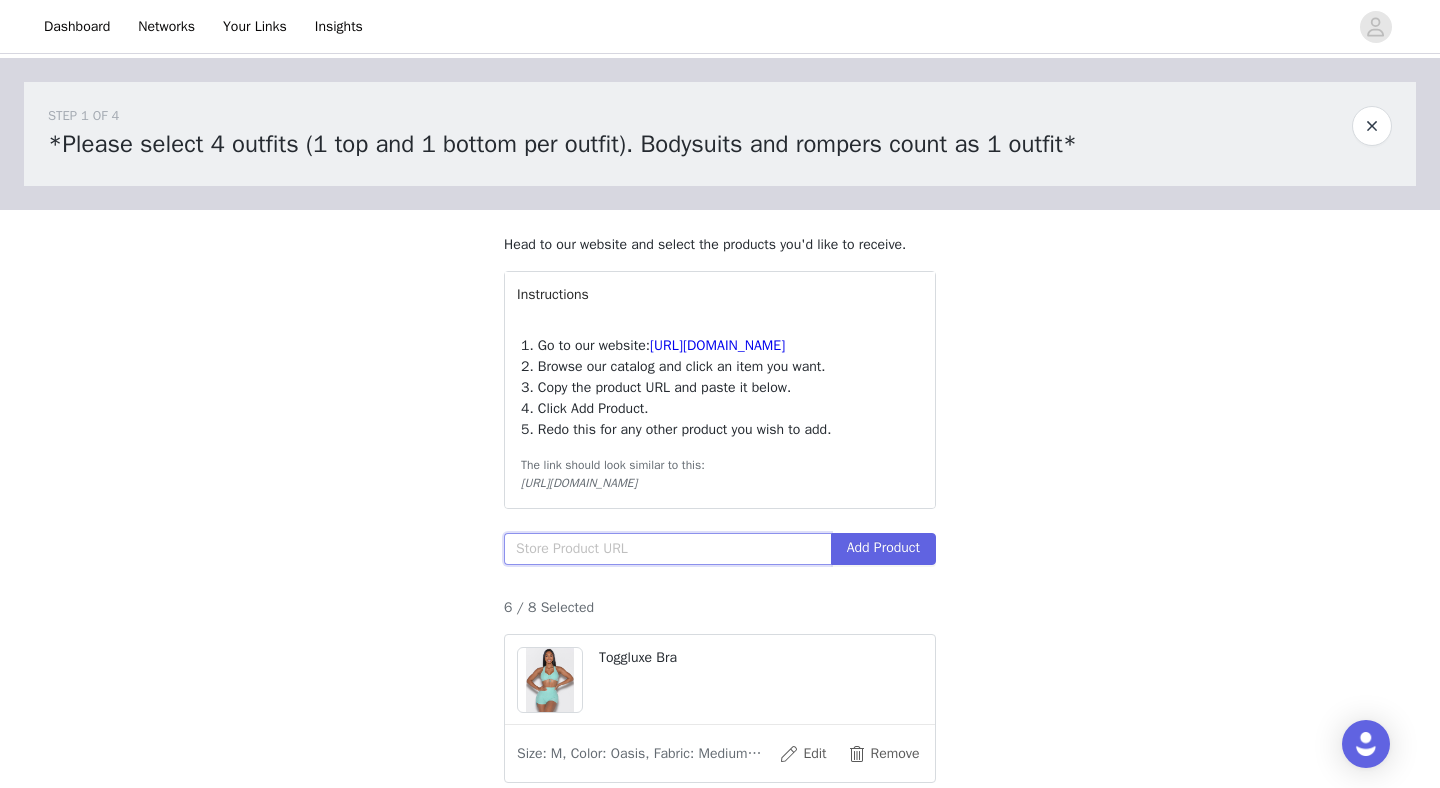 click at bounding box center (667, 549) 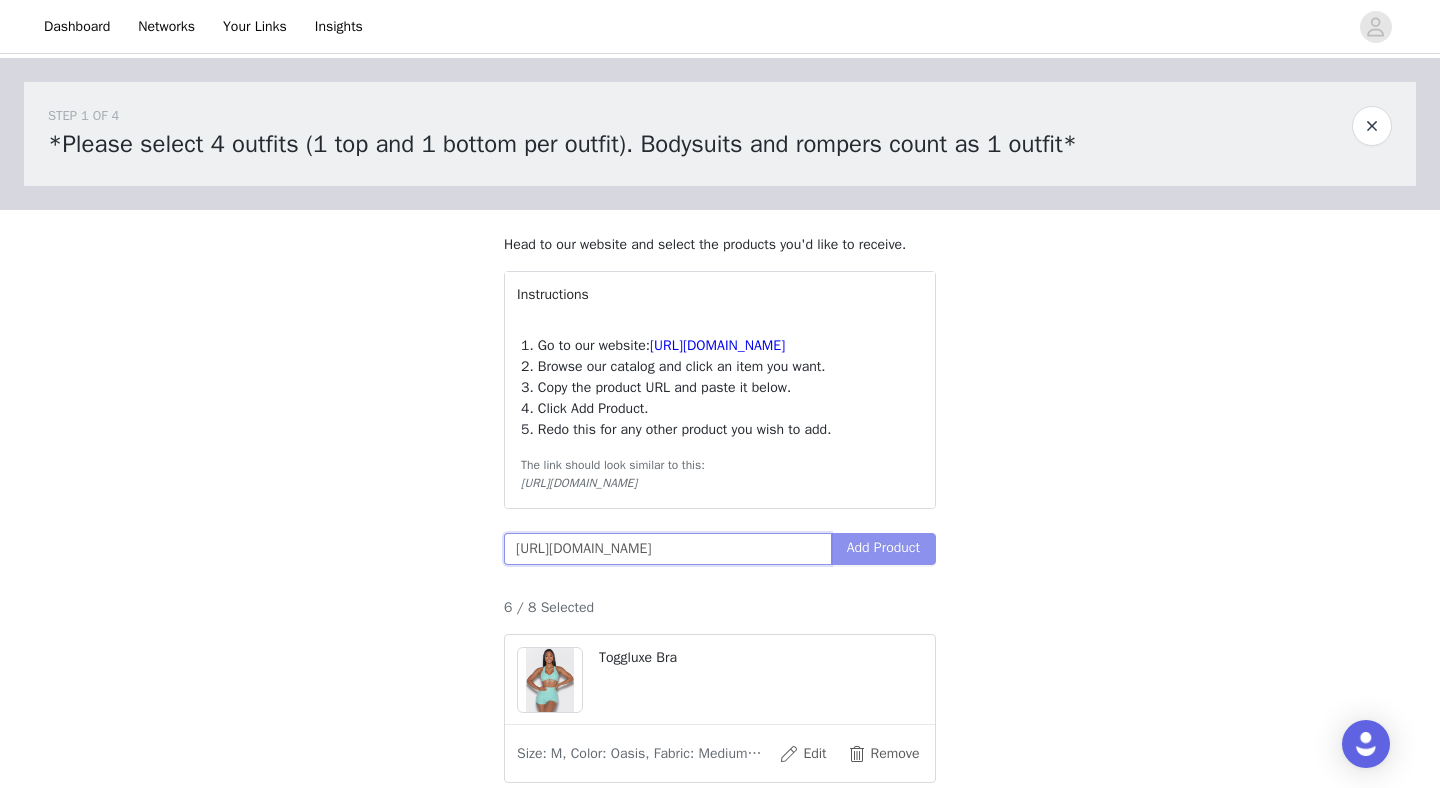 type on "[URL][DOMAIN_NAME]" 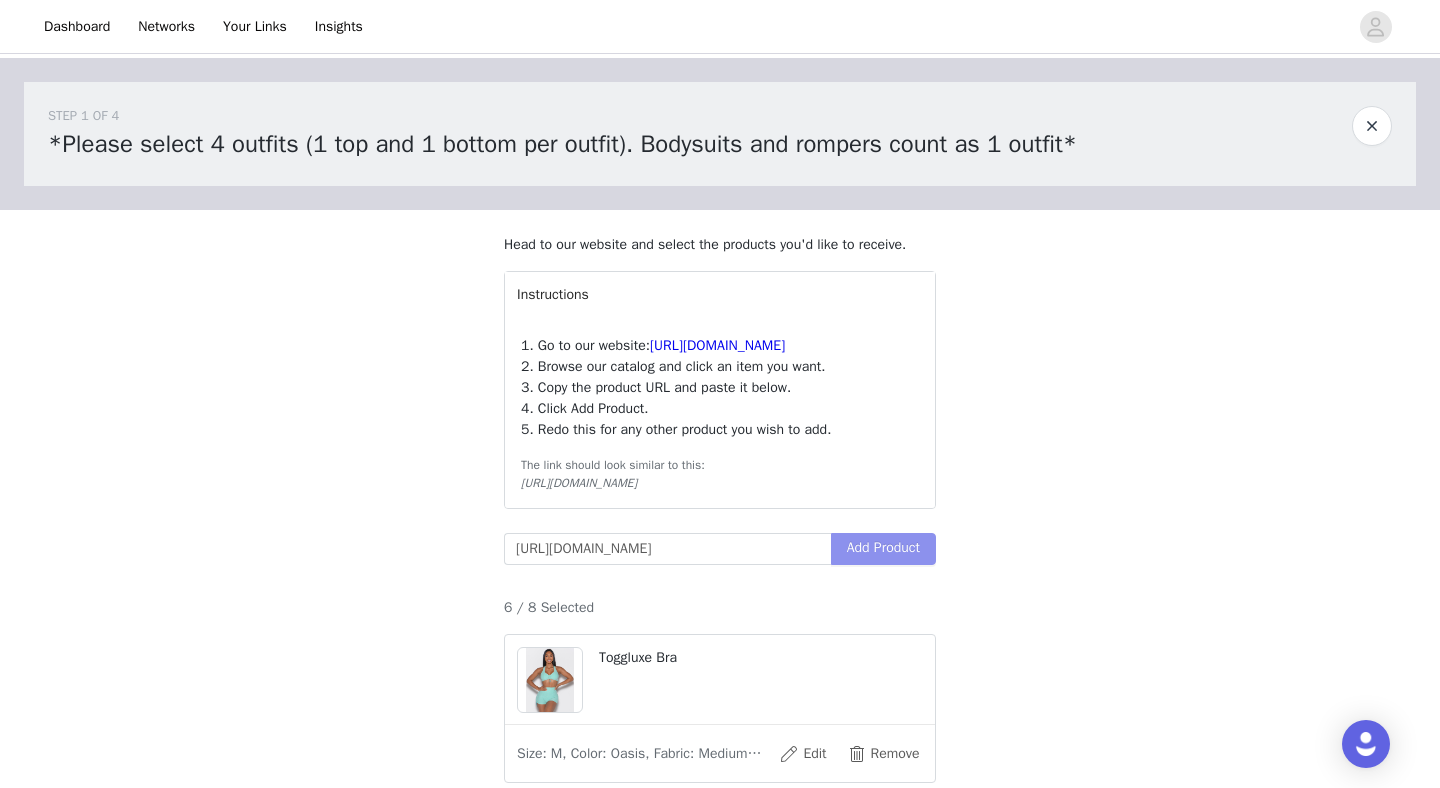 click on "Add Product" at bounding box center [883, 549] 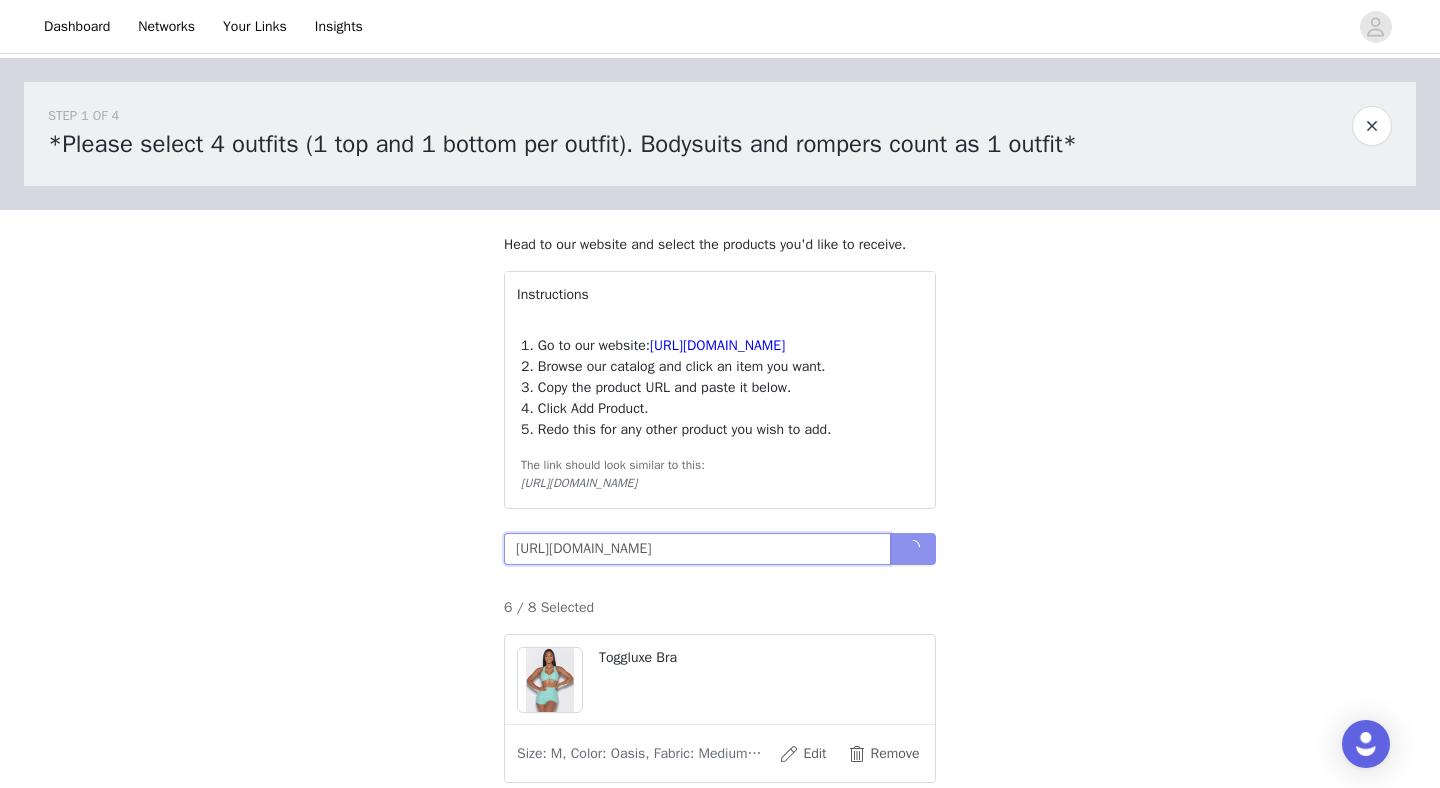 scroll, scrollTop: 0, scrollLeft: 398, axis: horizontal 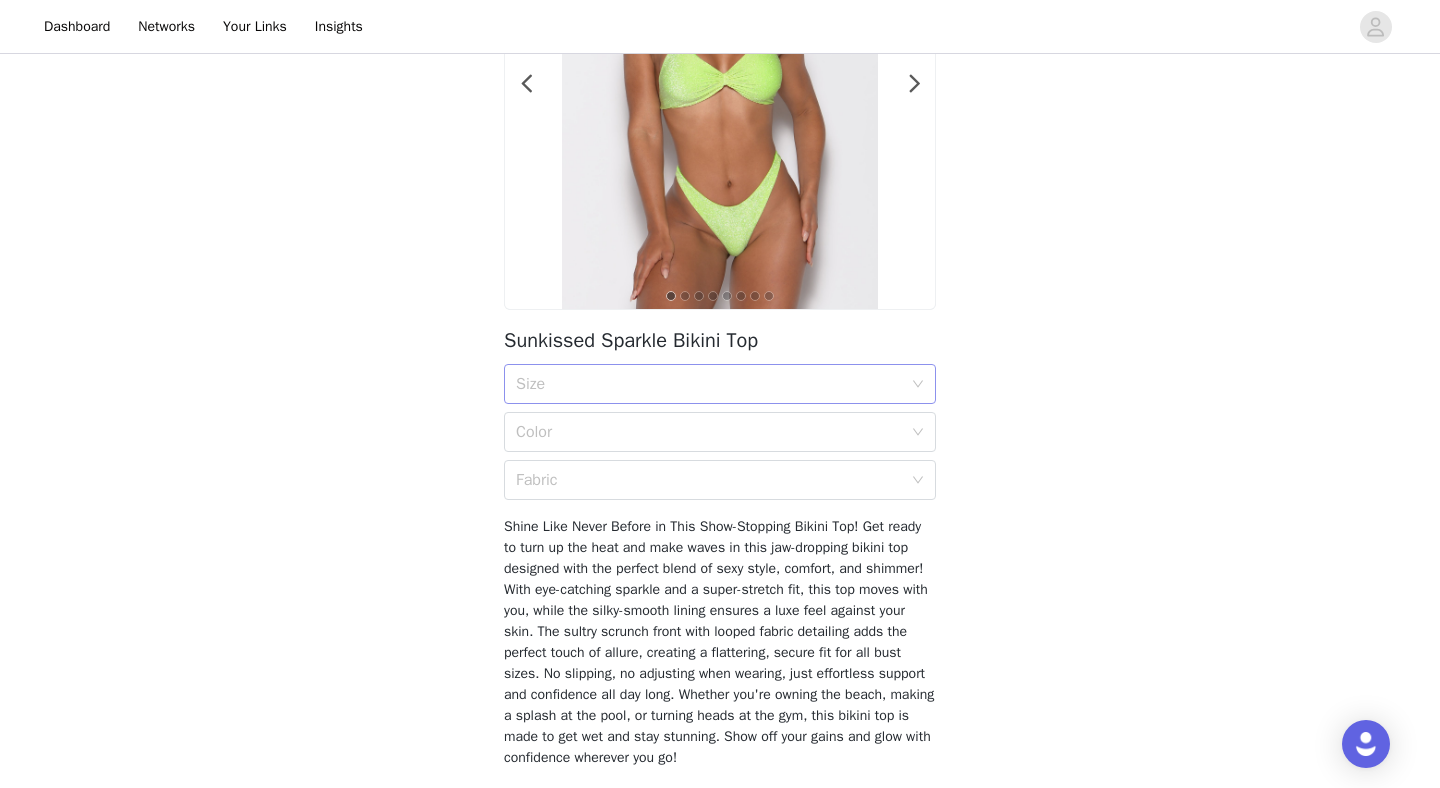 click on "Size" at bounding box center (709, 384) 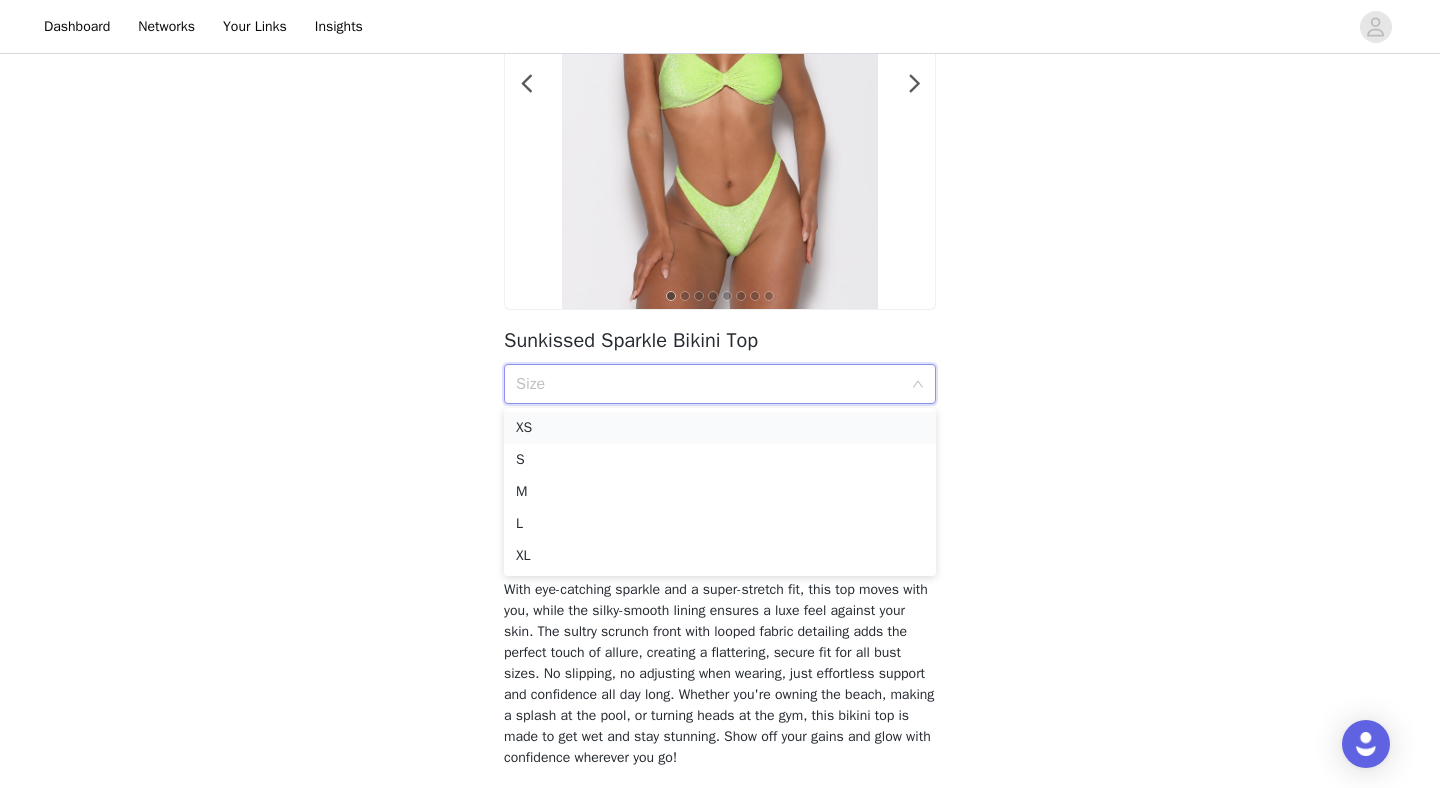 click on "XS" at bounding box center (720, 428) 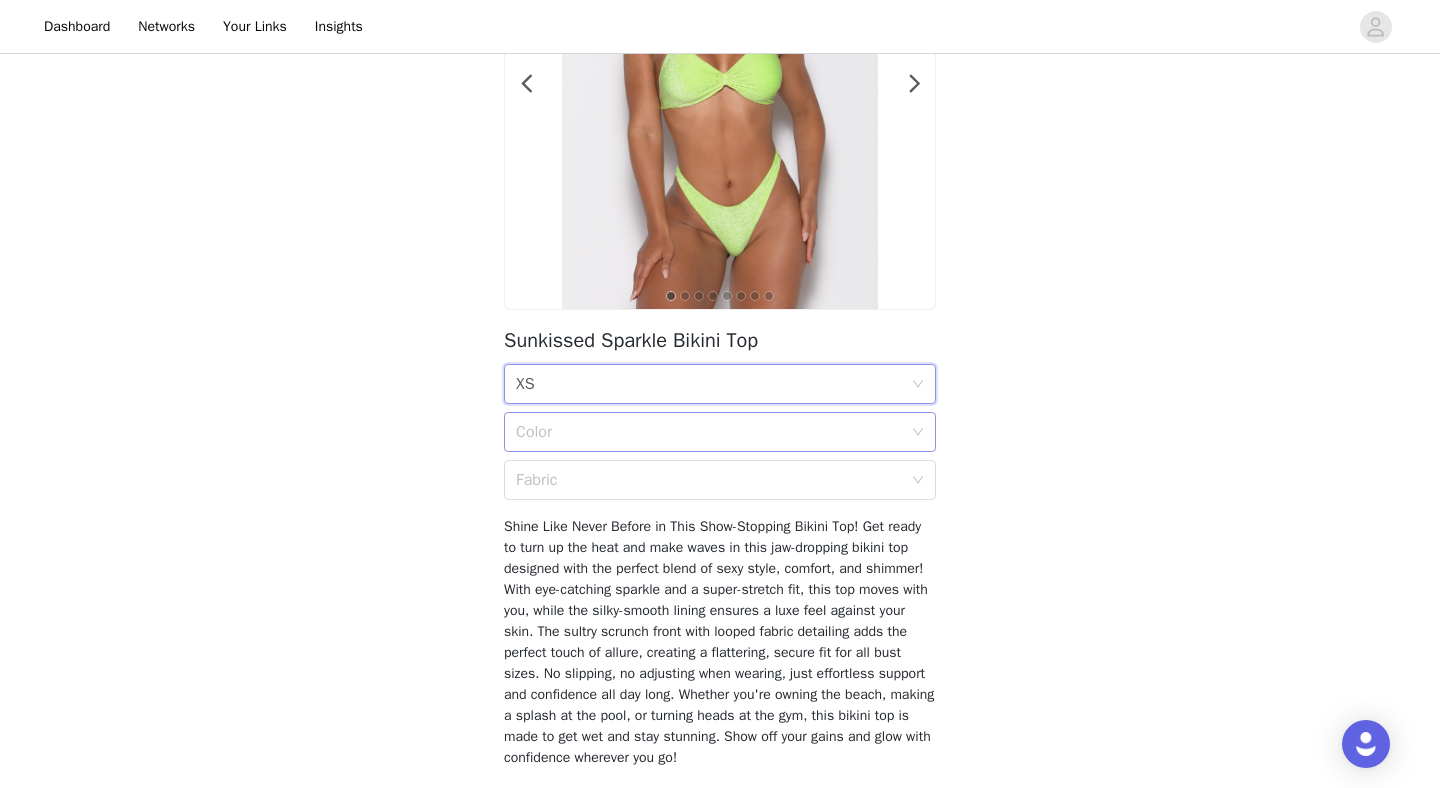 click on "Color" at bounding box center [709, 432] 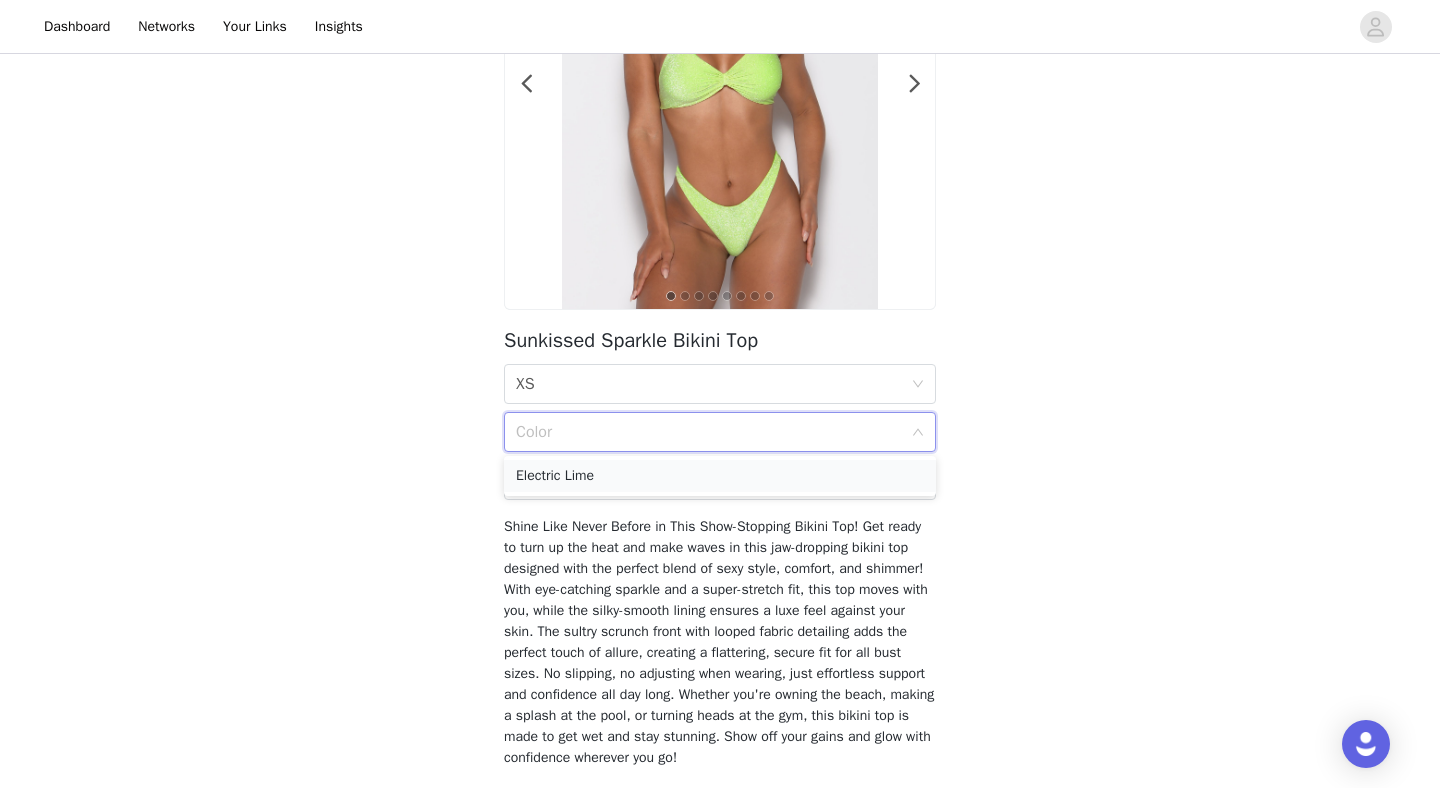 click on "Electric Lime" at bounding box center (720, 476) 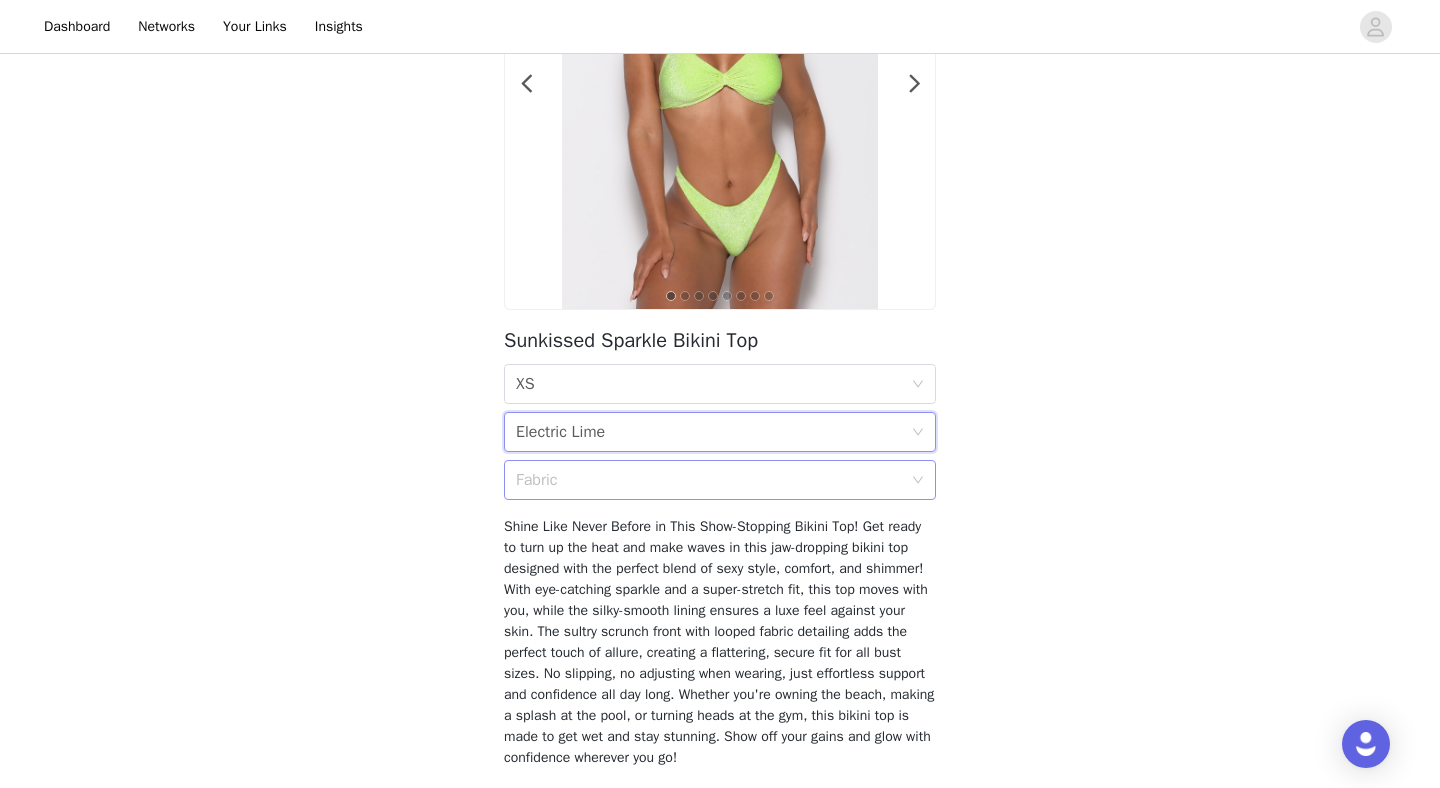 click on "Fabric" at bounding box center (713, 480) 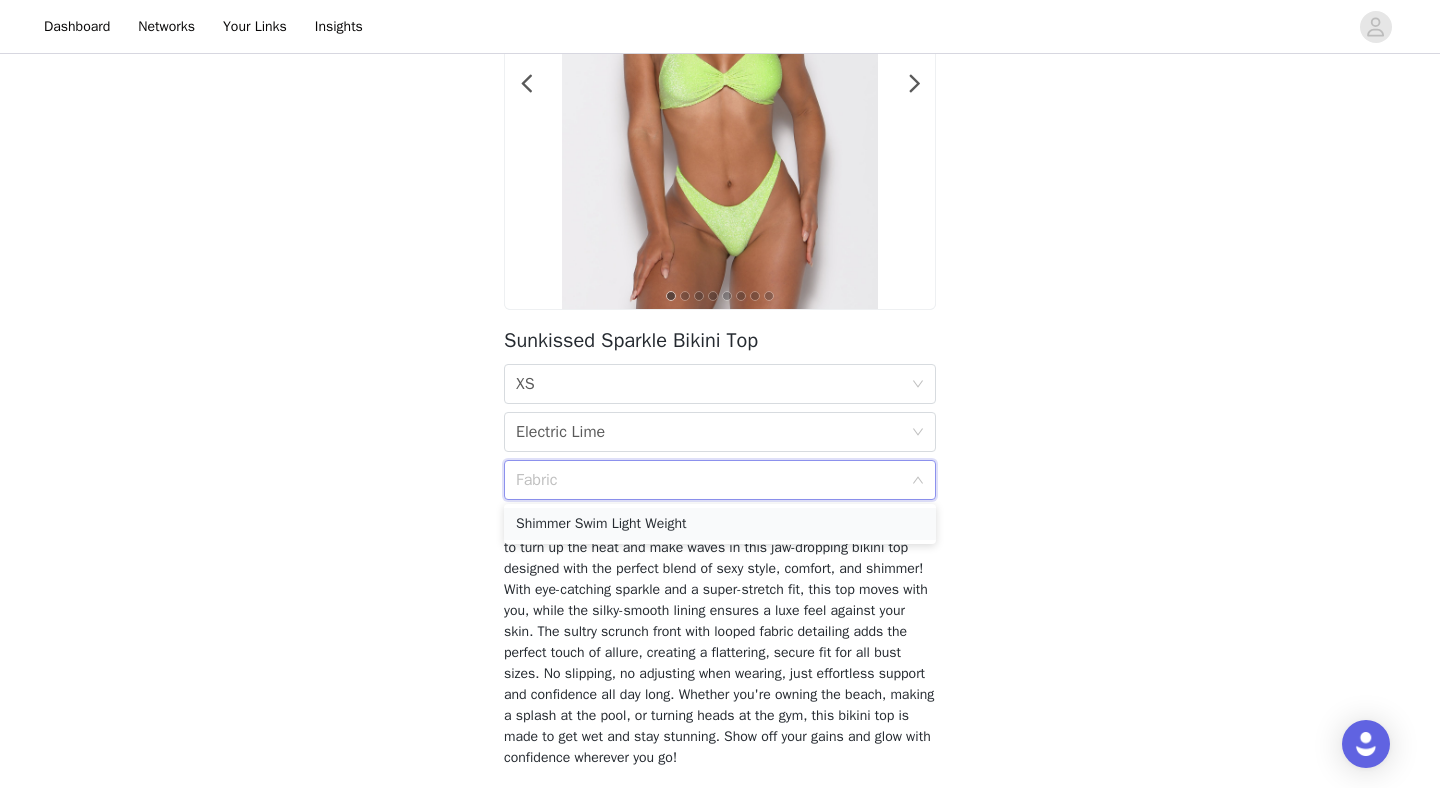 click on "Shimmer Swim Light Weight" at bounding box center (720, 524) 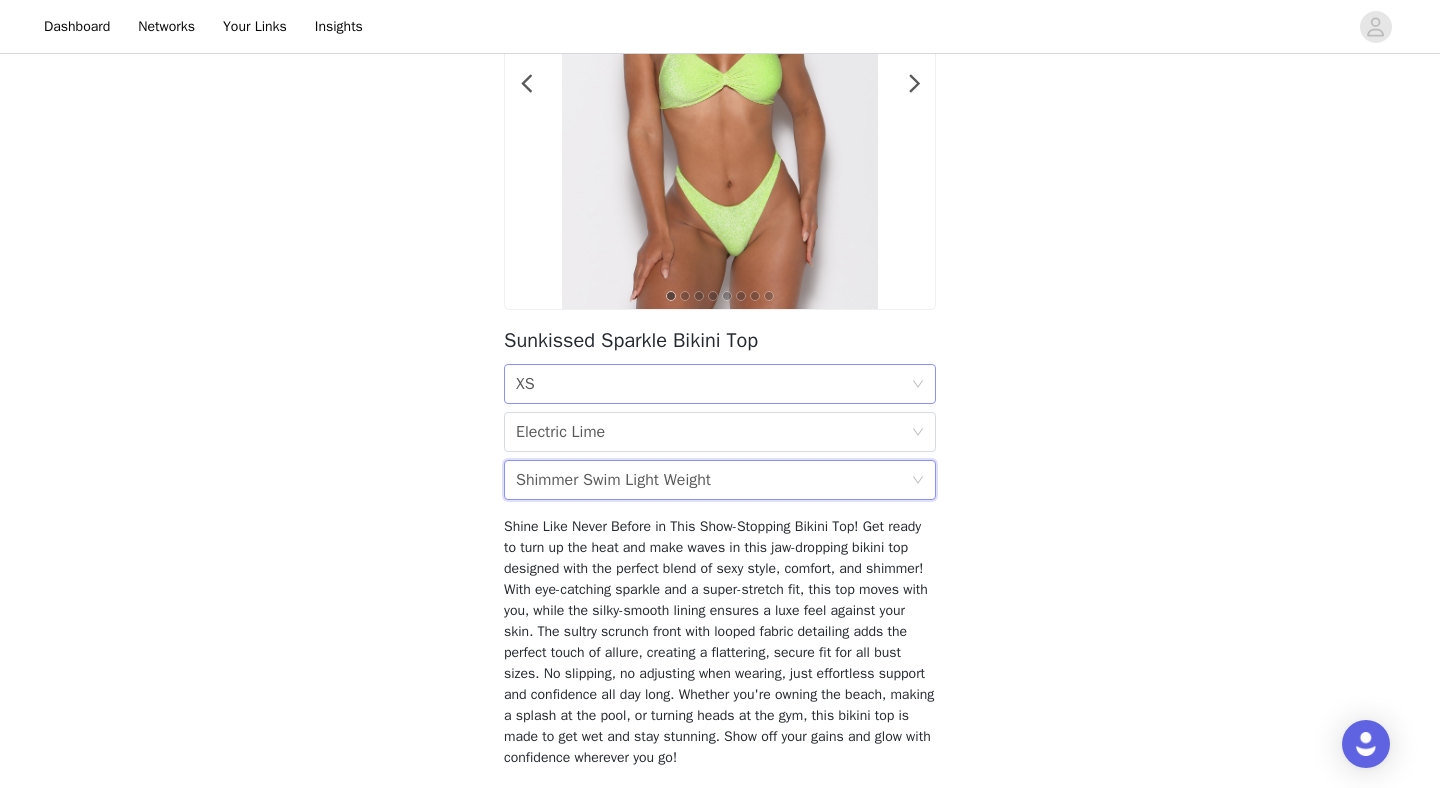 click on "Size XS" at bounding box center (713, 384) 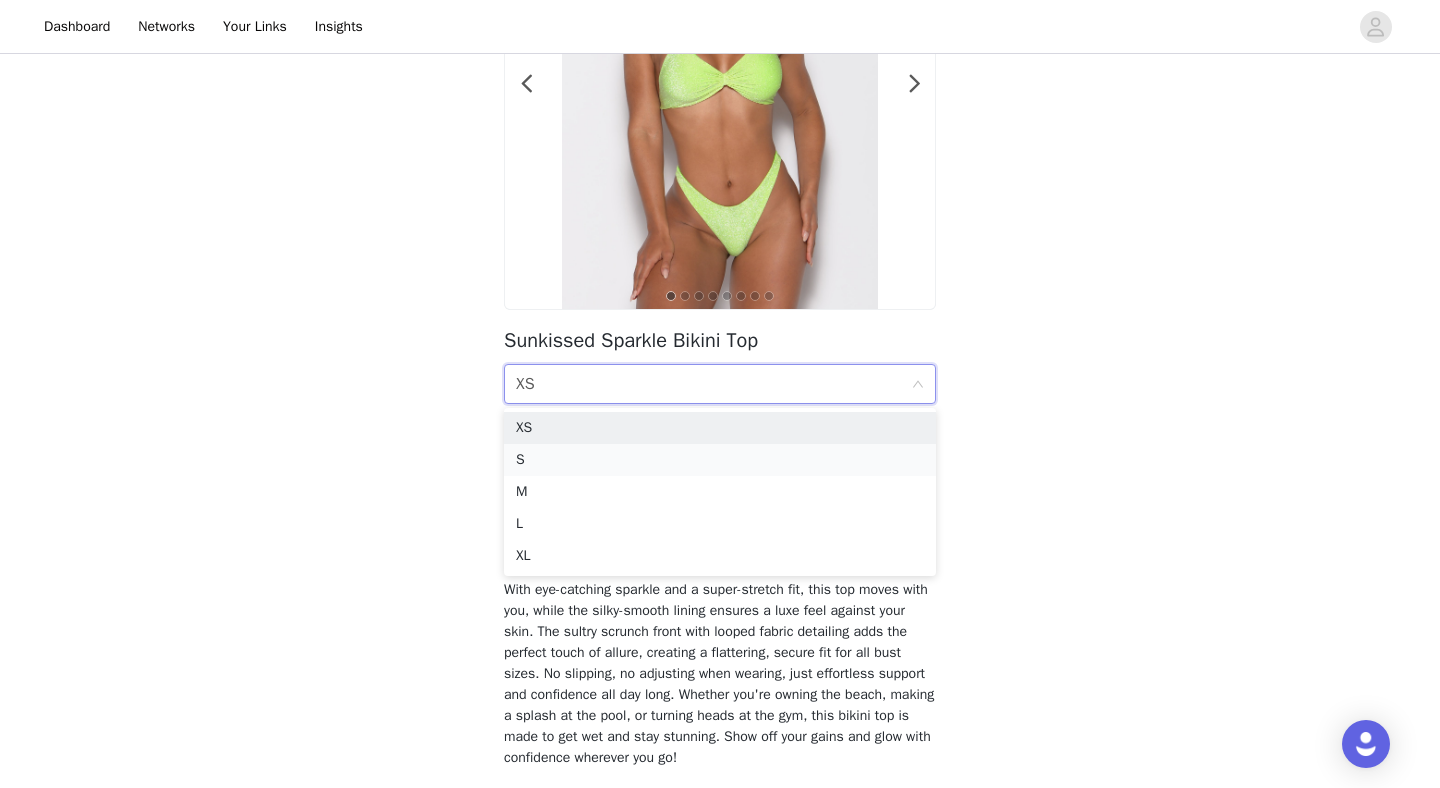 click on "S" at bounding box center (720, 460) 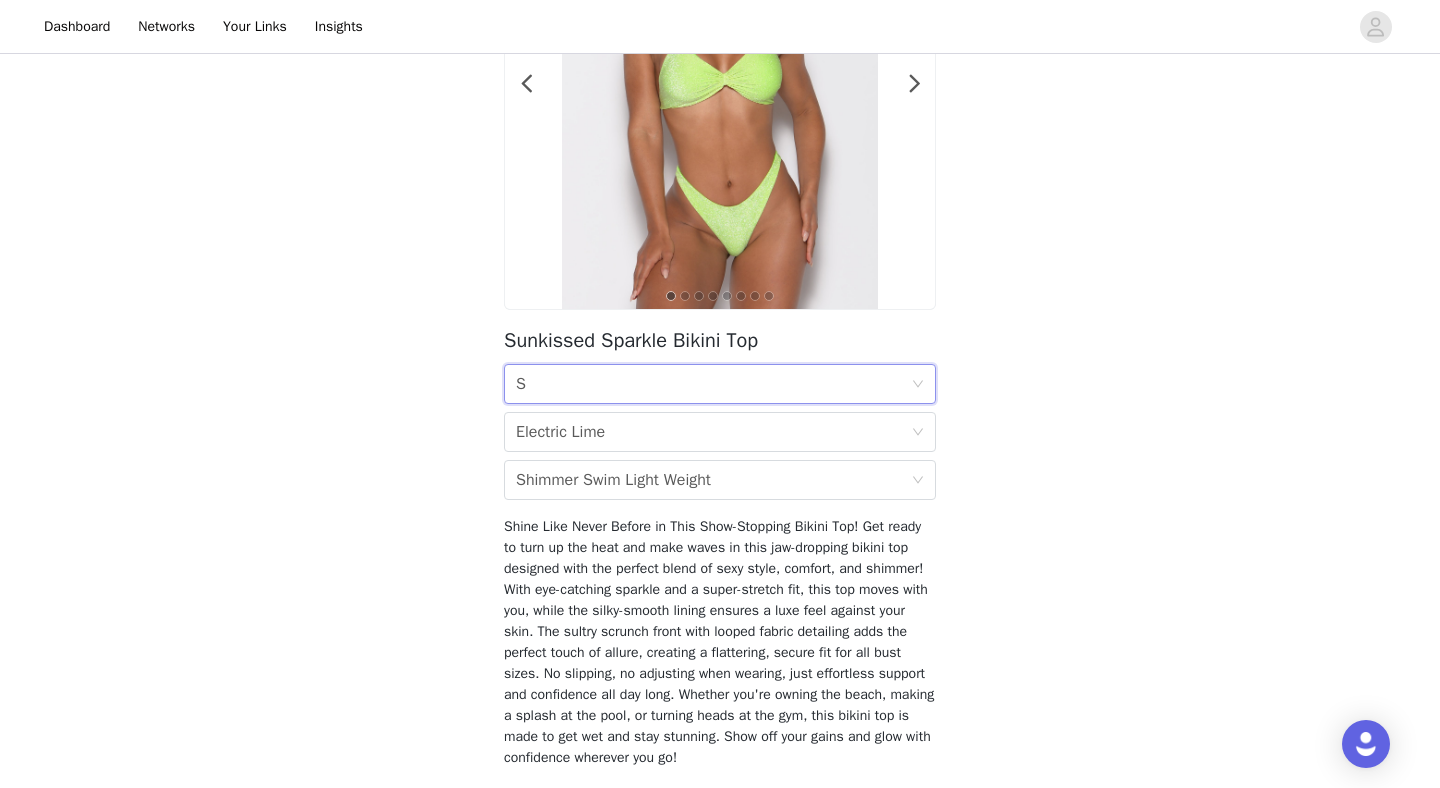 scroll, scrollTop: 373, scrollLeft: 0, axis: vertical 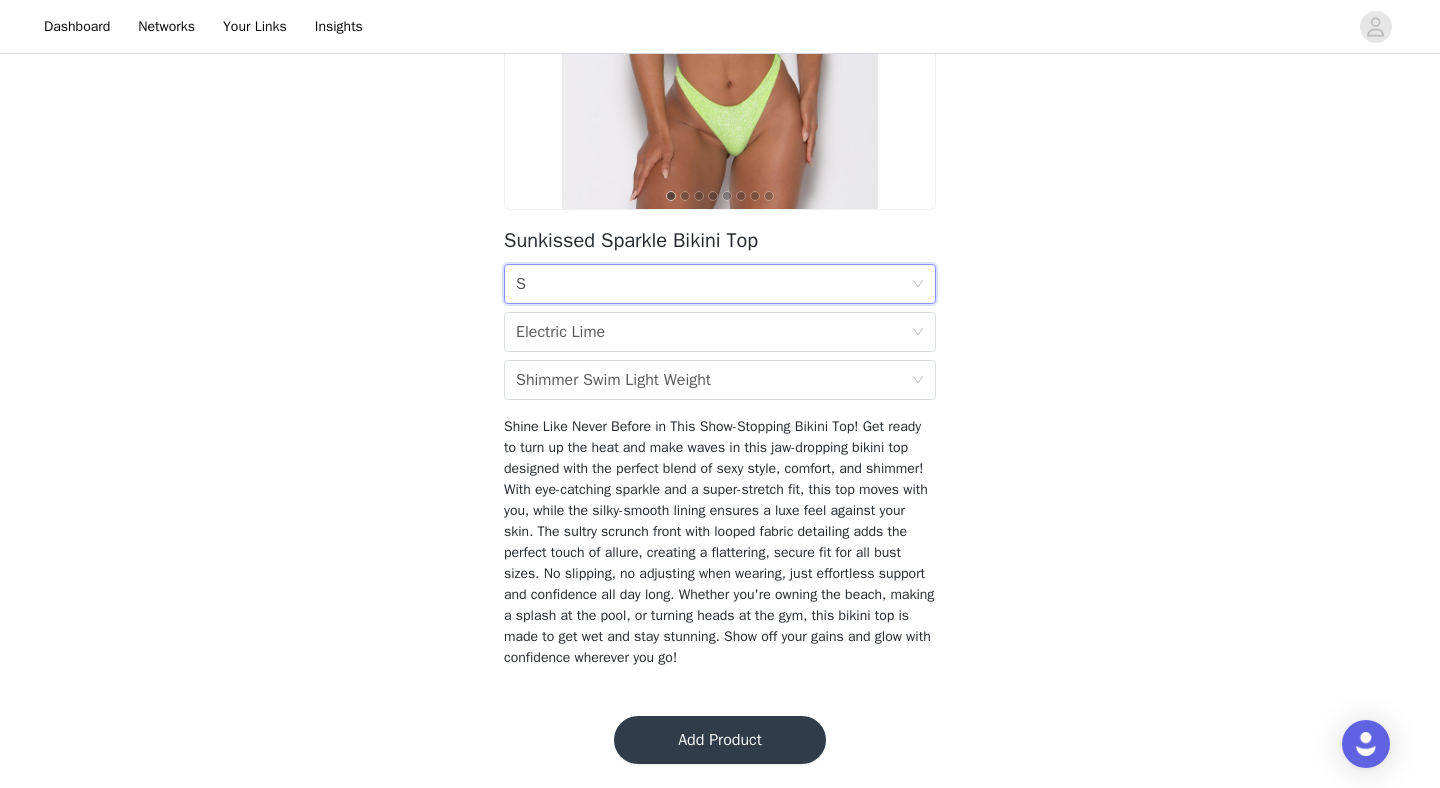 click on "Add Product" at bounding box center [720, 740] 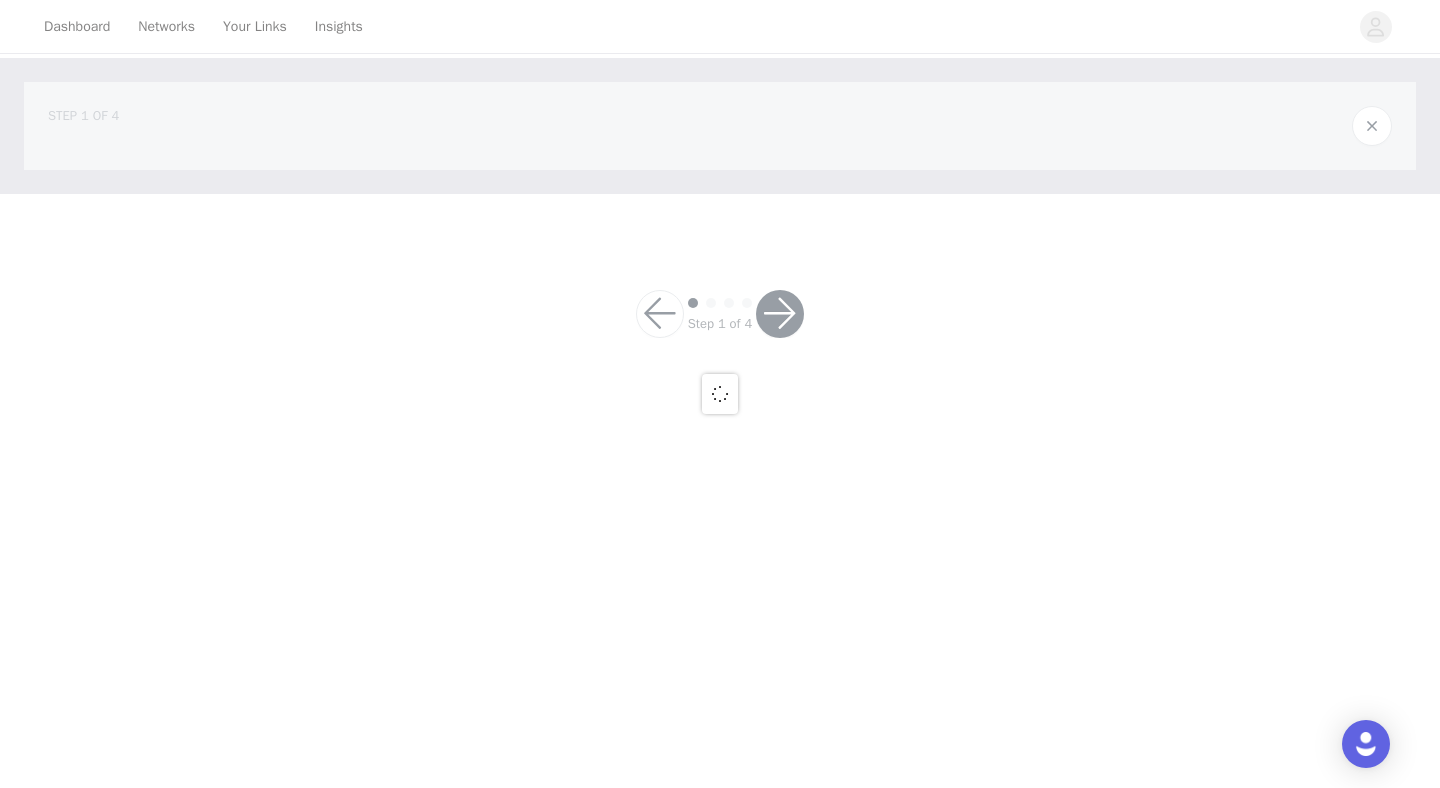 scroll, scrollTop: 0, scrollLeft: 0, axis: both 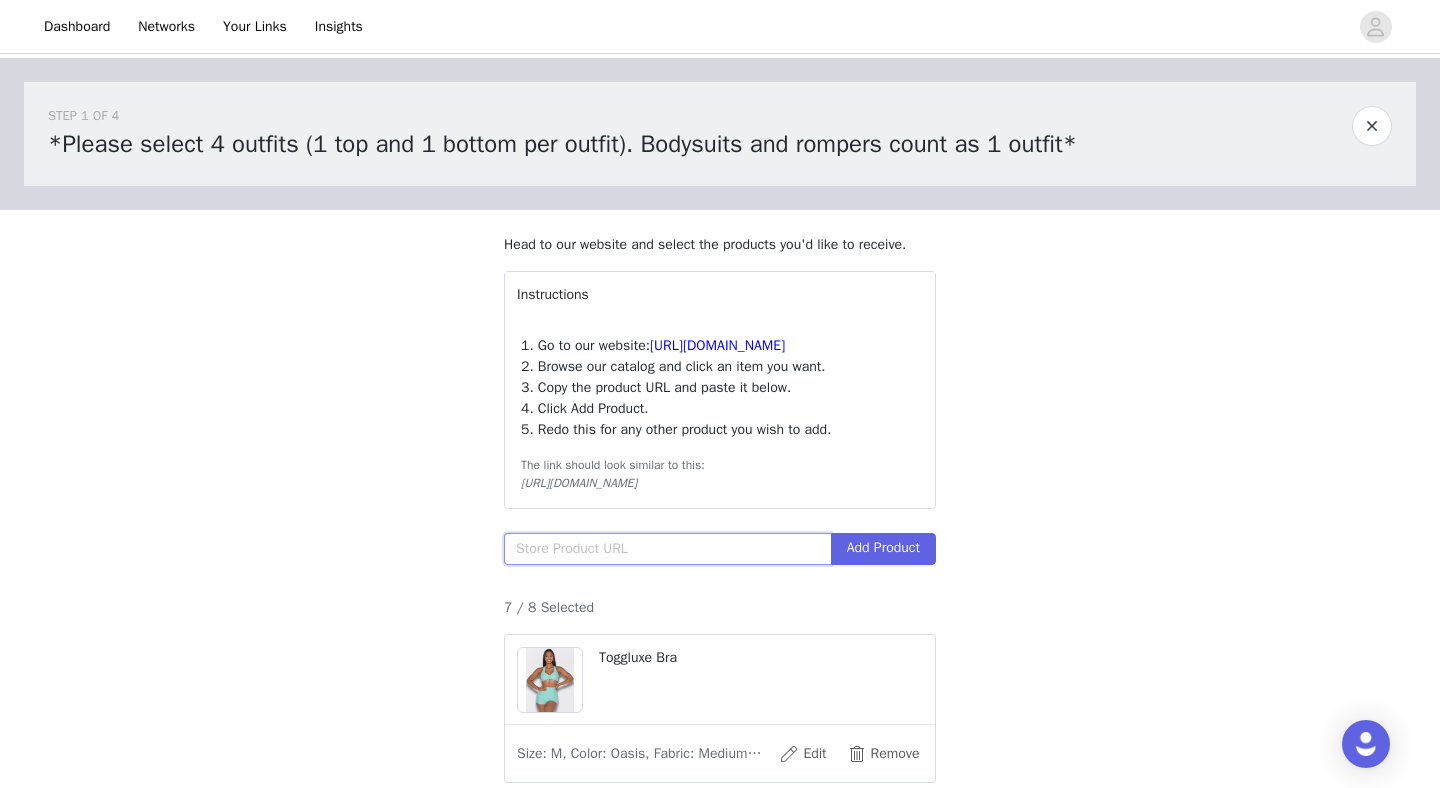 click at bounding box center [667, 549] 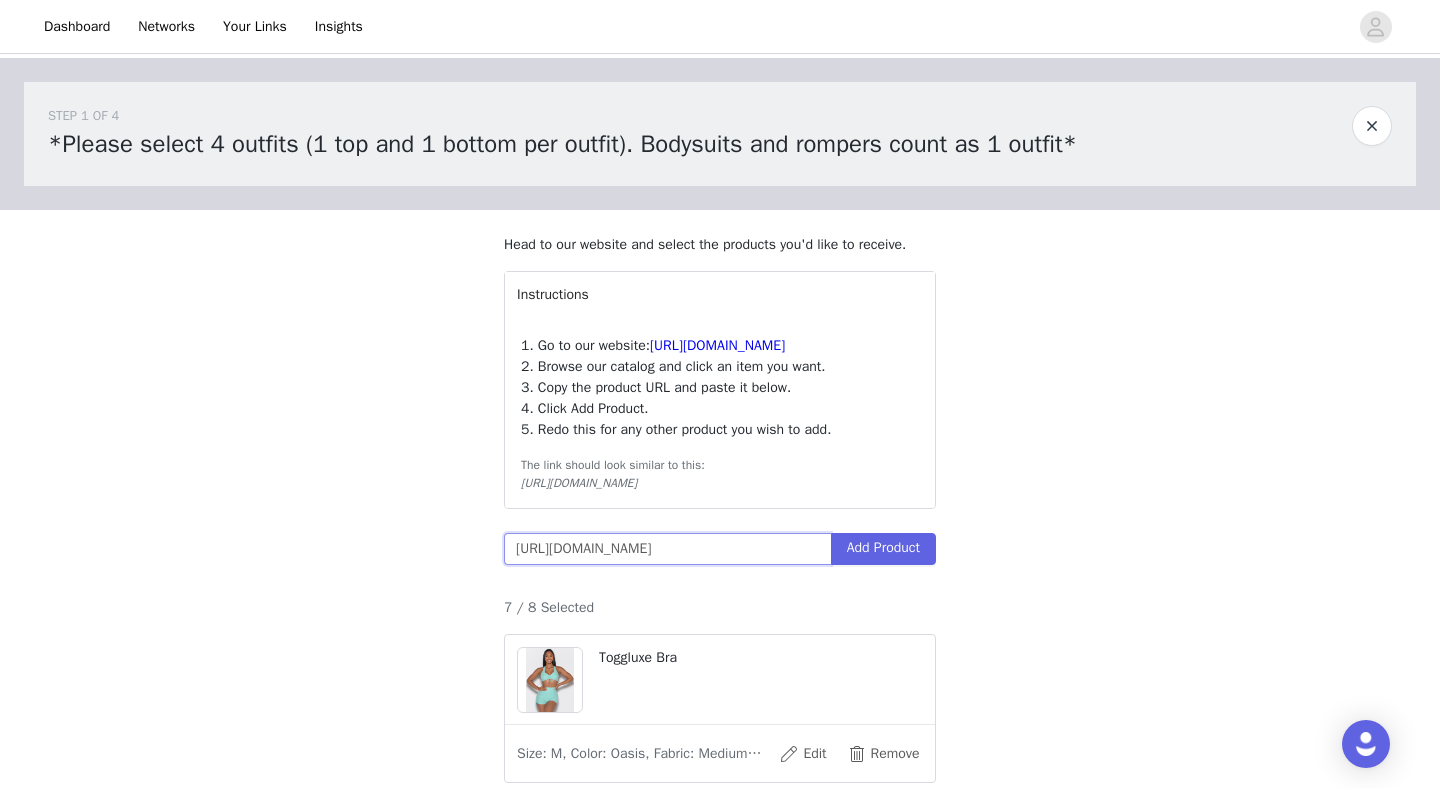 type on "[URL][DOMAIN_NAME]" 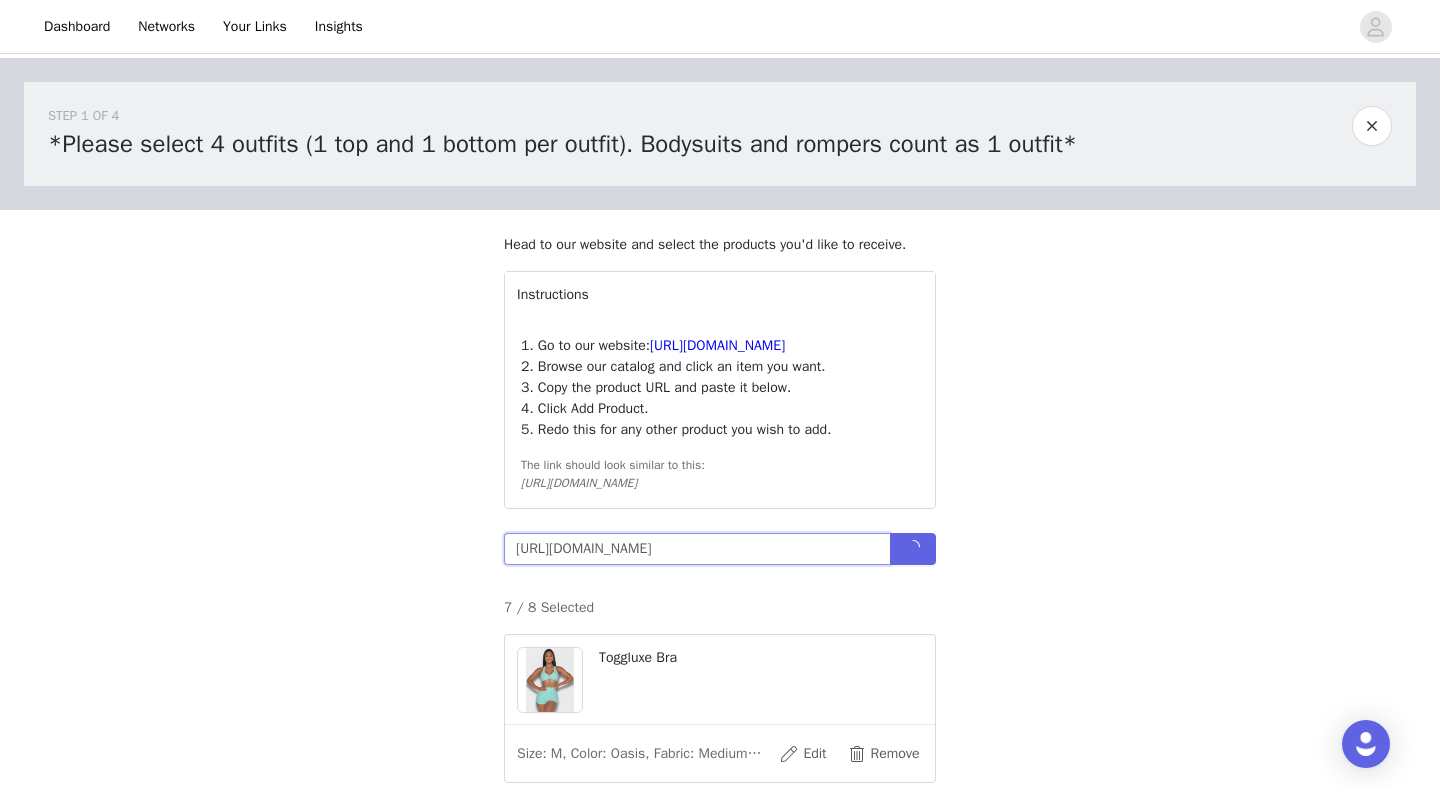 scroll, scrollTop: 0, scrollLeft: 259, axis: horizontal 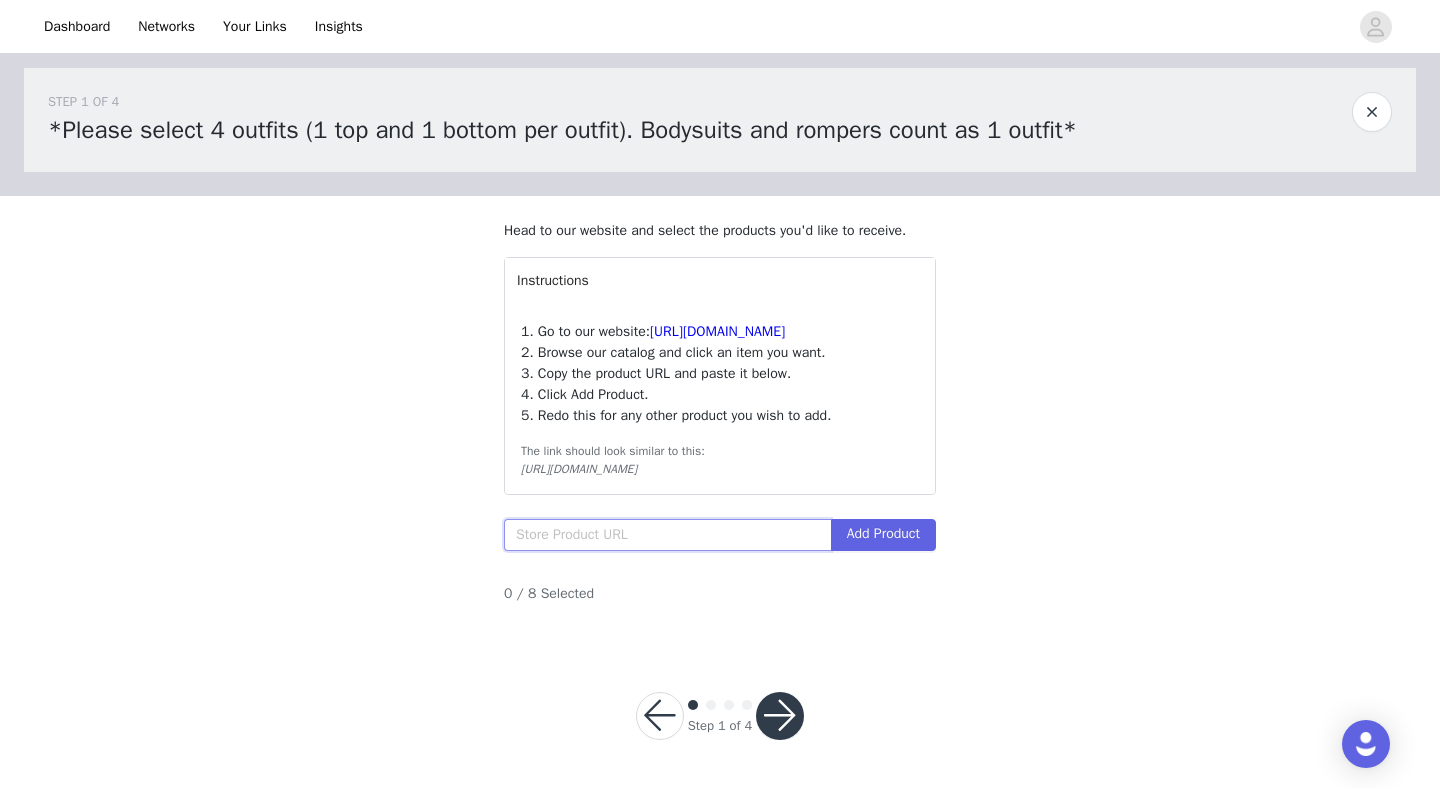 click at bounding box center (667, 535) 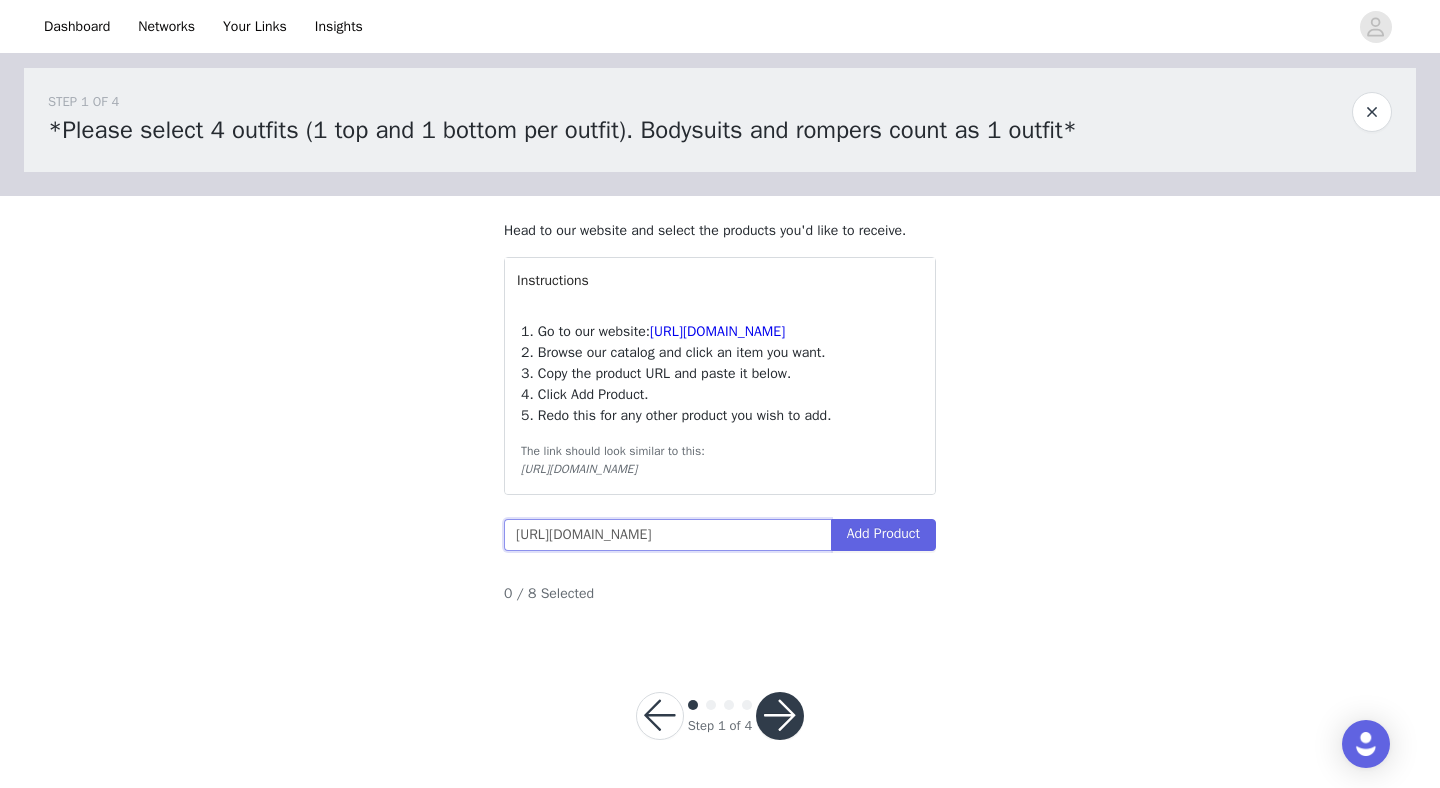 type on "https://www.bombshellsportswear.com/products/sunkissed-sparkle-bikini-bottoms-electric-lime" 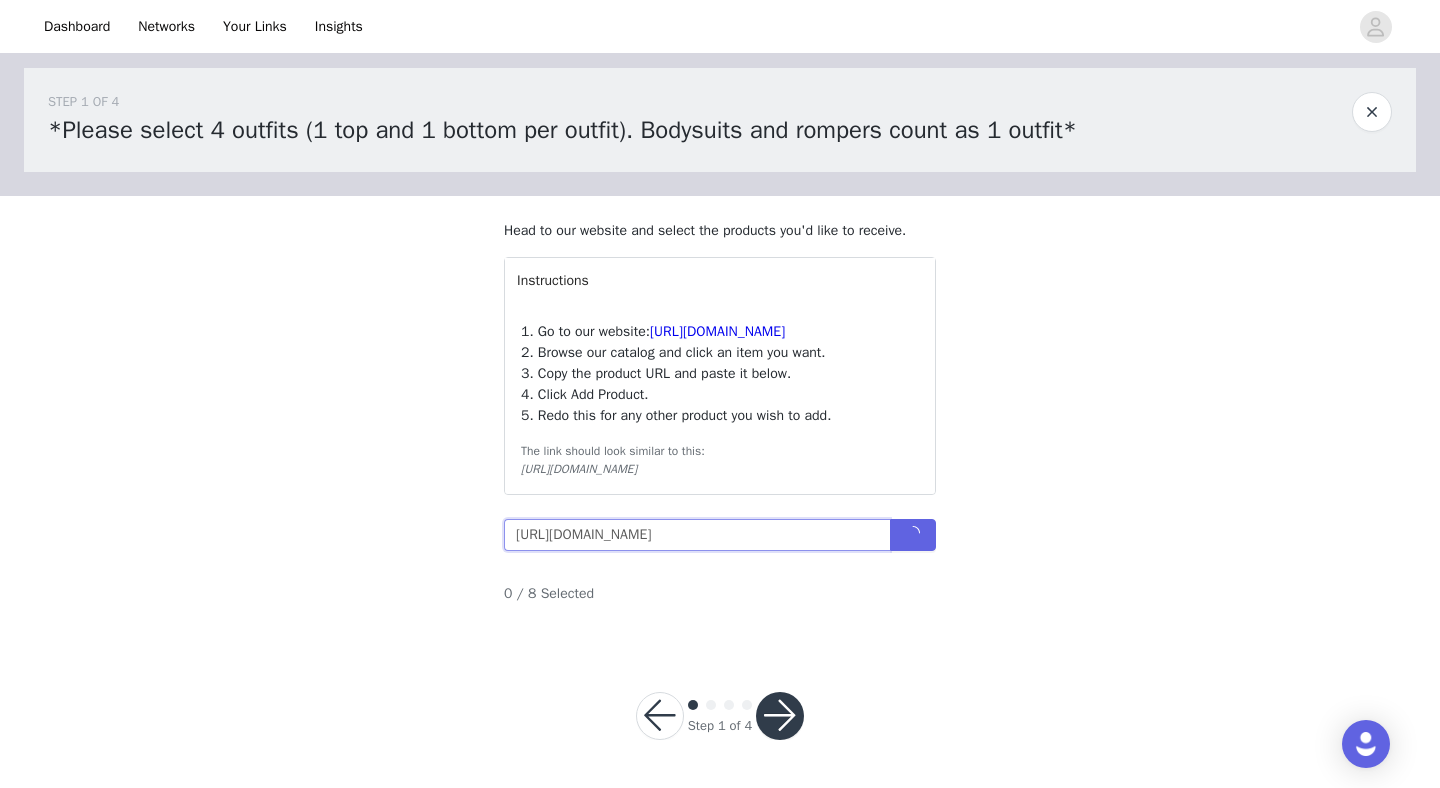 scroll, scrollTop: 0, scrollLeft: 259, axis: horizontal 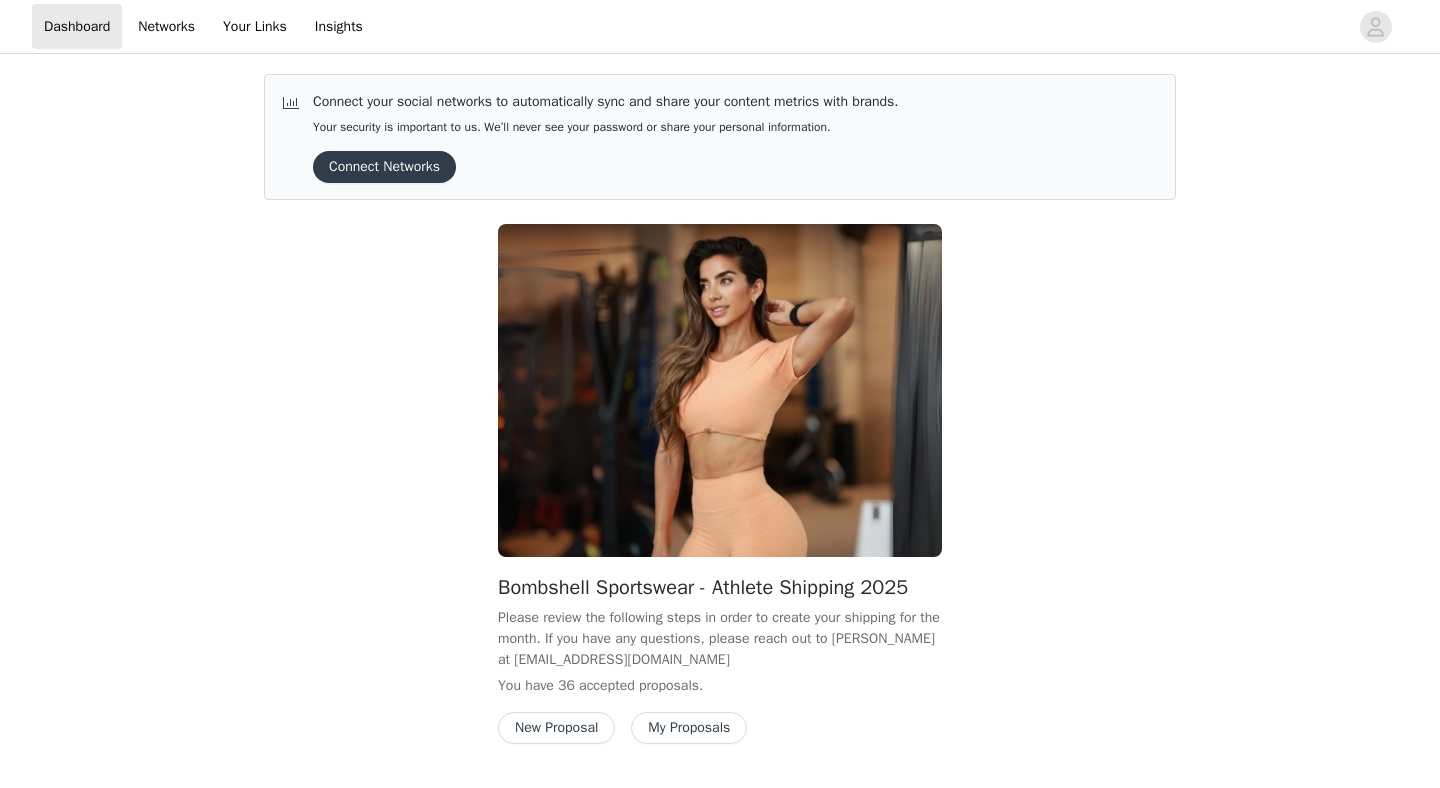 click on "New Proposal" at bounding box center [556, 728] 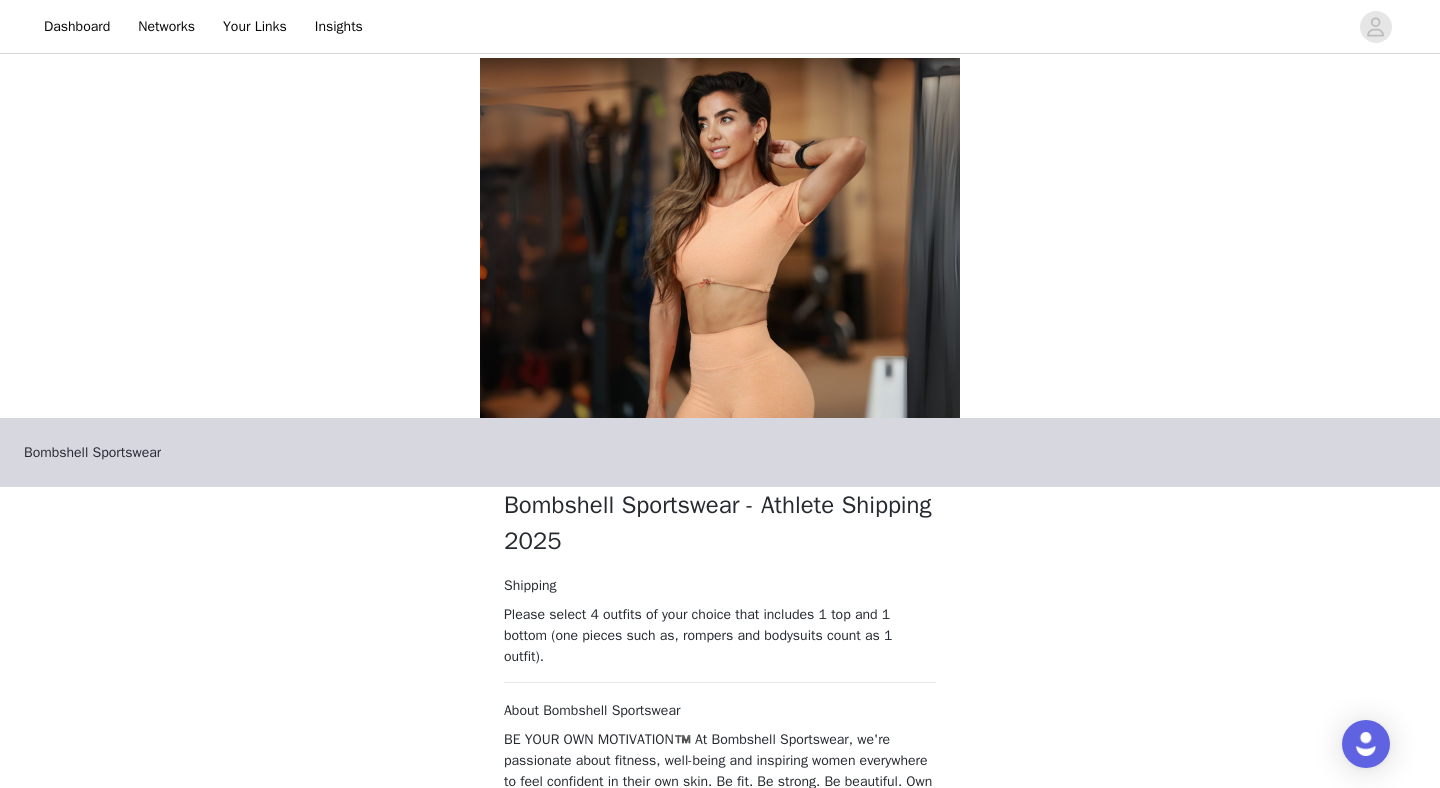 scroll, scrollTop: 206, scrollLeft: 0, axis: vertical 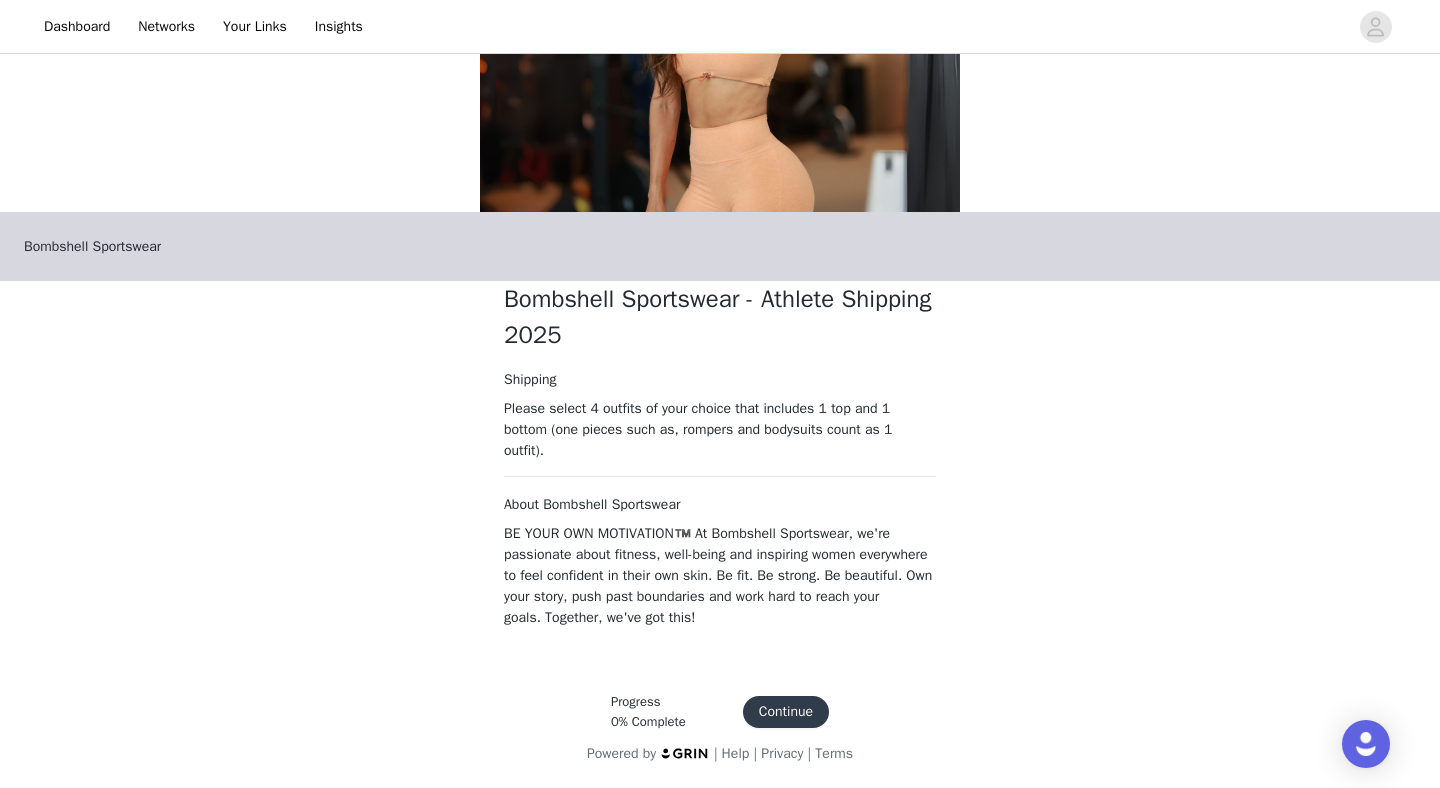 click on "Continue" at bounding box center (786, 712) 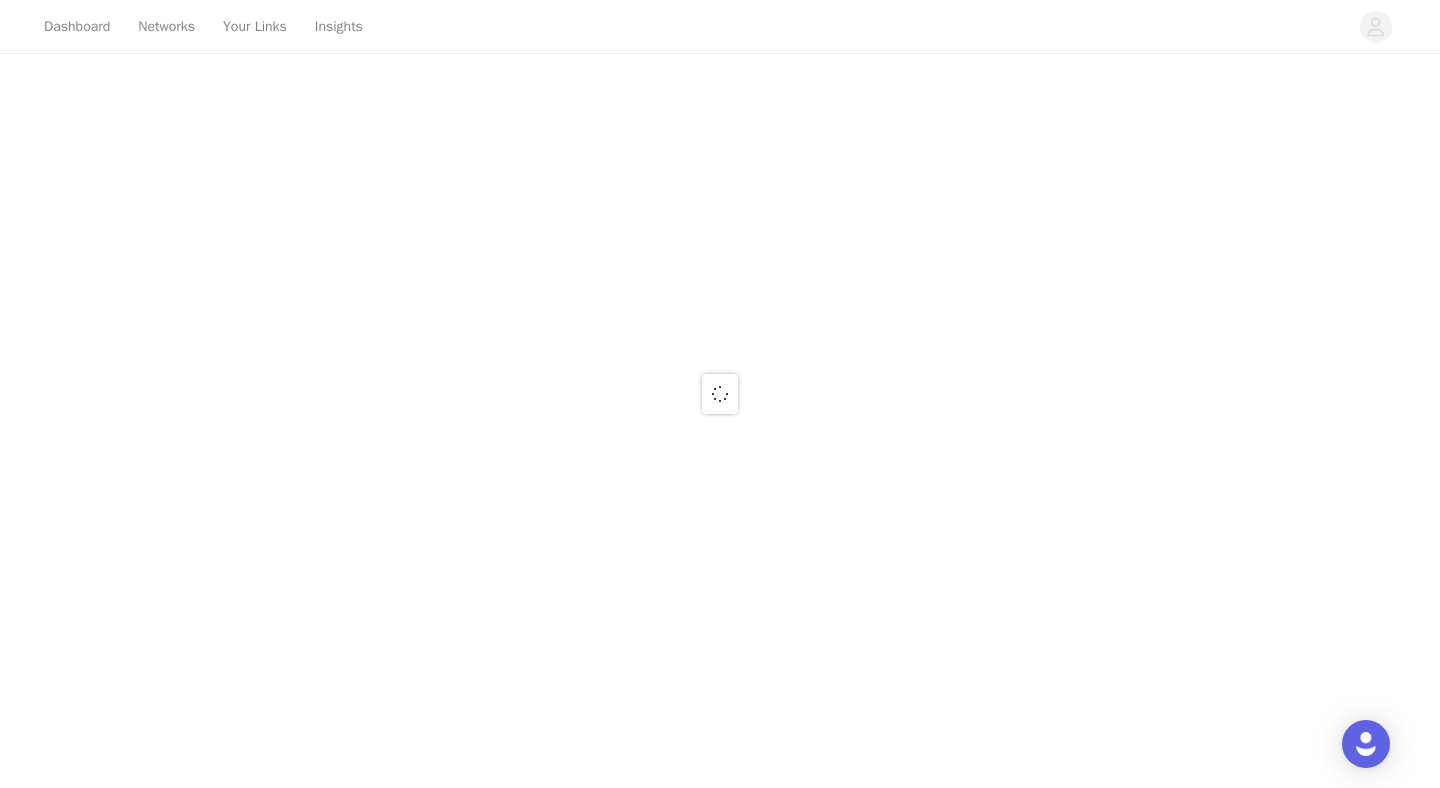 scroll, scrollTop: 0, scrollLeft: 0, axis: both 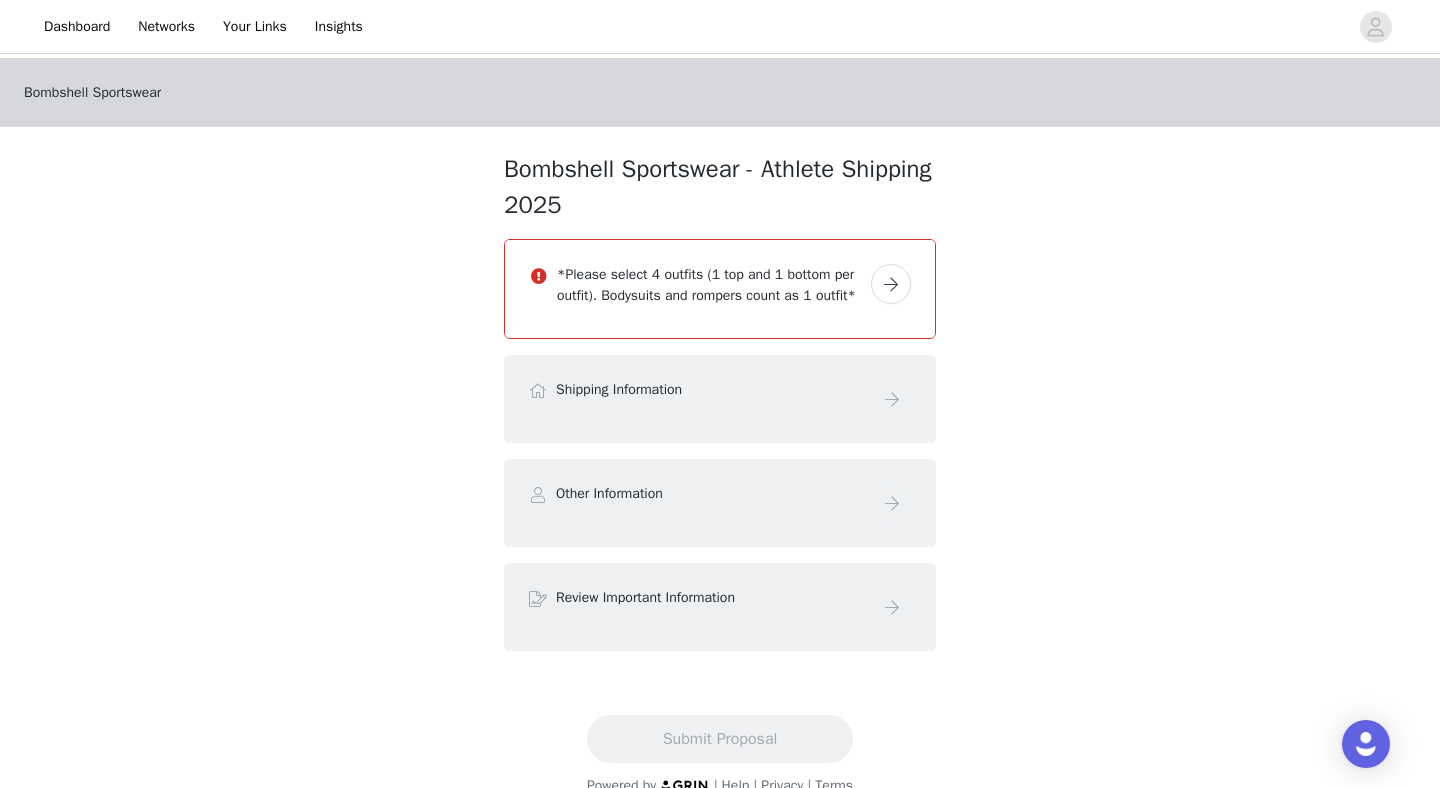 click on "*Please select 4 outfits (1 top and 1 bottom per outfit). Bodysuits and rompers count as 1 outfit*" at bounding box center [710, 285] 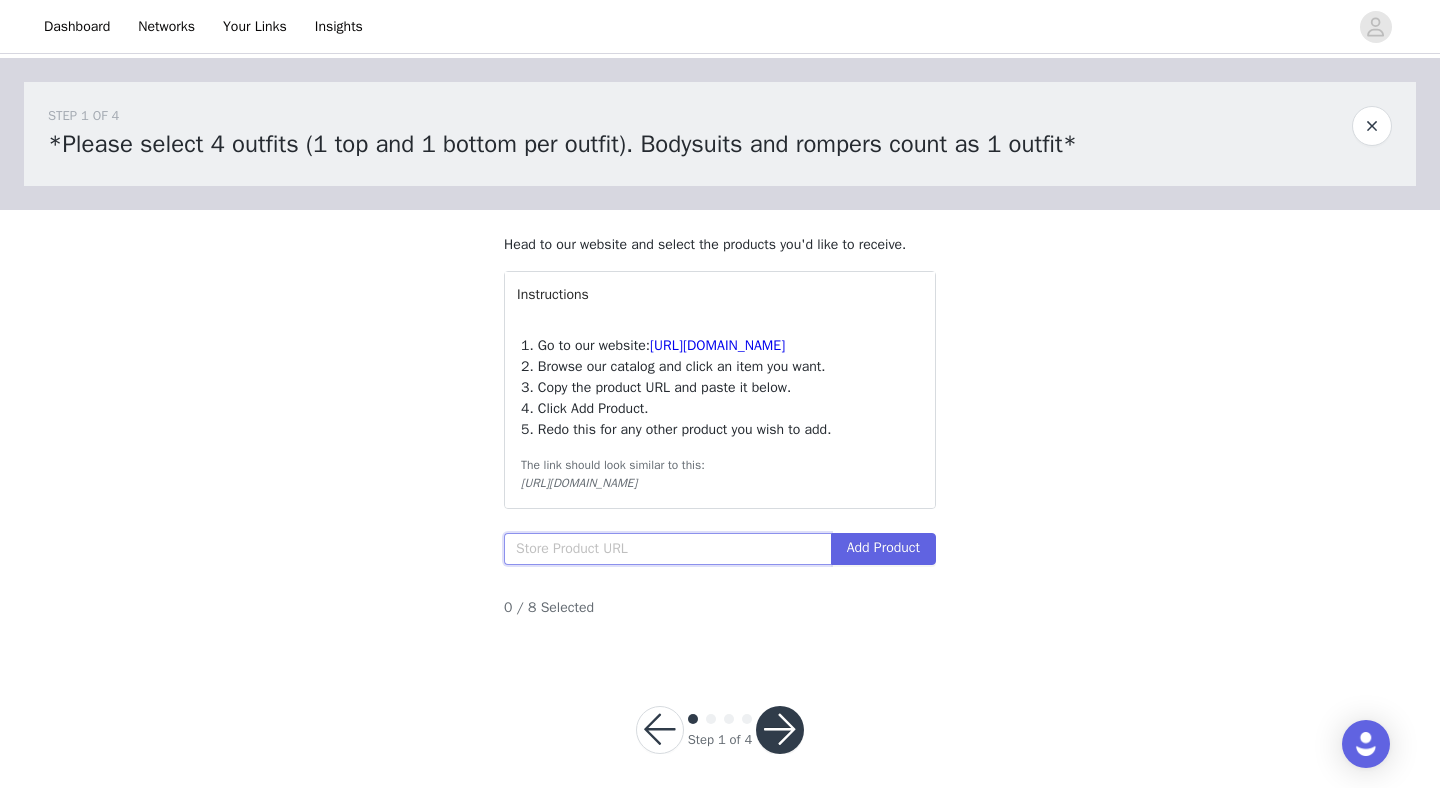 click at bounding box center [667, 549] 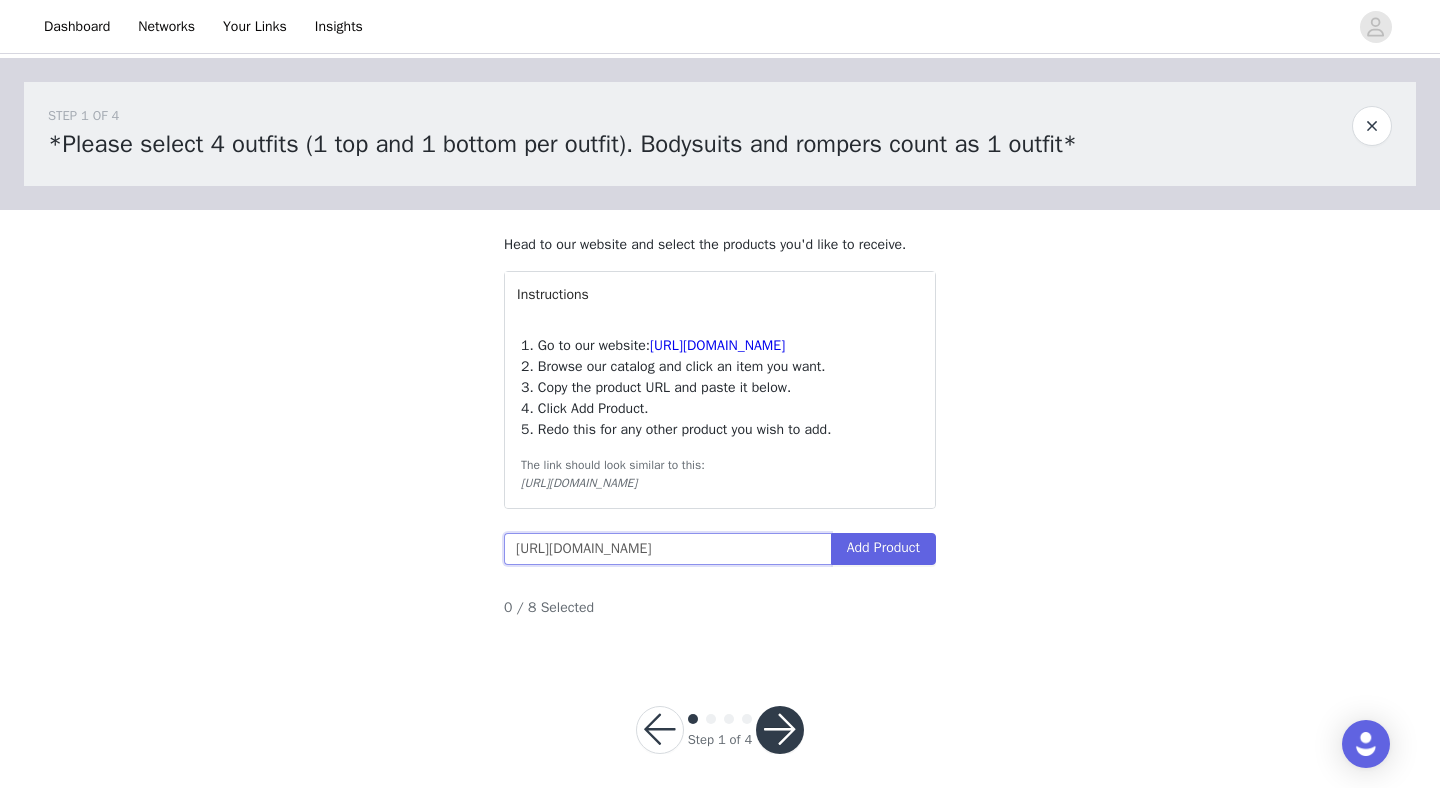 type on "[URL][DOMAIN_NAME]" 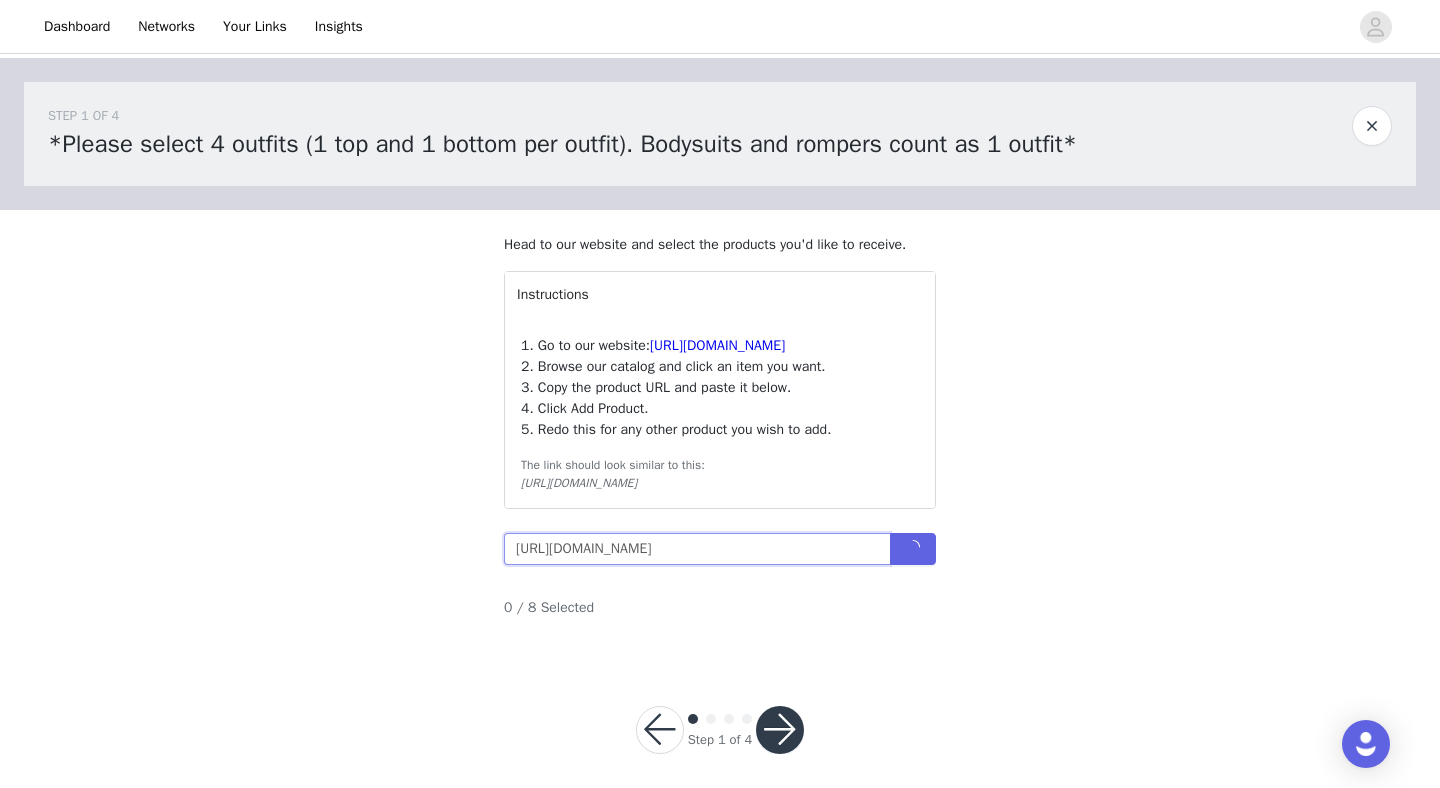 scroll, scrollTop: 0, scrollLeft: 259, axis: horizontal 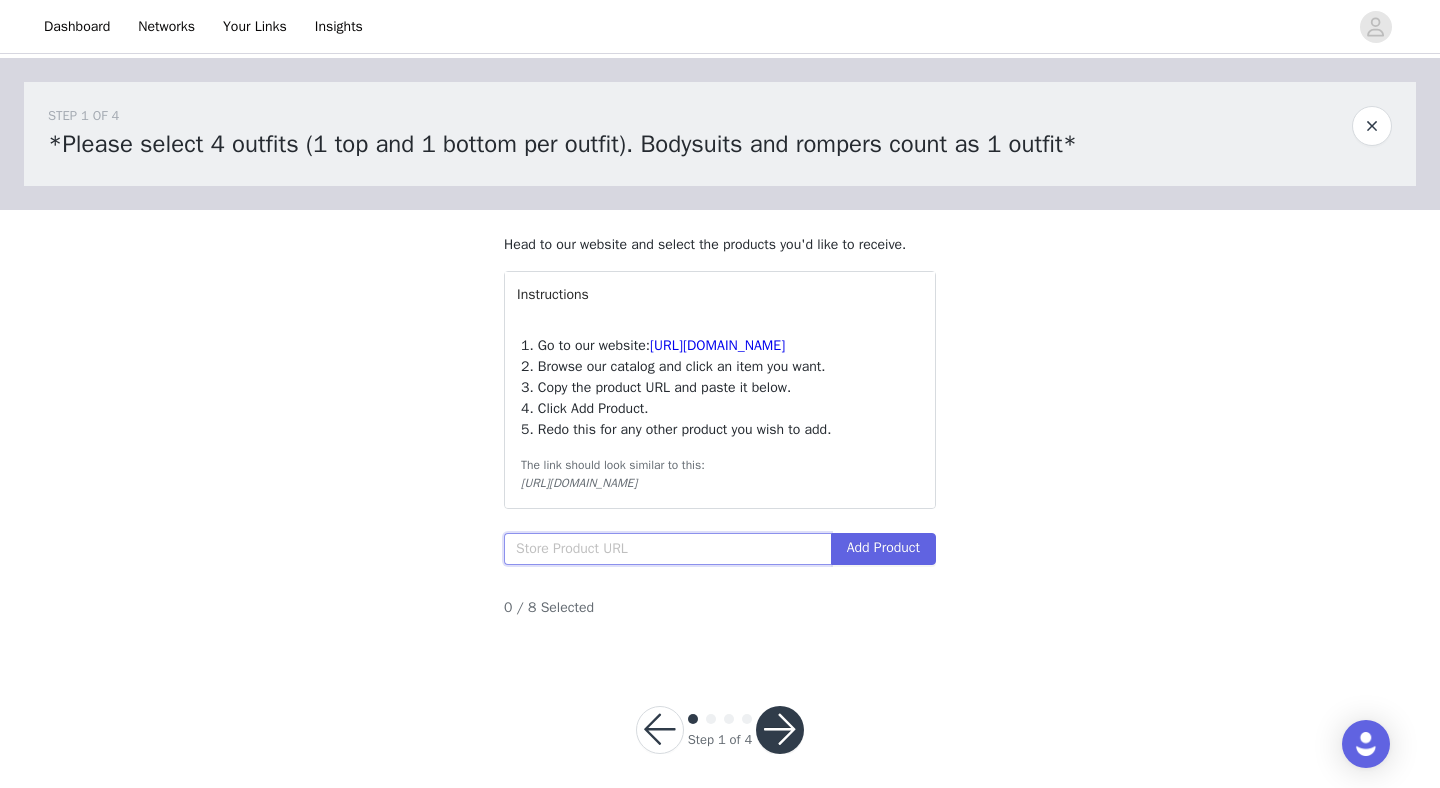 click at bounding box center (667, 549) 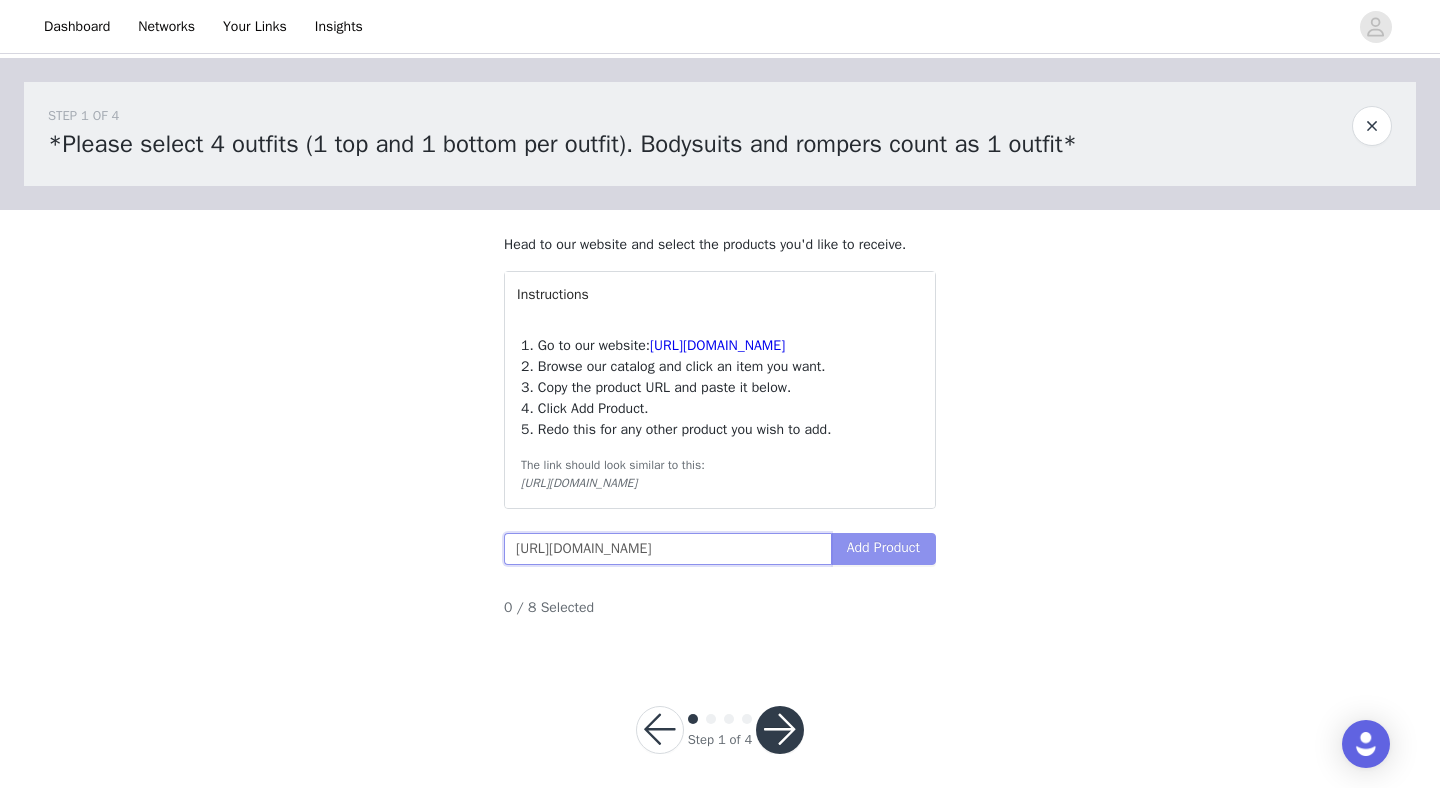 scroll, scrollTop: 0, scrollLeft: 325, axis: horizontal 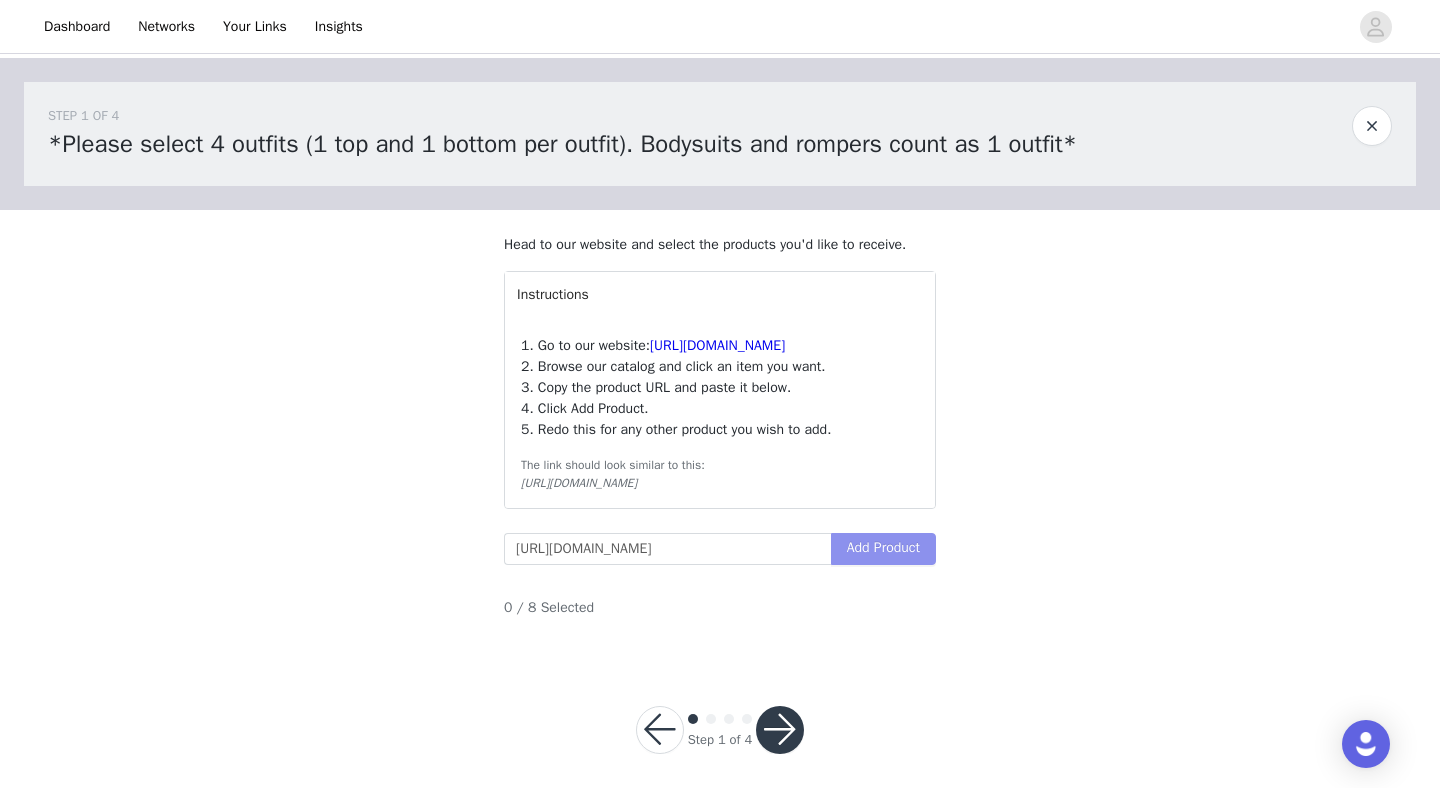 click on "Add Product" at bounding box center (883, 549) 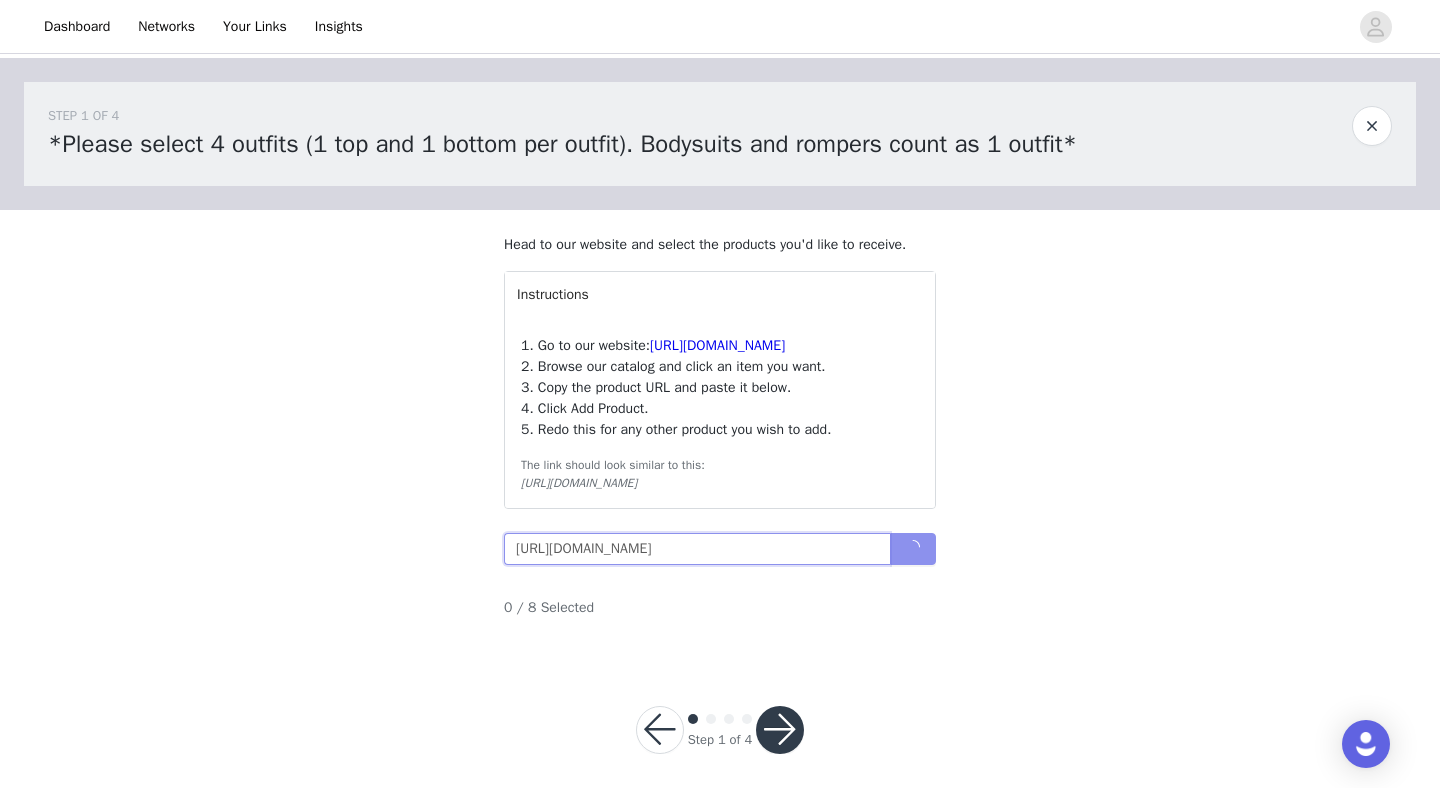 scroll, scrollTop: 0, scrollLeft: 259, axis: horizontal 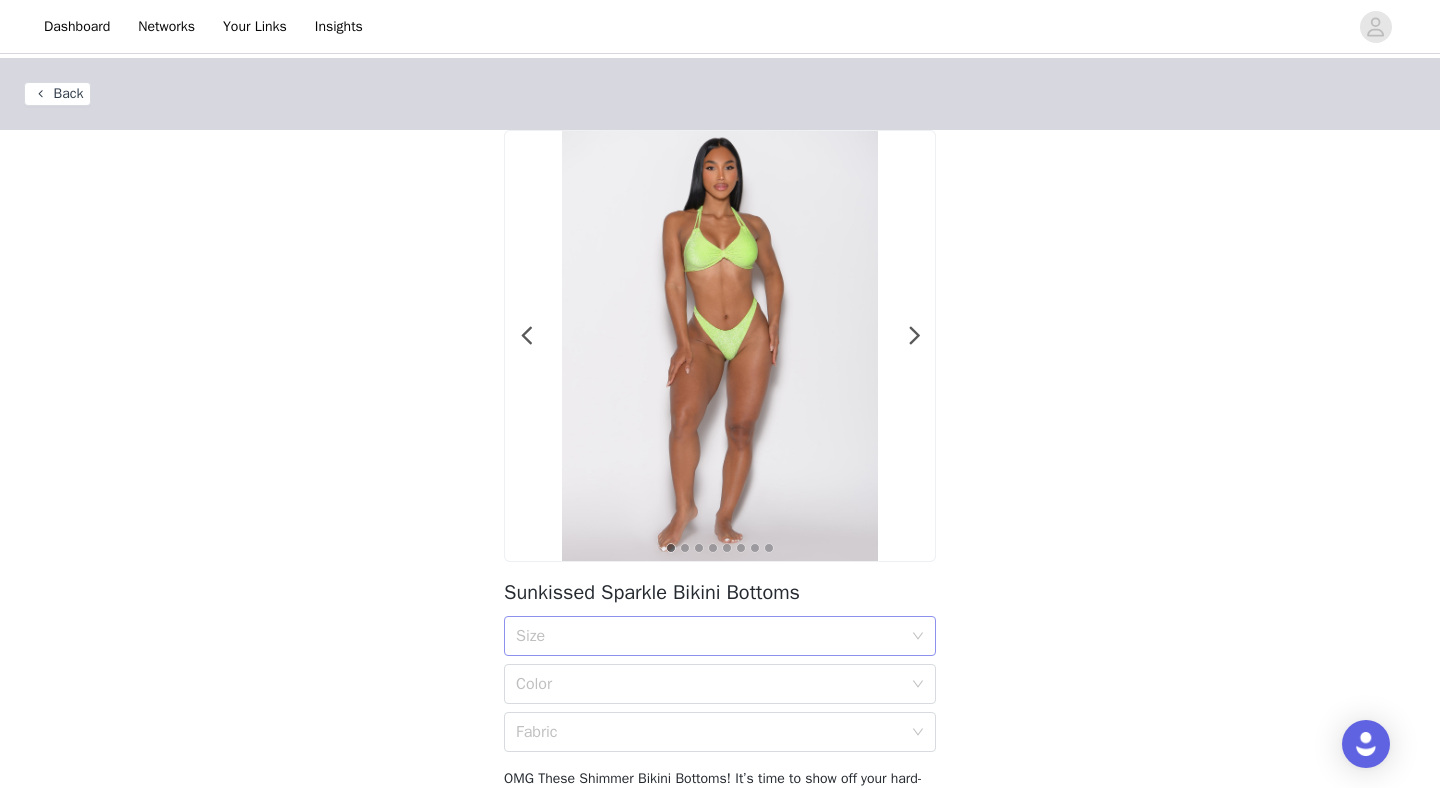 click on "Size" at bounding box center (709, 636) 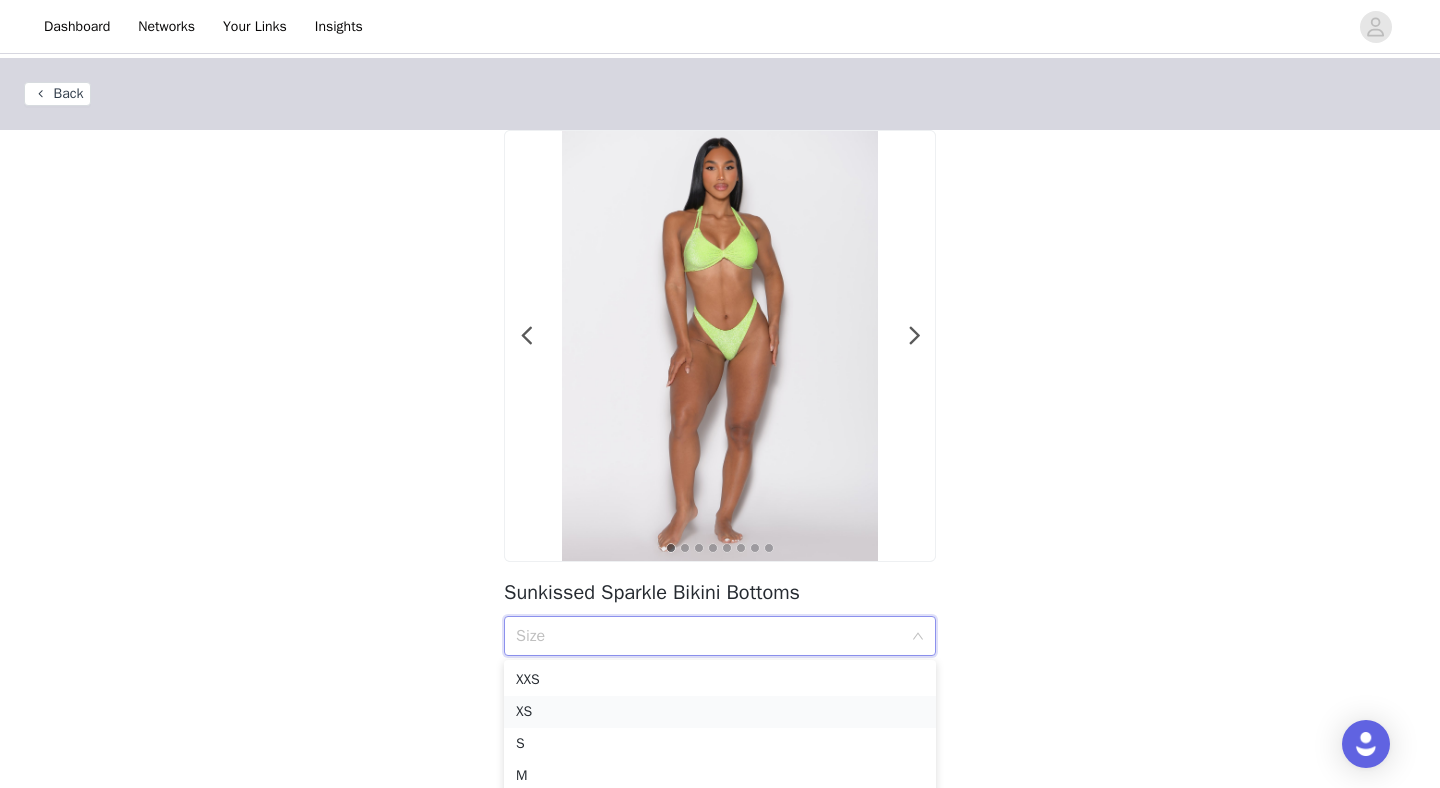 click on "XS" at bounding box center (720, 712) 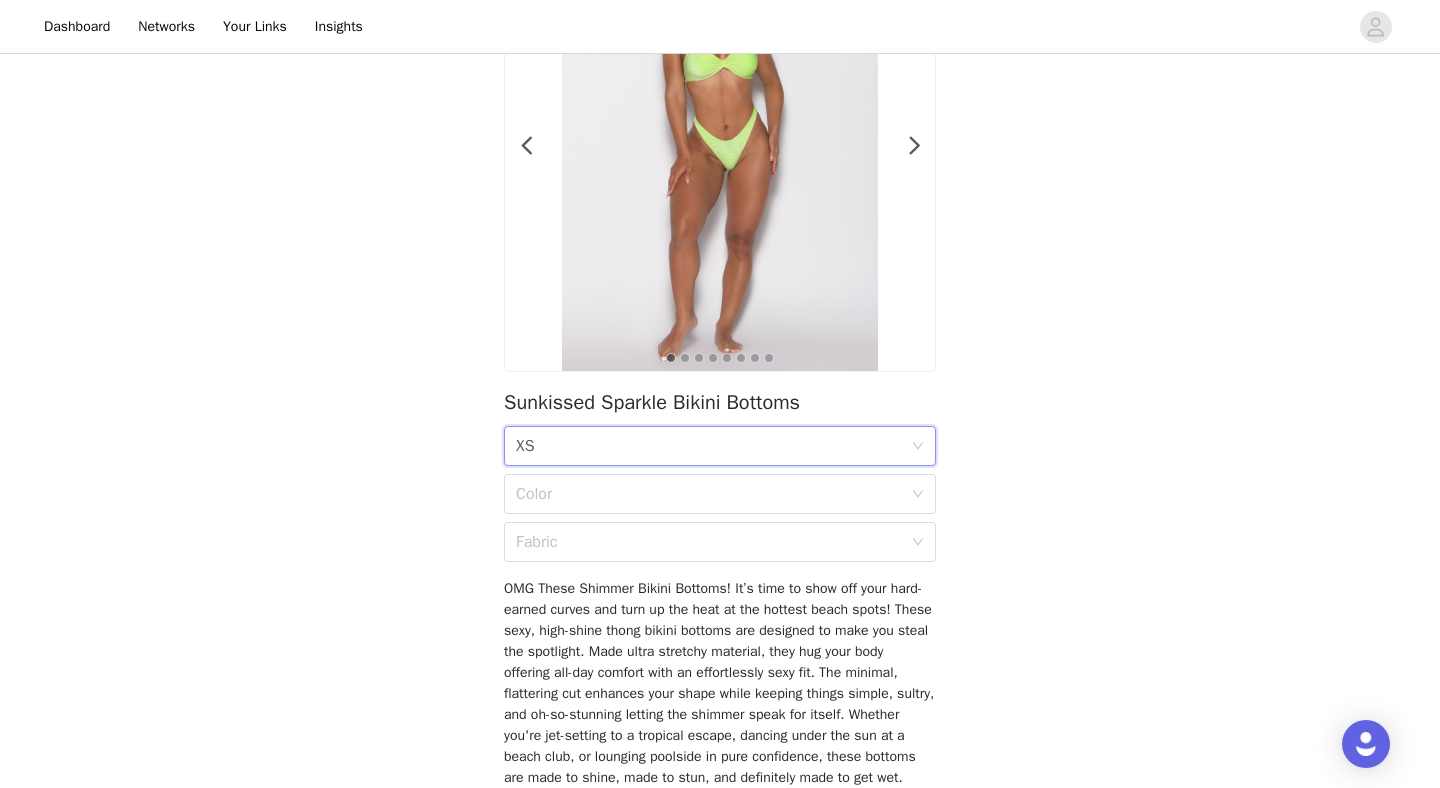 scroll, scrollTop: 331, scrollLeft: 0, axis: vertical 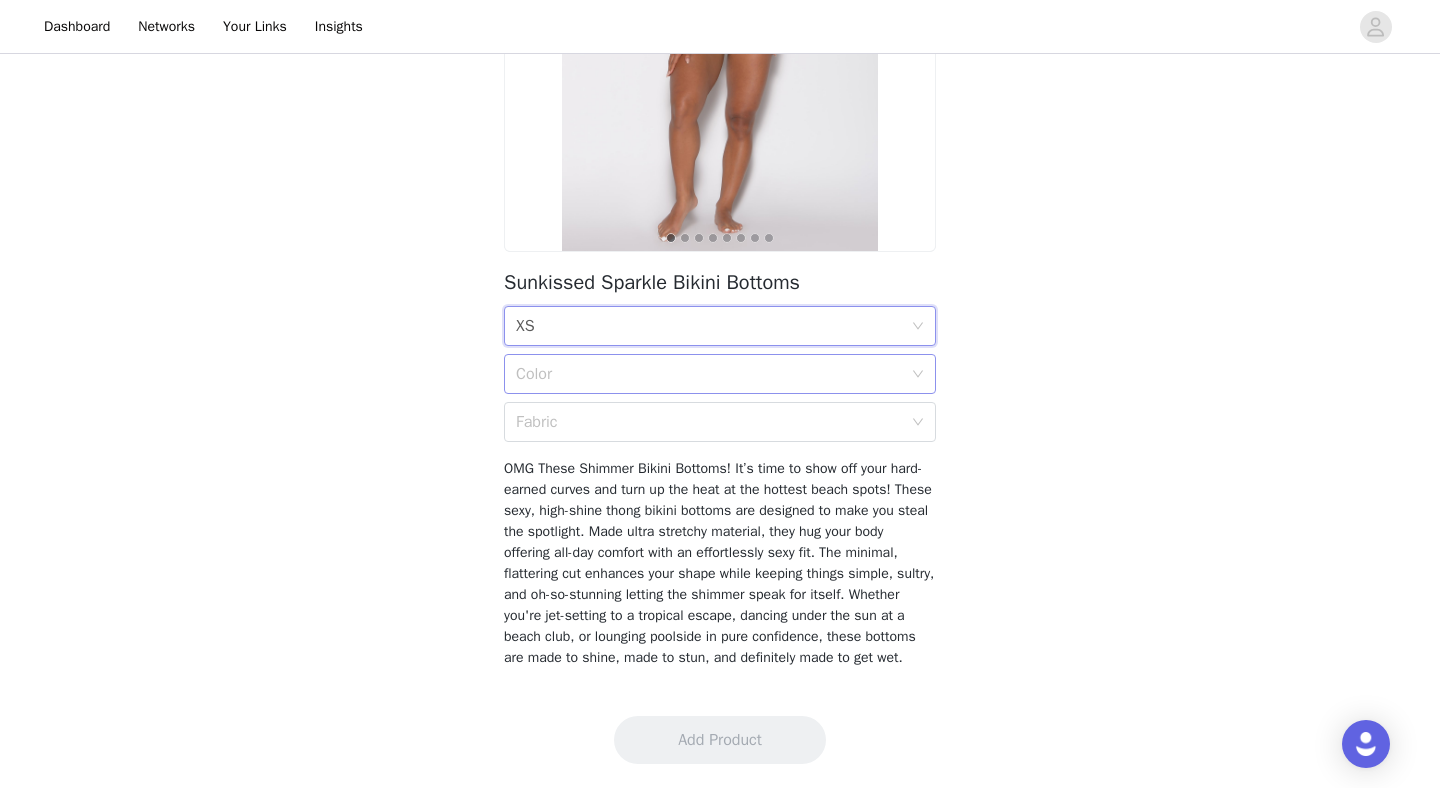 click on "Color" at bounding box center [709, 374] 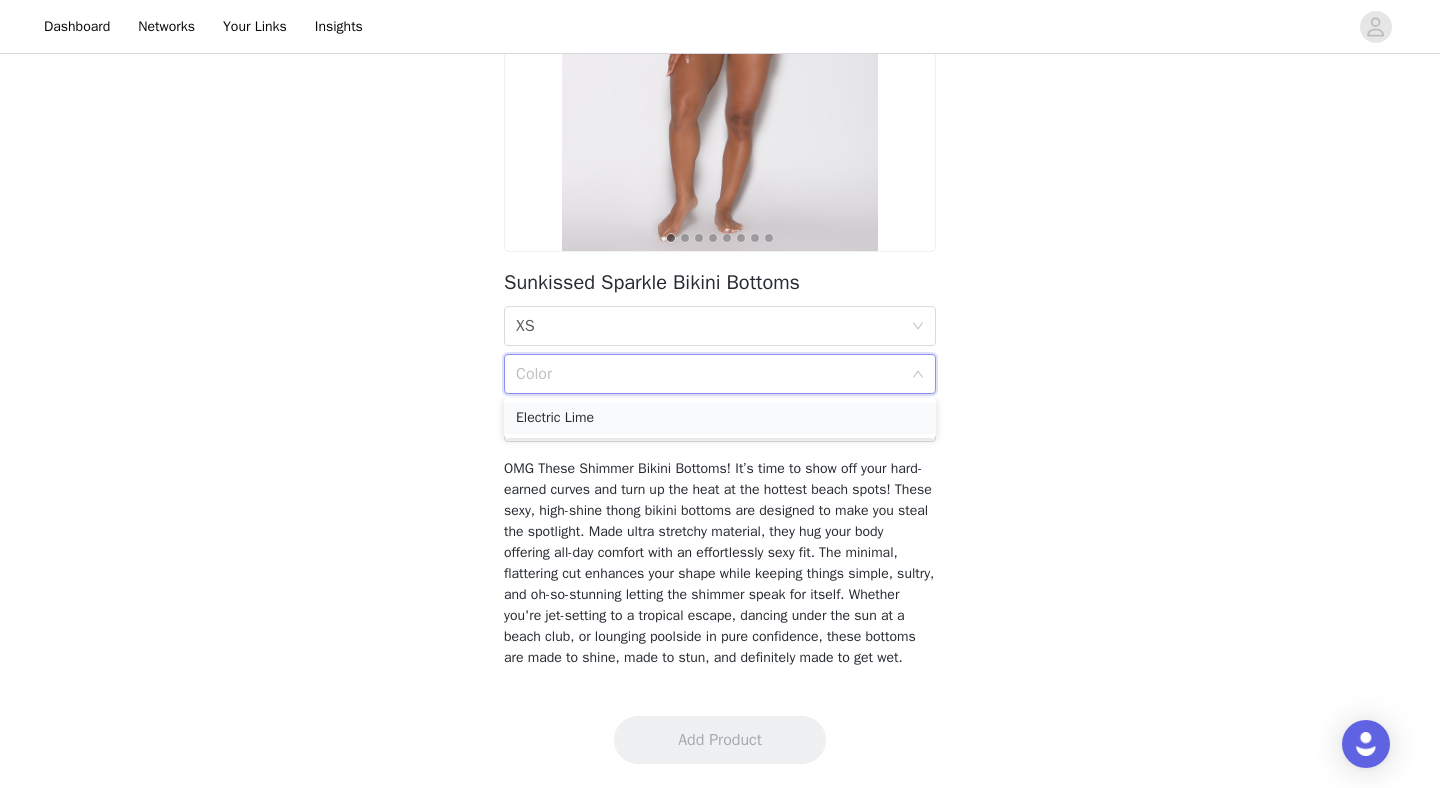 click on "Electric Lime" at bounding box center [720, 418] 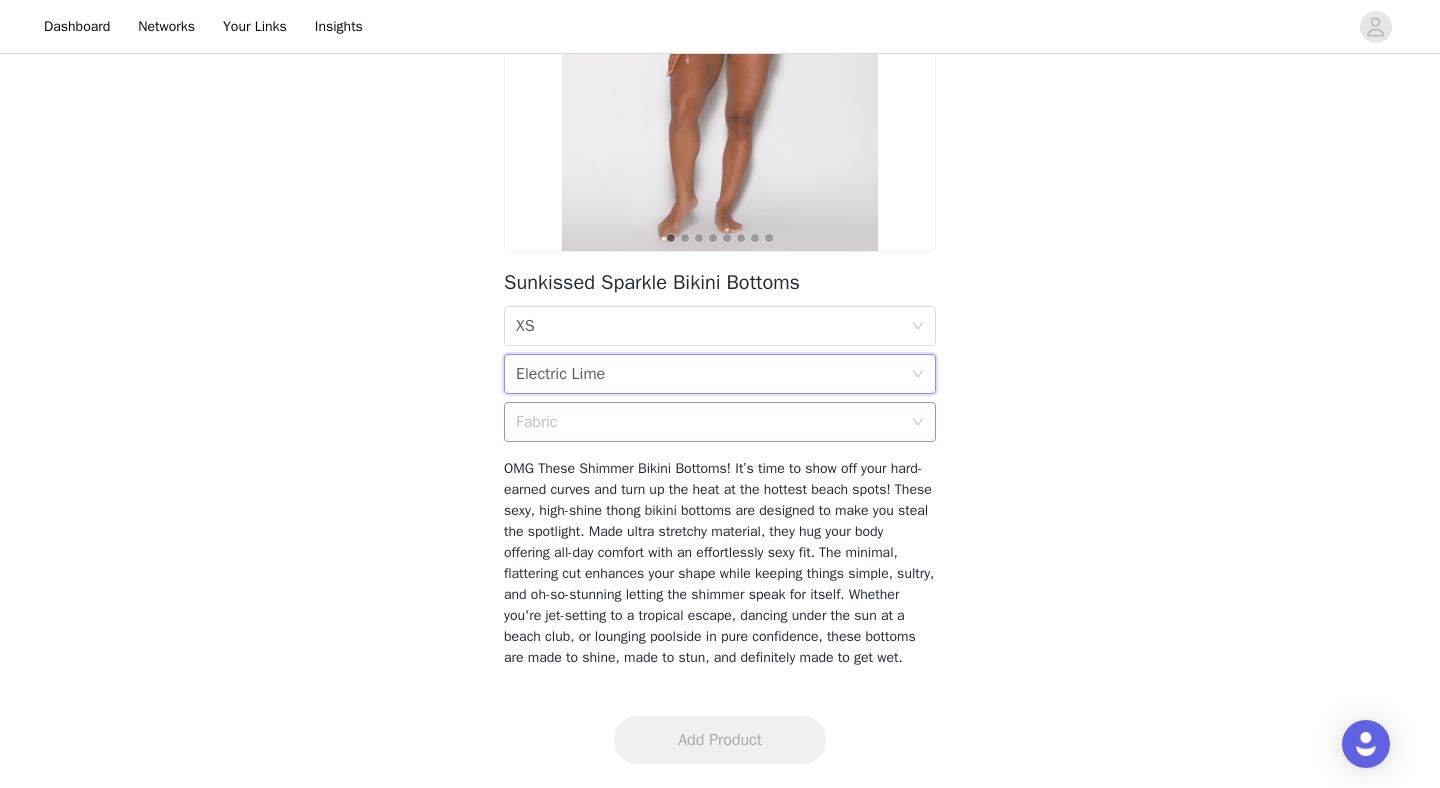 click on "Fabric" at bounding box center [709, 422] 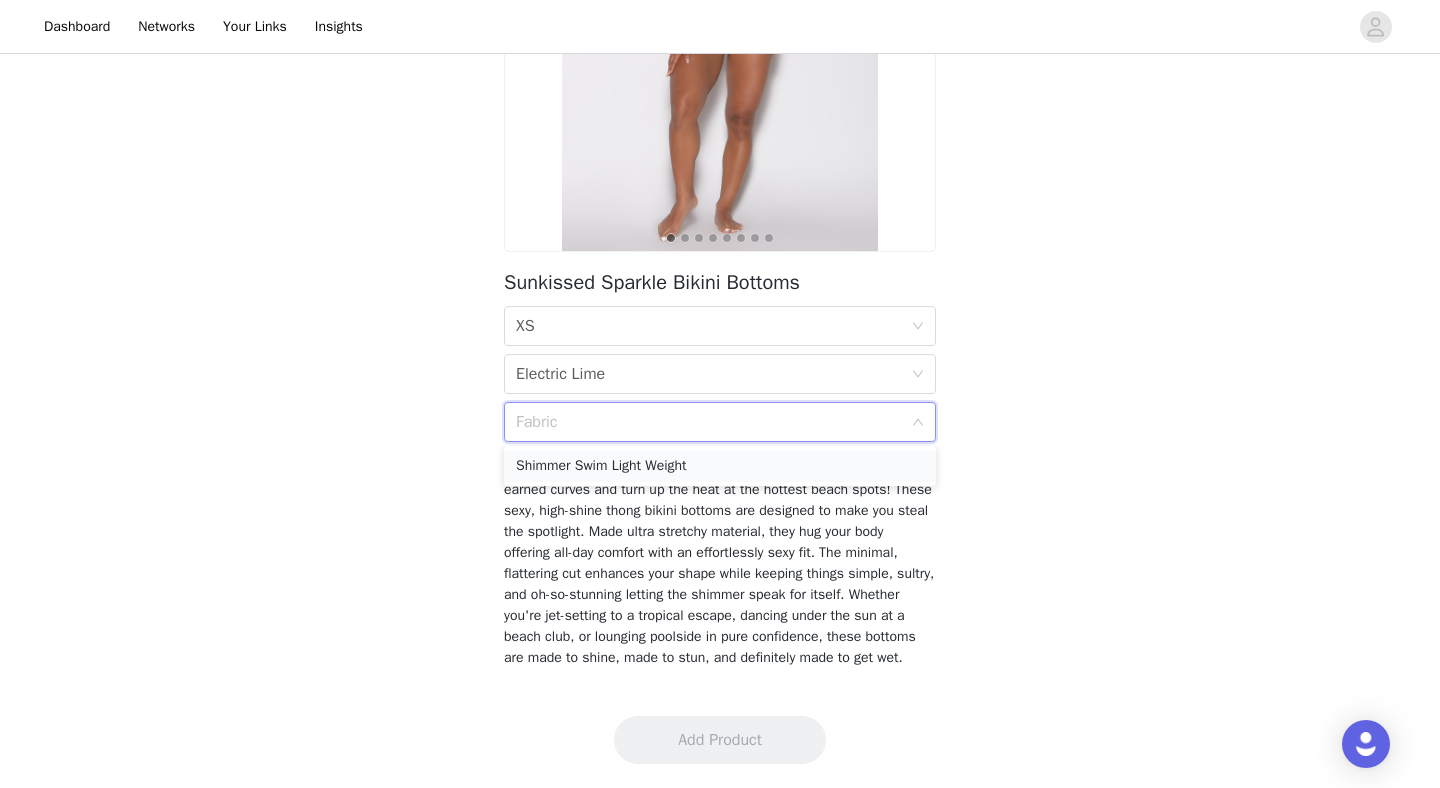 click on "Shimmer Swim Light Weight" at bounding box center (720, 466) 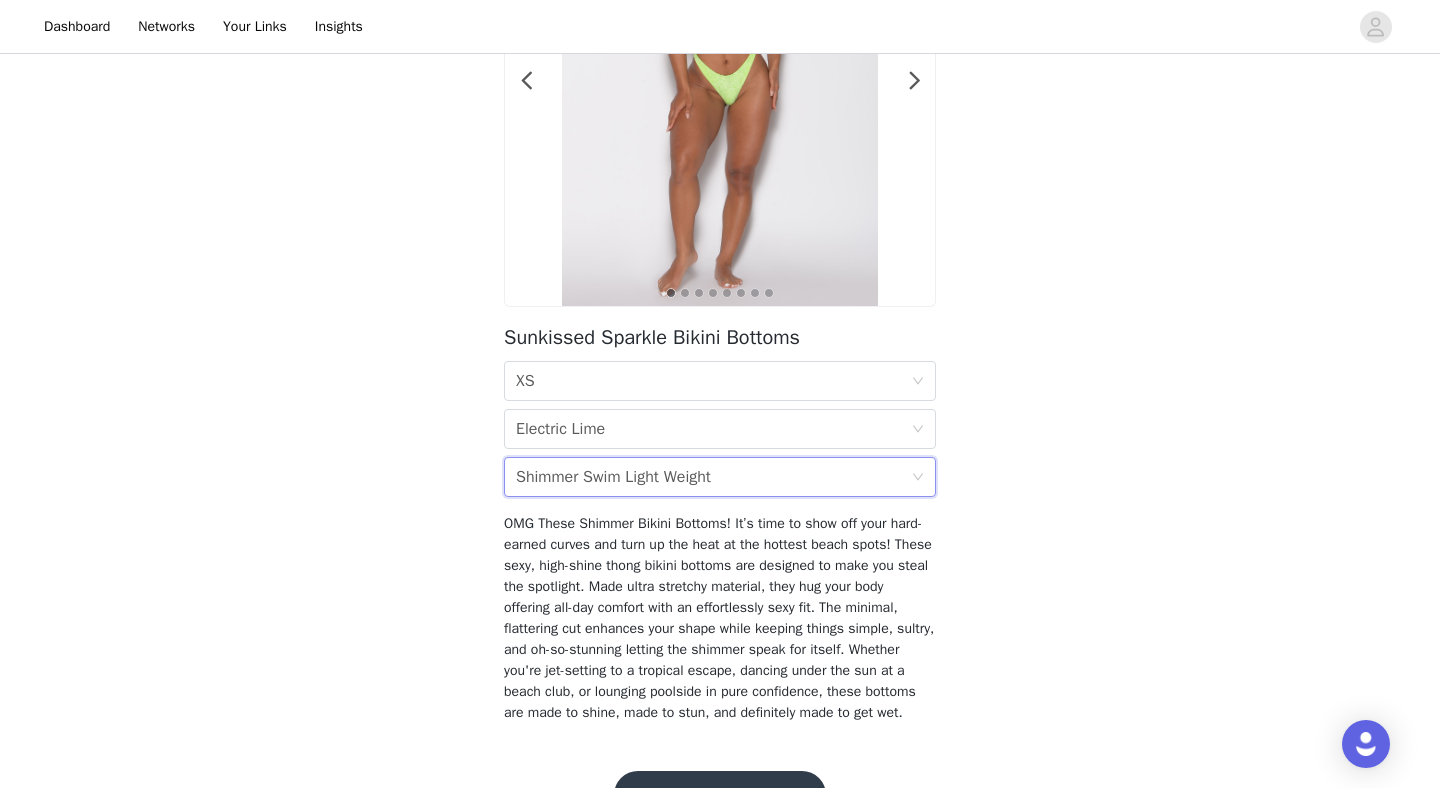 scroll, scrollTop: 331, scrollLeft: 0, axis: vertical 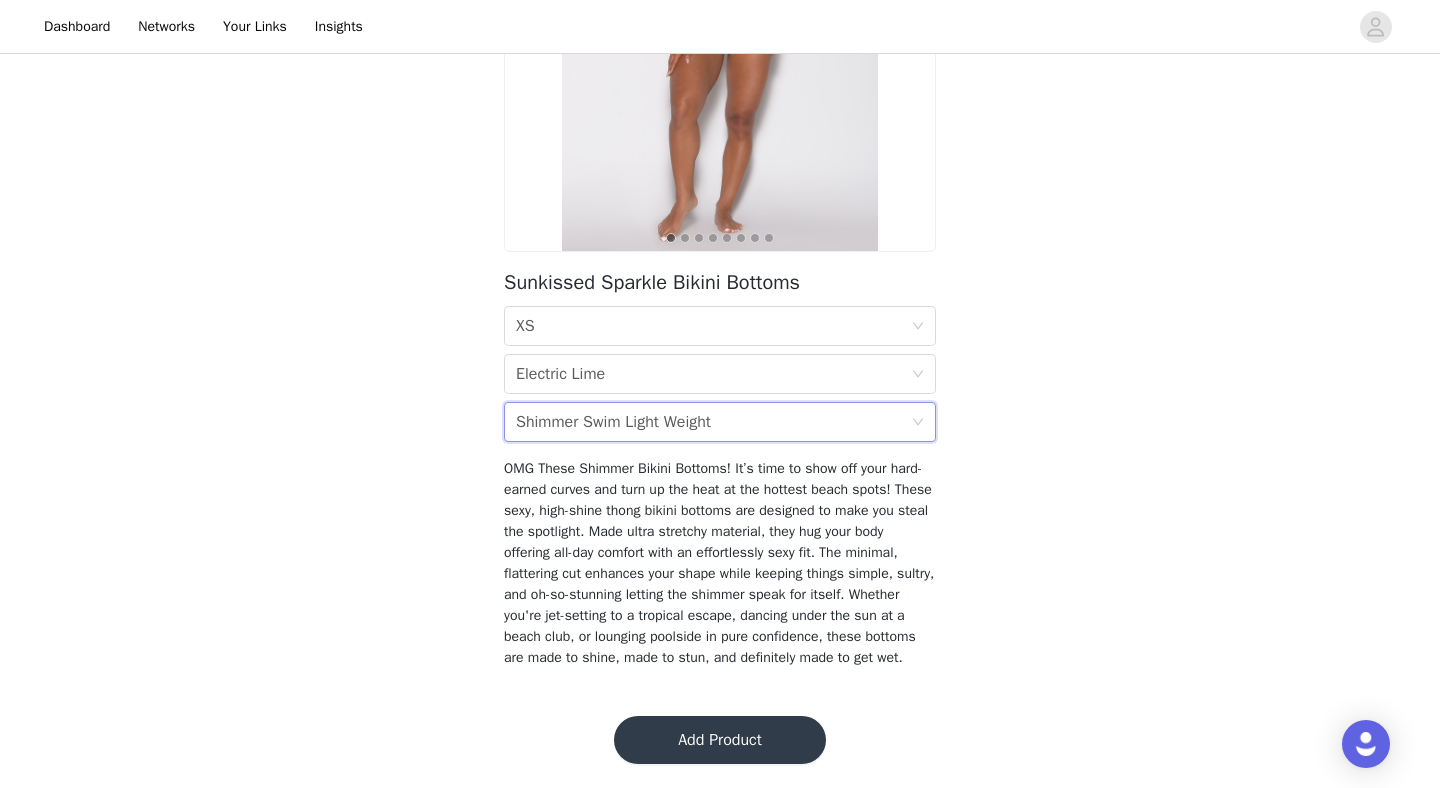 click on "Add Product" at bounding box center [720, 740] 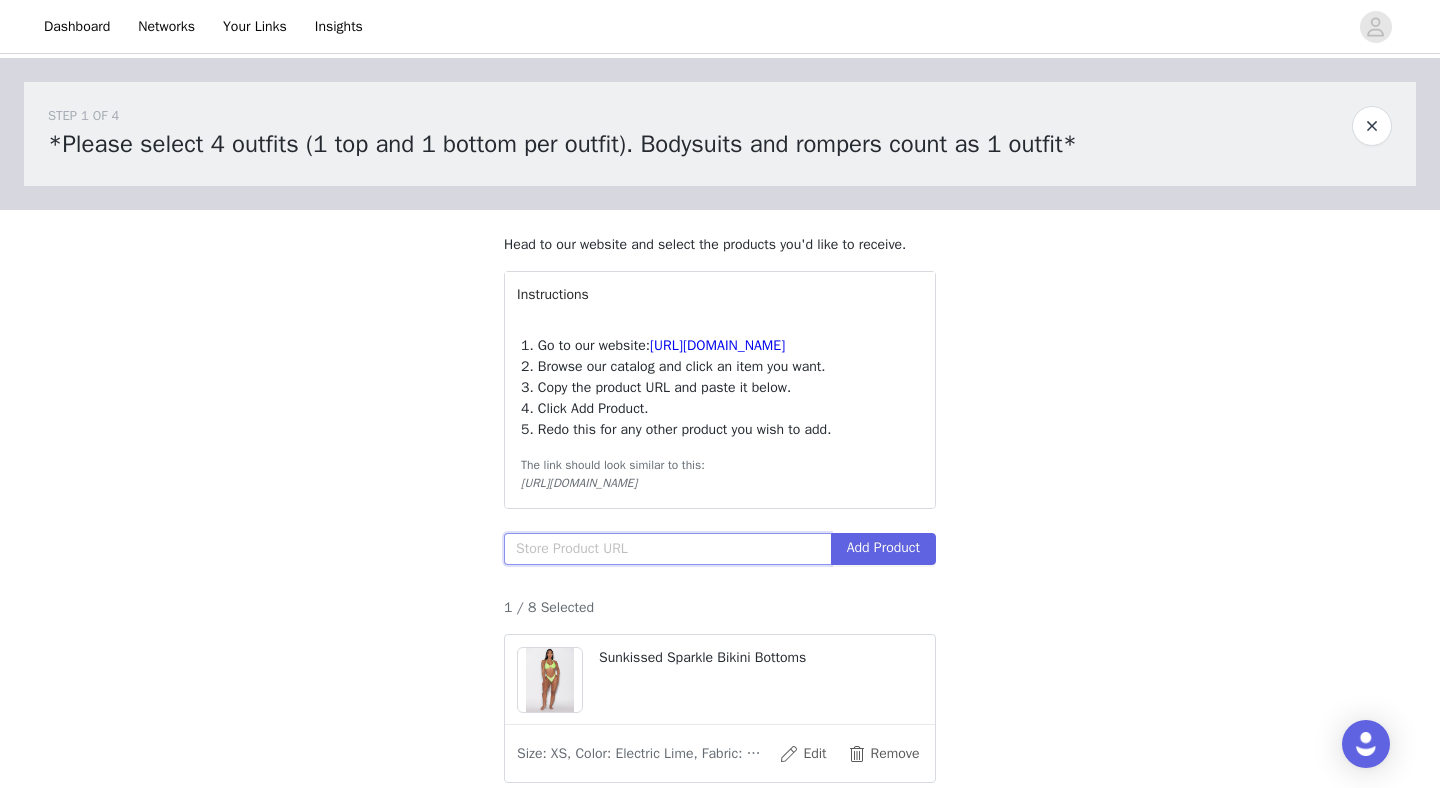 click at bounding box center (667, 549) 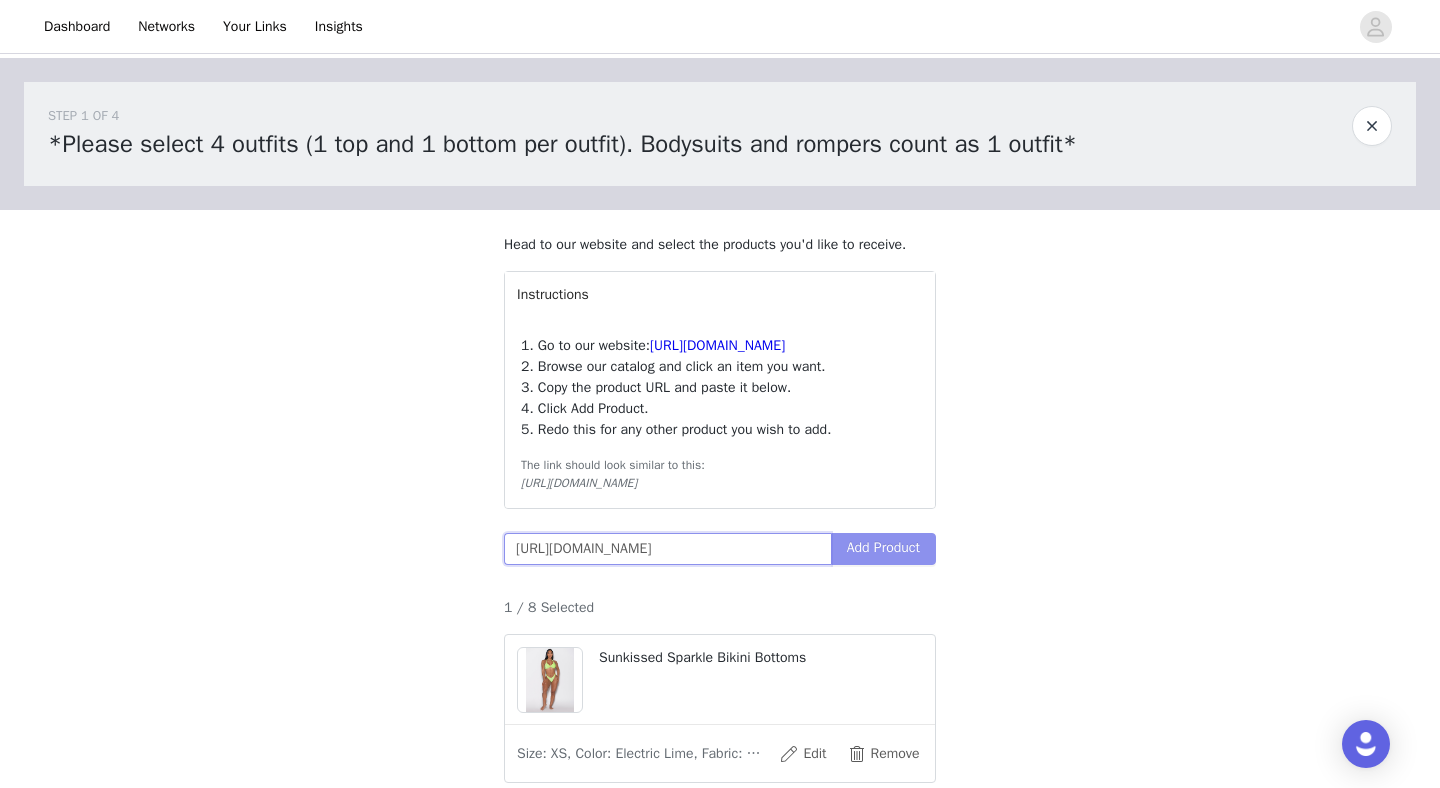 type on "[URL][DOMAIN_NAME]" 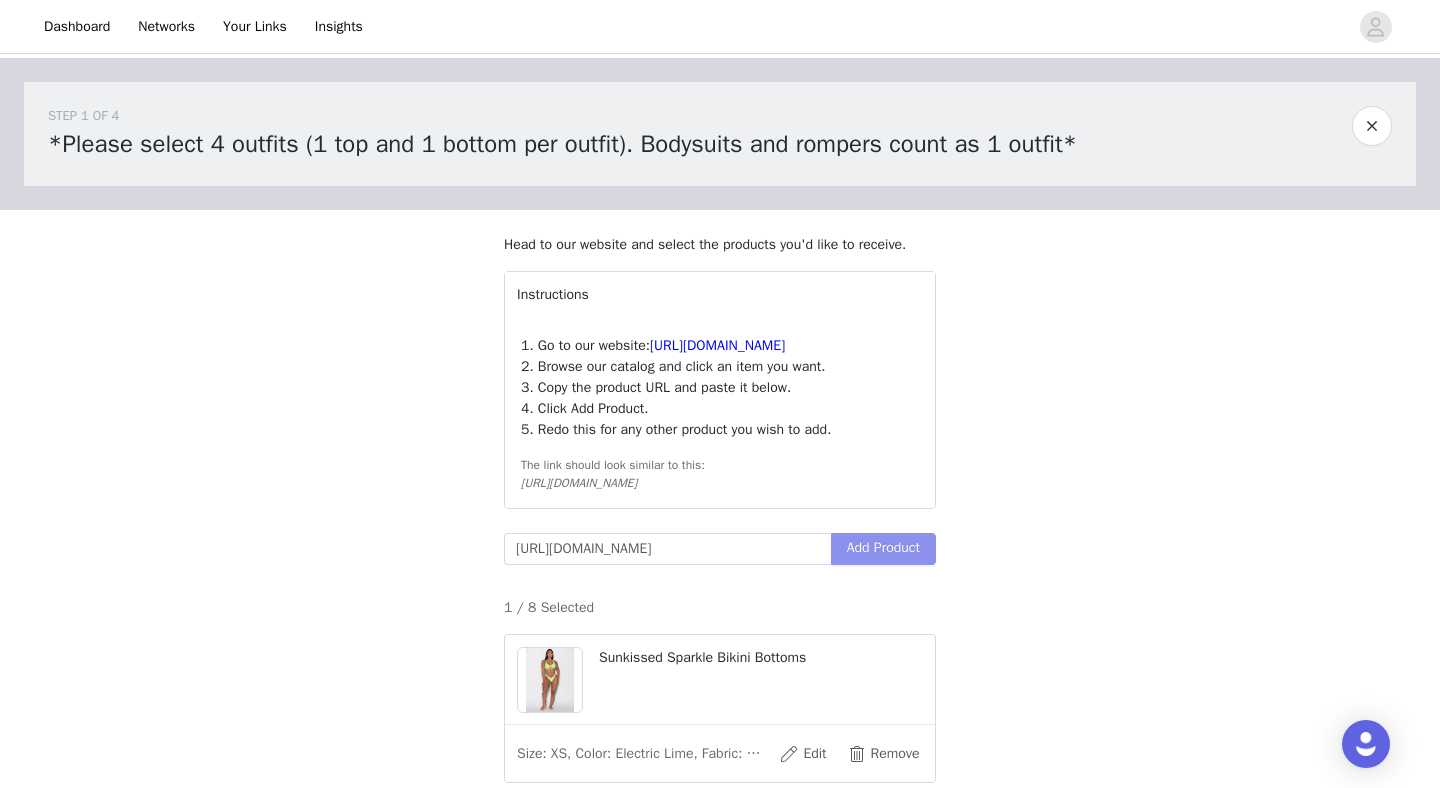 scroll, scrollTop: 0, scrollLeft: 398, axis: horizontal 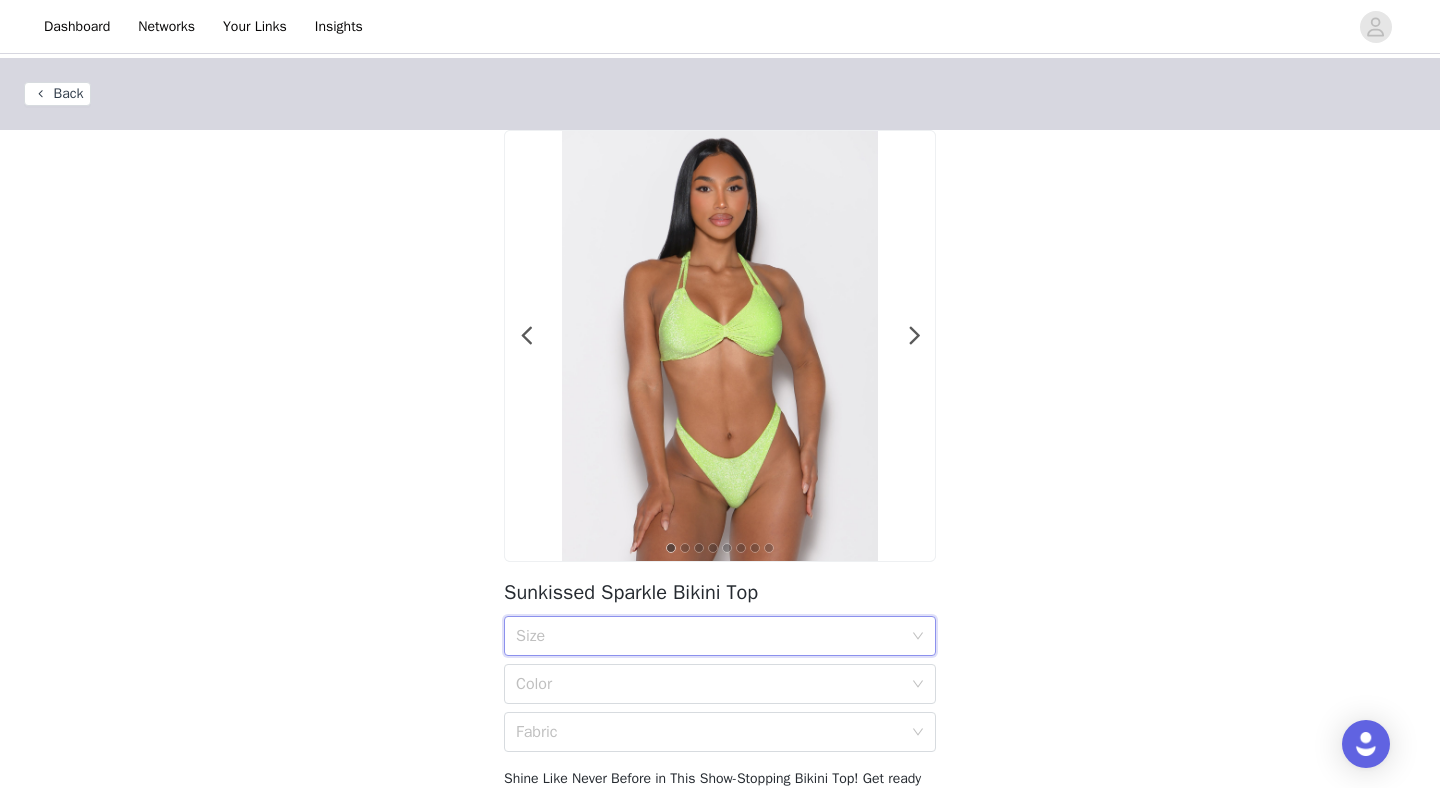 click on "Size" at bounding box center (713, 636) 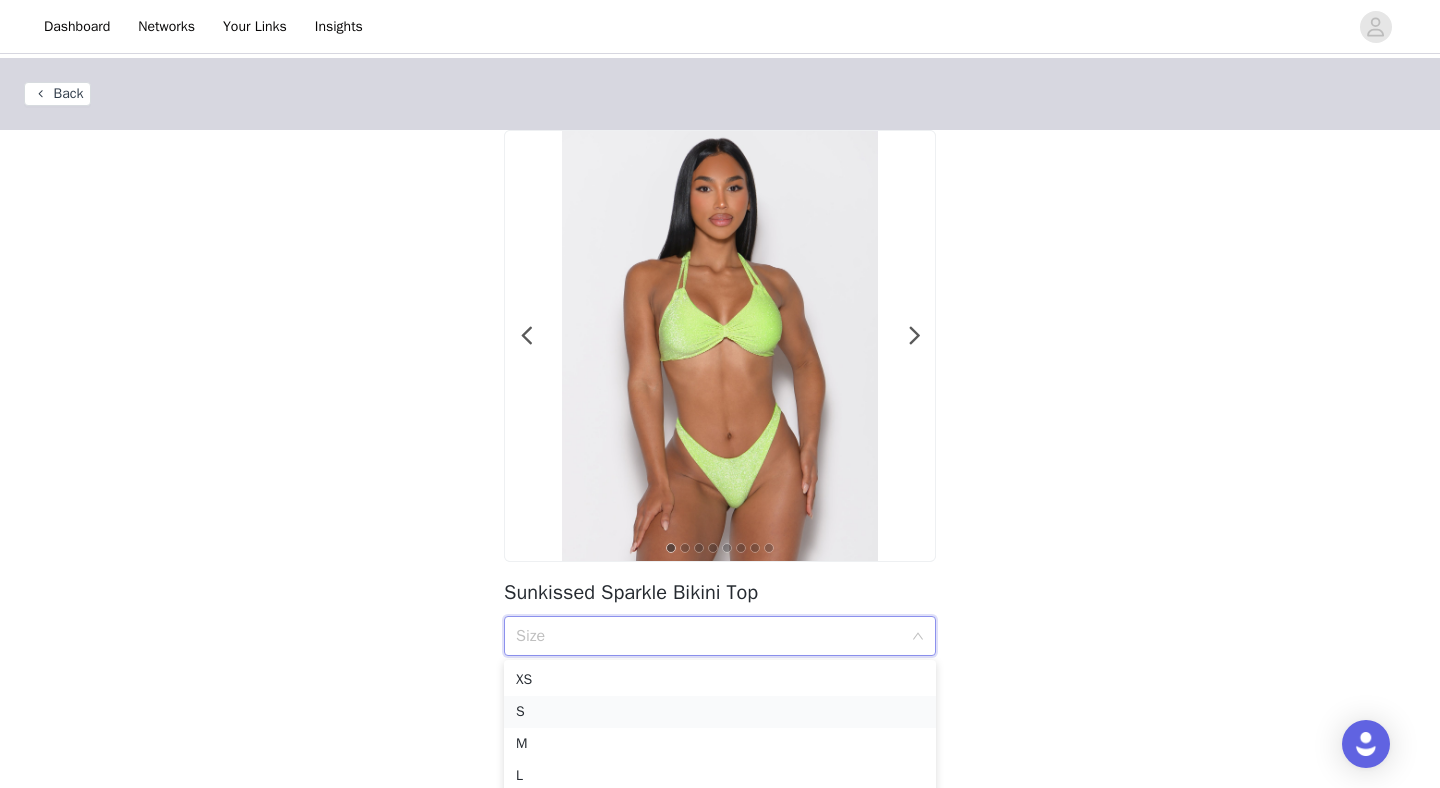 click on "S" at bounding box center (720, 712) 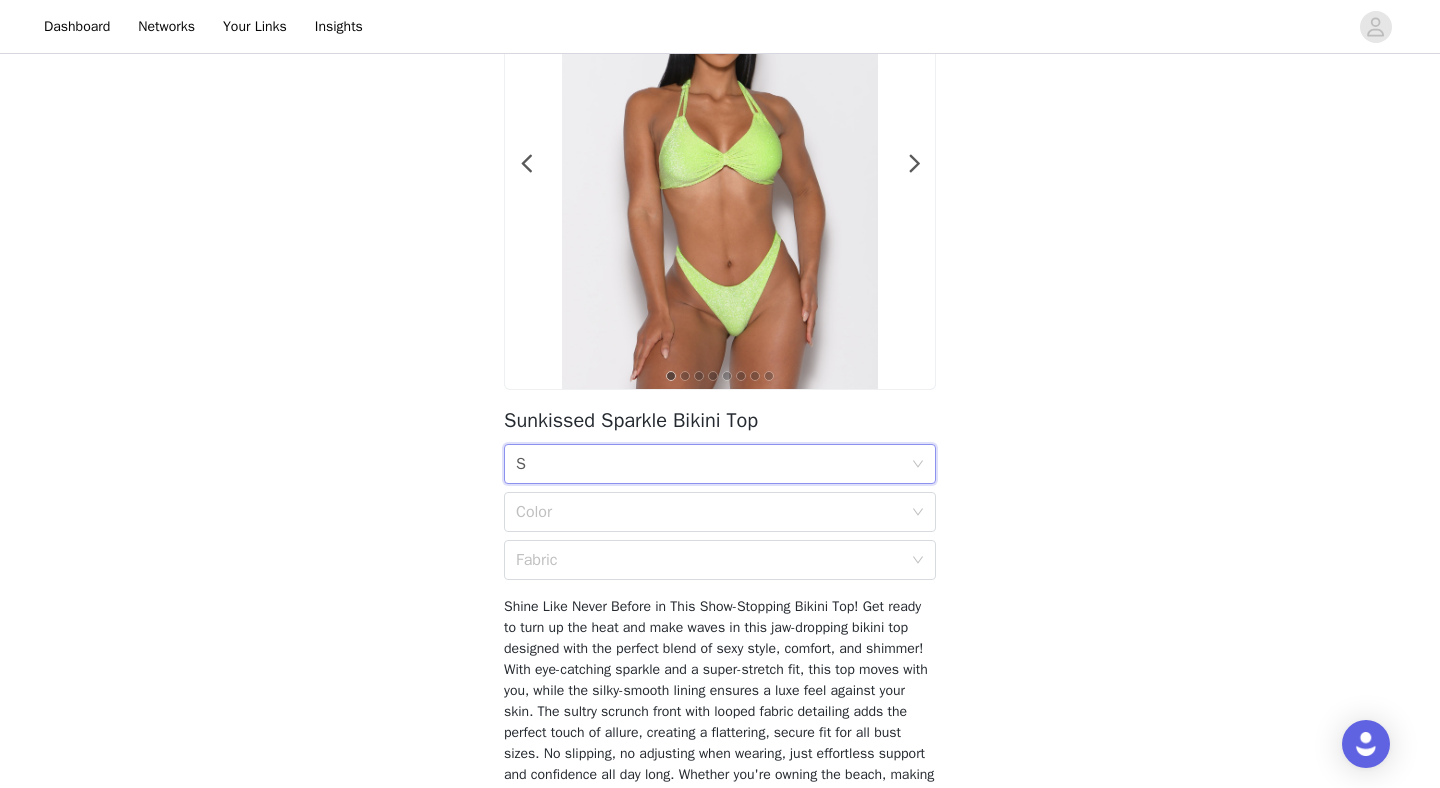 scroll, scrollTop: 373, scrollLeft: 0, axis: vertical 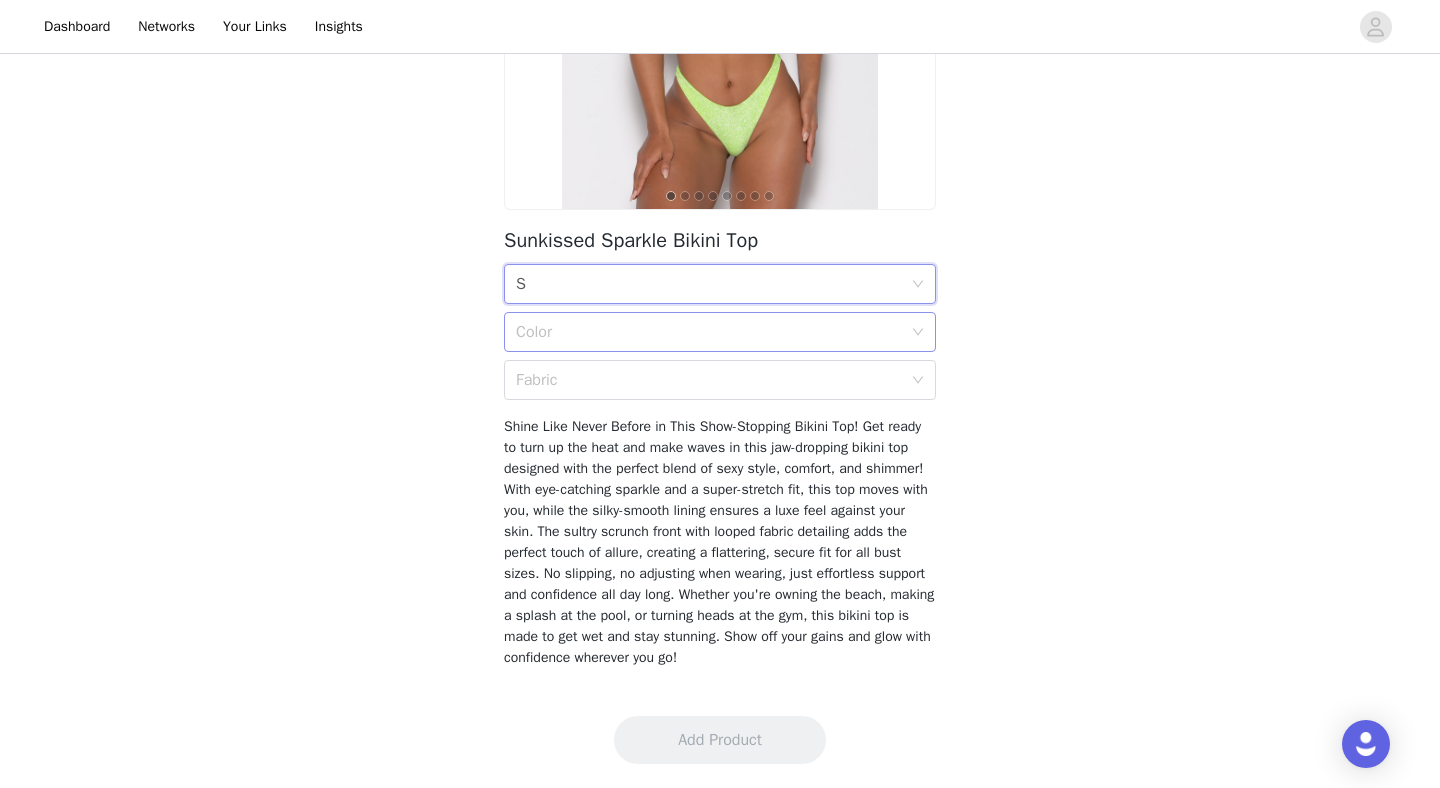 click on "Color" at bounding box center [709, 332] 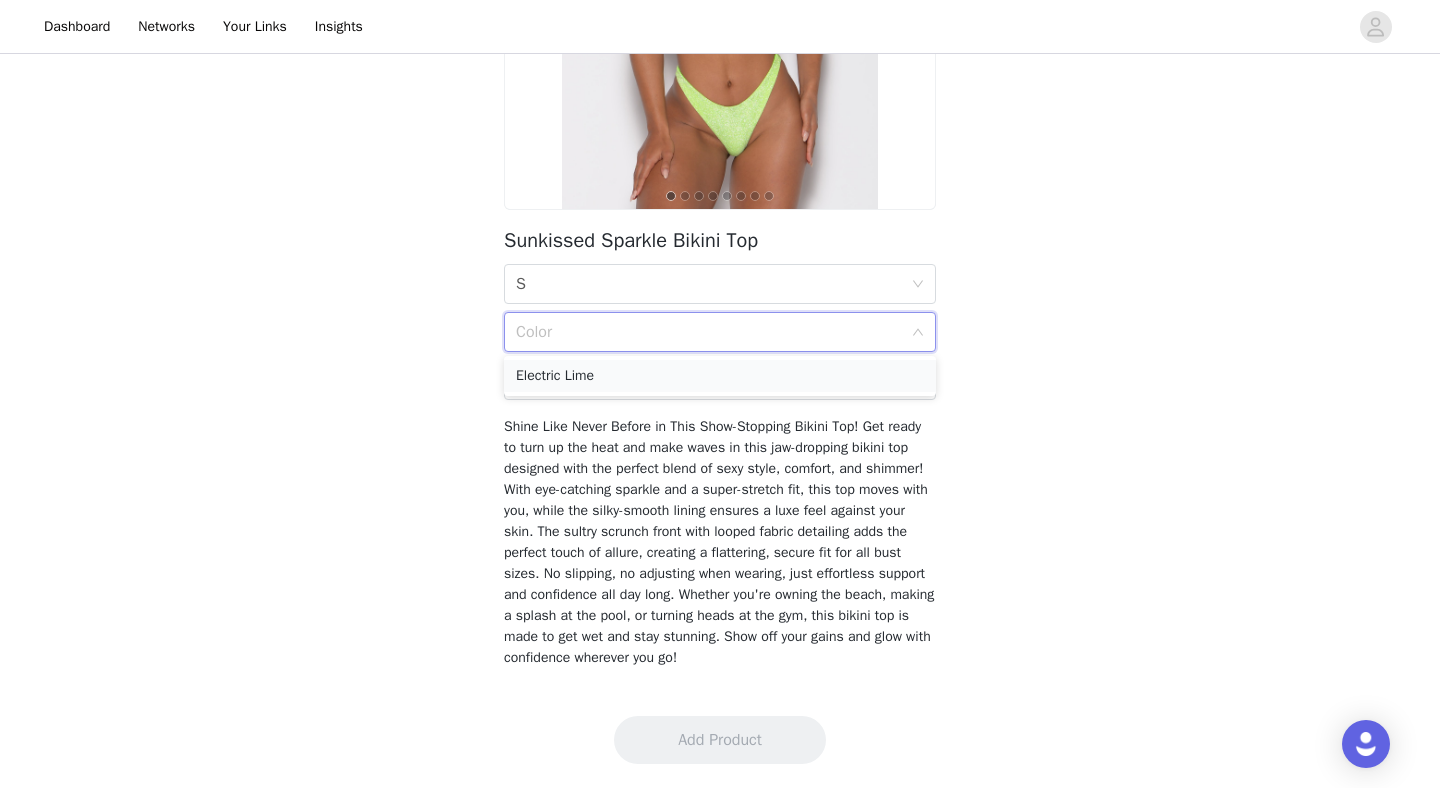 click on "Electric Lime" at bounding box center (720, 376) 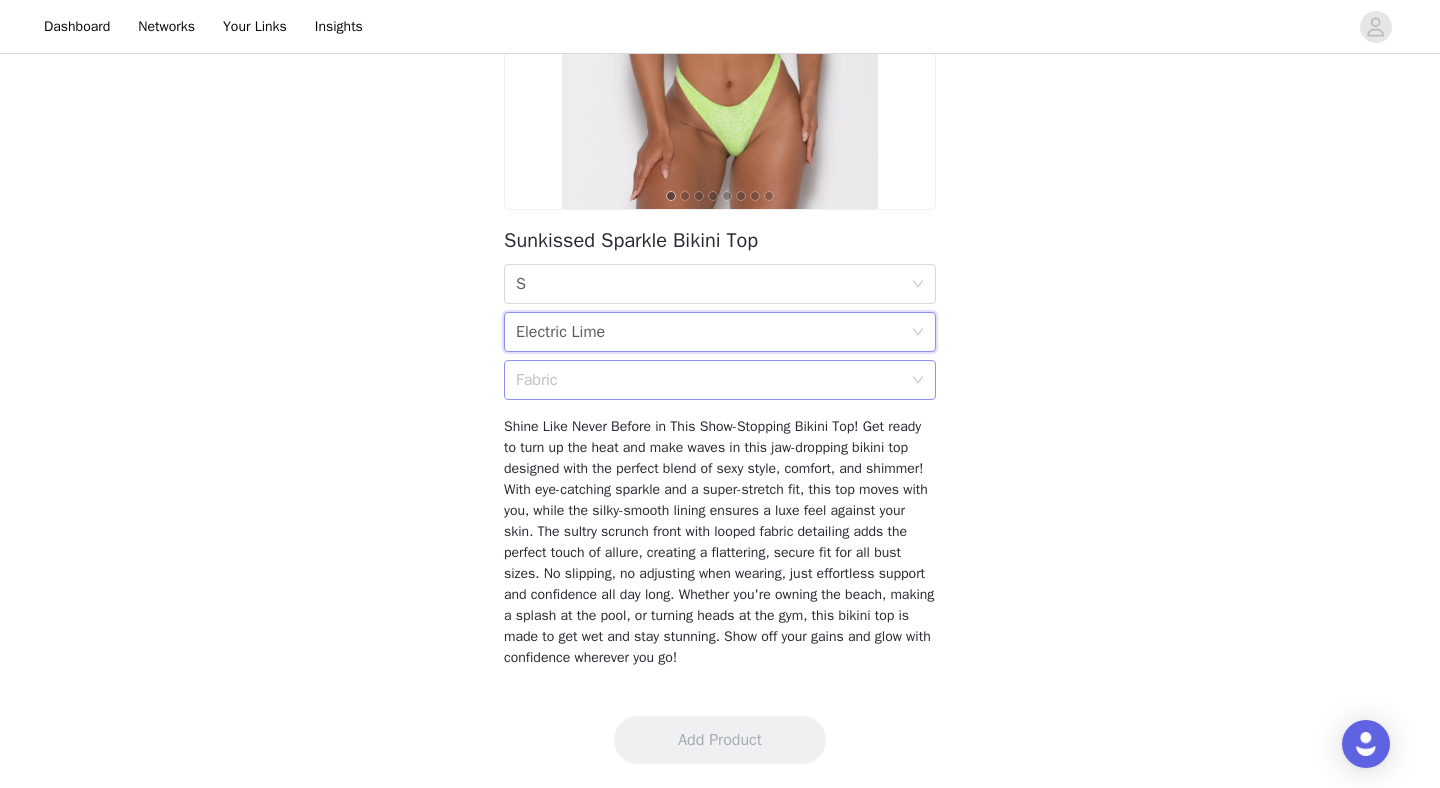 click on "Fabric" at bounding box center (709, 380) 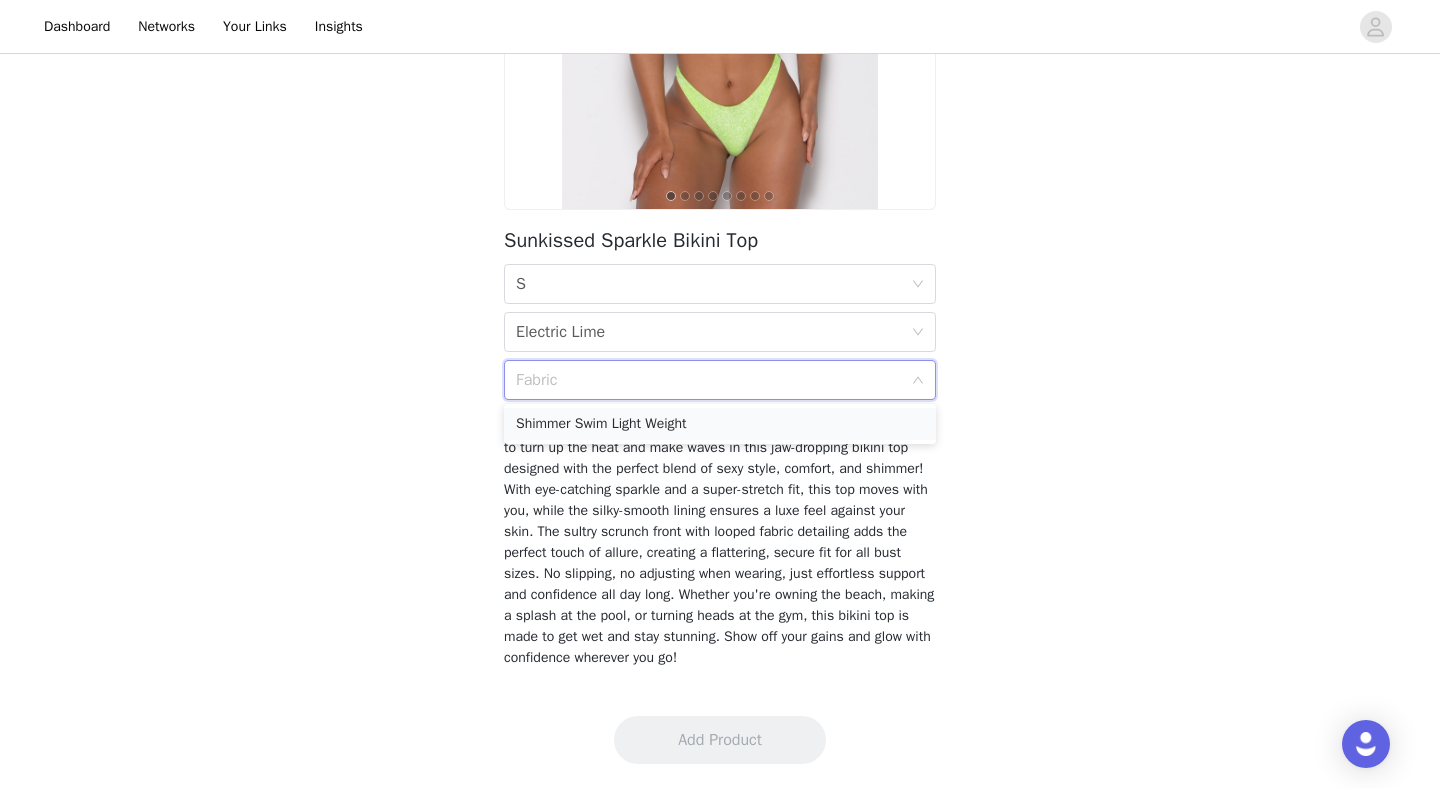 click on "Shimmer Swim Light Weight" at bounding box center [720, 424] 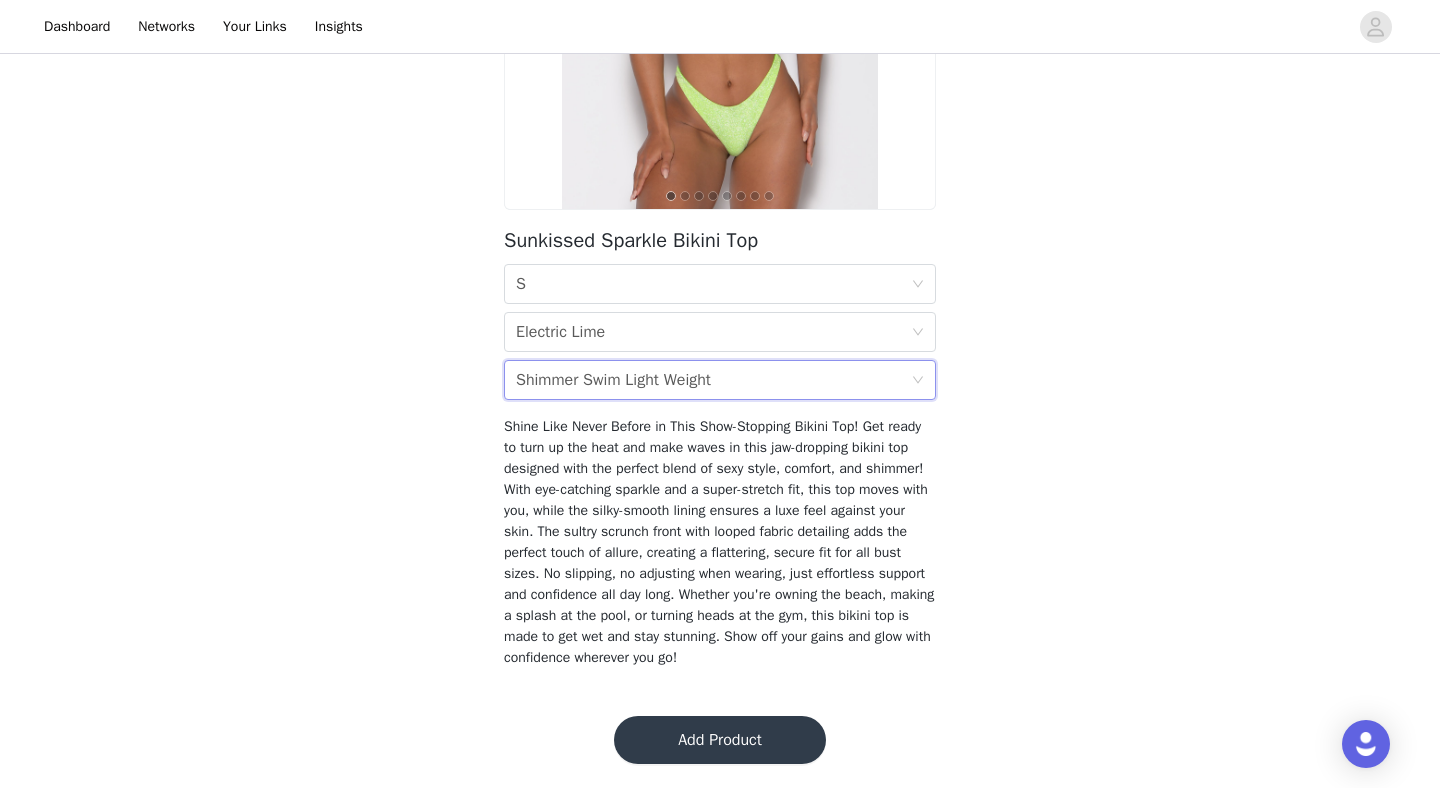 click on "Add Product" at bounding box center (720, 740) 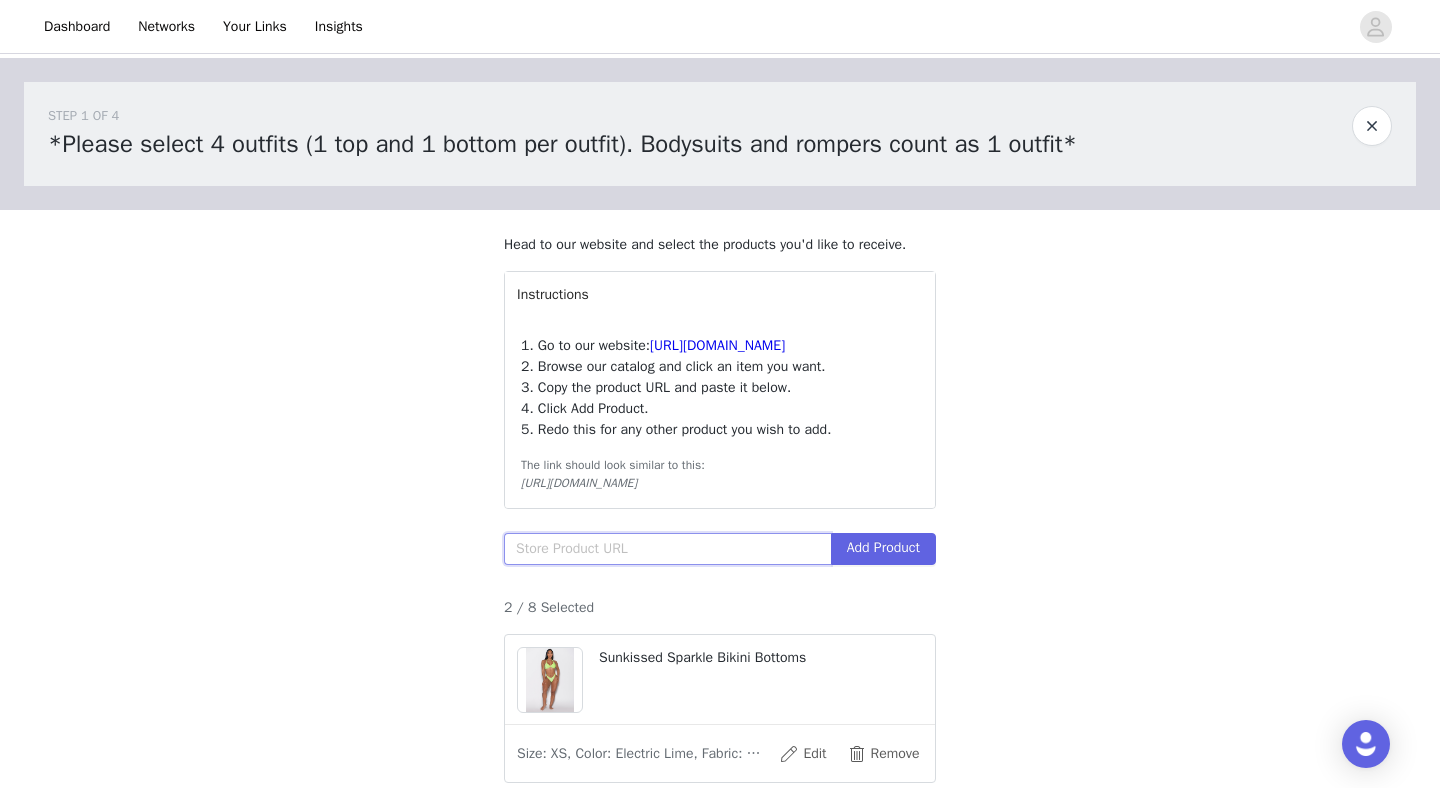 click at bounding box center (667, 549) 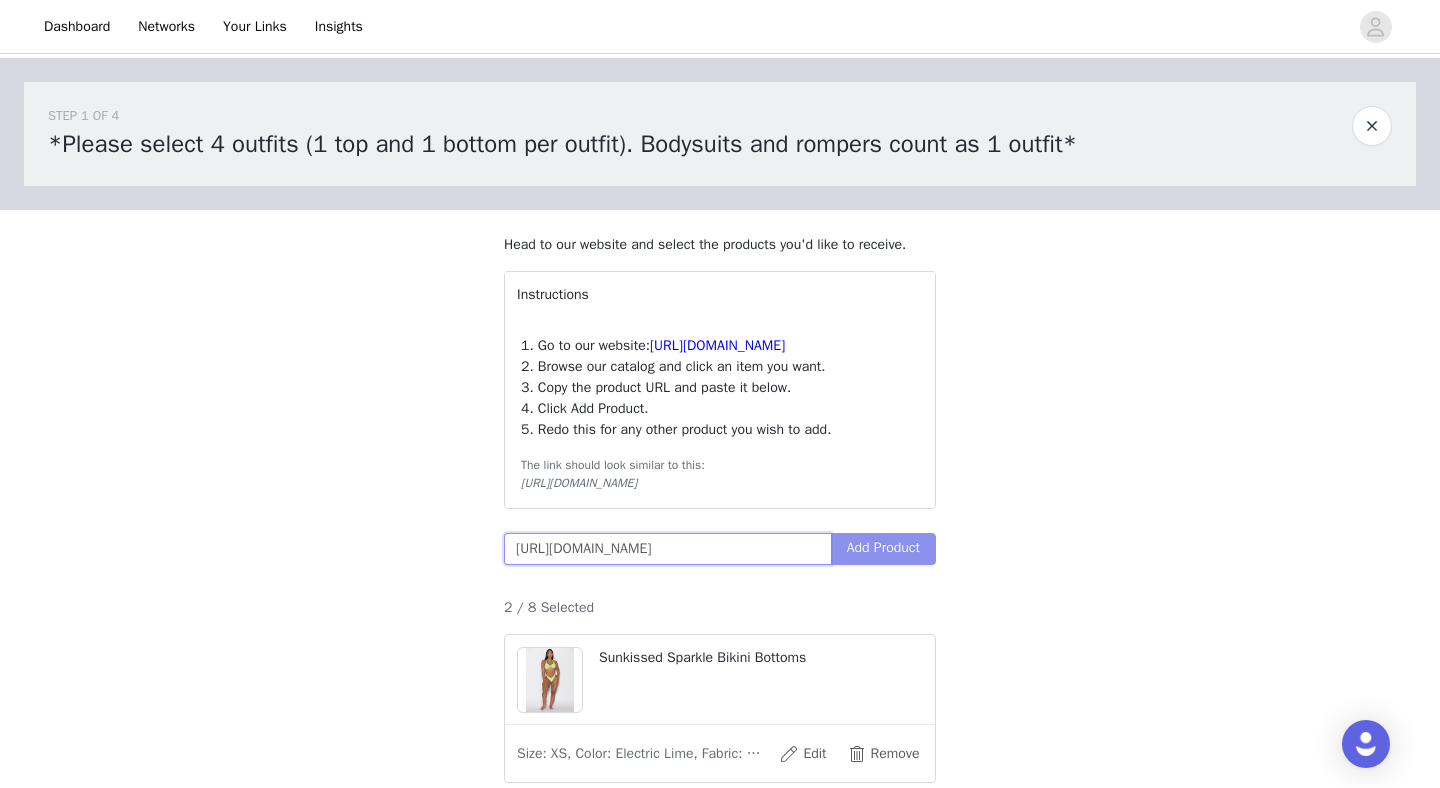 type on "[URL][DOMAIN_NAME]" 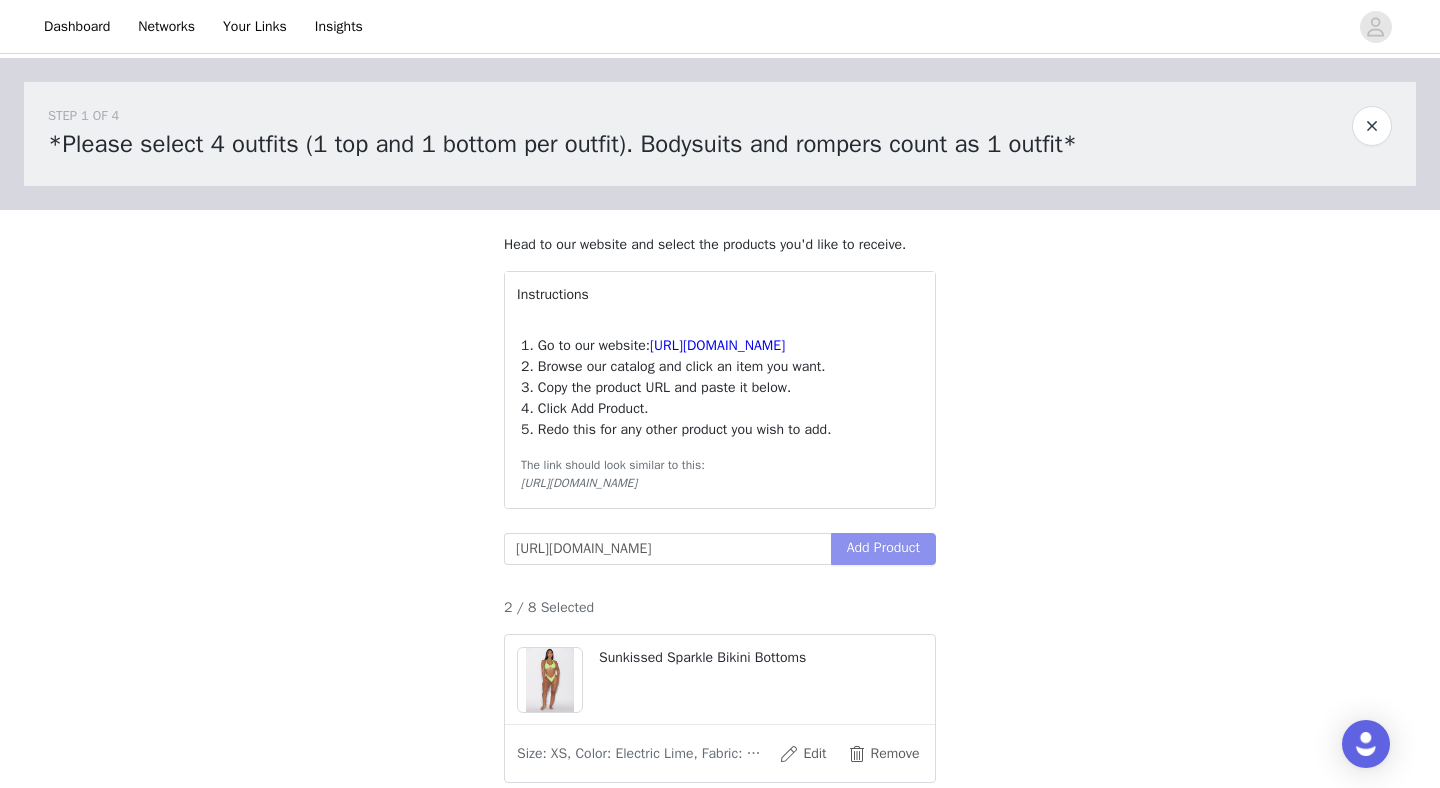 click on "Add Product" at bounding box center (883, 549) 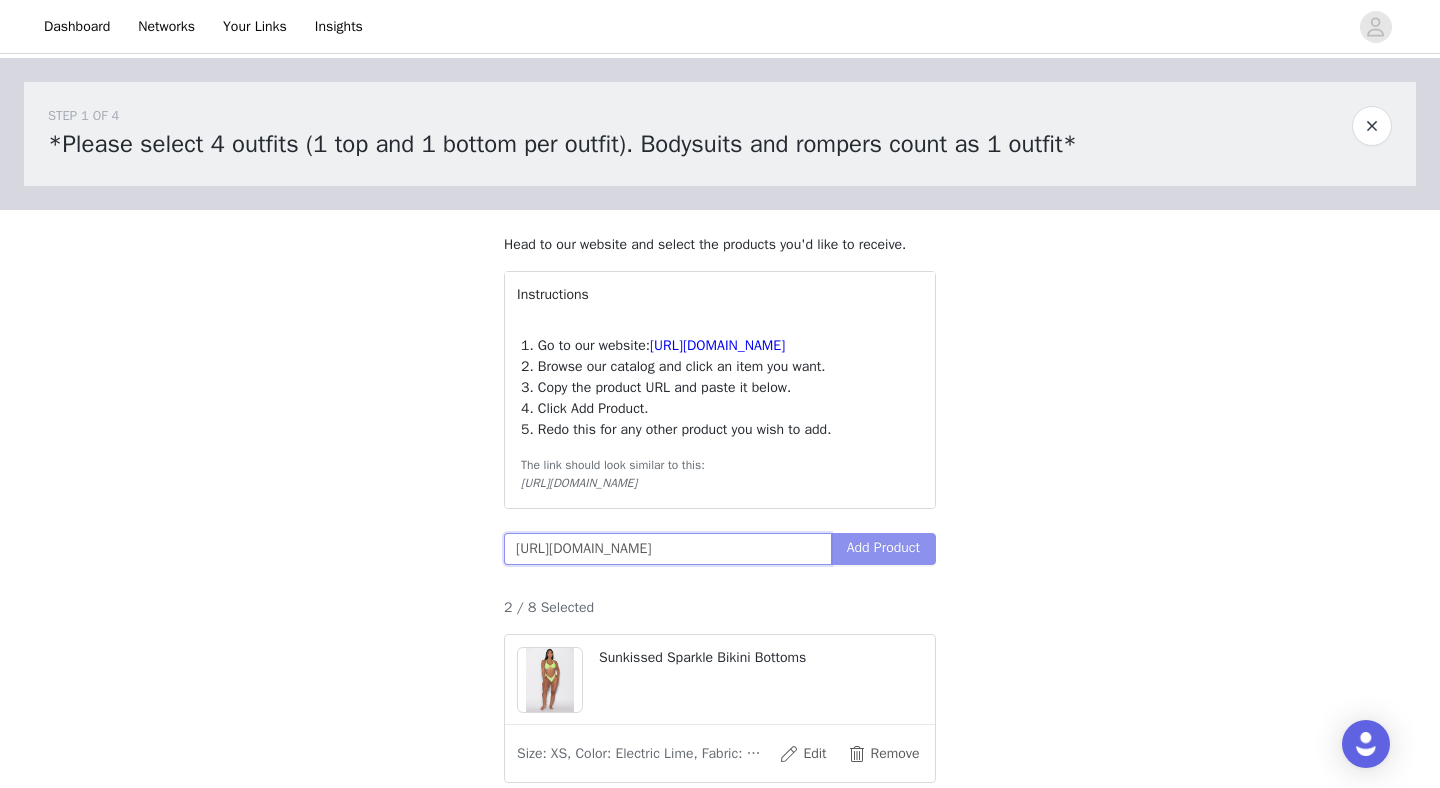 scroll, scrollTop: 0, scrollLeft: 358, axis: horizontal 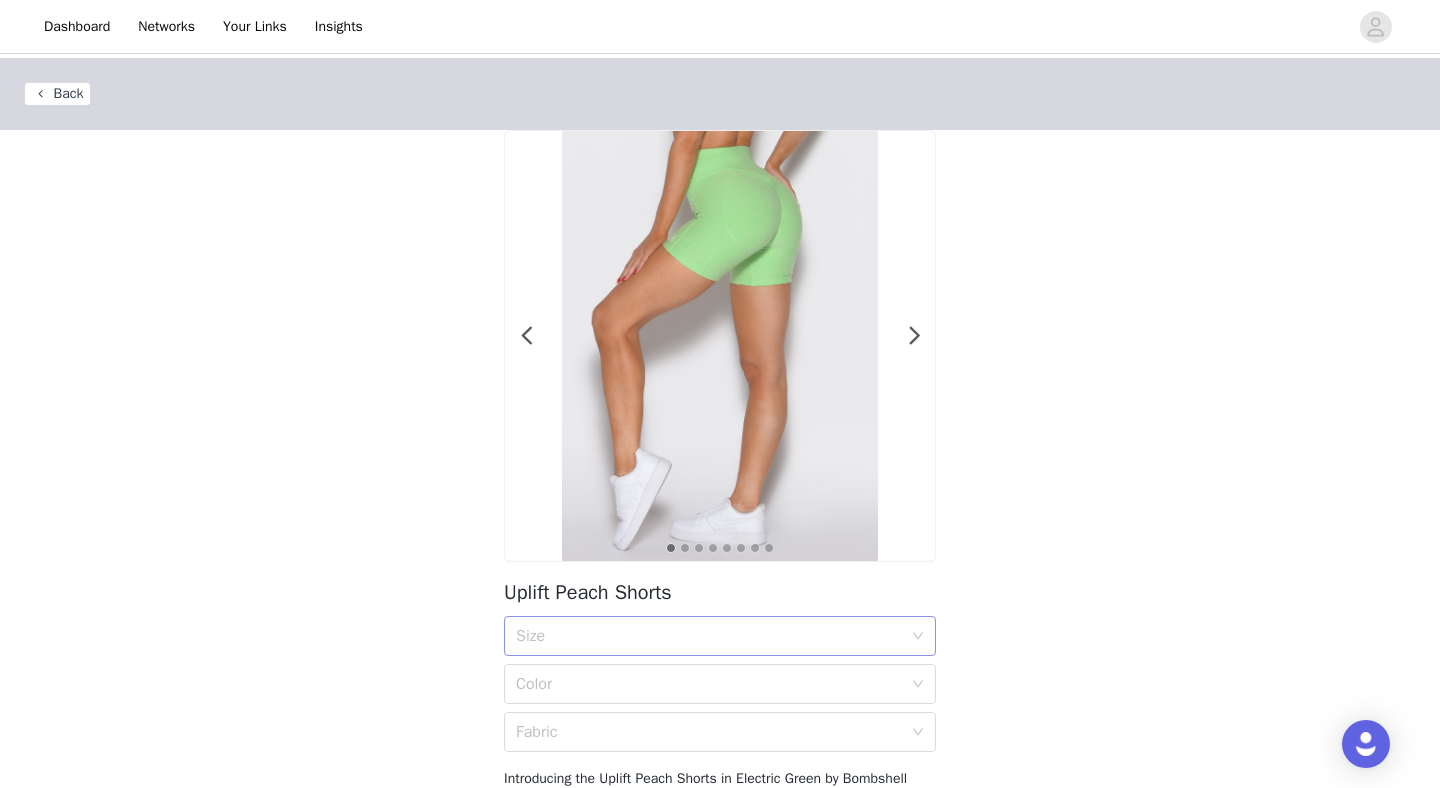 click on "Size" at bounding box center [709, 636] 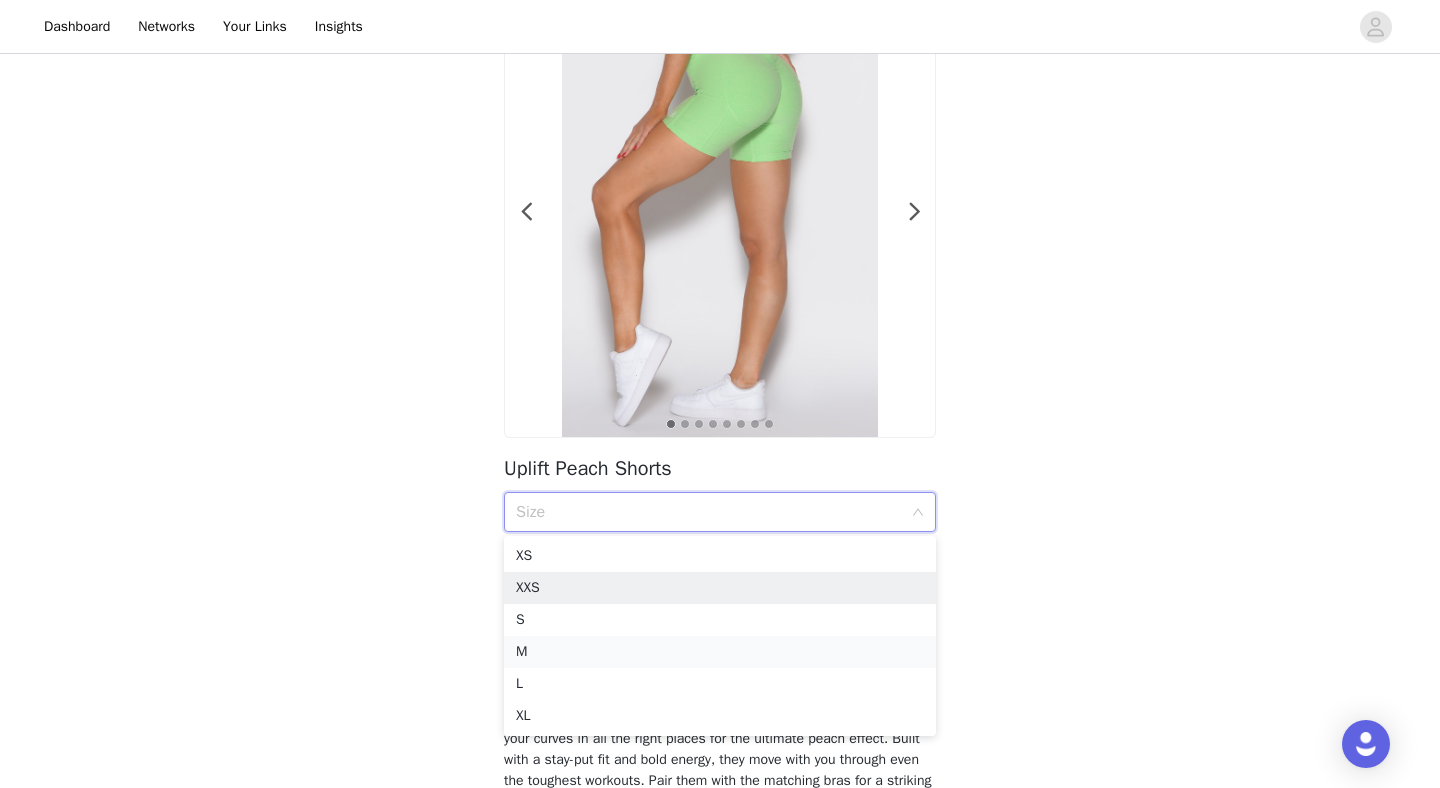scroll, scrollTop: 144, scrollLeft: 0, axis: vertical 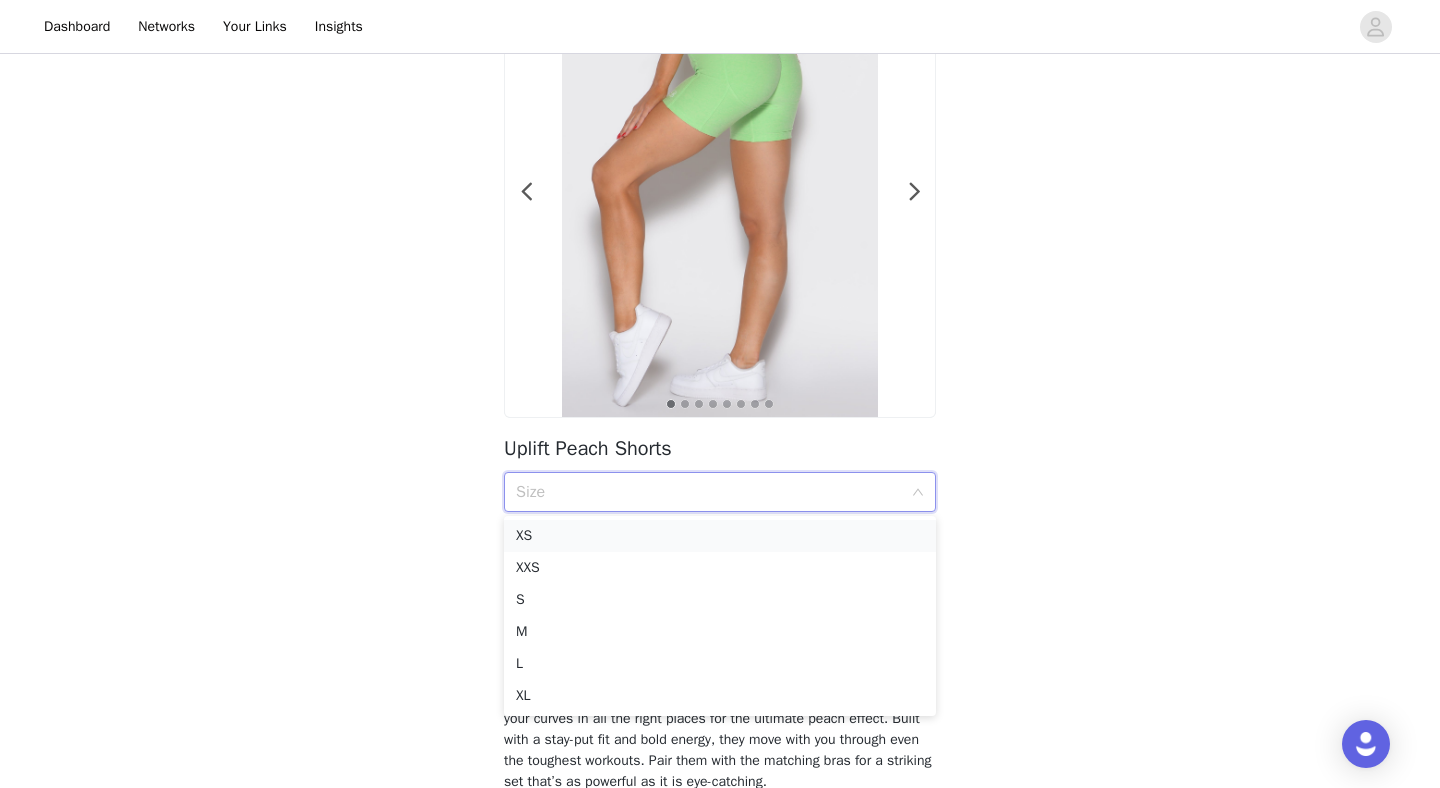 click on "XS" at bounding box center [720, 536] 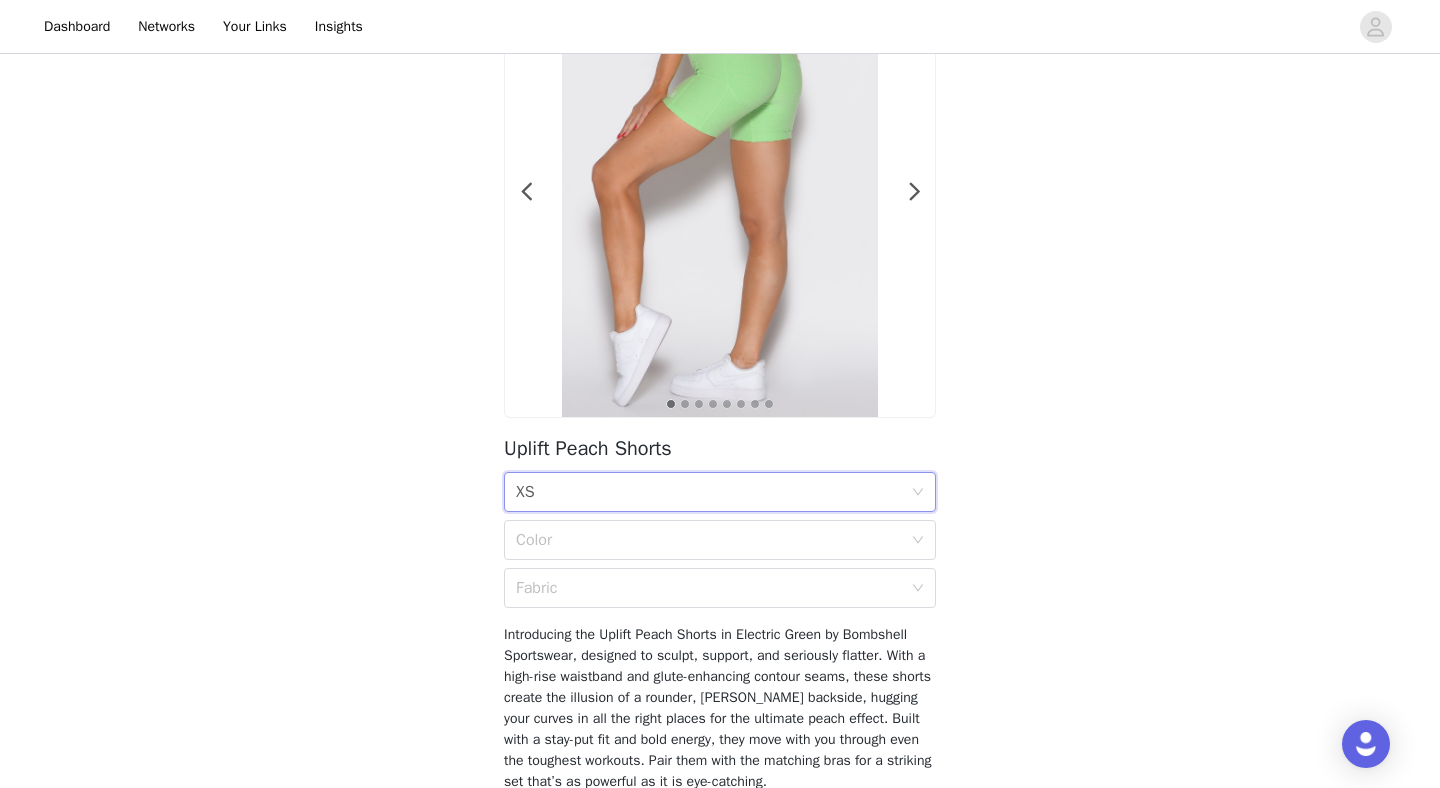 click on "Size XS Color Fabric" at bounding box center [720, 540] 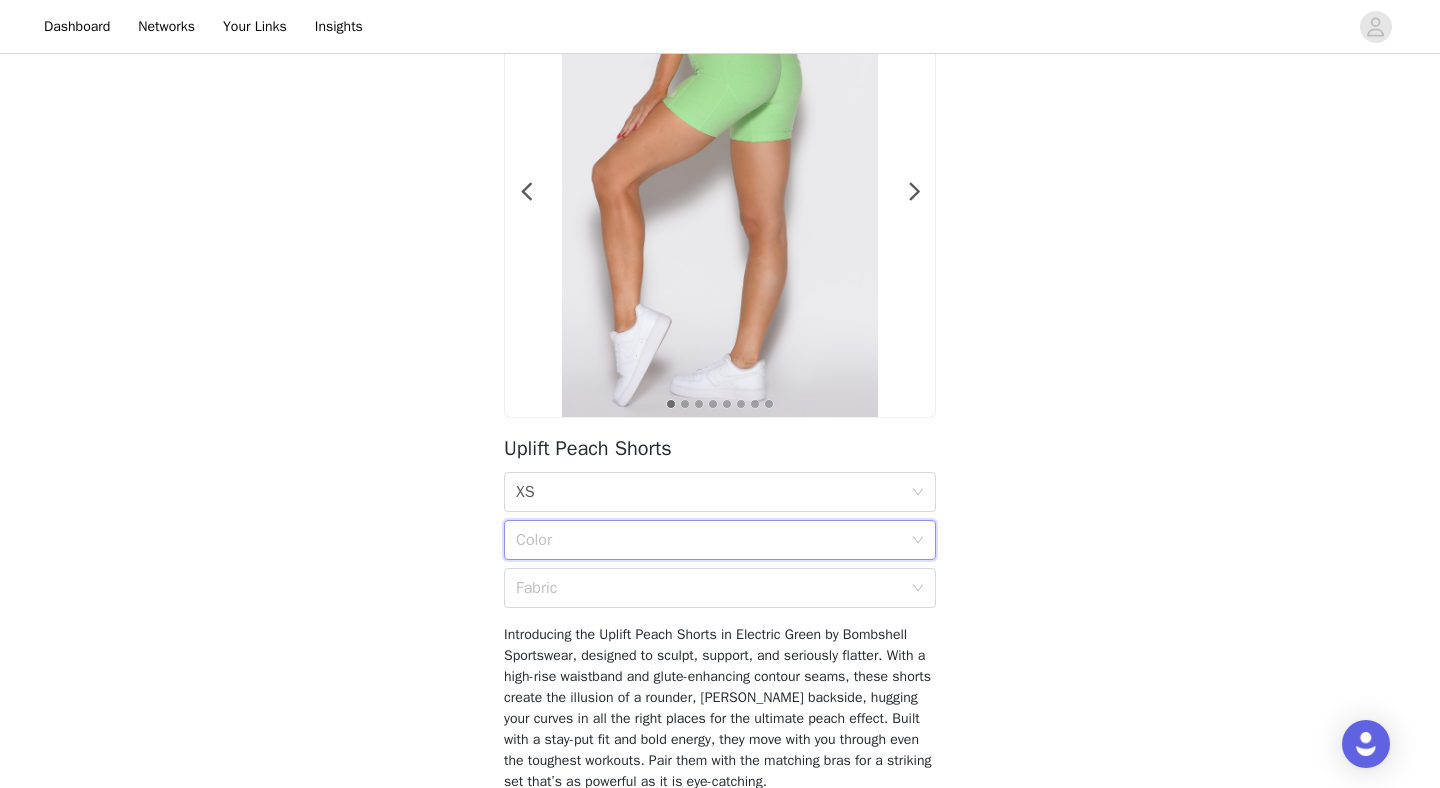 click on "Color" at bounding box center [713, 540] 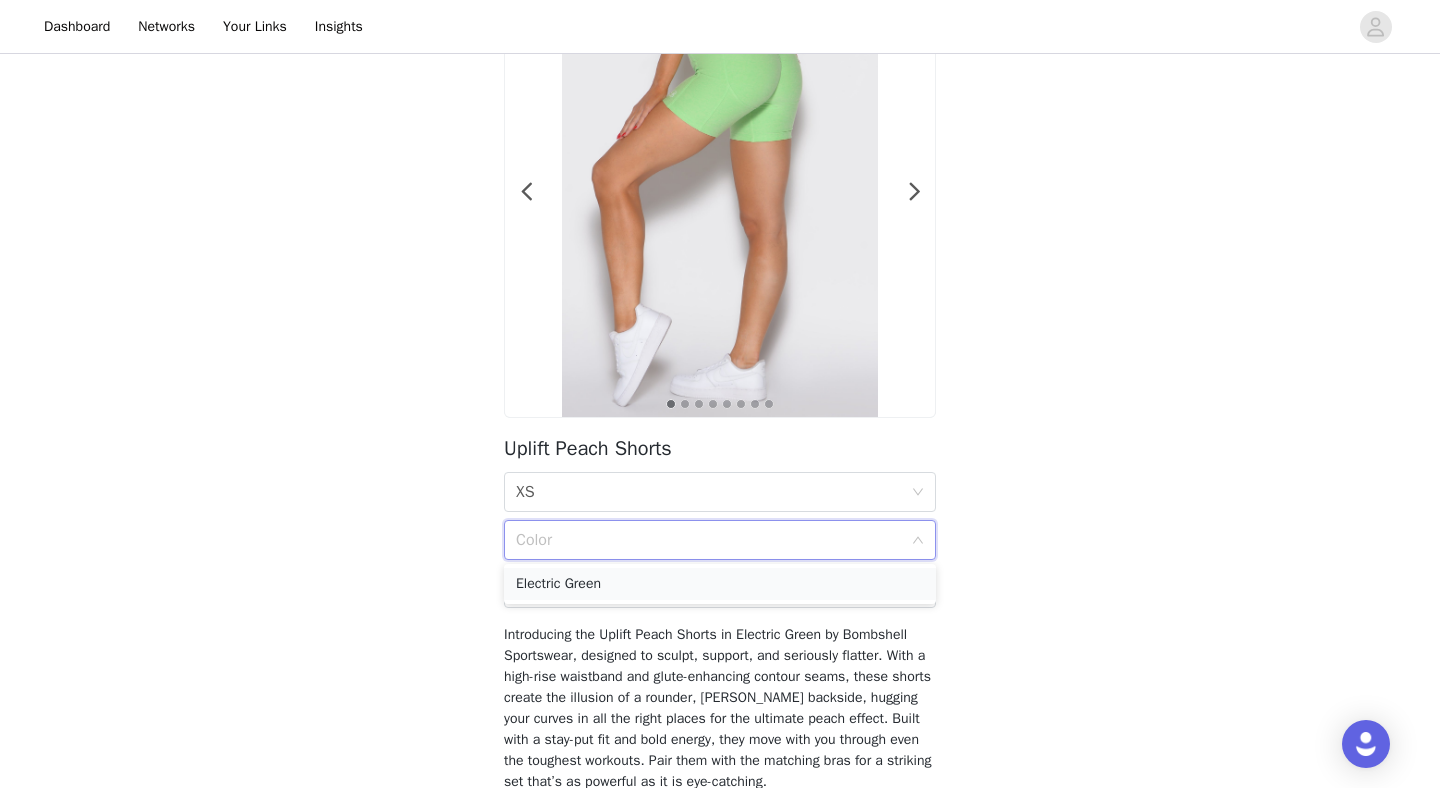 click on "Electric Green" at bounding box center [720, 584] 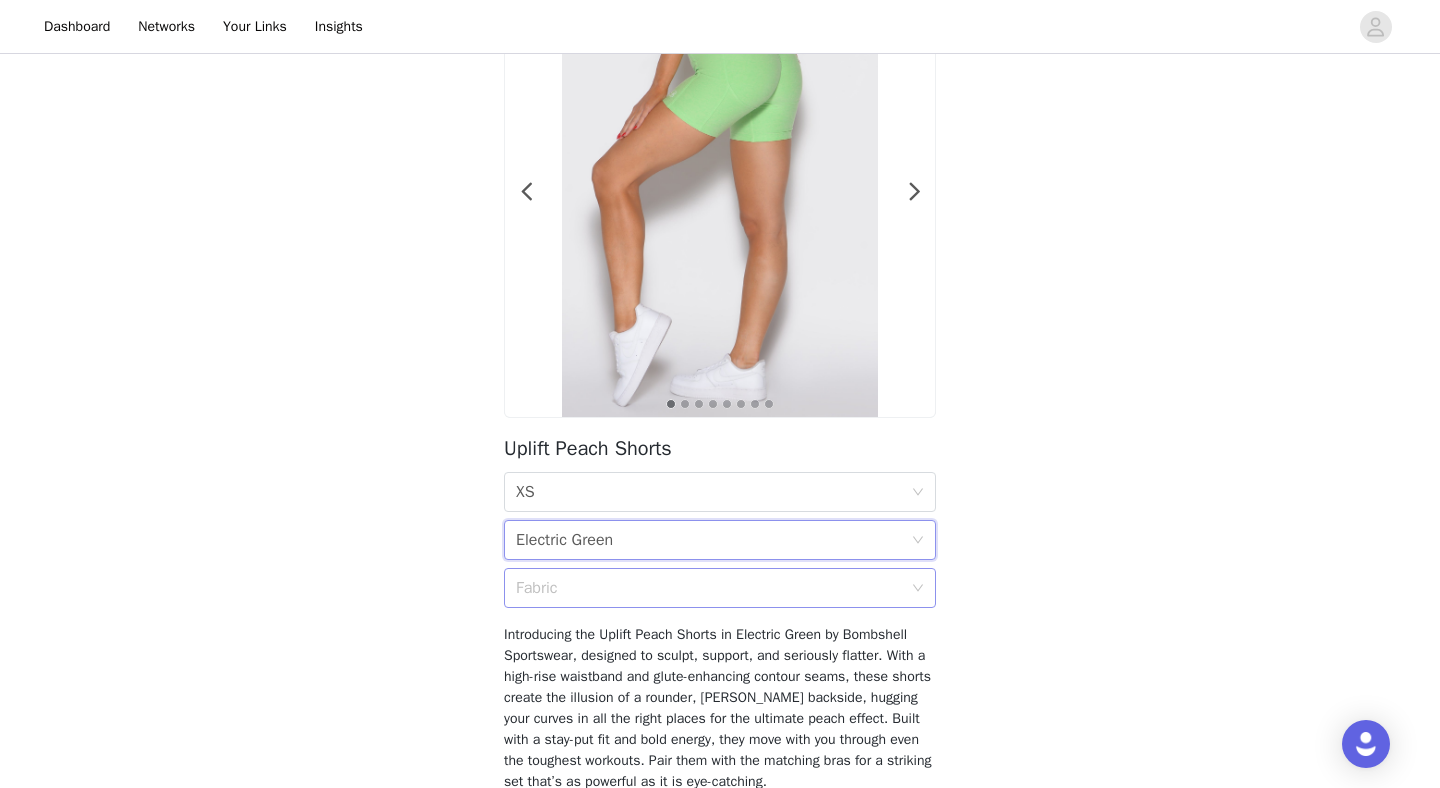 click on "Fabric" at bounding box center (709, 588) 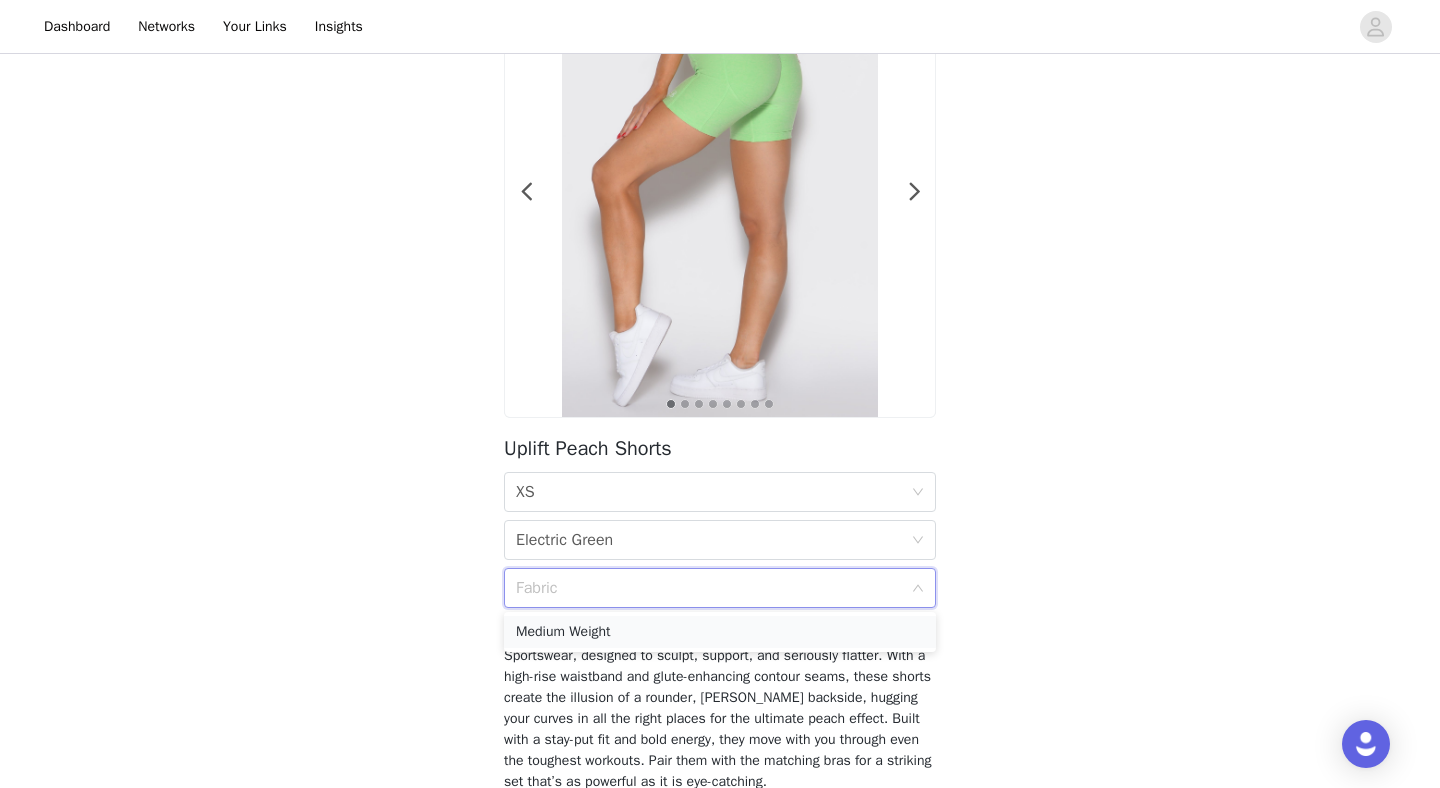 click on "Medium Weight" at bounding box center [720, 632] 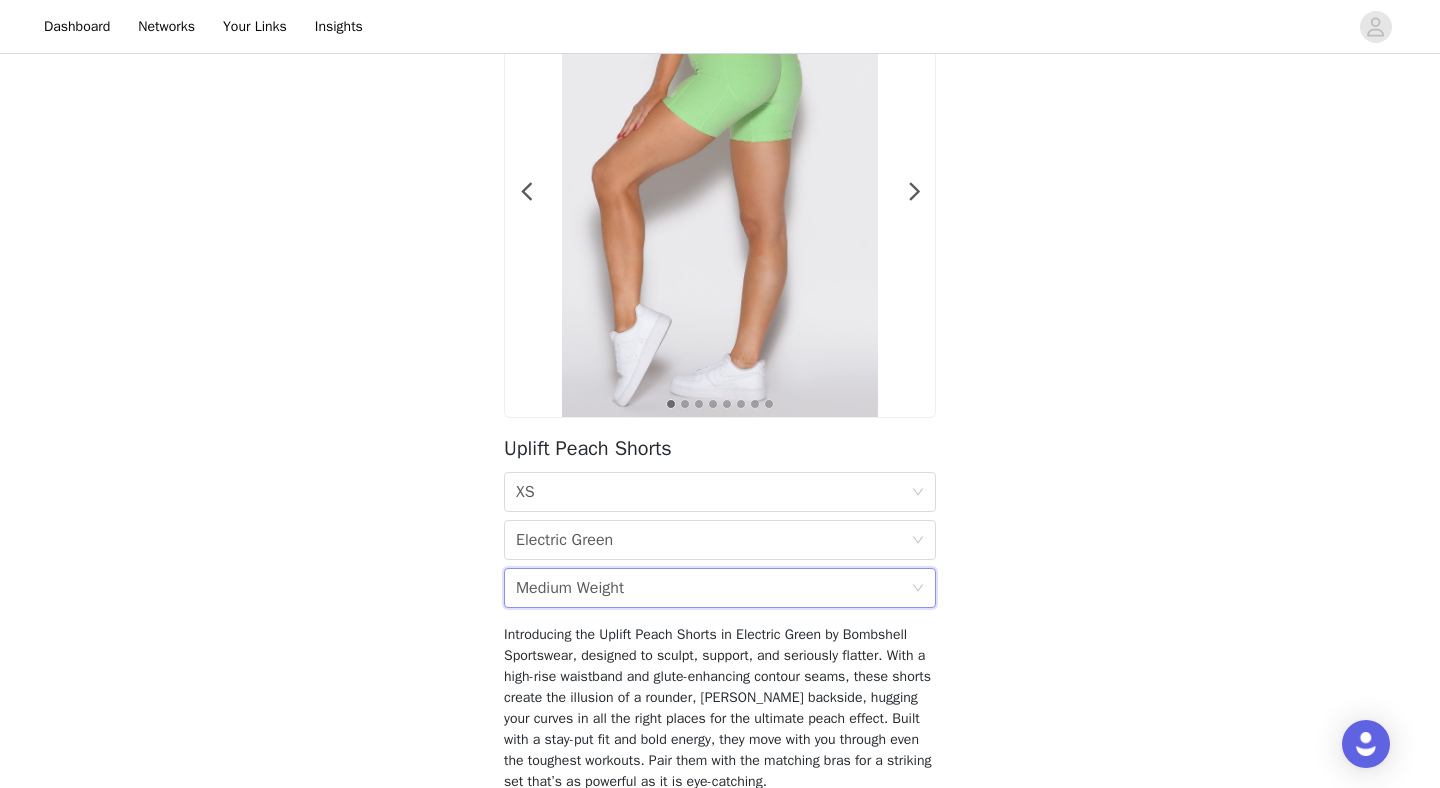 scroll, scrollTop: 268, scrollLeft: 0, axis: vertical 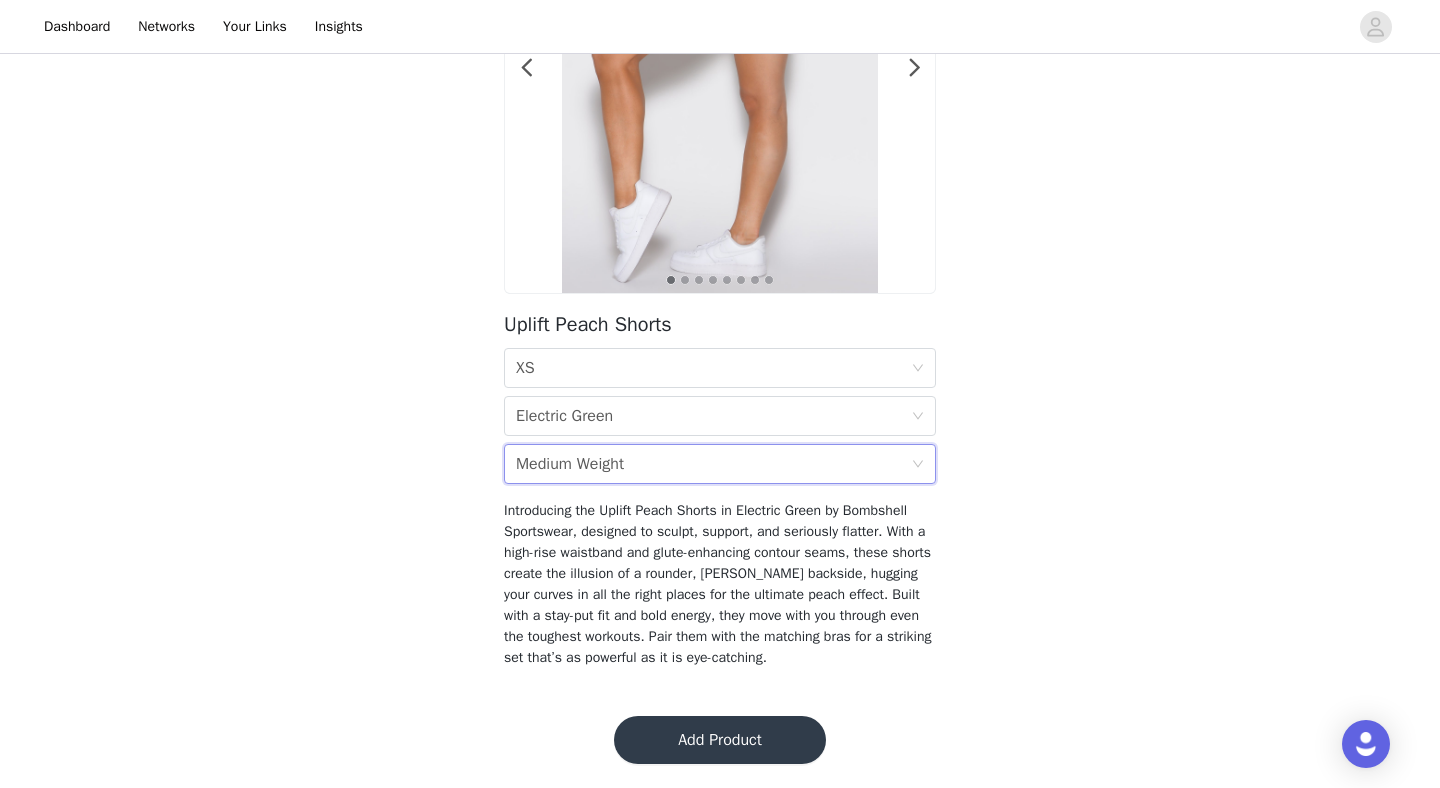 click on "Add Product" at bounding box center (720, 740) 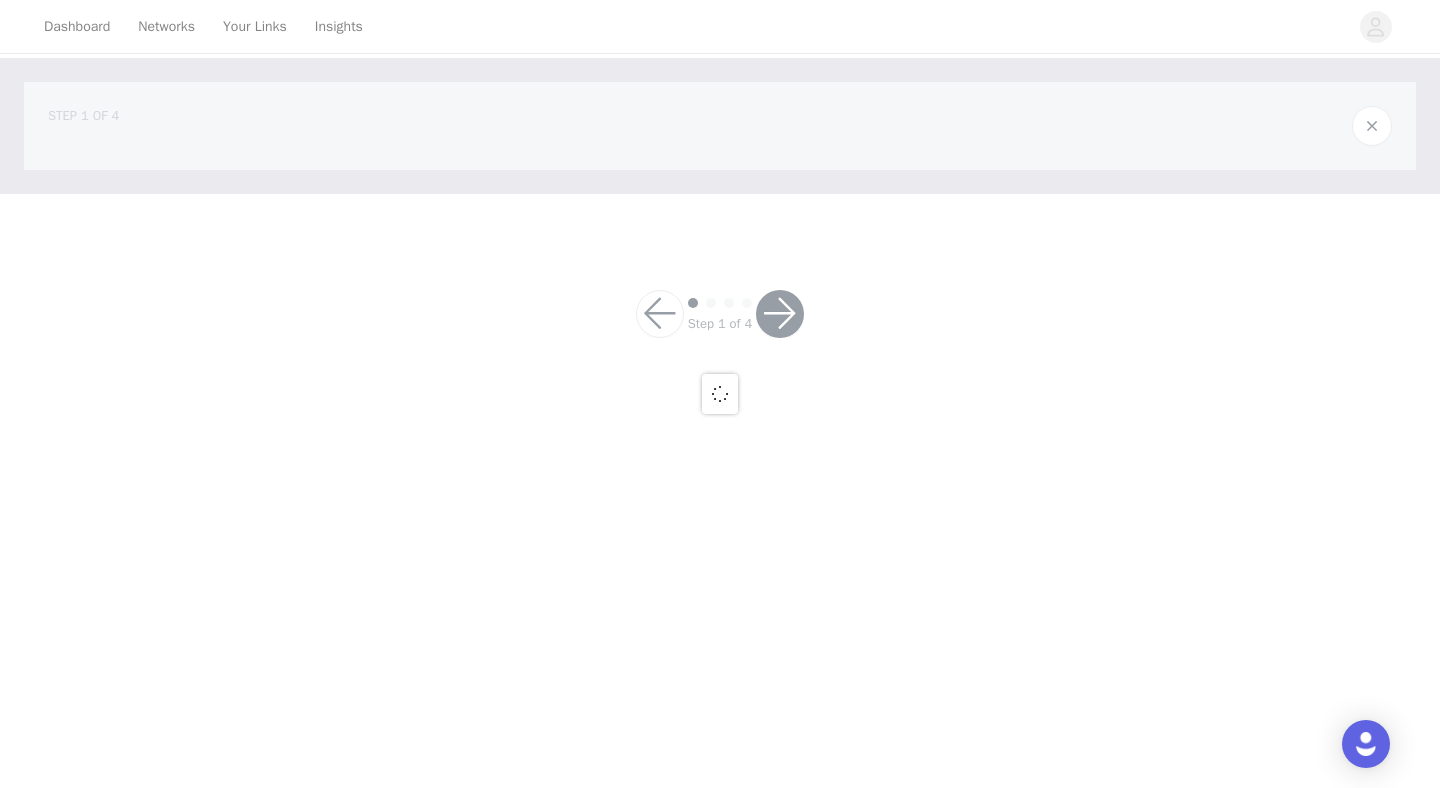 scroll, scrollTop: 0, scrollLeft: 0, axis: both 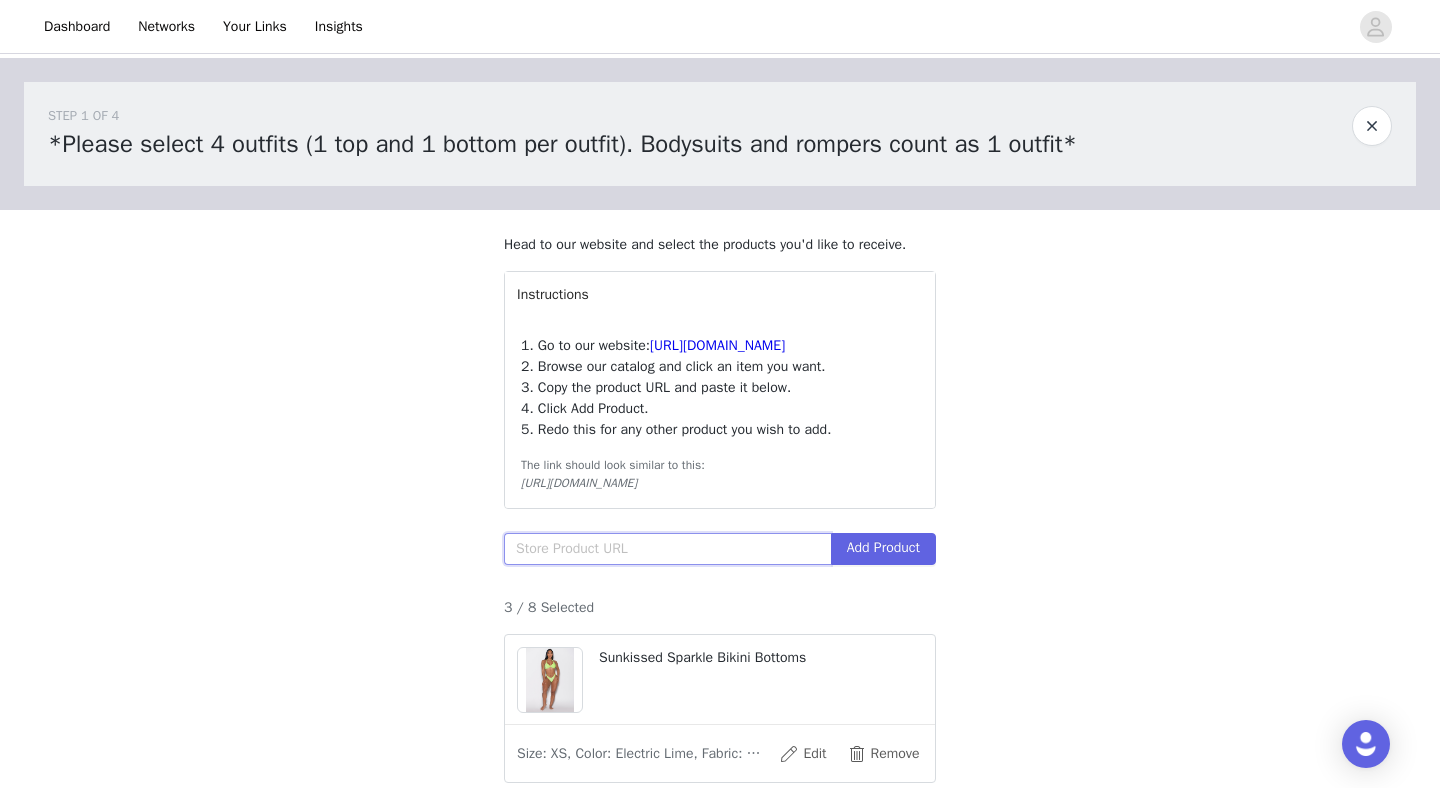 click at bounding box center (667, 549) 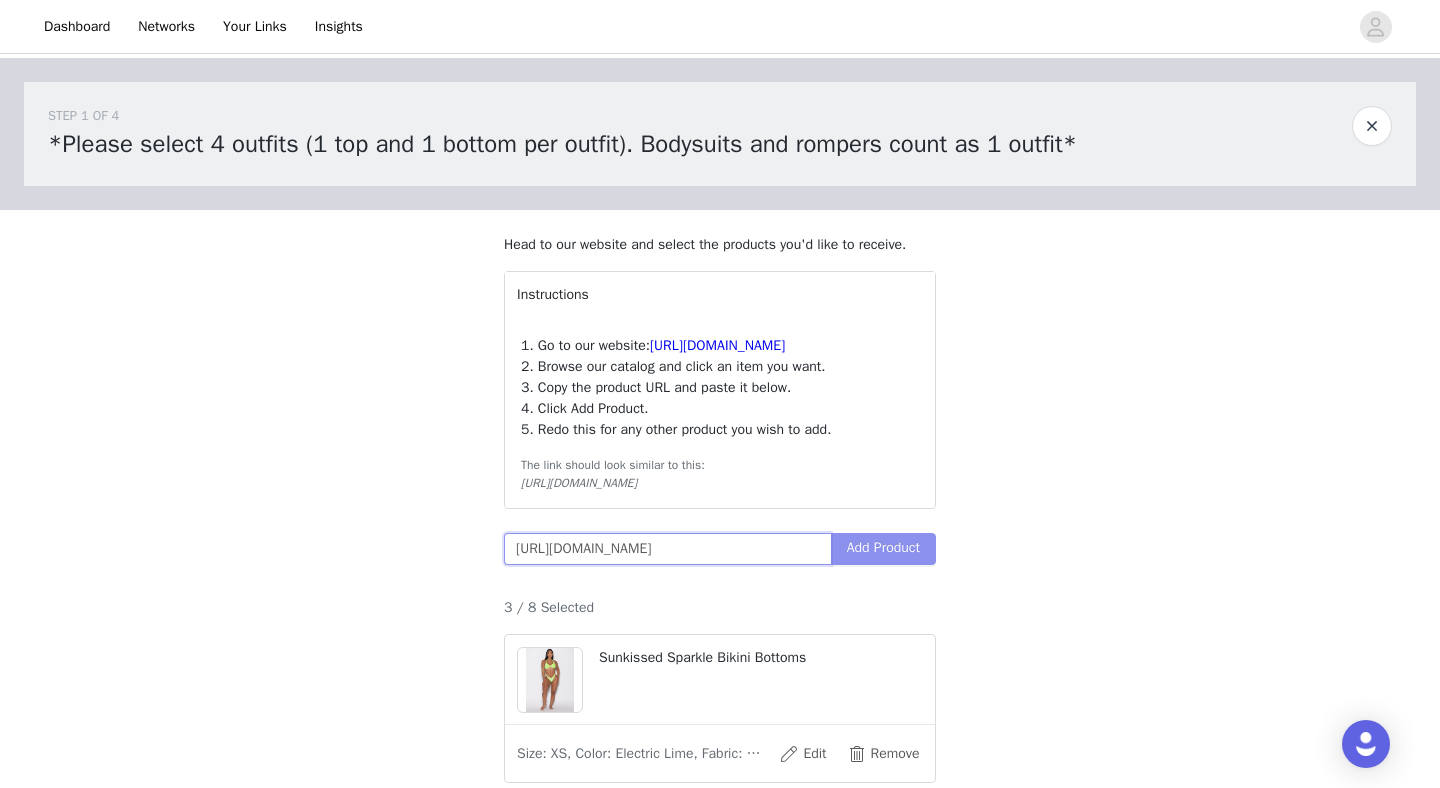 type on "[URL][DOMAIN_NAME]" 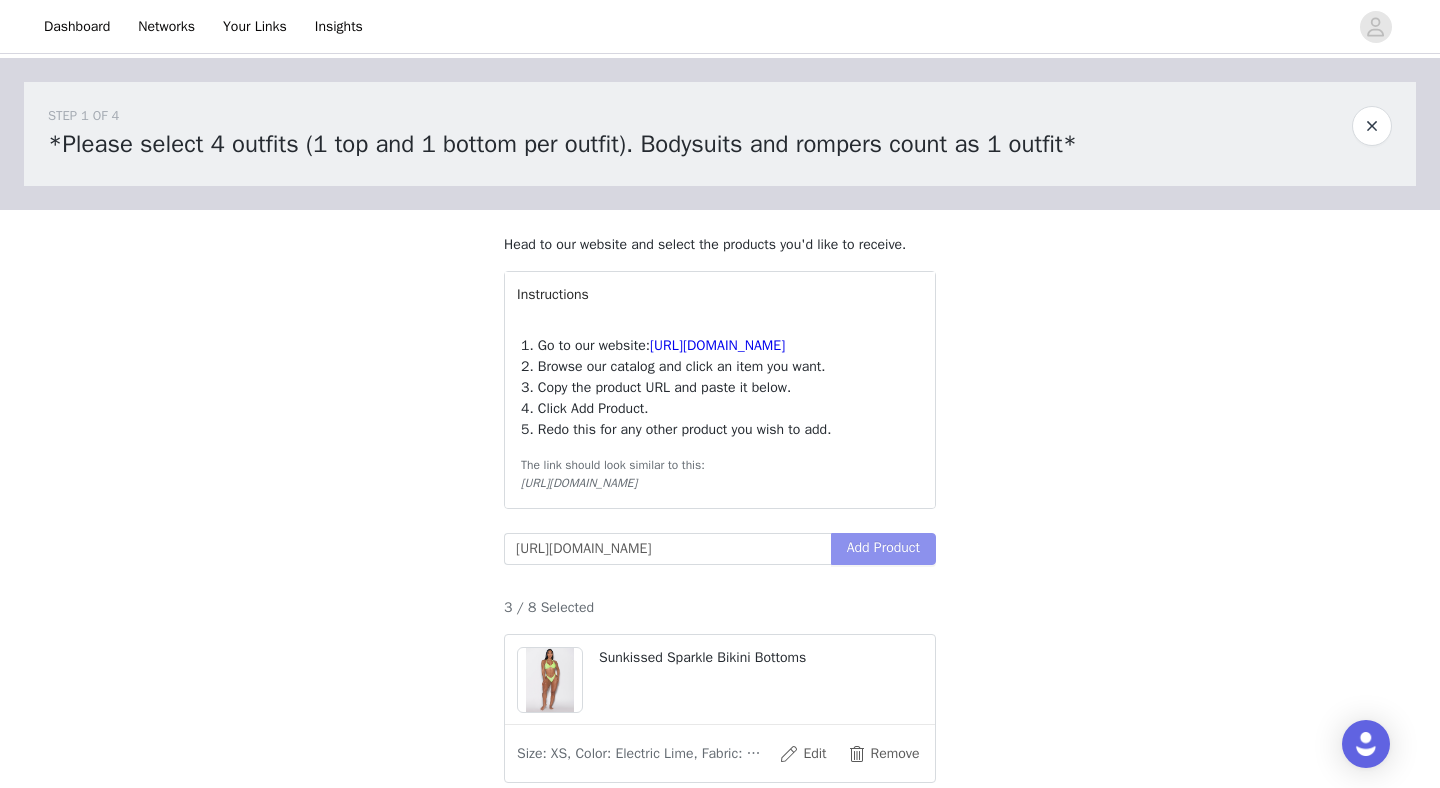 click on "Add Product" at bounding box center [883, 549] 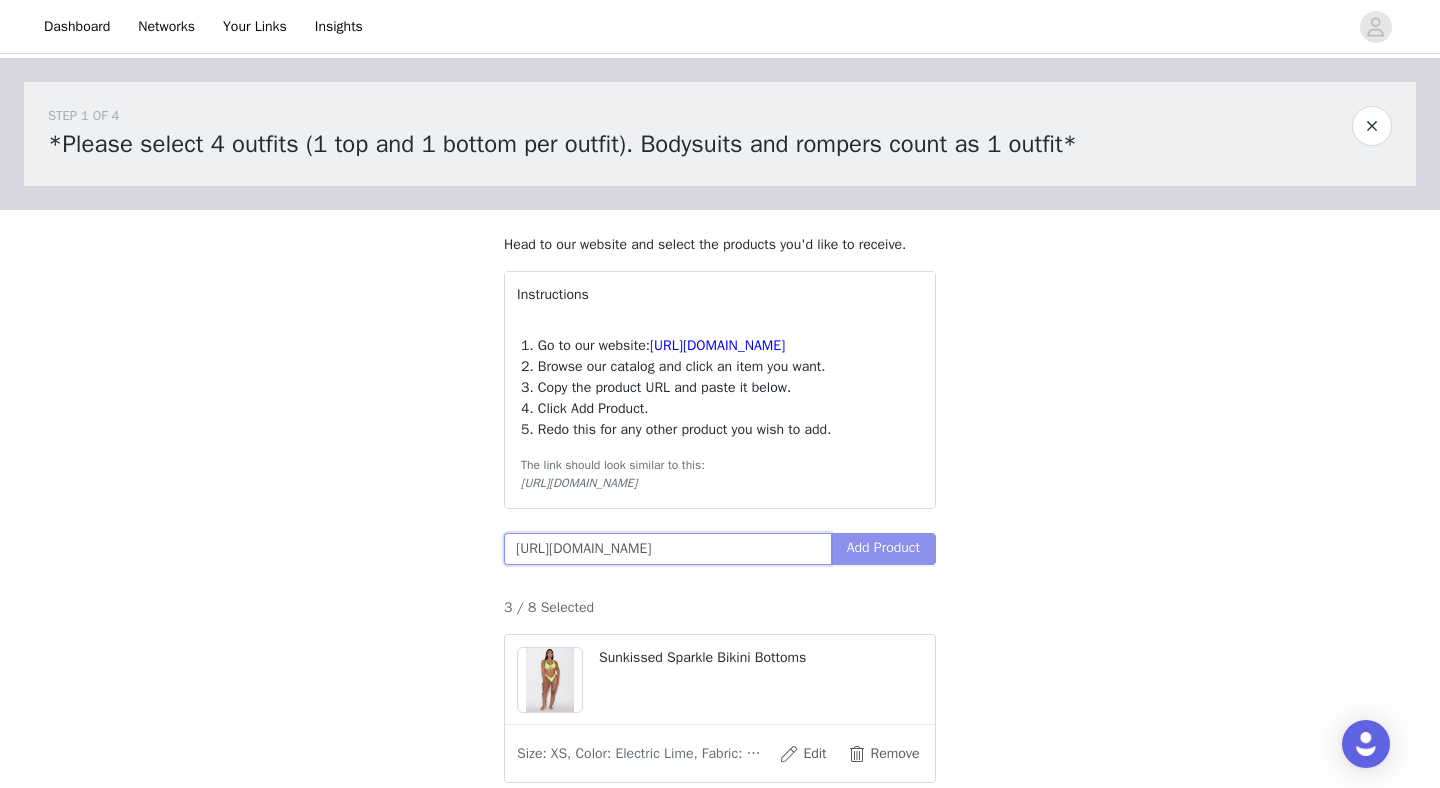 scroll, scrollTop: 0, scrollLeft: 174, axis: horizontal 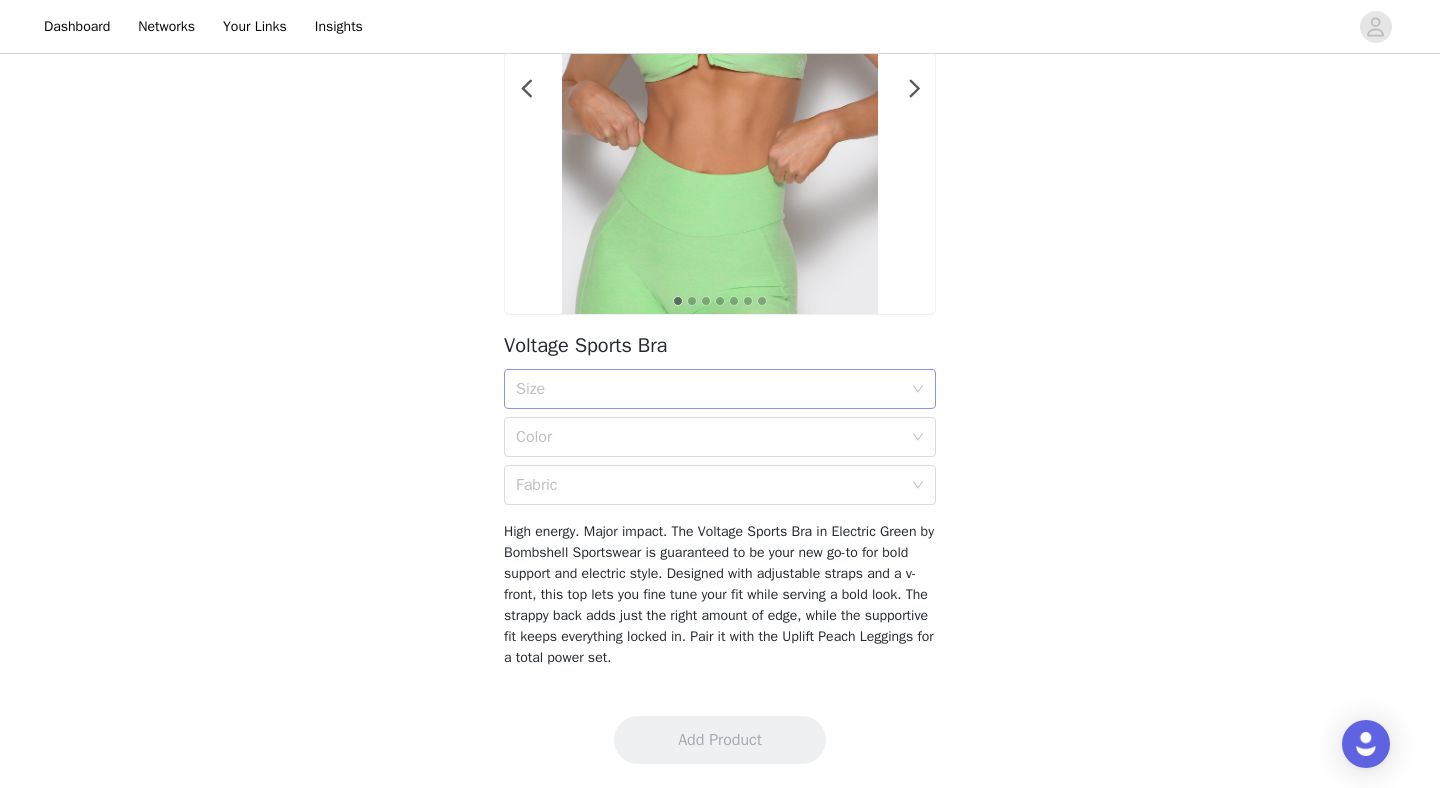 click on "Size" at bounding box center [709, 389] 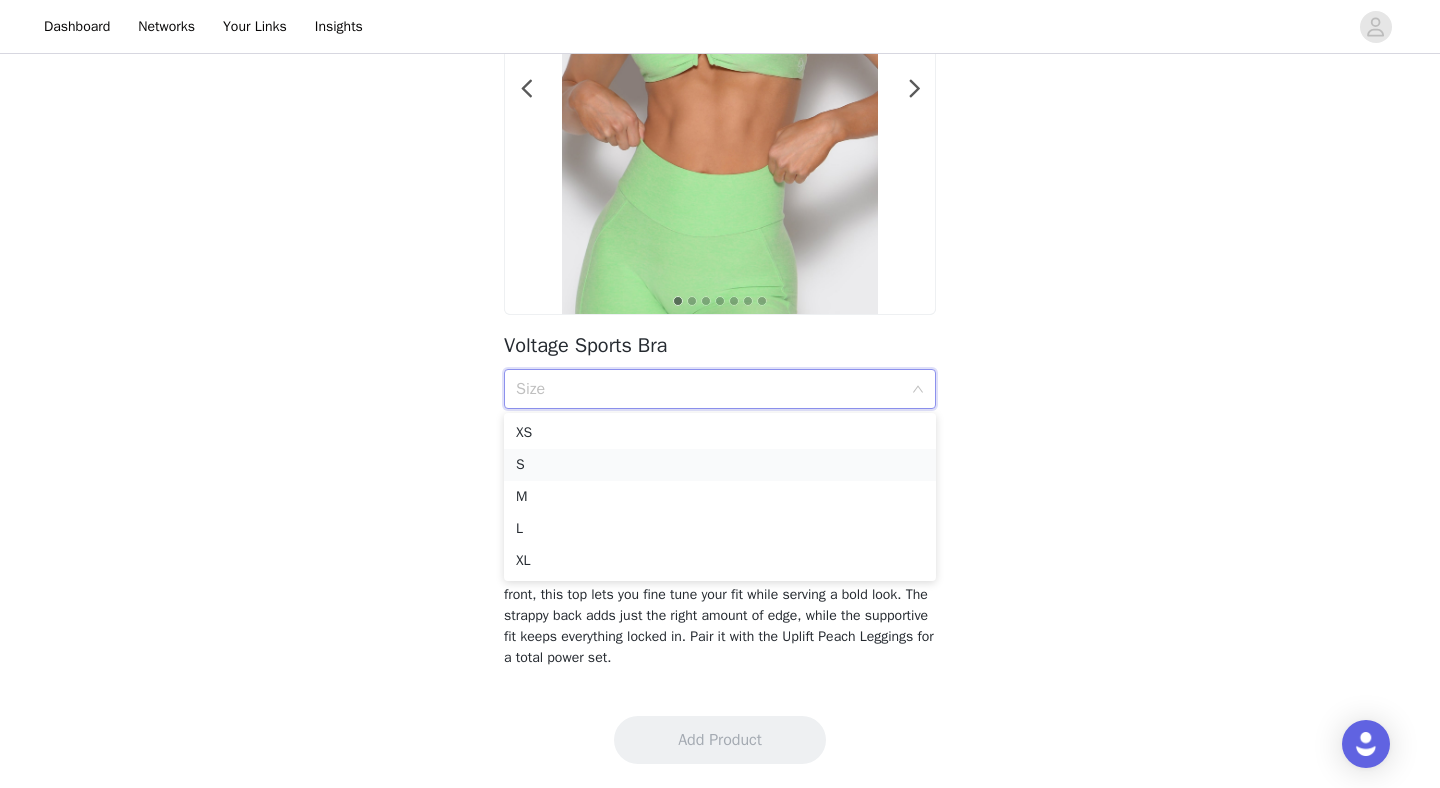 click on "S" at bounding box center (720, 465) 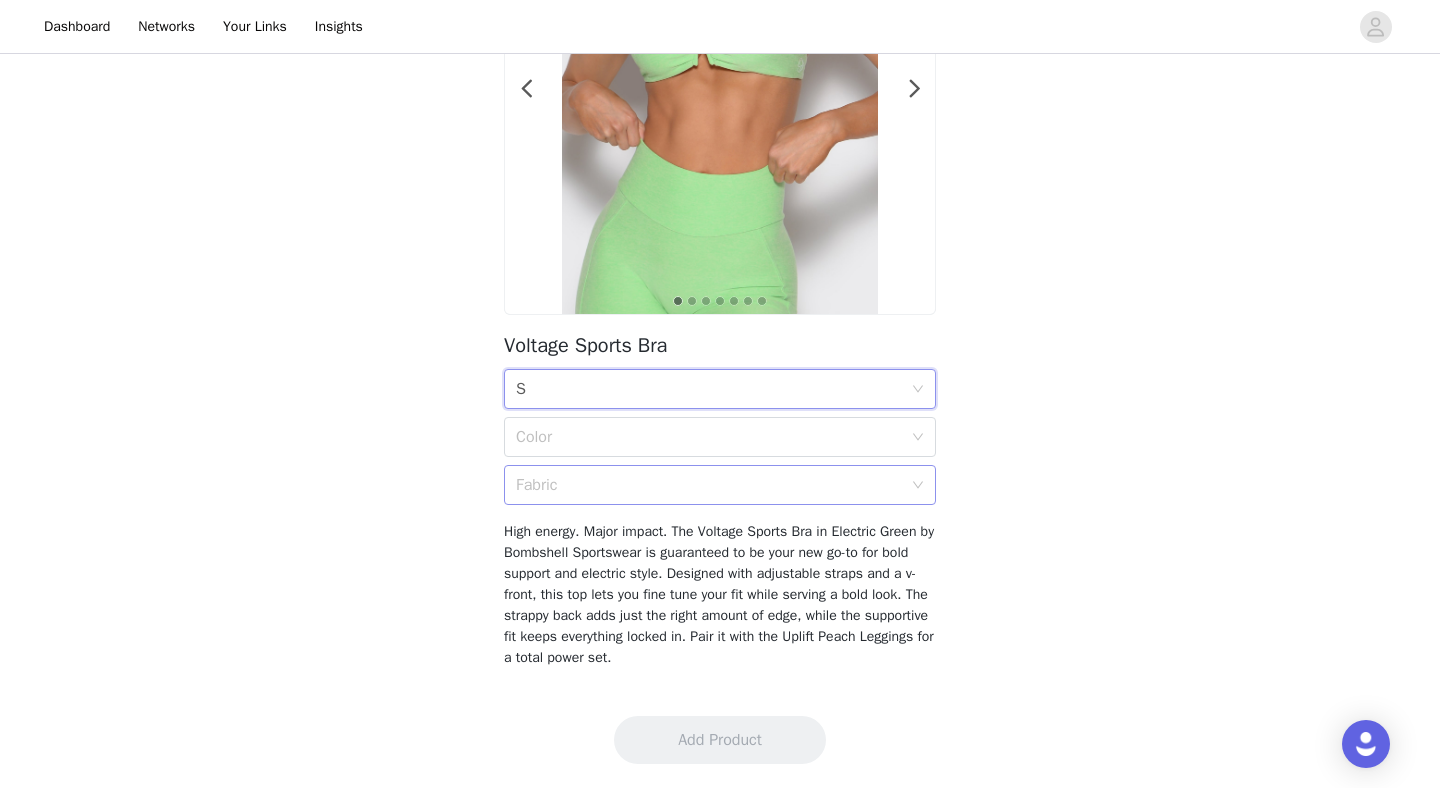 click on "Fabric" at bounding box center [713, 485] 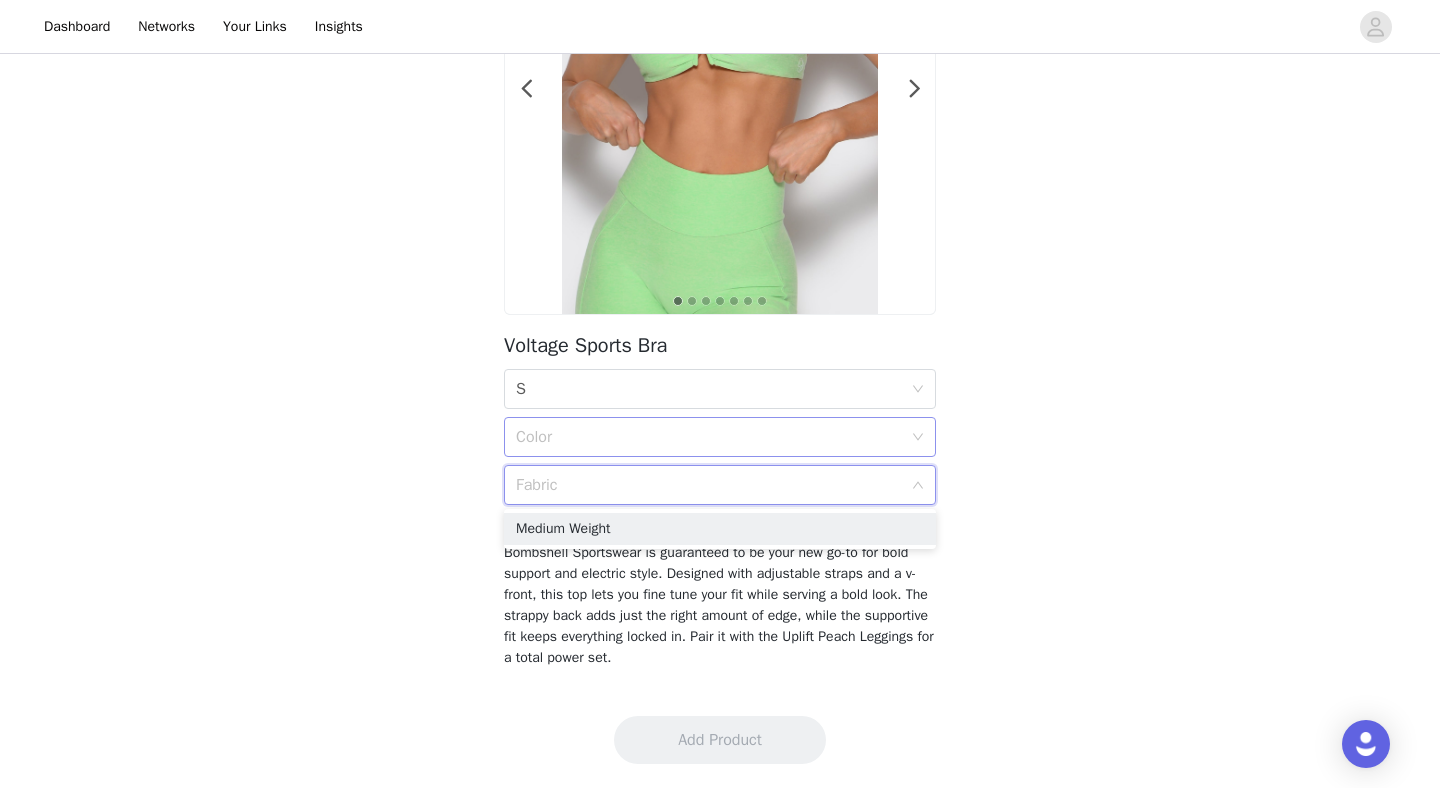click on "Color" at bounding box center [709, 437] 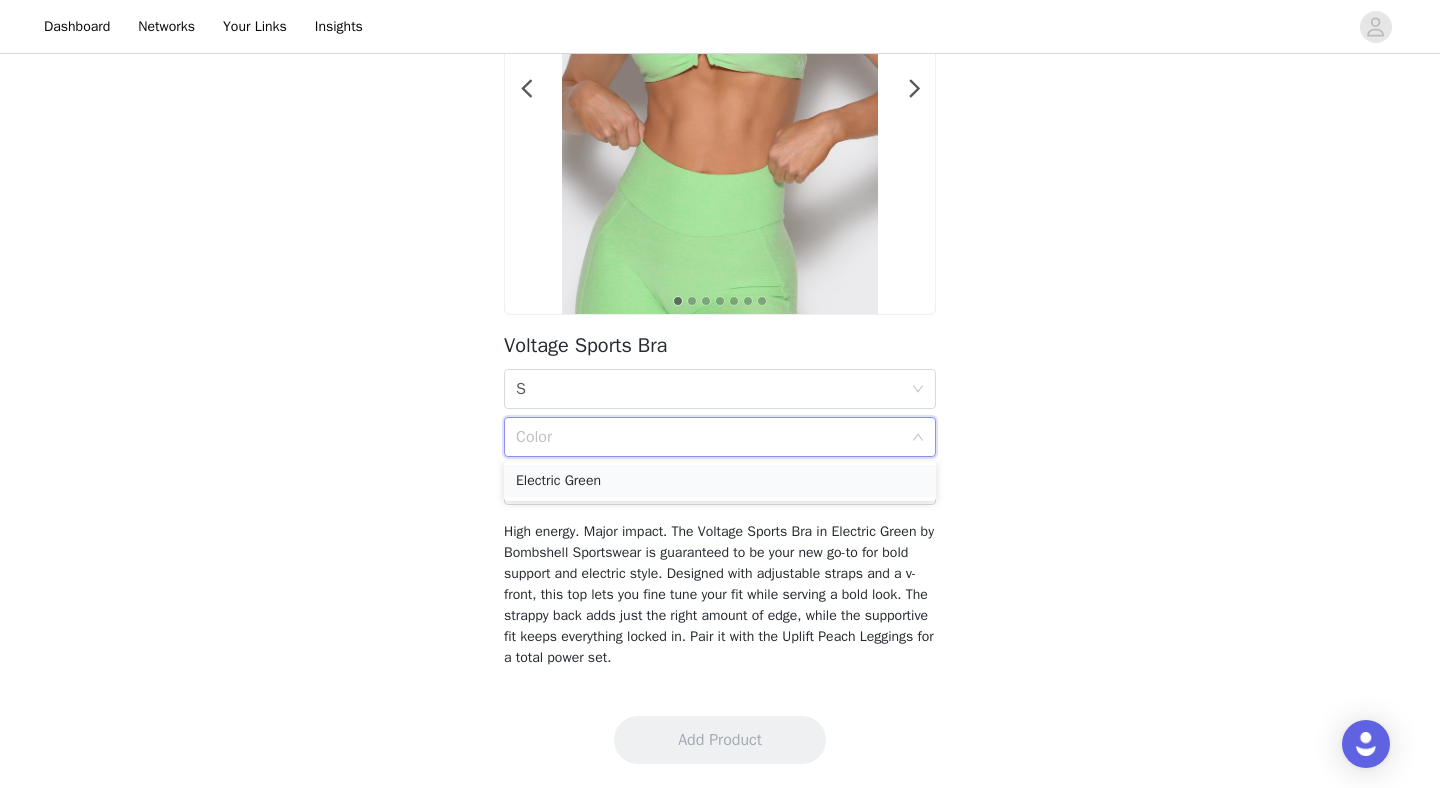 click on "Electric Green" at bounding box center [720, 481] 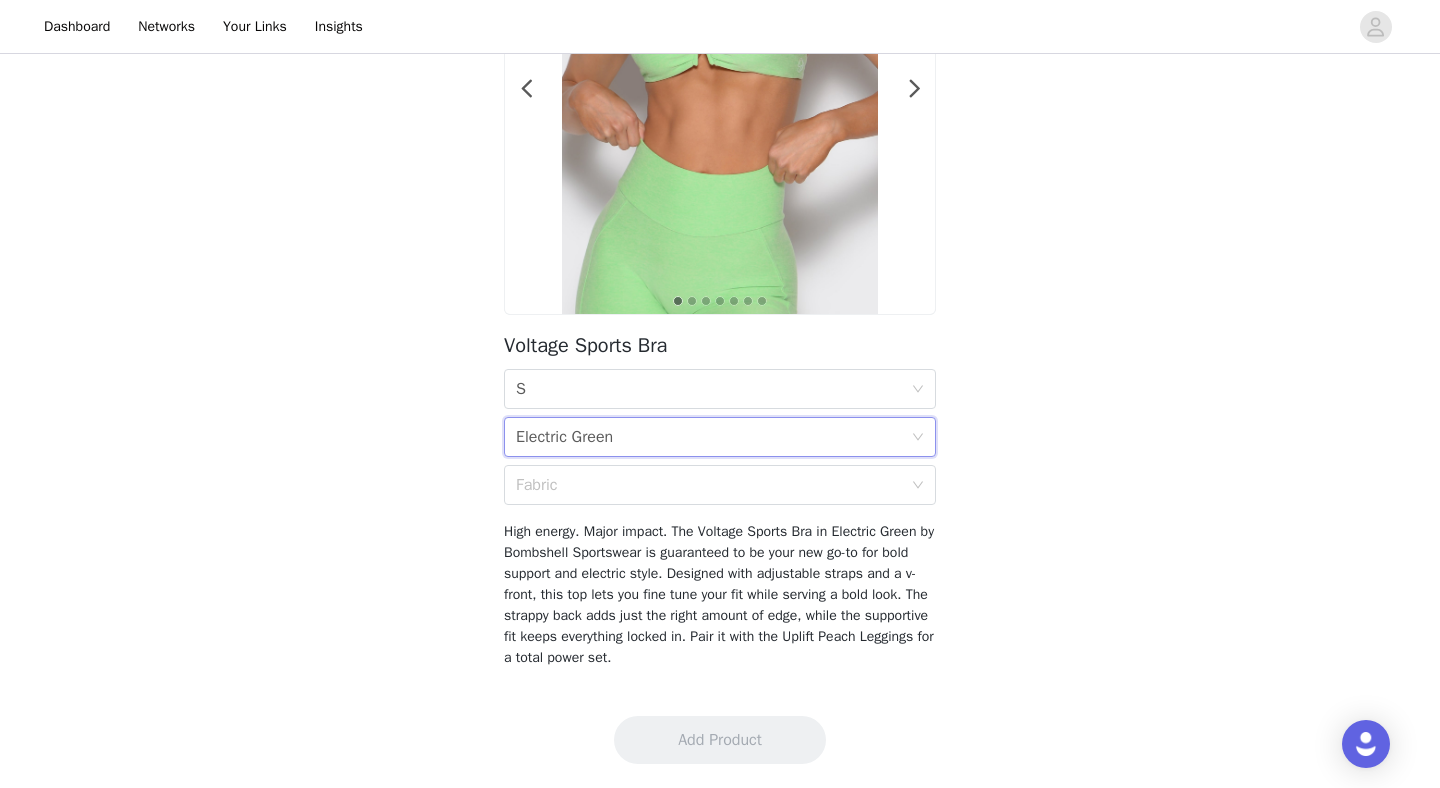 click on "Size S Color Electric Green Fabric" at bounding box center [720, 437] 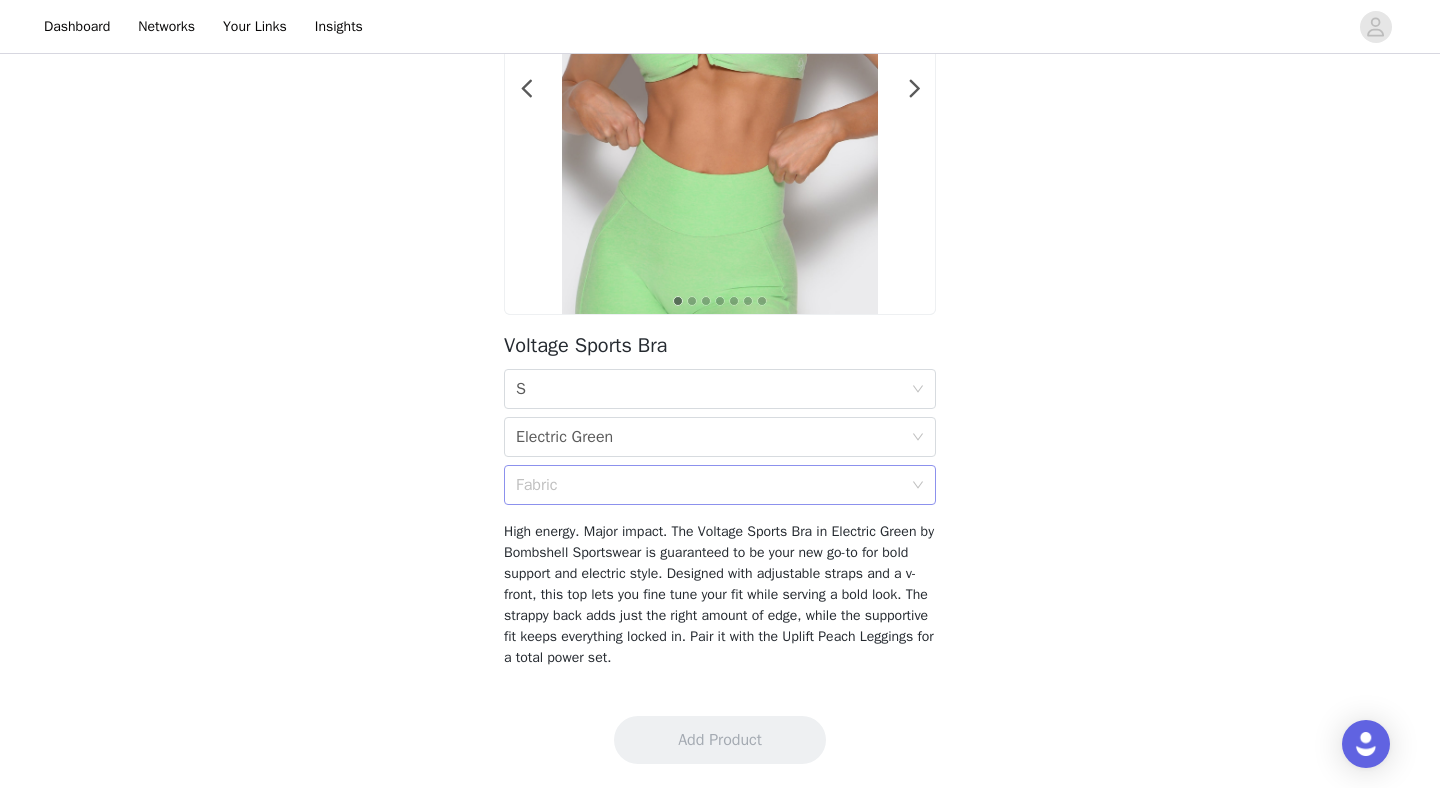 click on "Fabric" at bounding box center (709, 485) 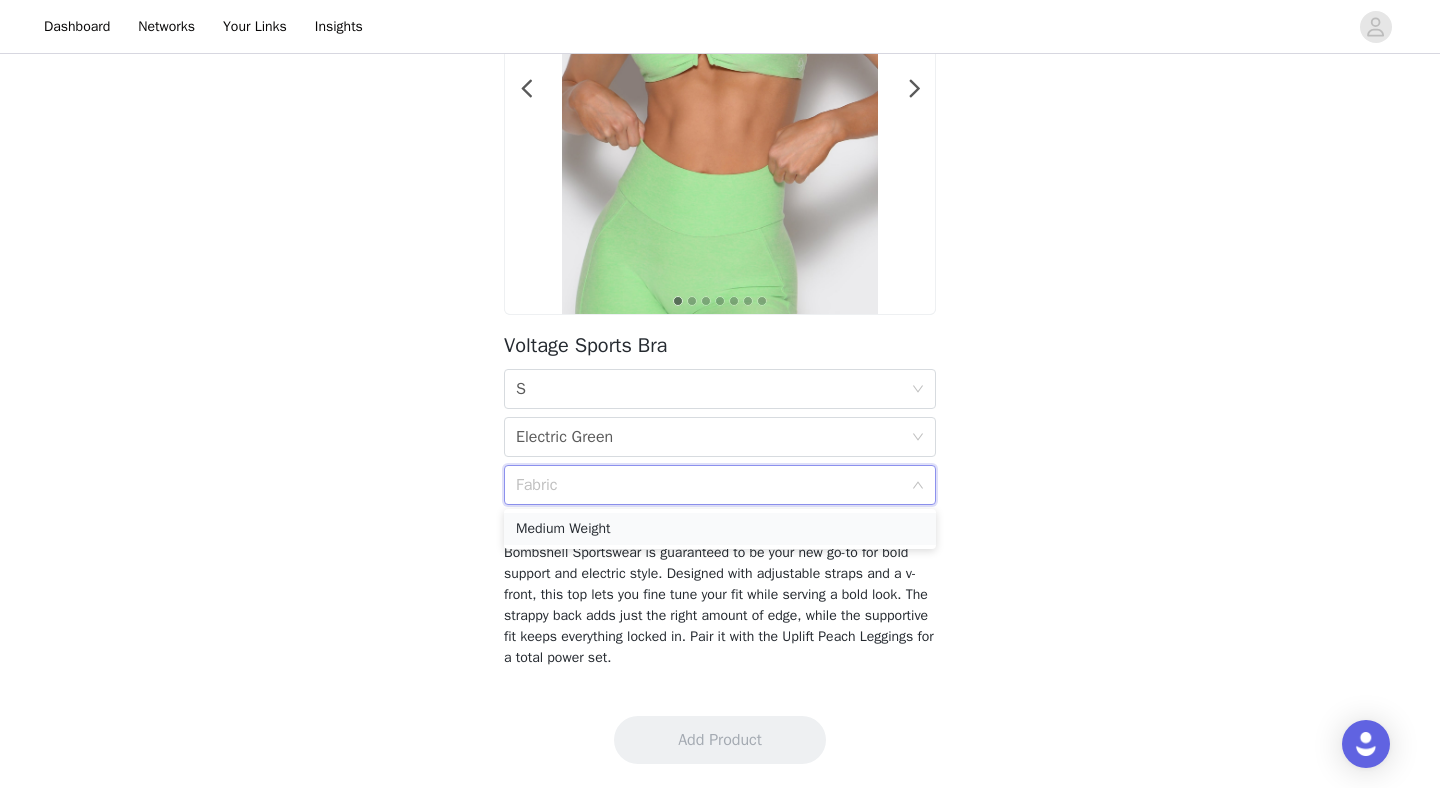 click on "Medium Weight" at bounding box center (720, 529) 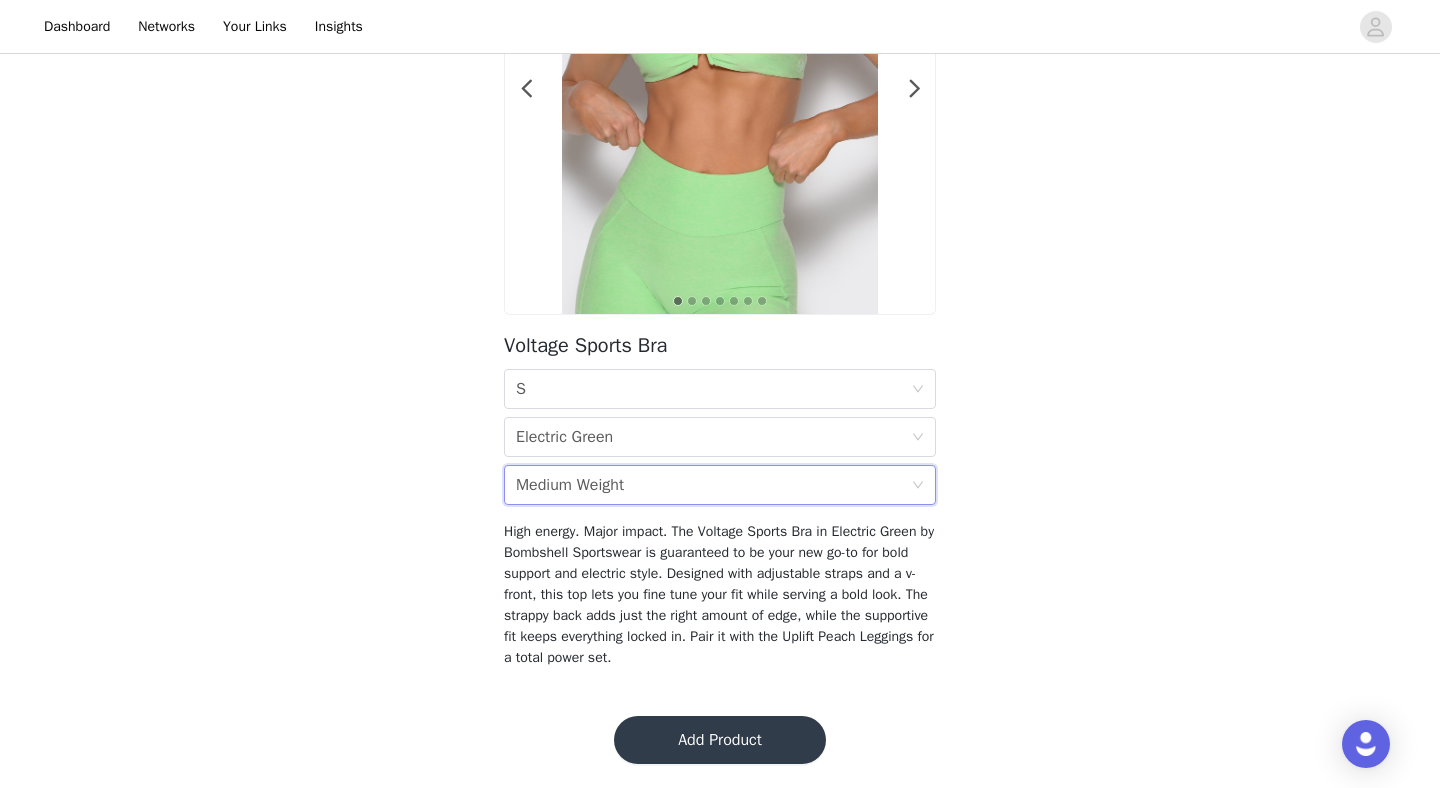 click on "Add Product" at bounding box center (720, 740) 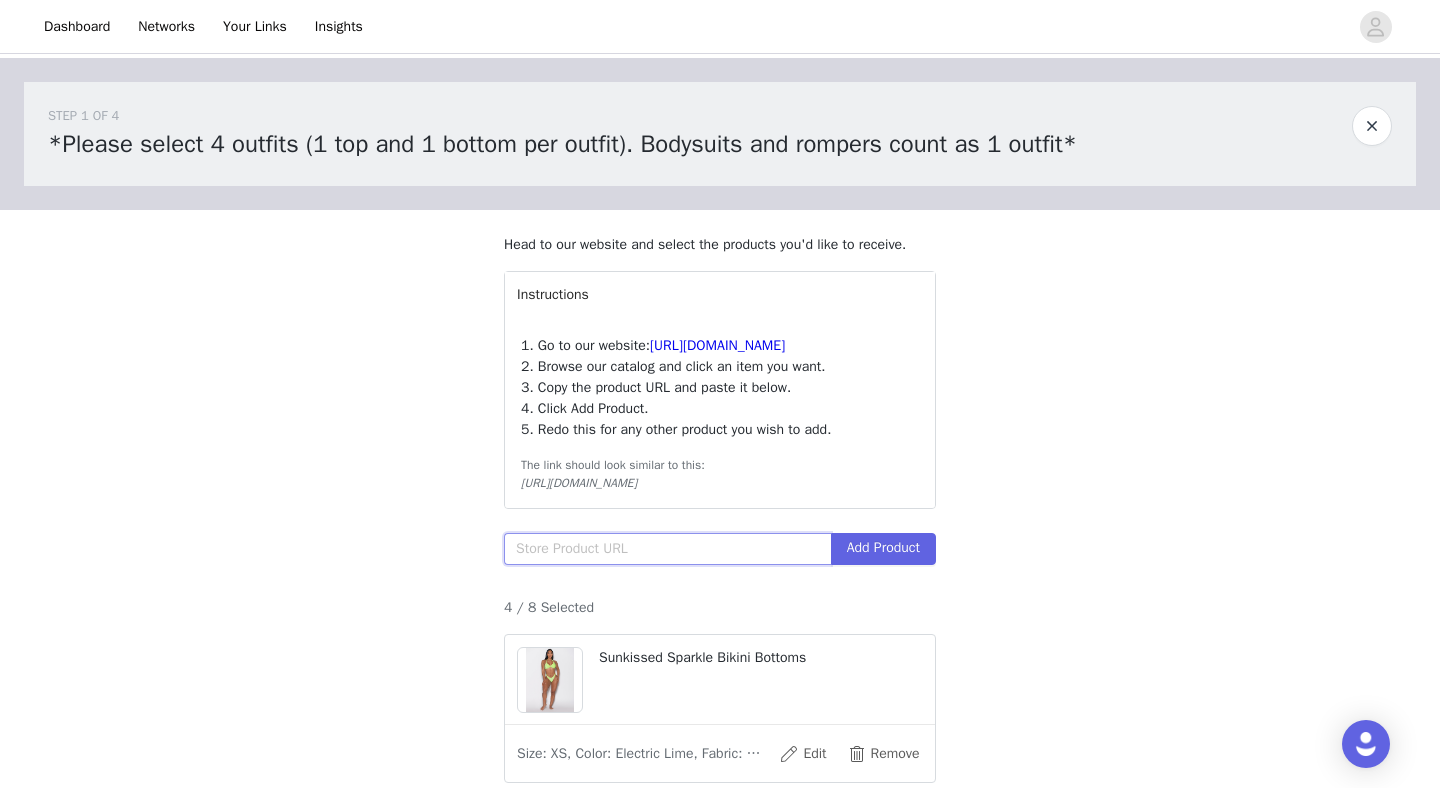 click at bounding box center (667, 549) 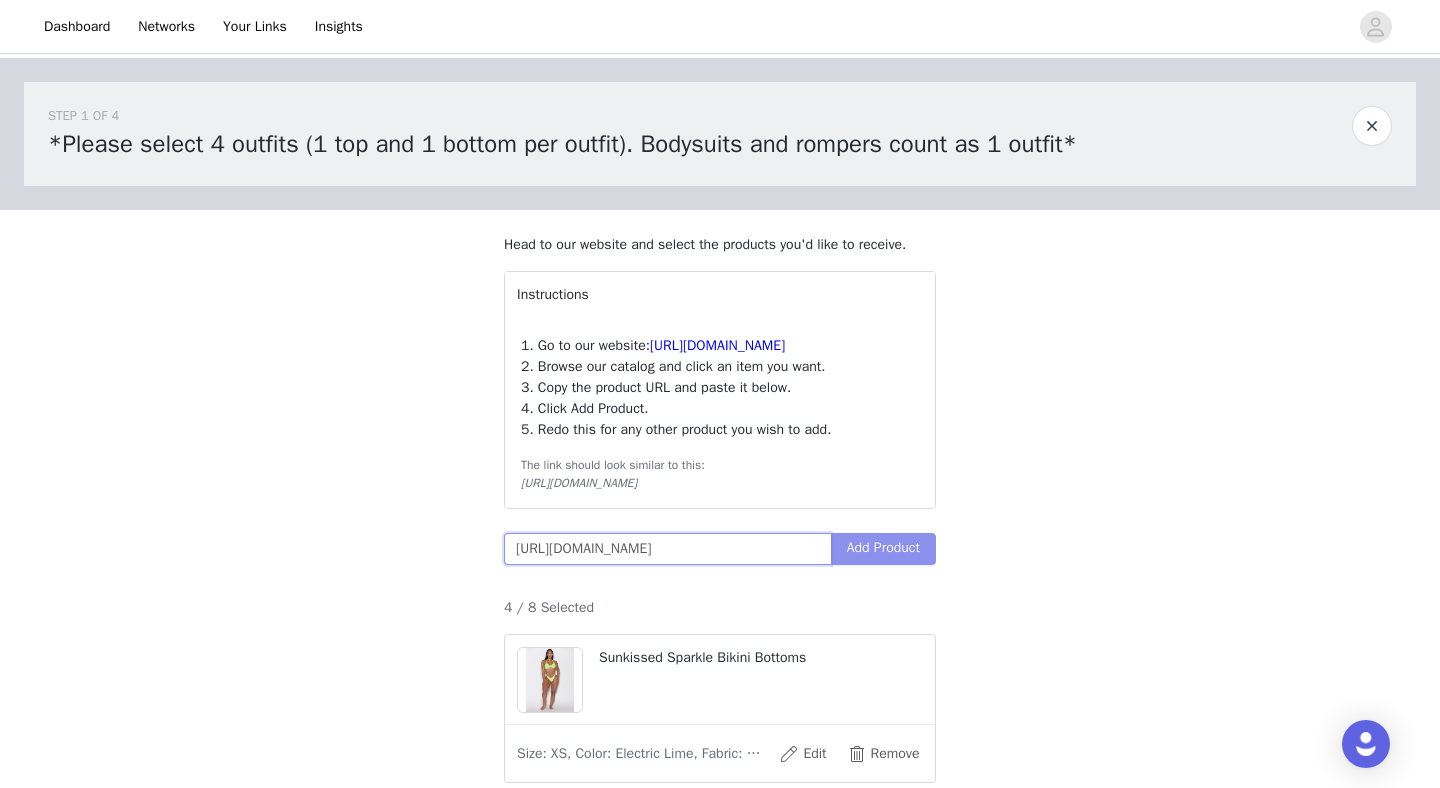 type on "[URL][DOMAIN_NAME]" 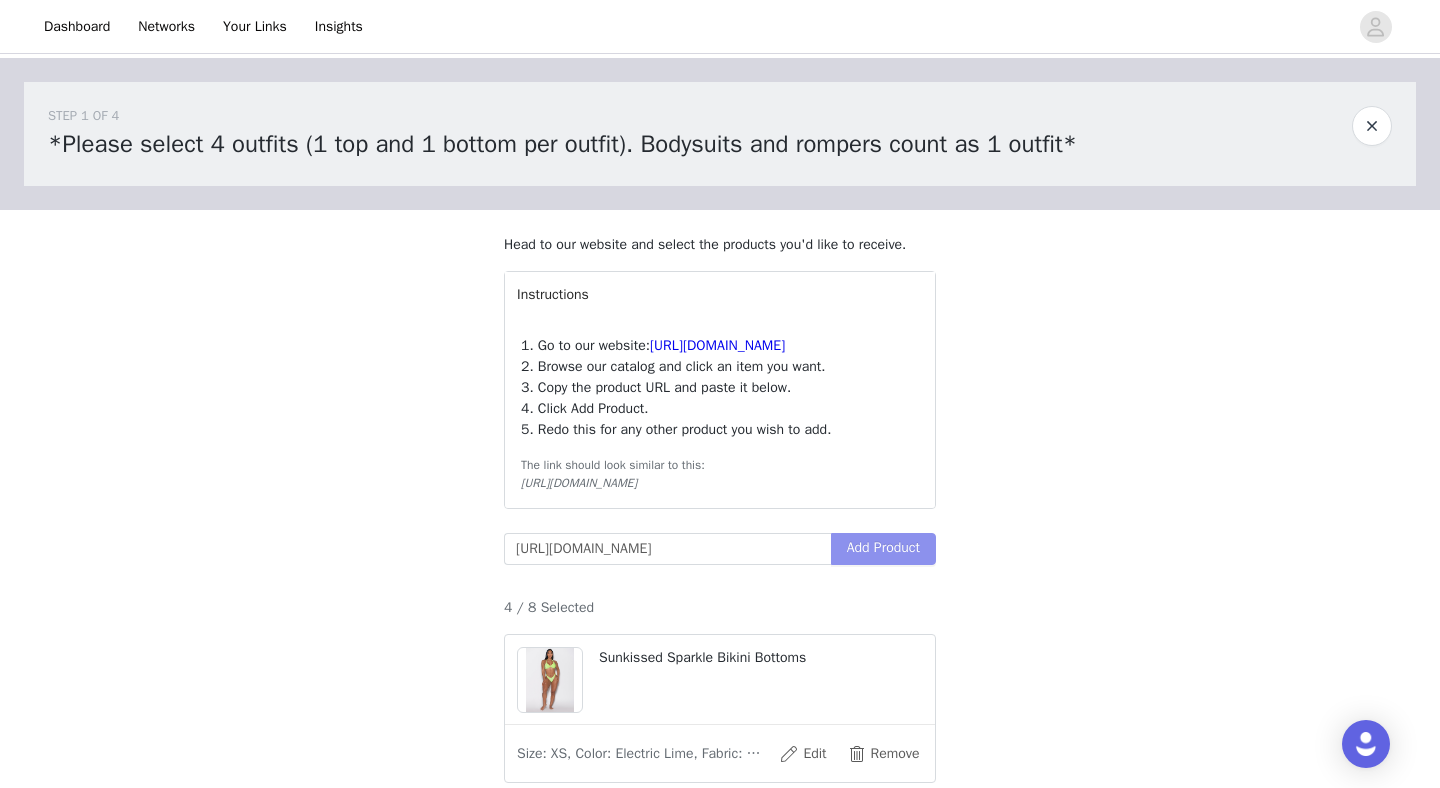 click on "Add Product" at bounding box center [883, 549] 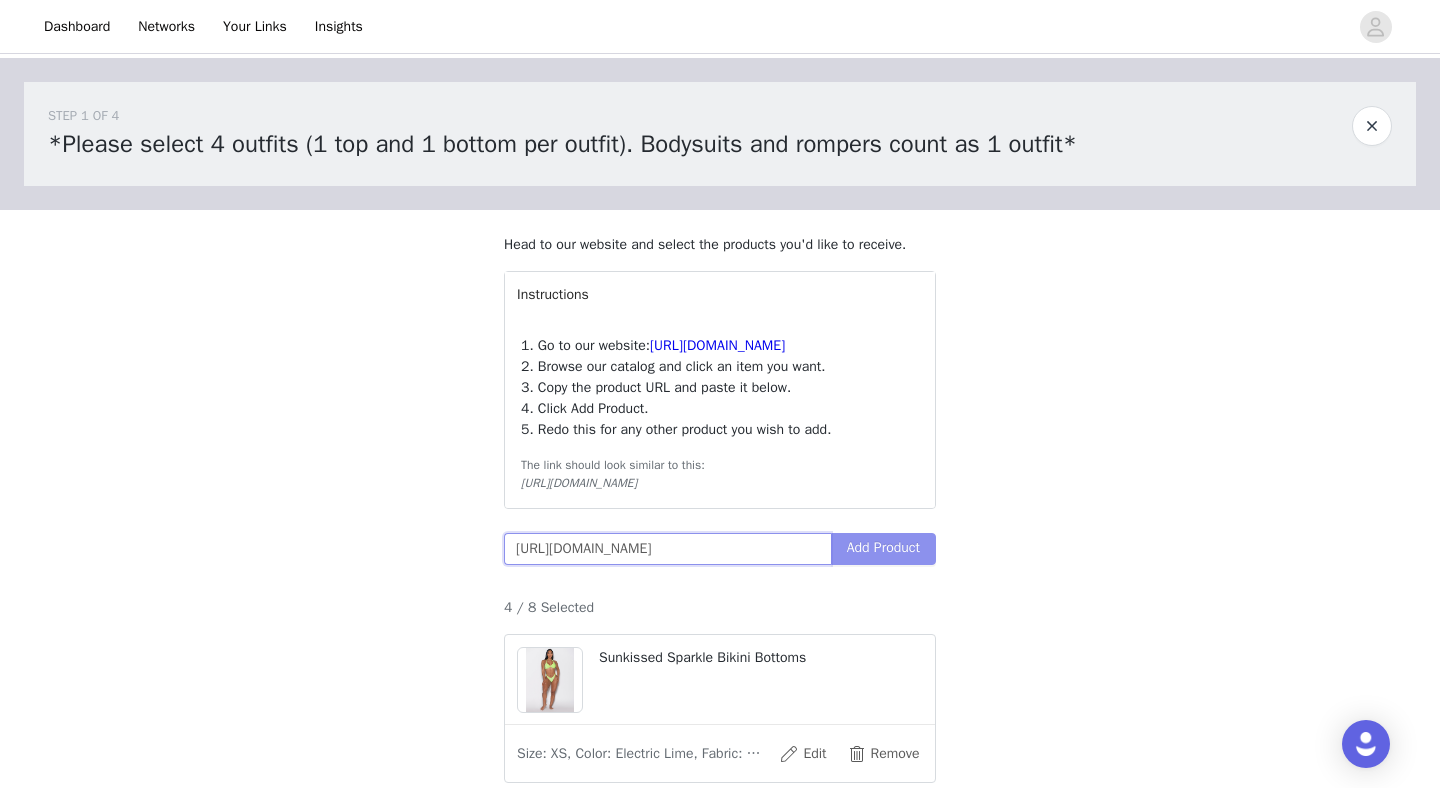 scroll, scrollTop: 0, scrollLeft: 349, axis: horizontal 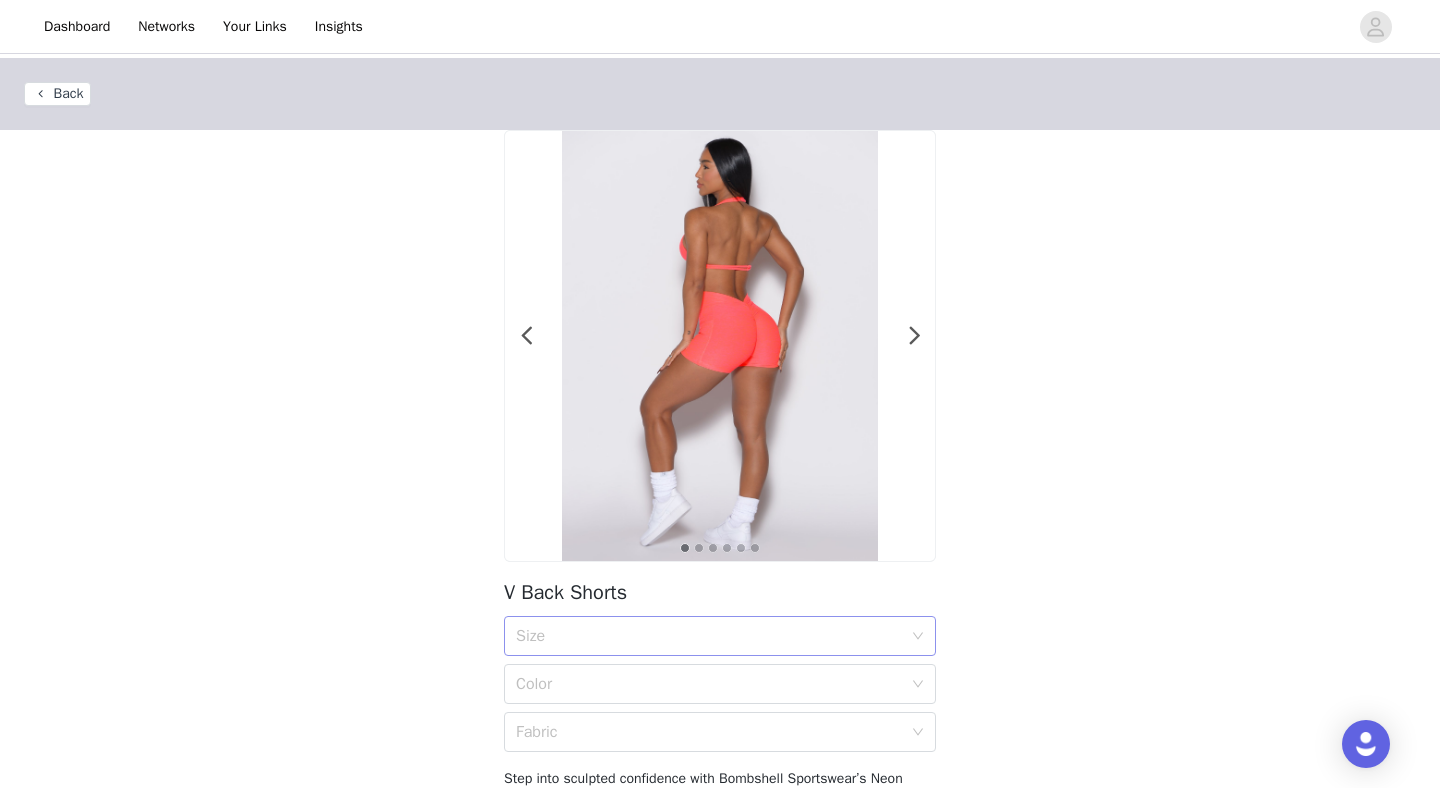 click on "Size" at bounding box center [709, 636] 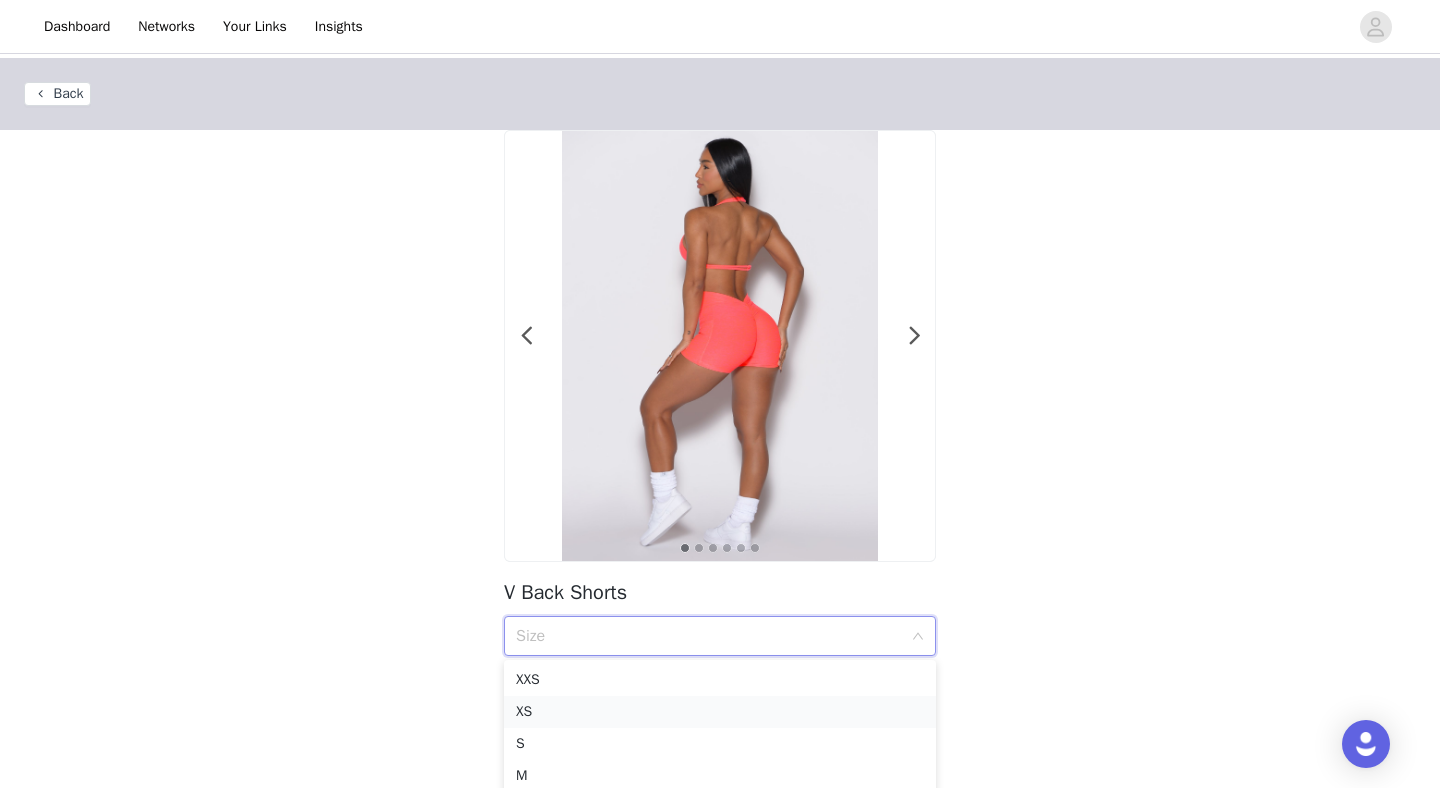 click on "XS" at bounding box center [720, 712] 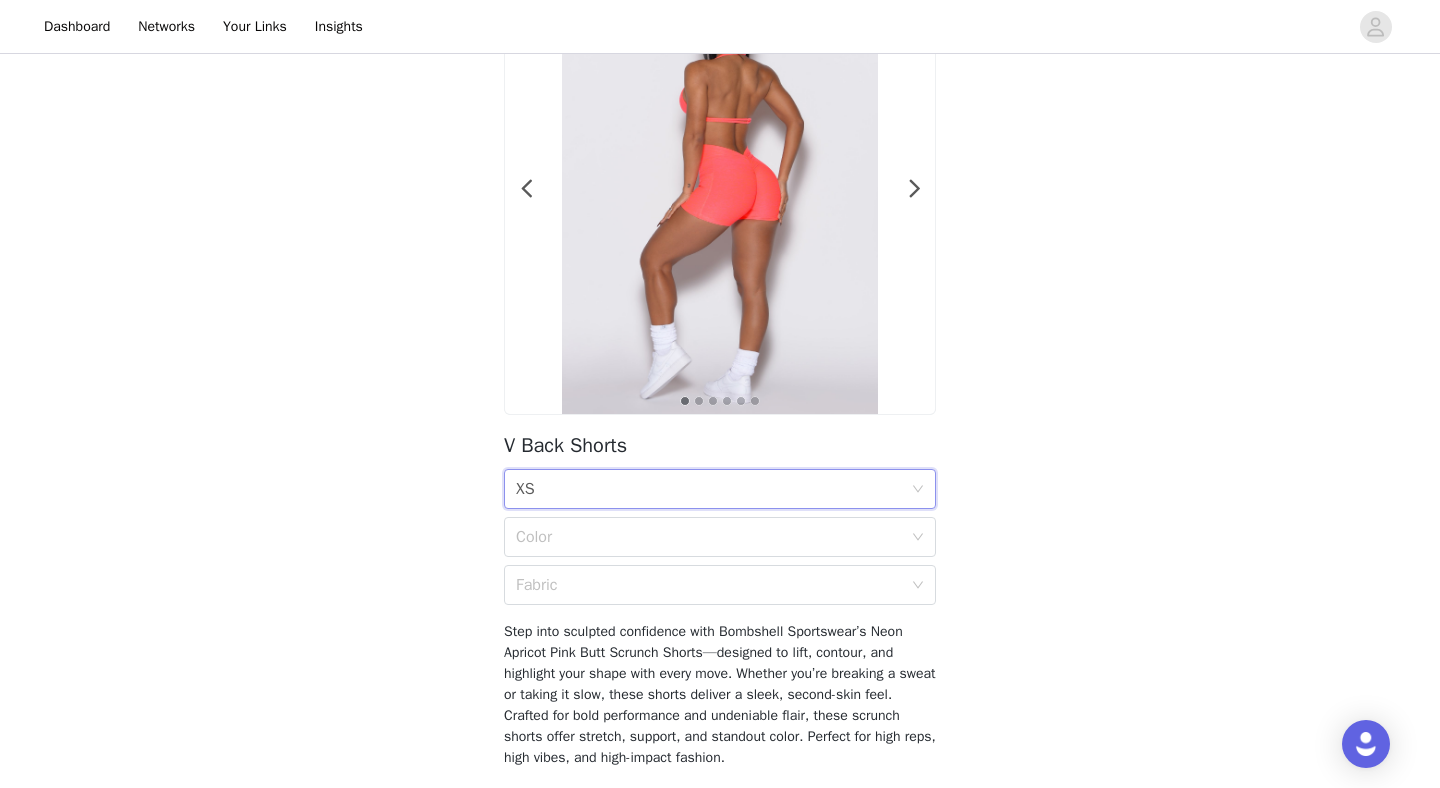 scroll, scrollTop: 247, scrollLeft: 0, axis: vertical 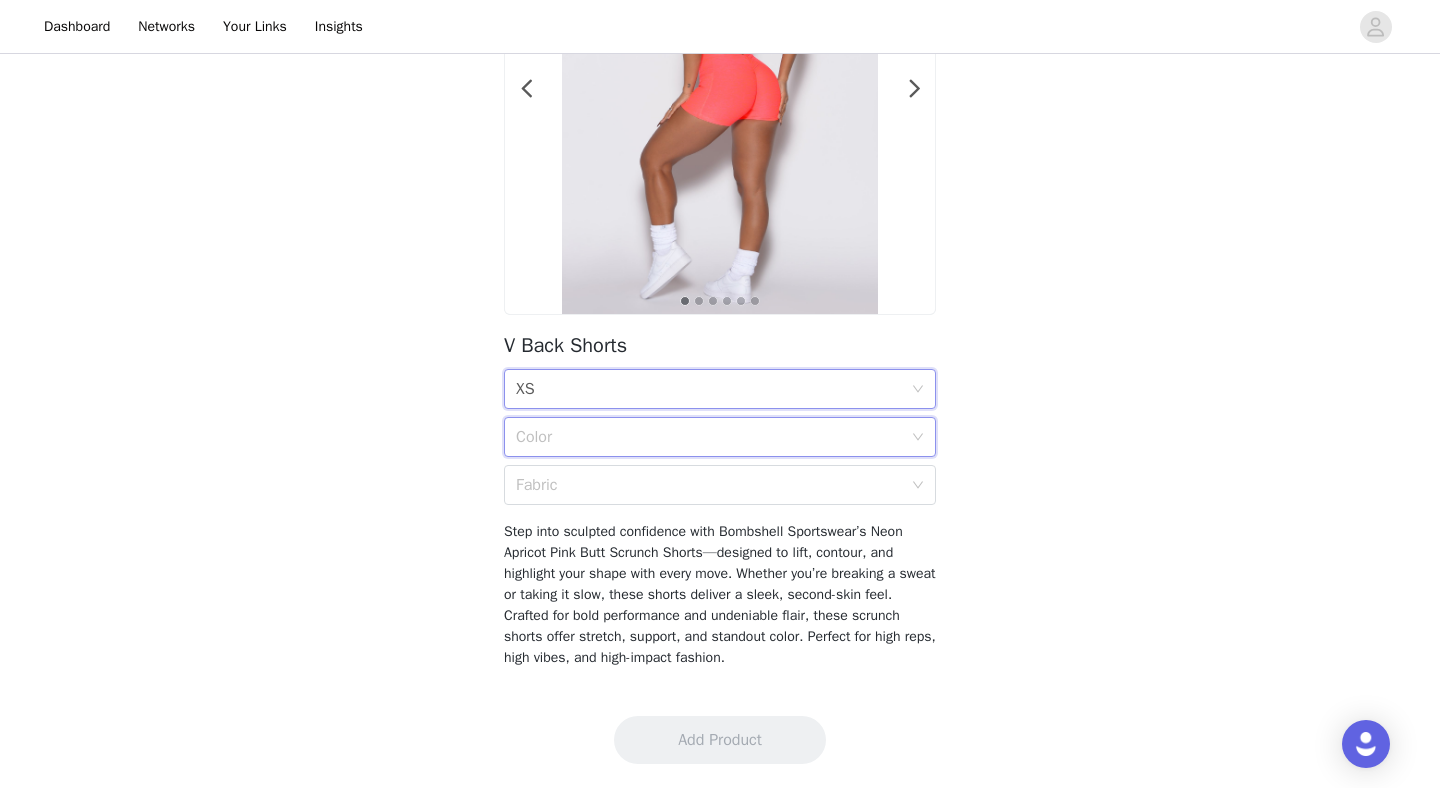 click on "Color" at bounding box center [713, 437] 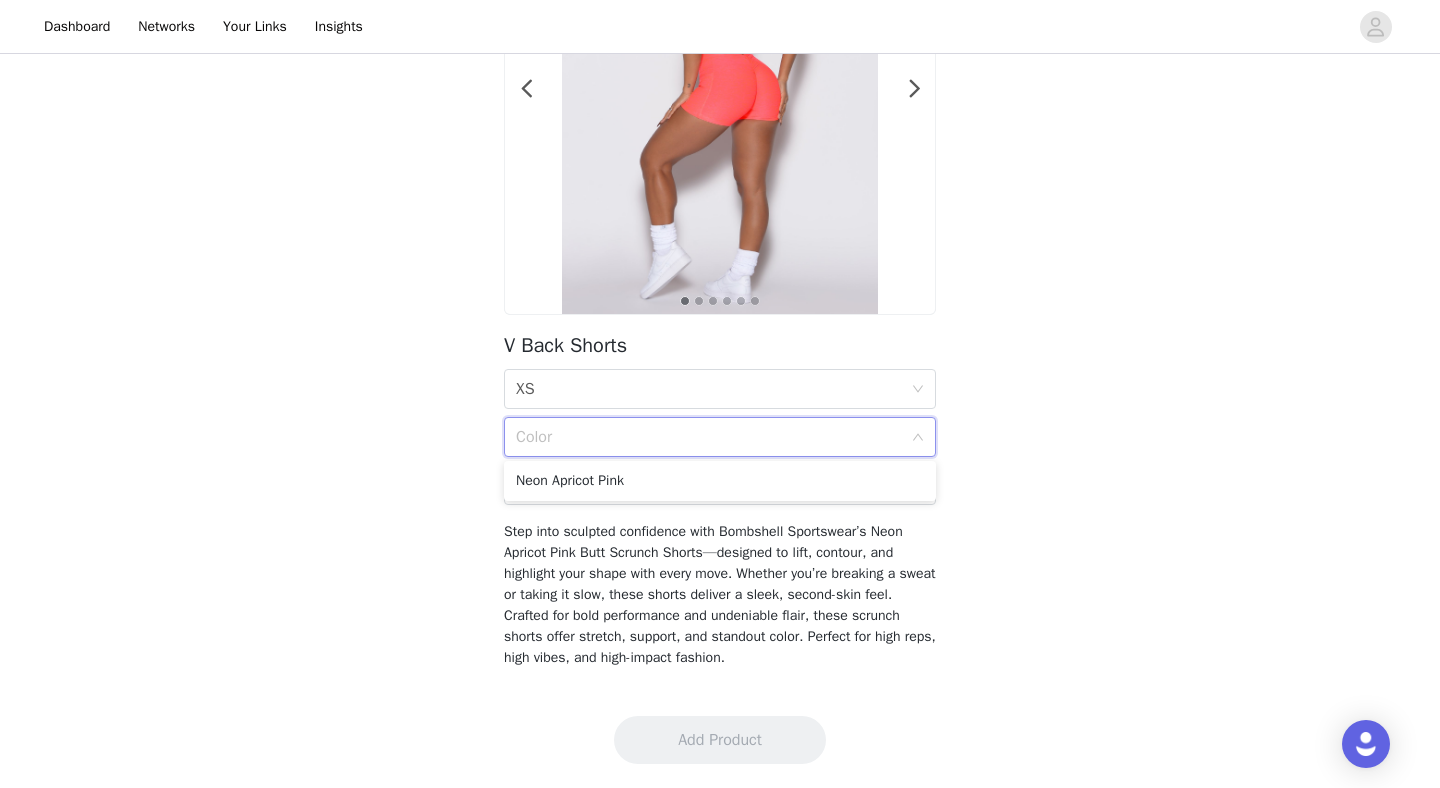 click on "Neon Apricot Pink" at bounding box center [720, 481] 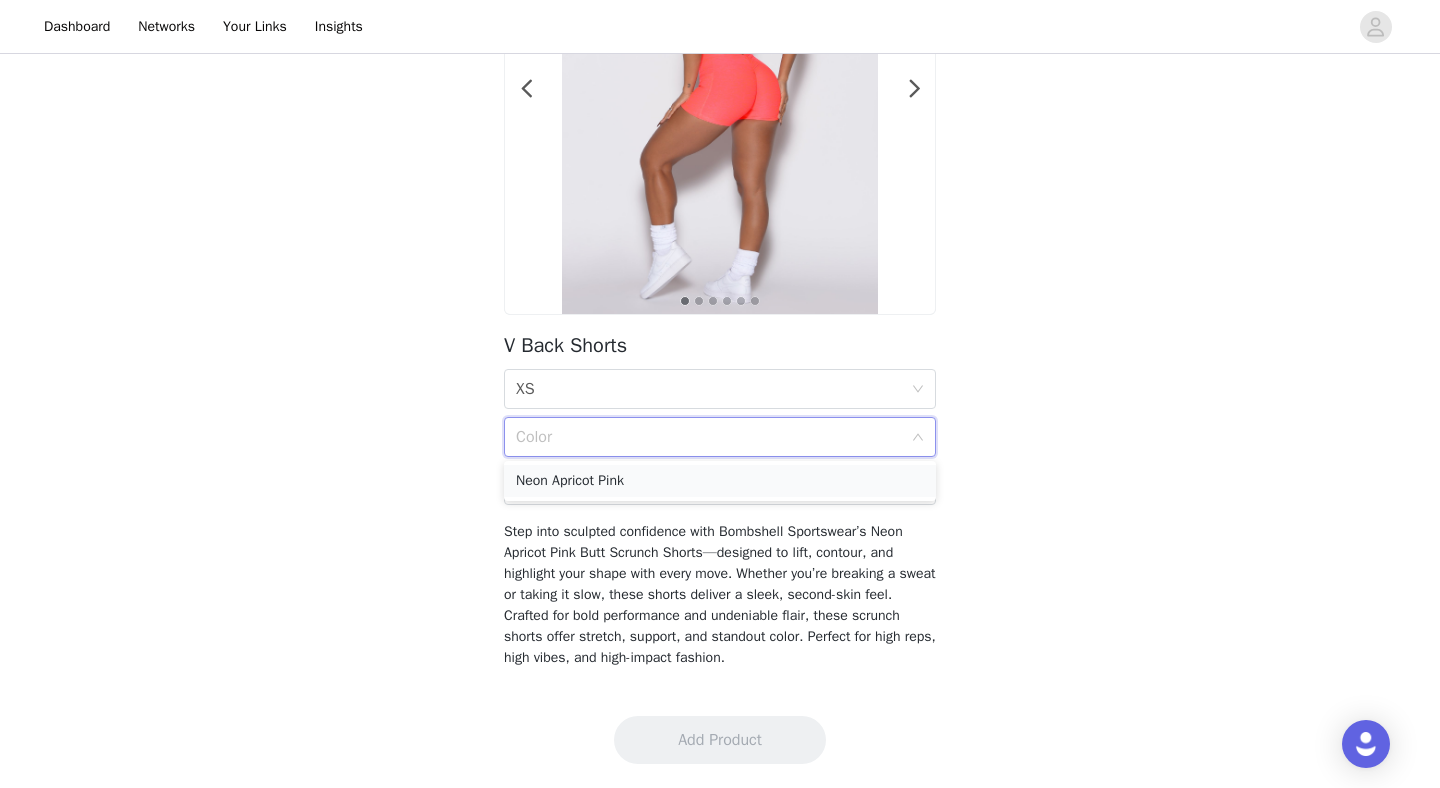 click on "Neon Apricot Pink" at bounding box center (720, 481) 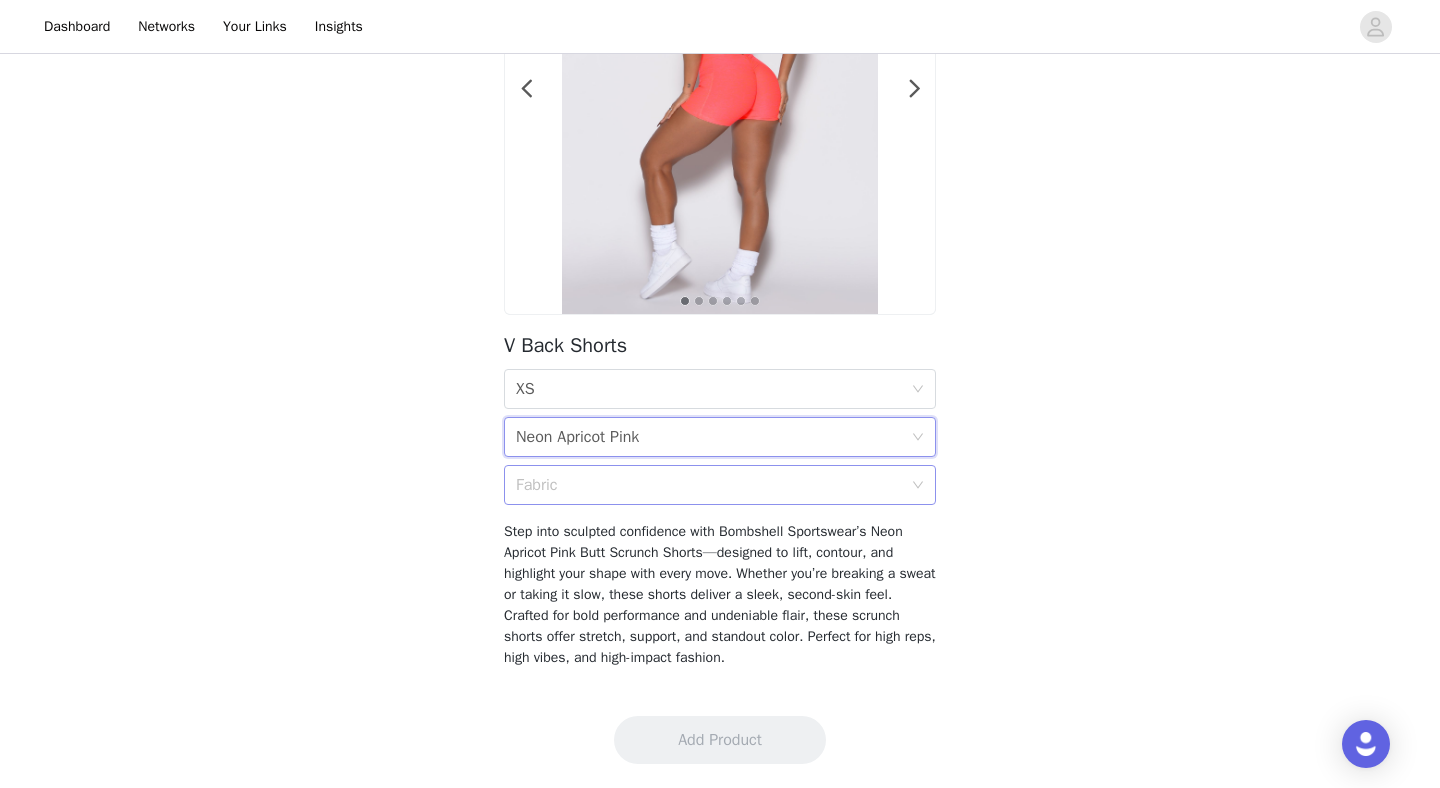 click on "Fabric" at bounding box center (713, 485) 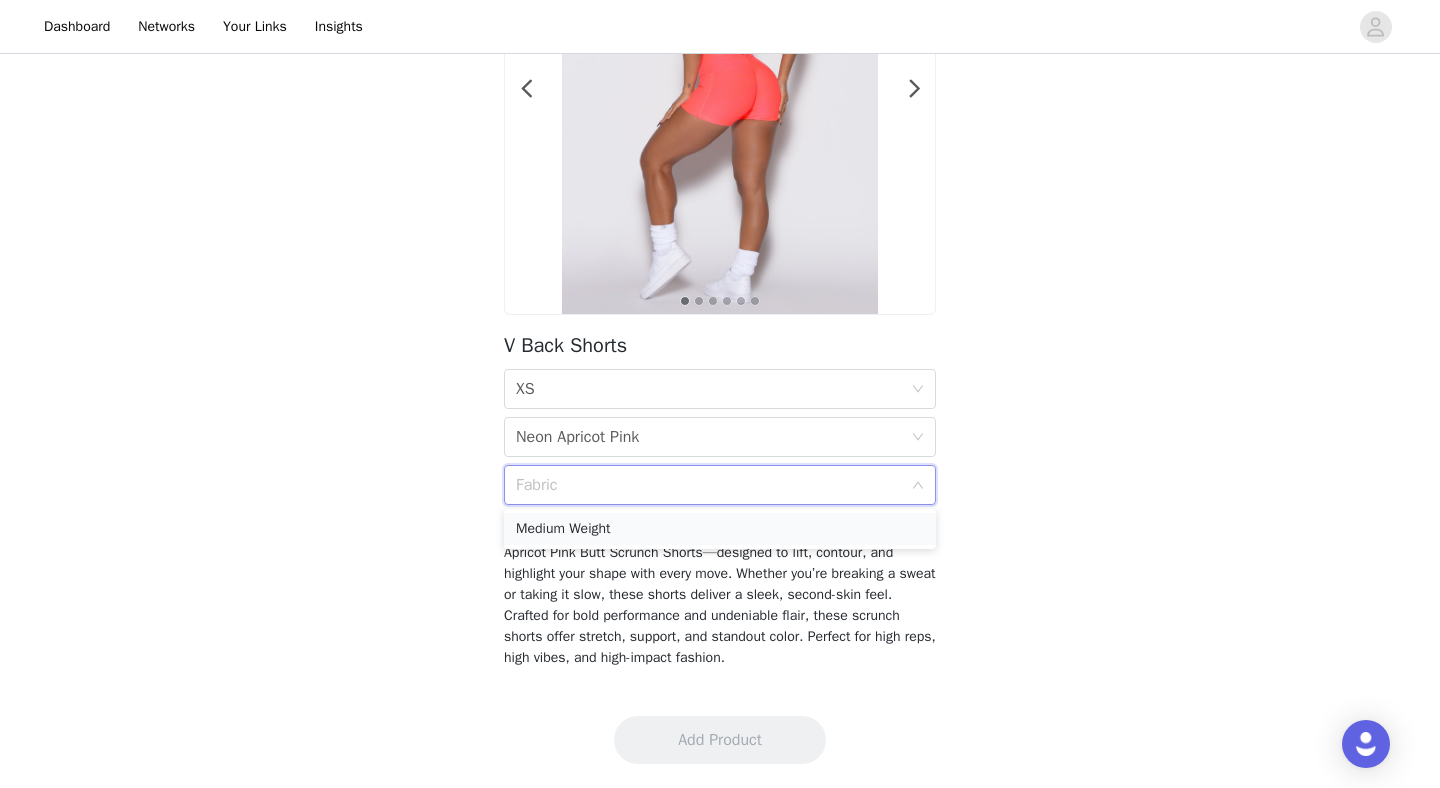 click on "Medium Weight" at bounding box center [720, 529] 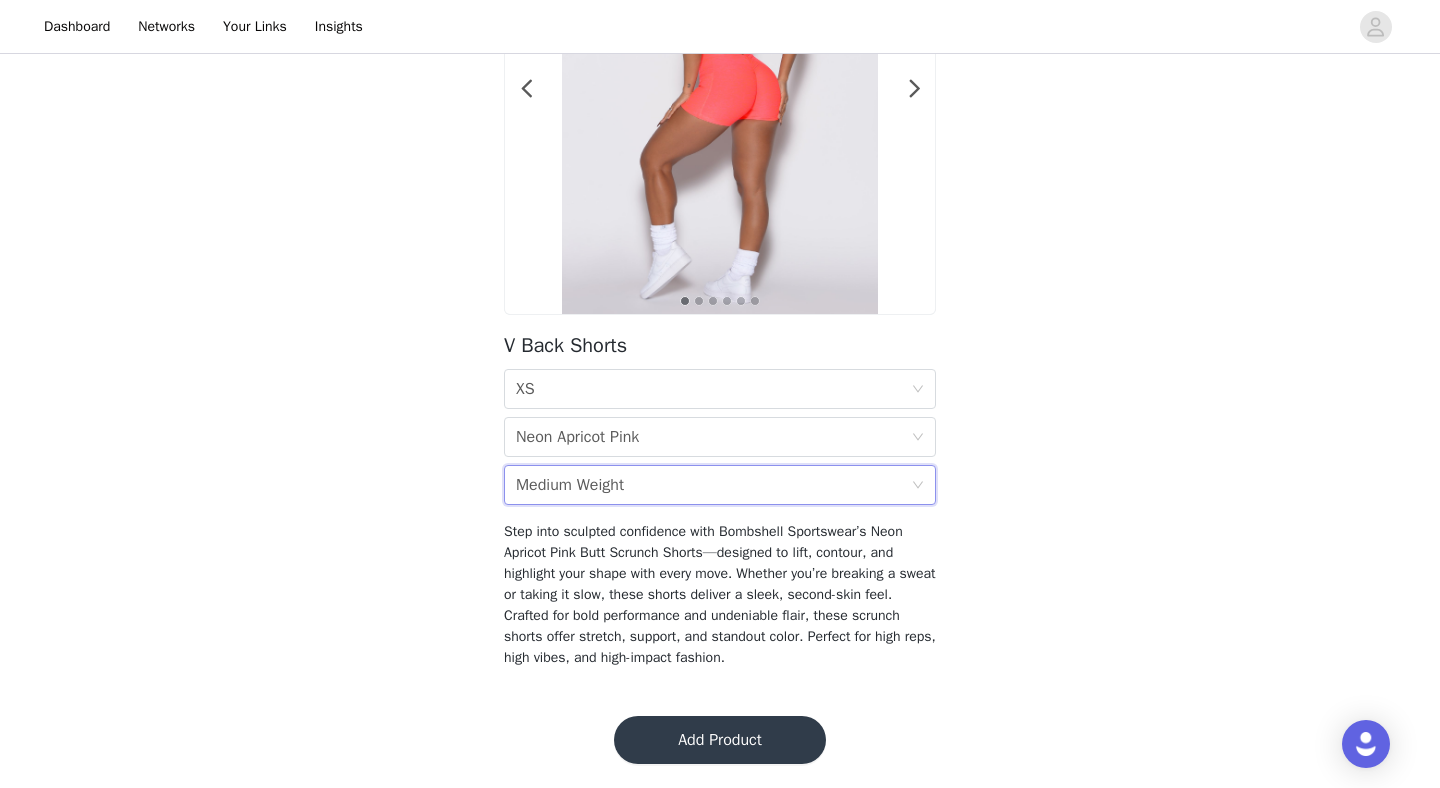 click on "Add Product" at bounding box center [720, 740] 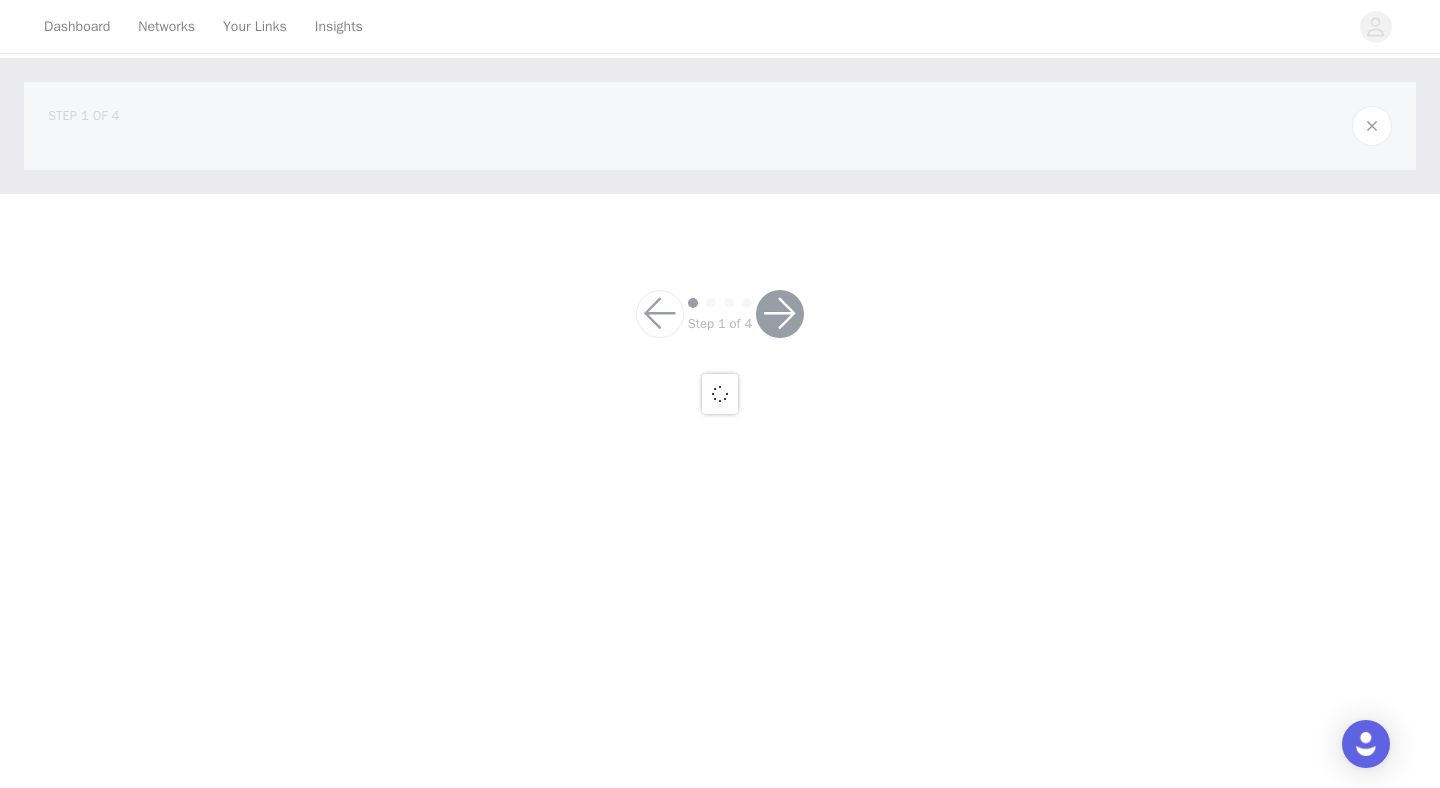 scroll, scrollTop: 0, scrollLeft: 0, axis: both 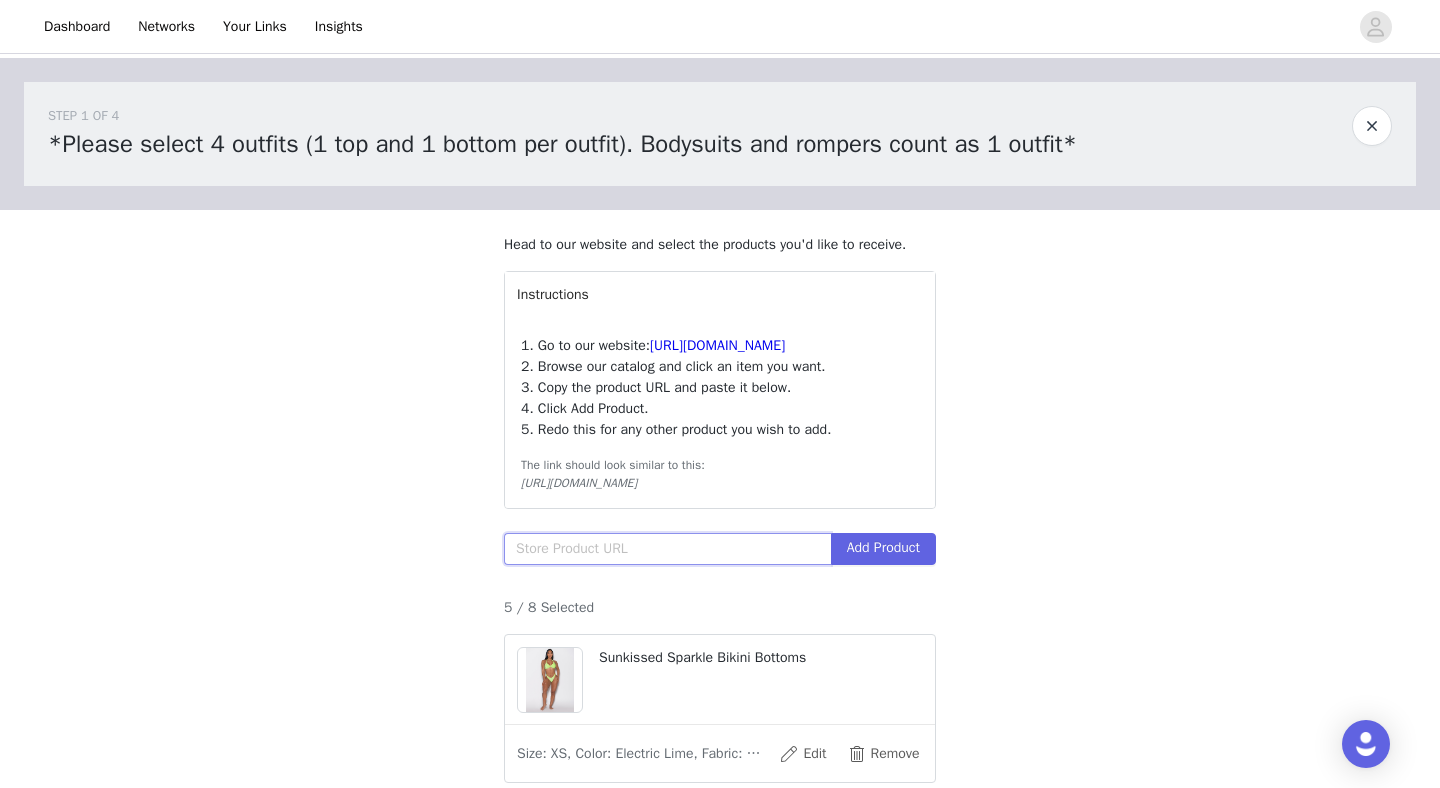 click at bounding box center [667, 549] 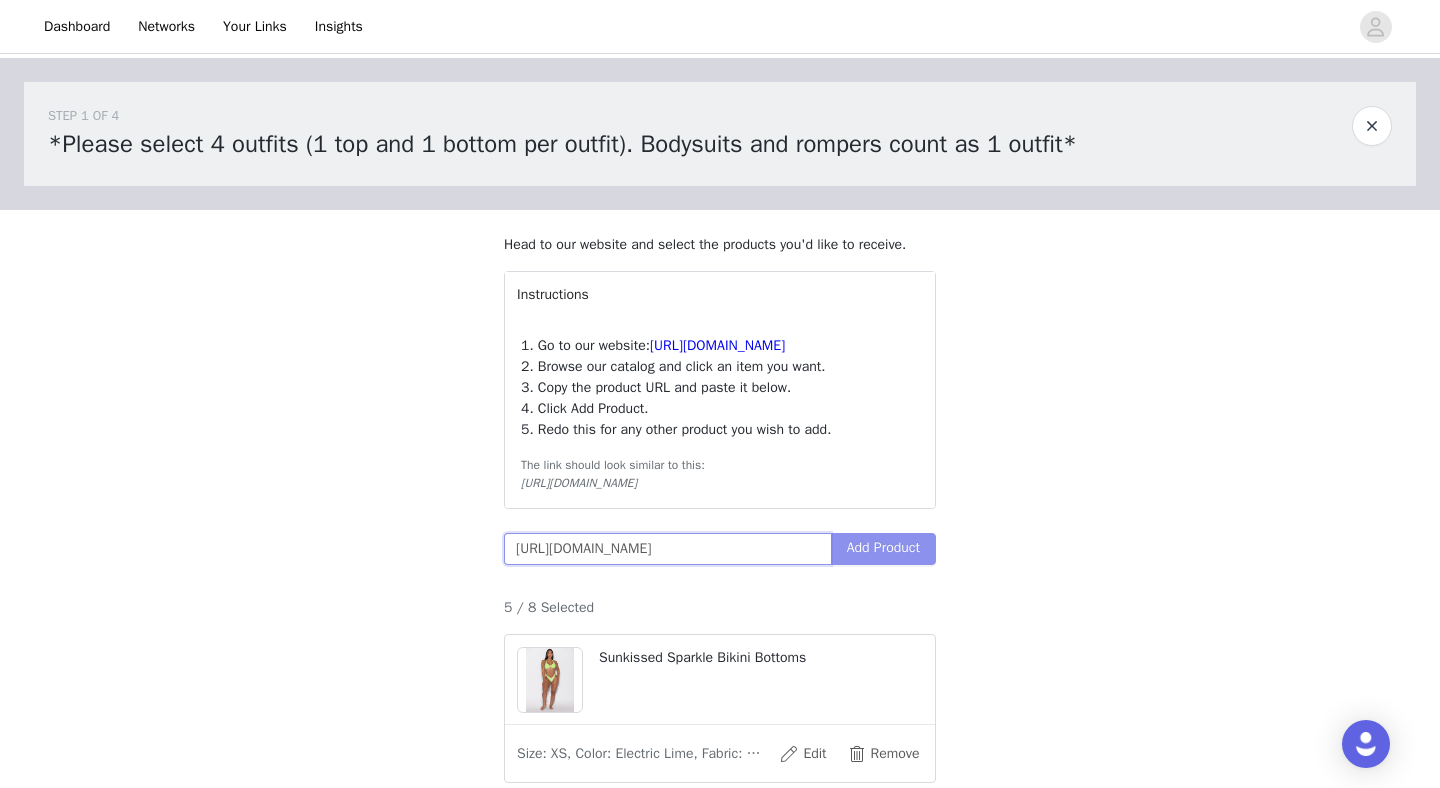 type on "[URL][DOMAIN_NAME]" 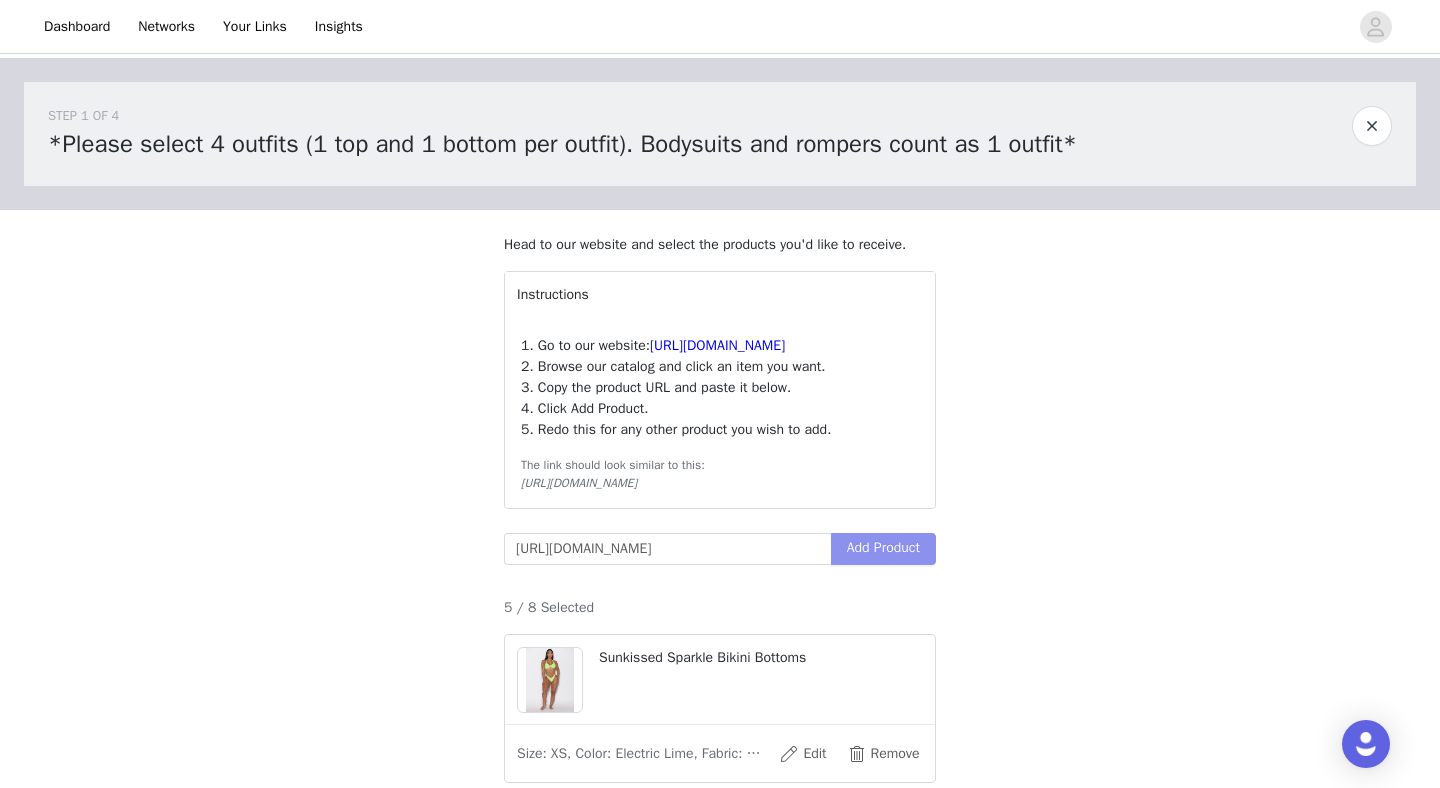 click on "Add Product" at bounding box center (883, 549) 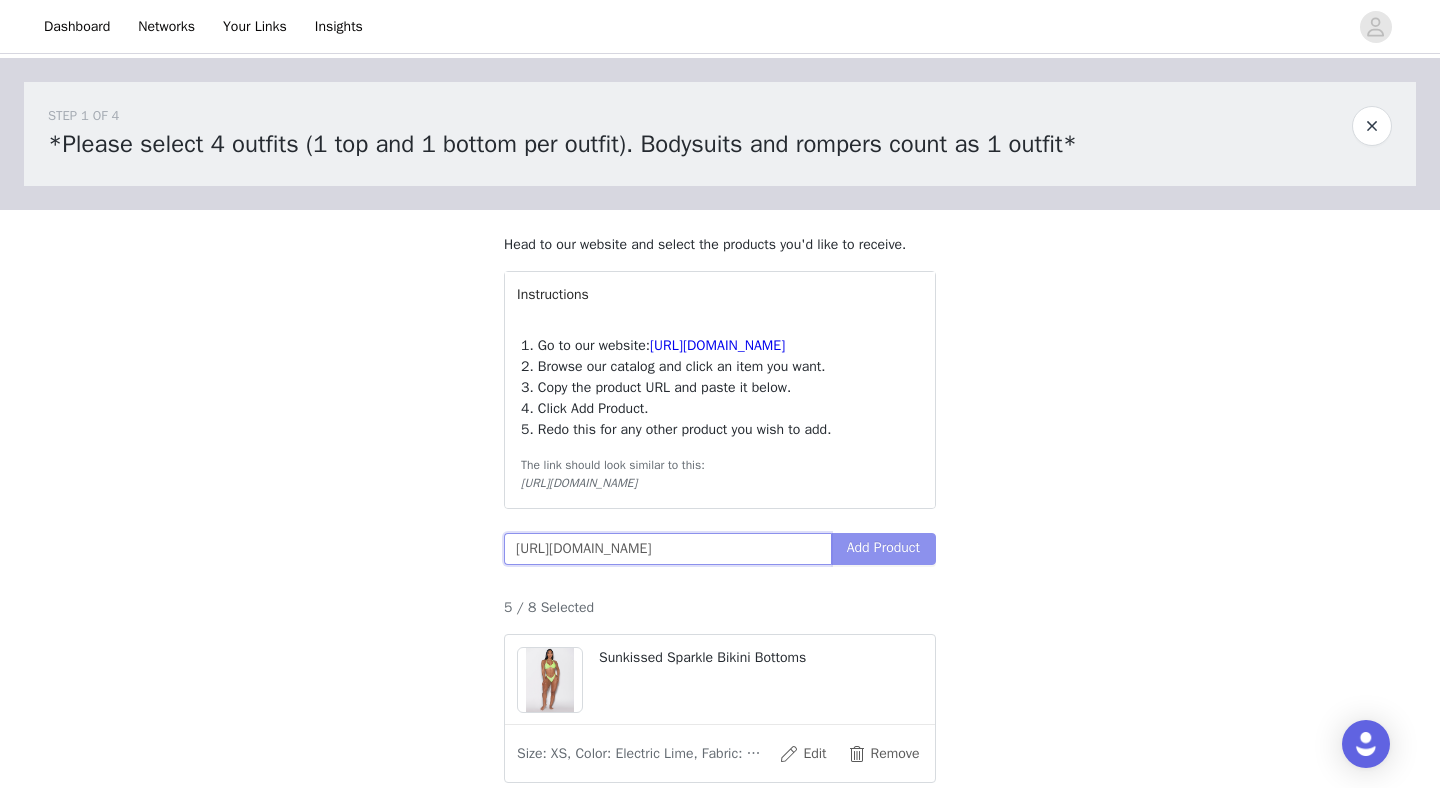 scroll, scrollTop: 0, scrollLeft: 131, axis: horizontal 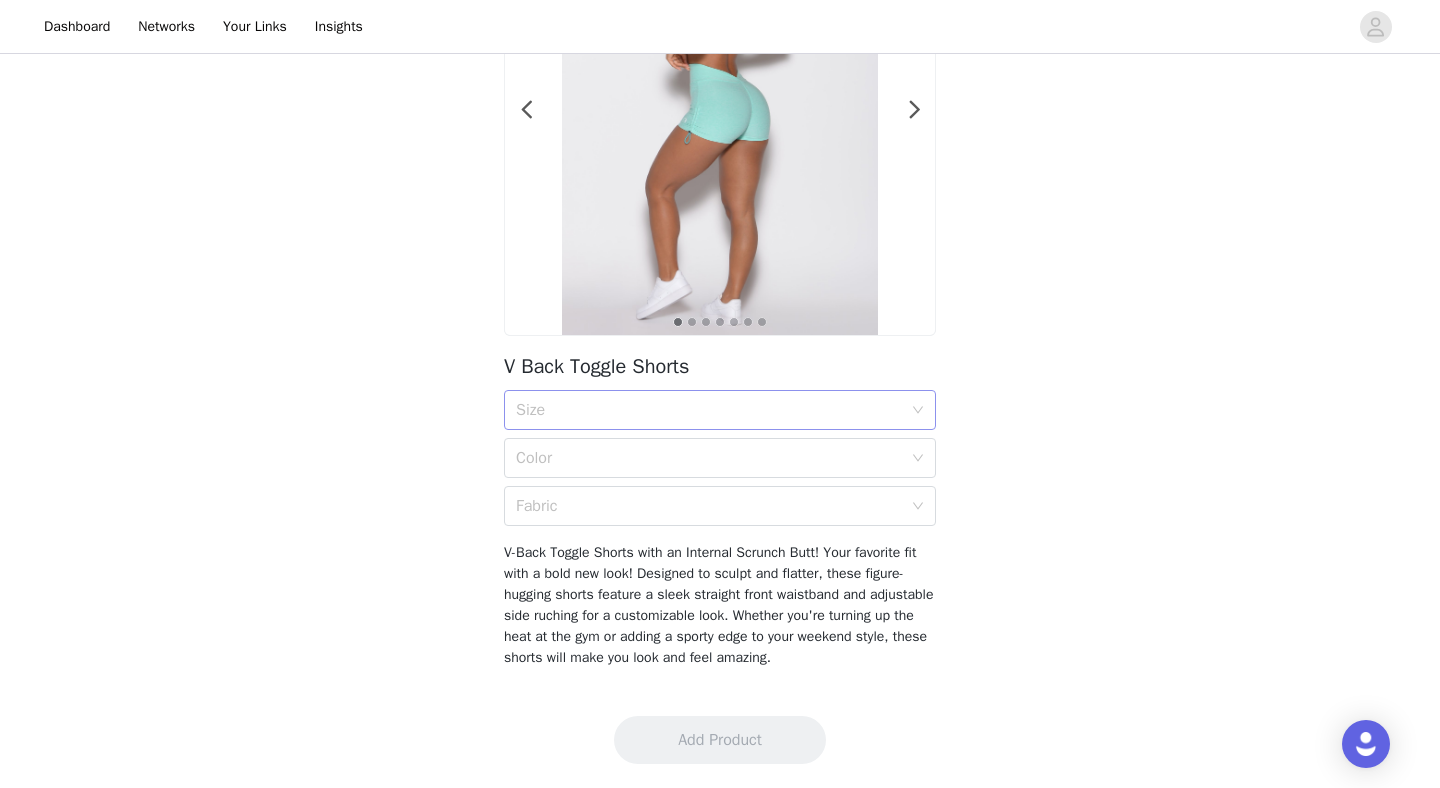 click on "Size" at bounding box center [709, 410] 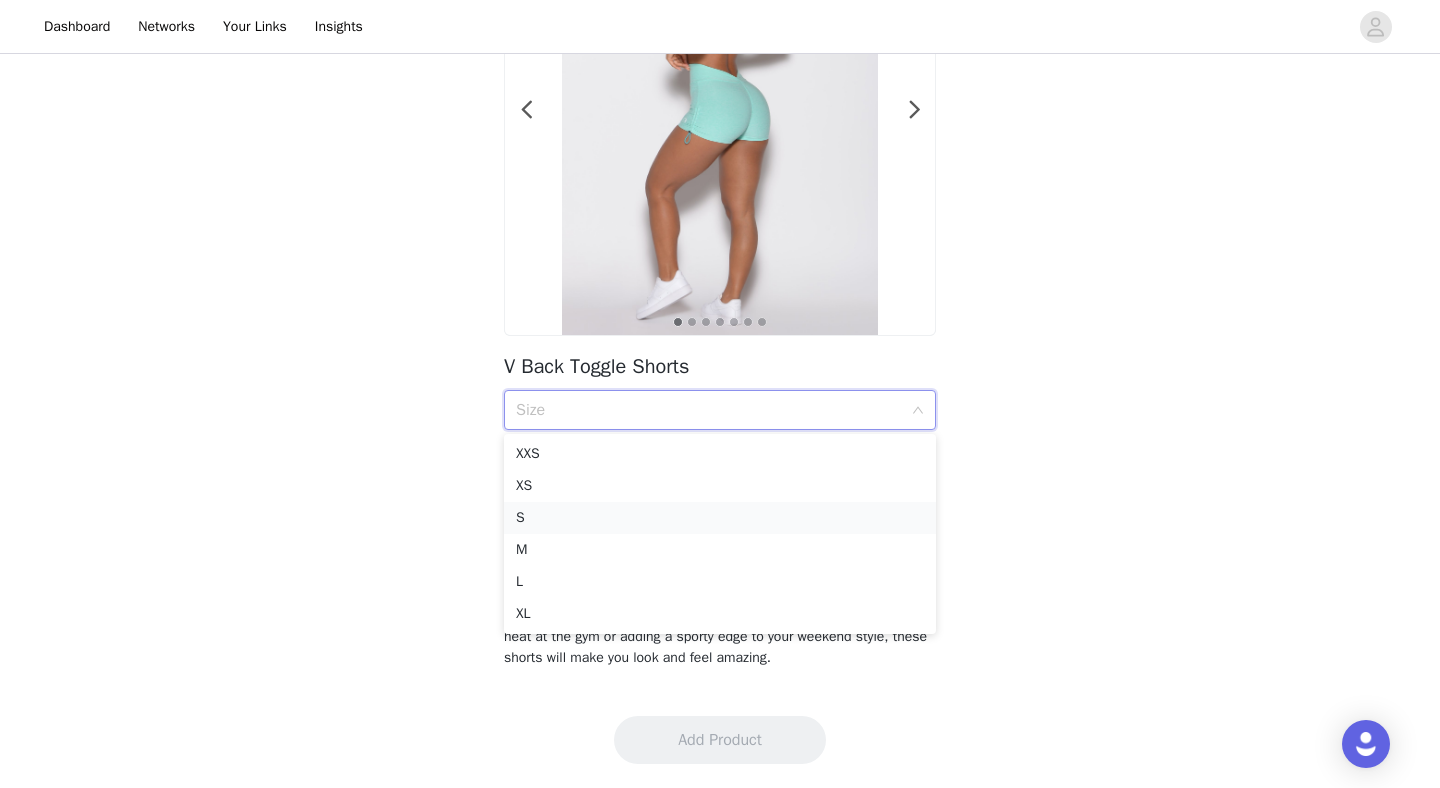 click on "S" at bounding box center (720, 518) 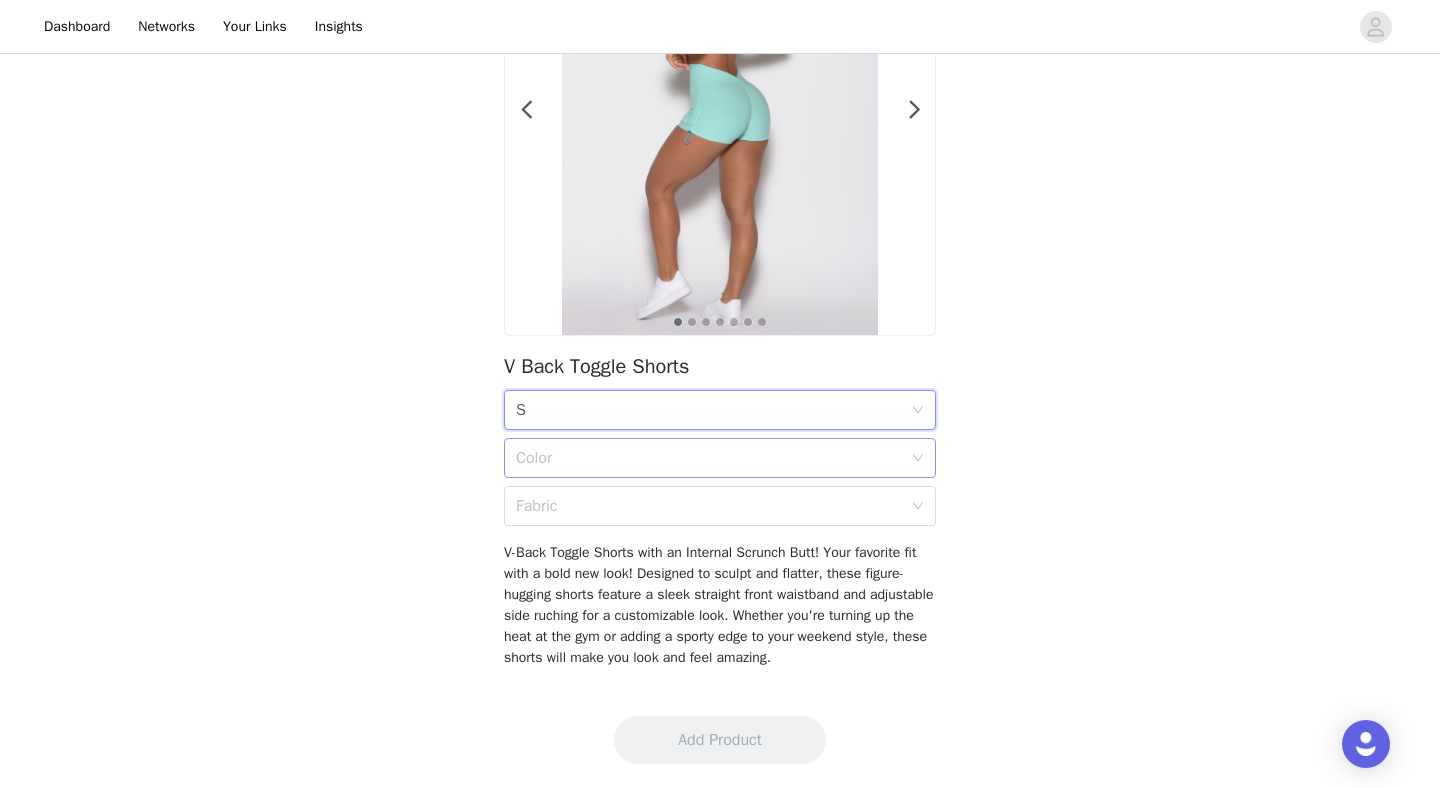 click on "Color" at bounding box center (713, 458) 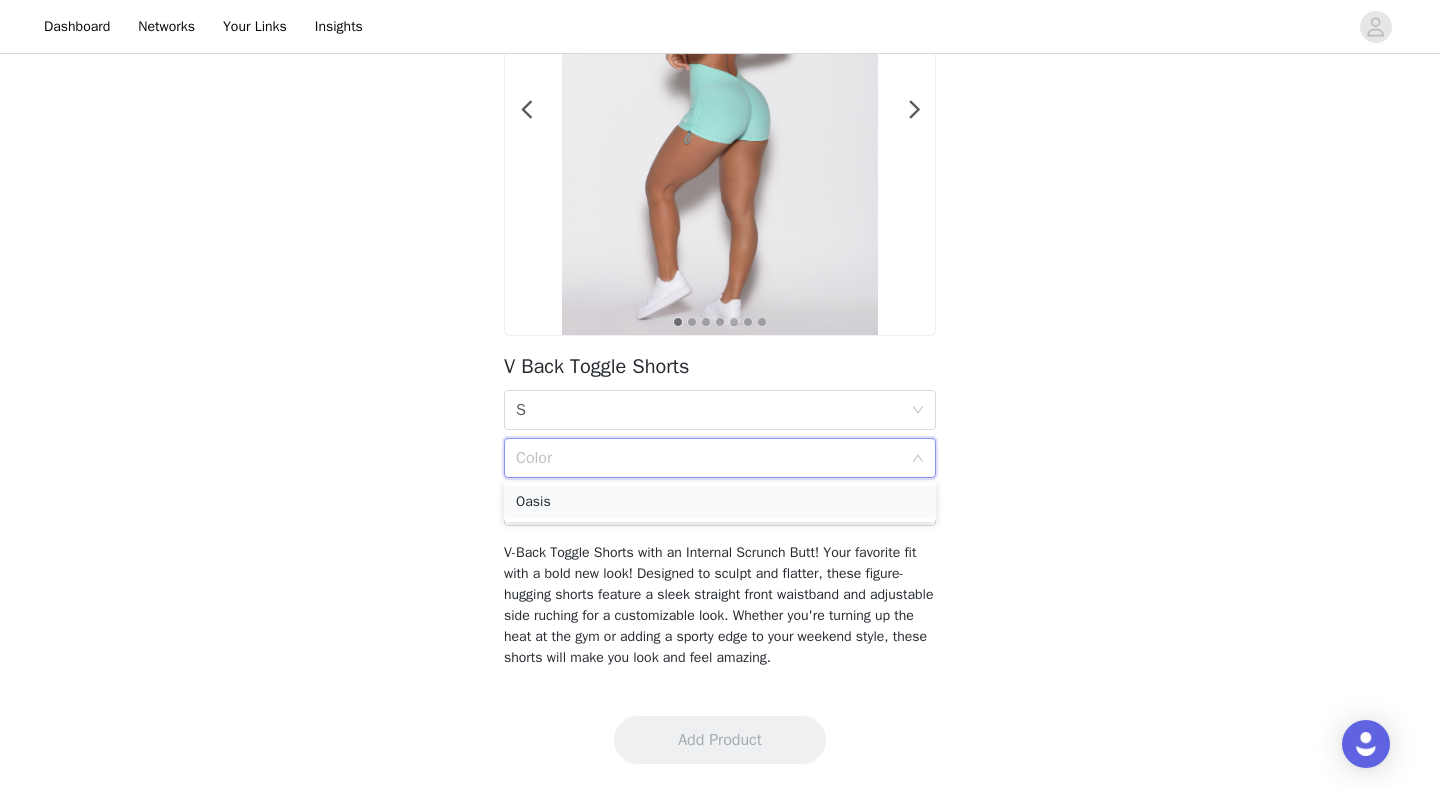 click on "Oasis" at bounding box center (720, 502) 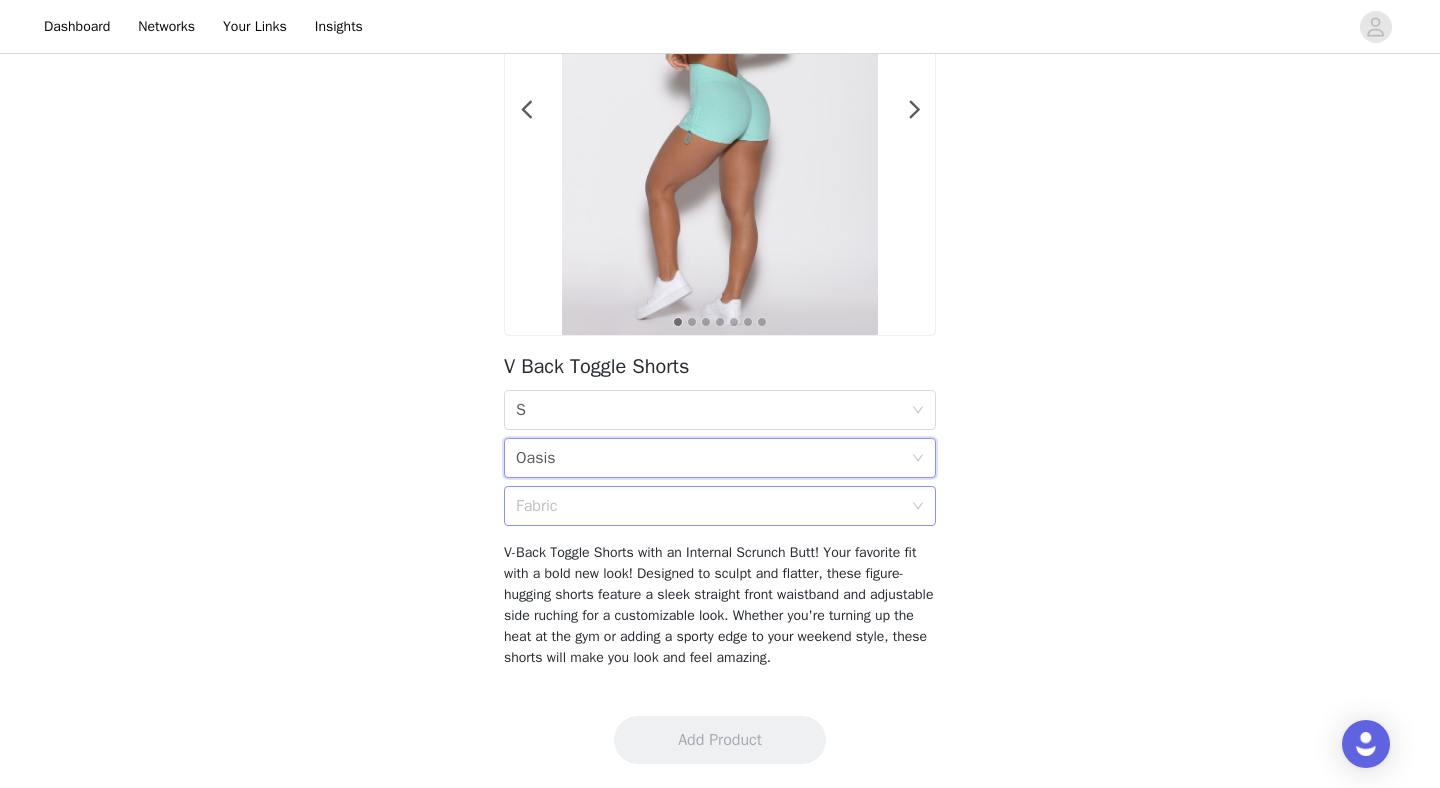 click on "Fabric" at bounding box center (709, 506) 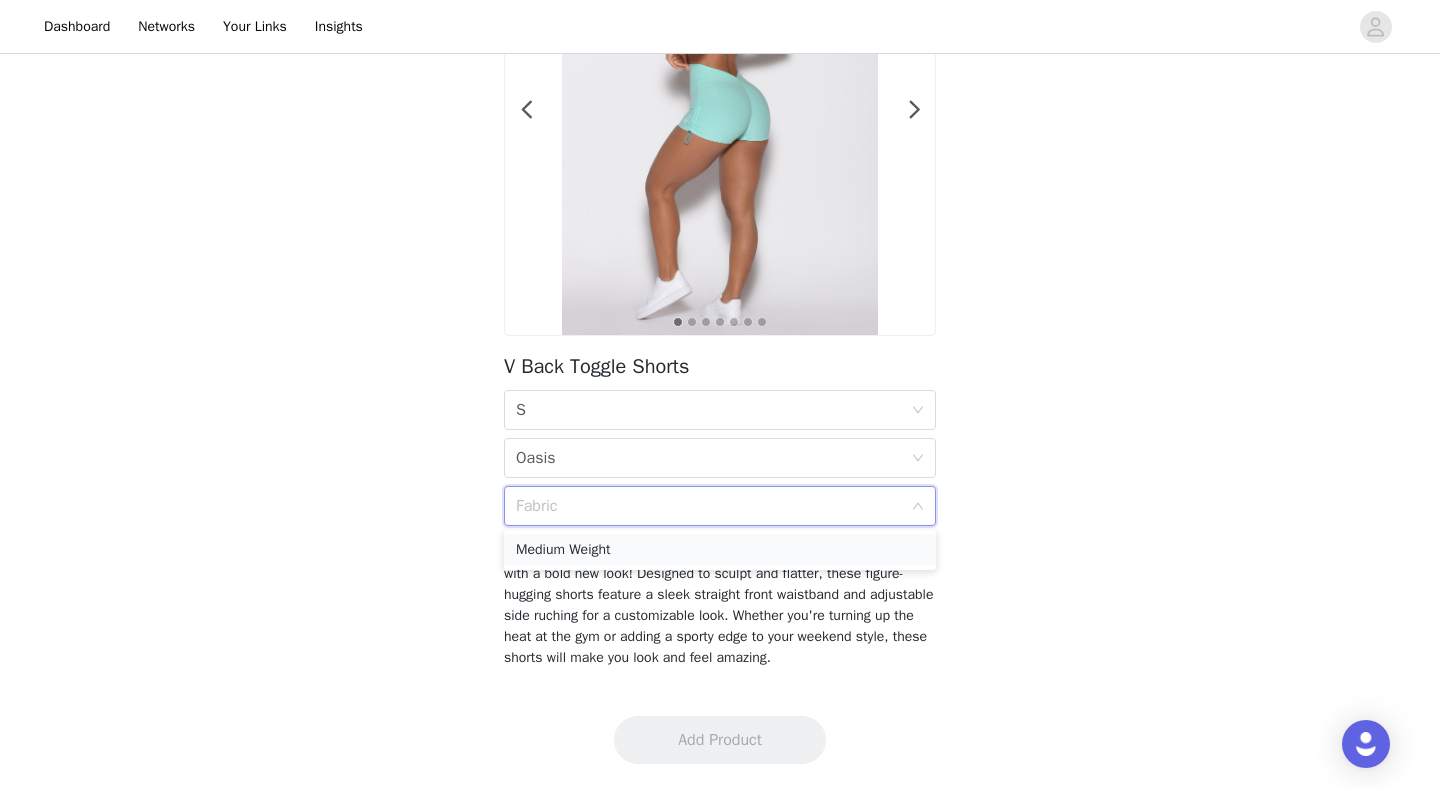 click on "Medium Weight" at bounding box center [720, 550] 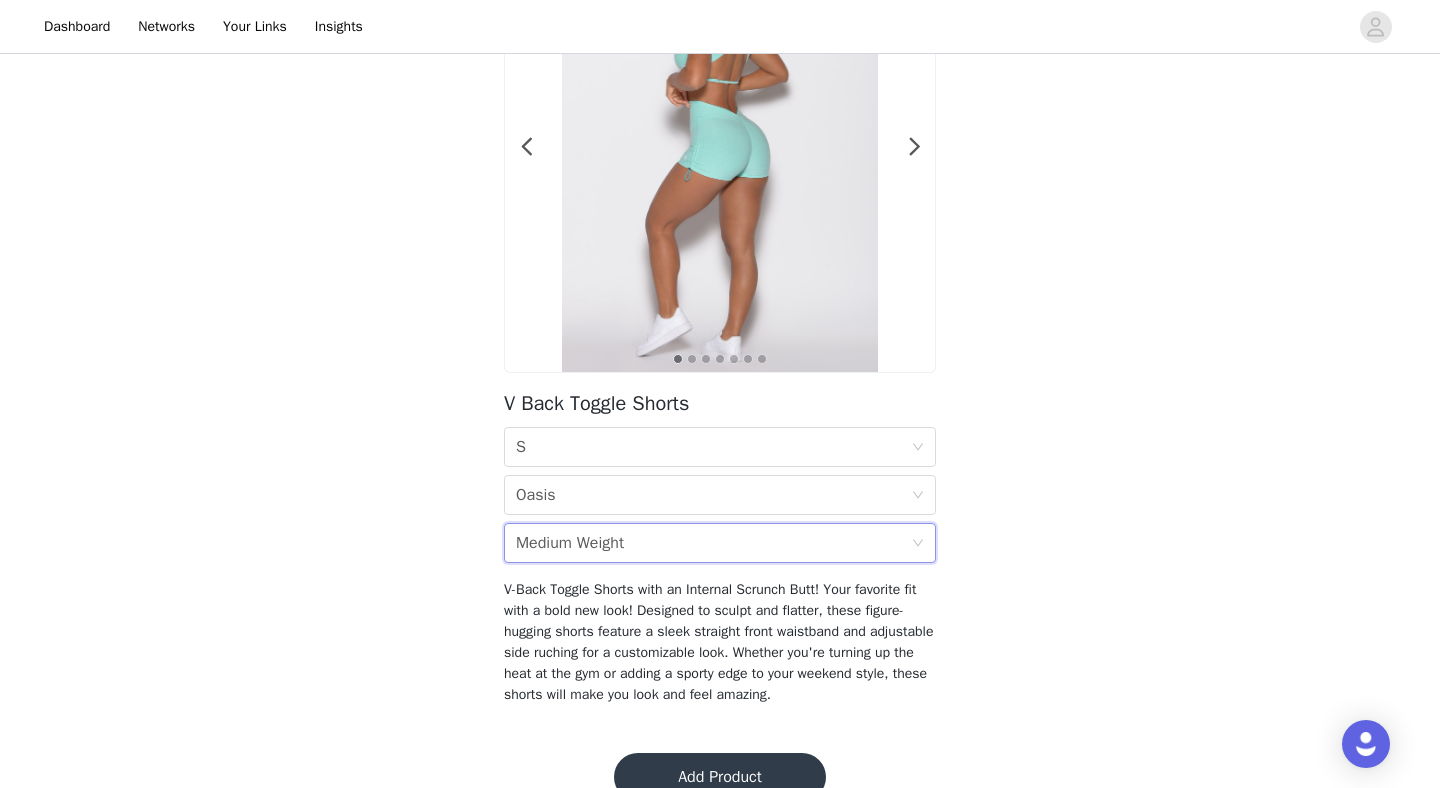 scroll, scrollTop: 226, scrollLeft: 0, axis: vertical 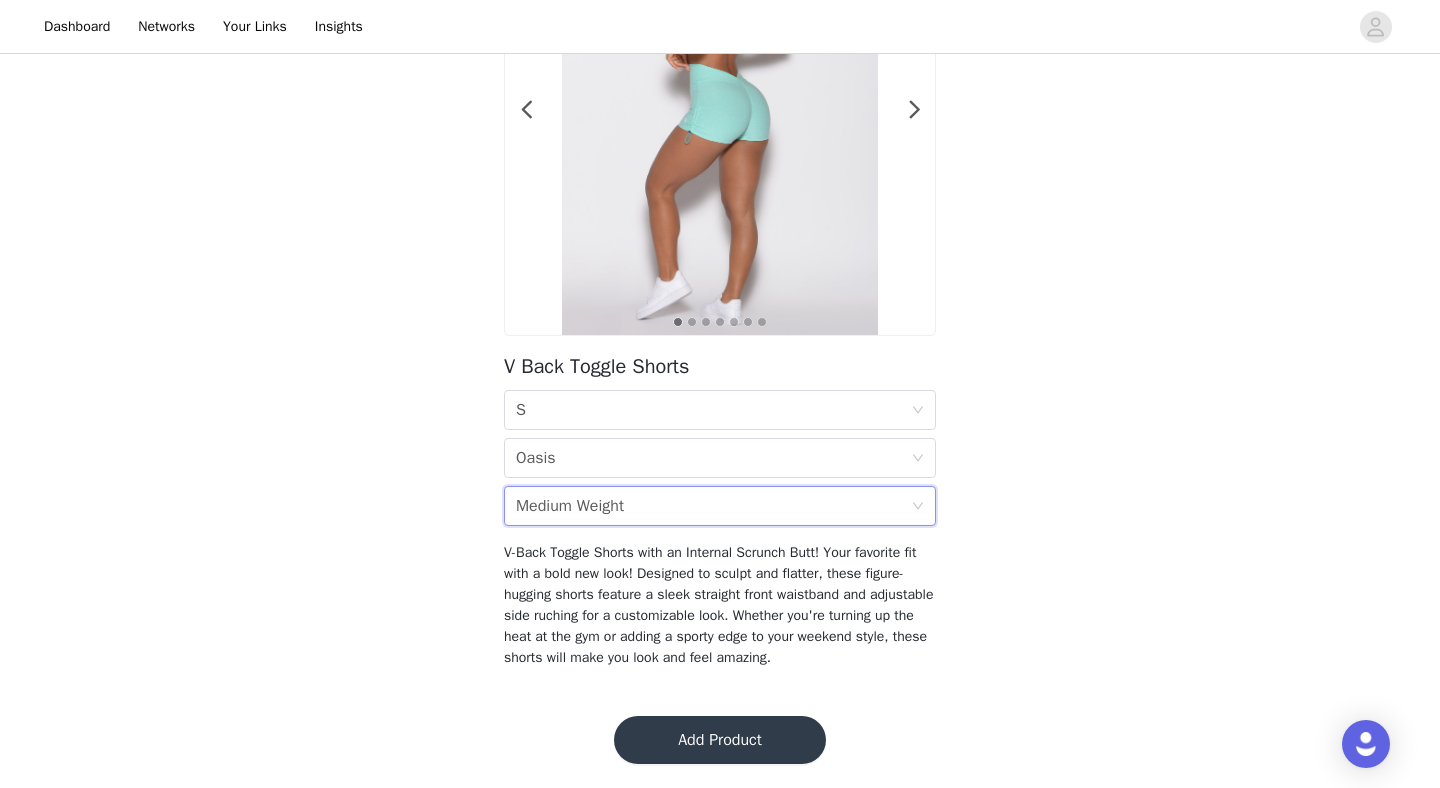 click on "Add Product" at bounding box center (720, 740) 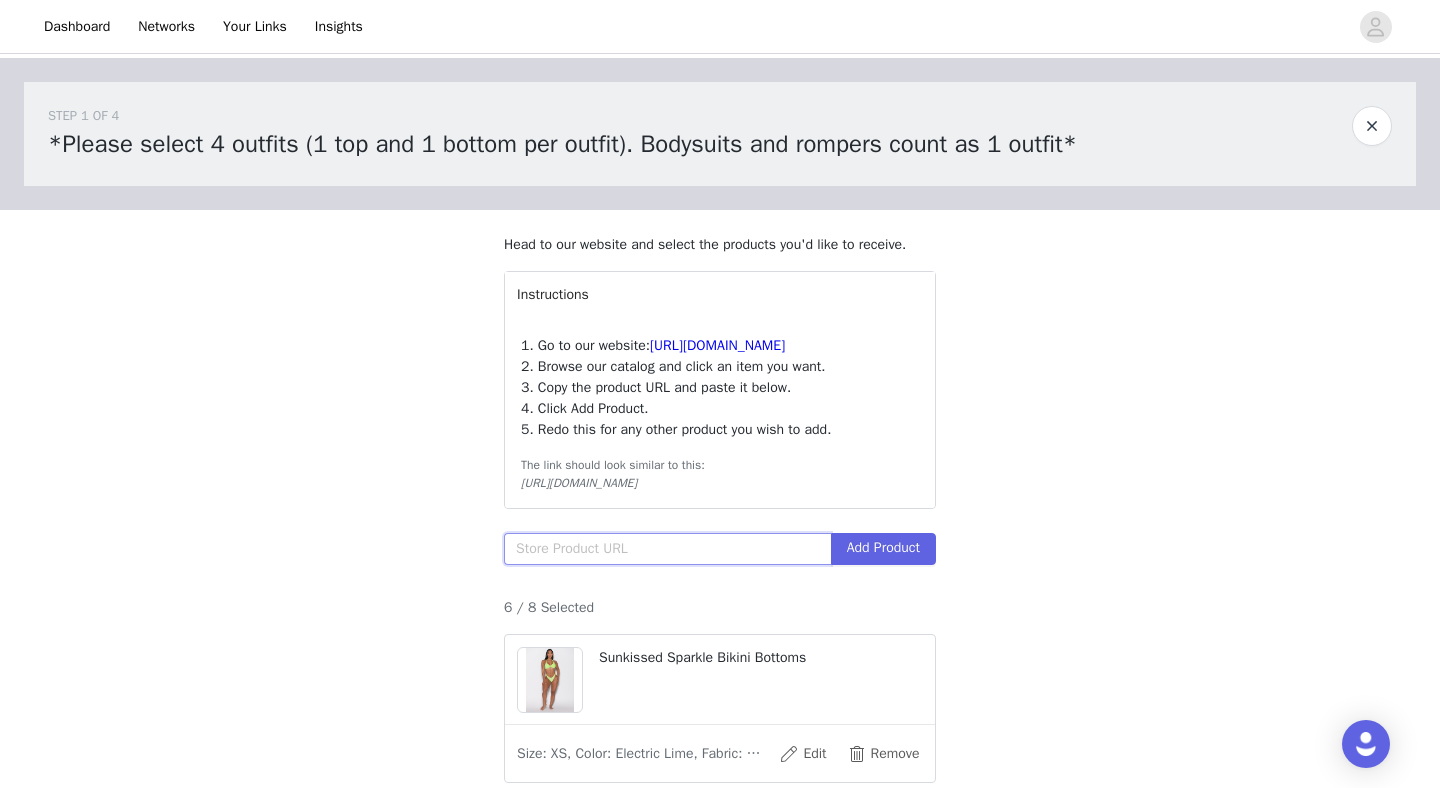 click at bounding box center (667, 549) 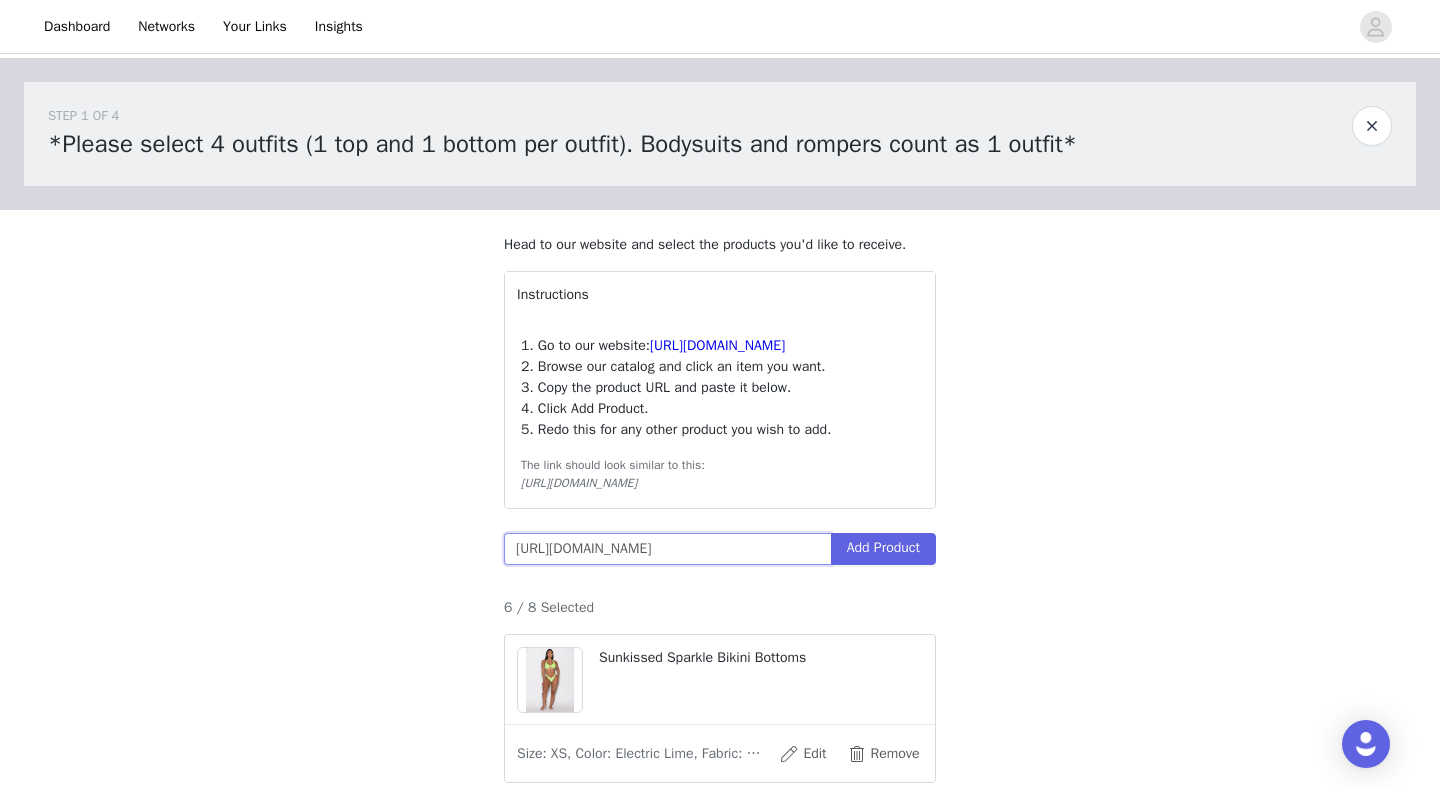 scroll, scrollTop: 0, scrollLeft: 378, axis: horizontal 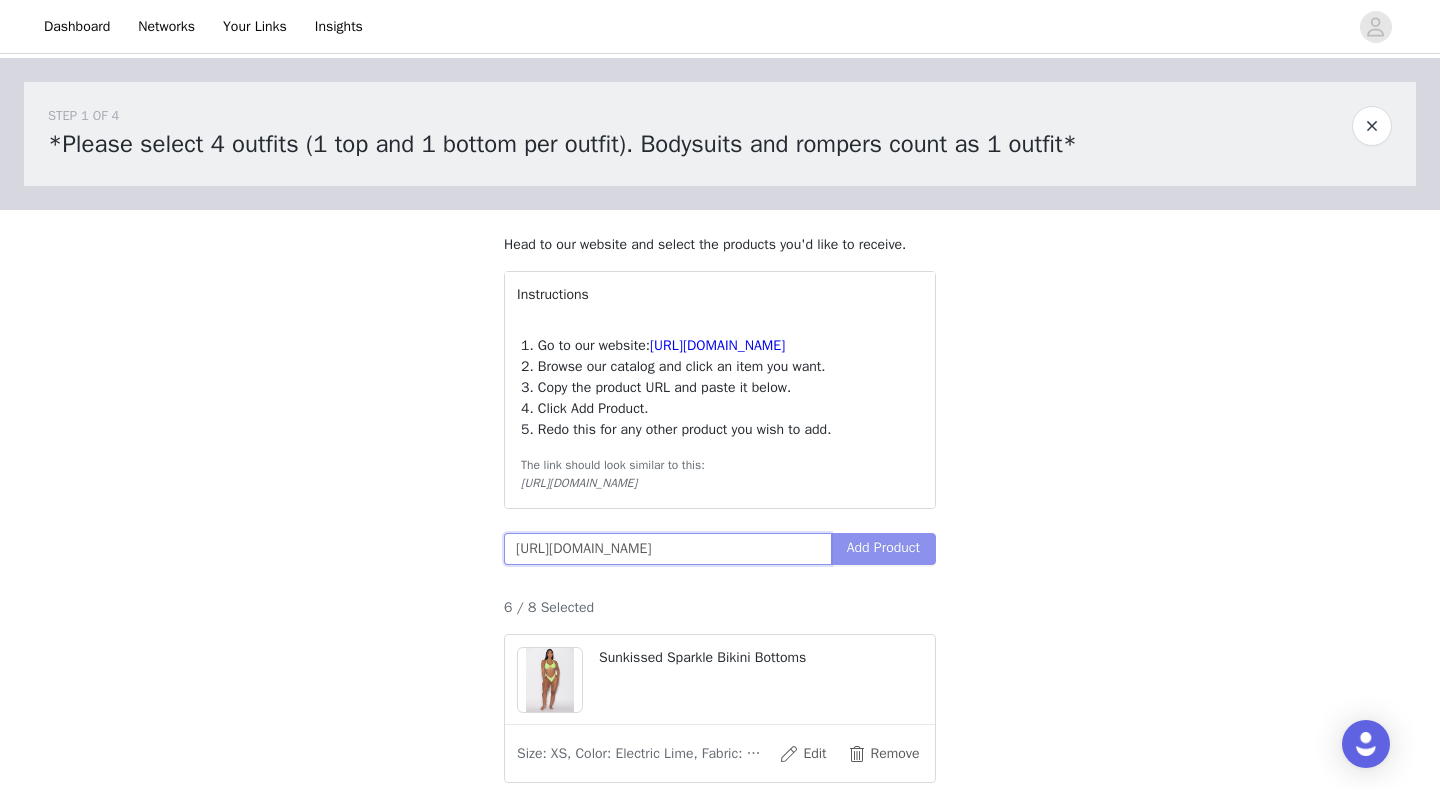 type on "[URL][DOMAIN_NAME]" 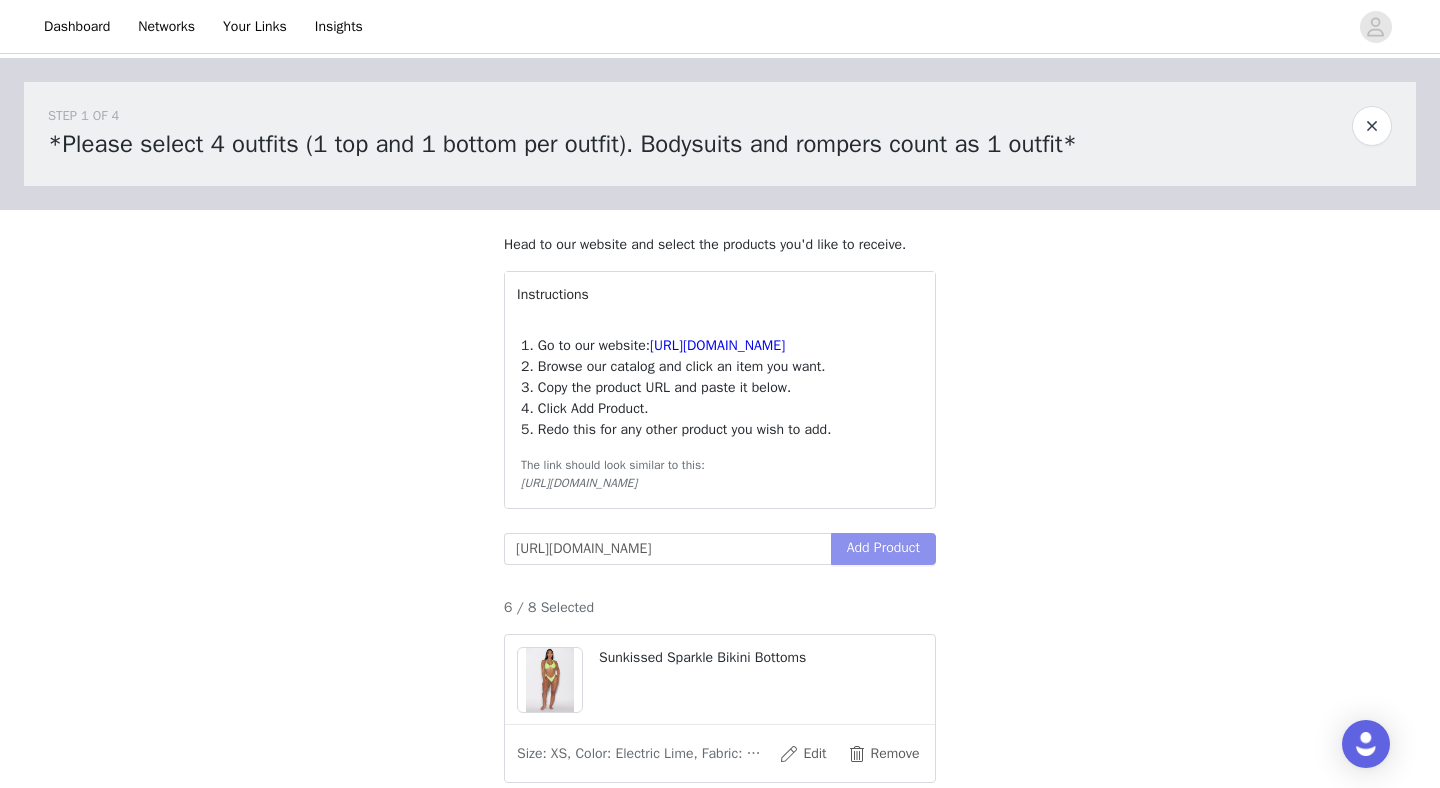scroll, scrollTop: 0, scrollLeft: 0, axis: both 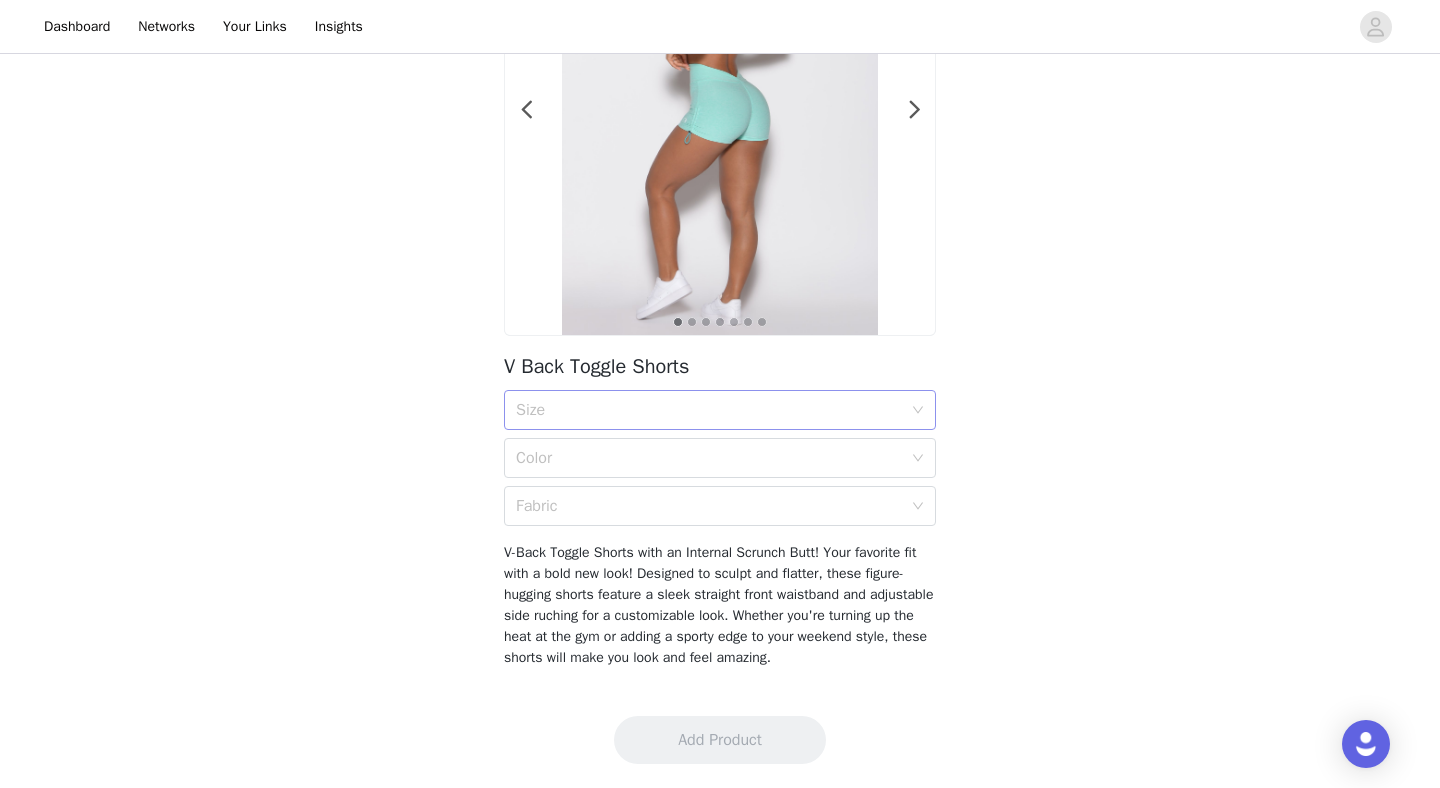 click on "Size" at bounding box center (709, 410) 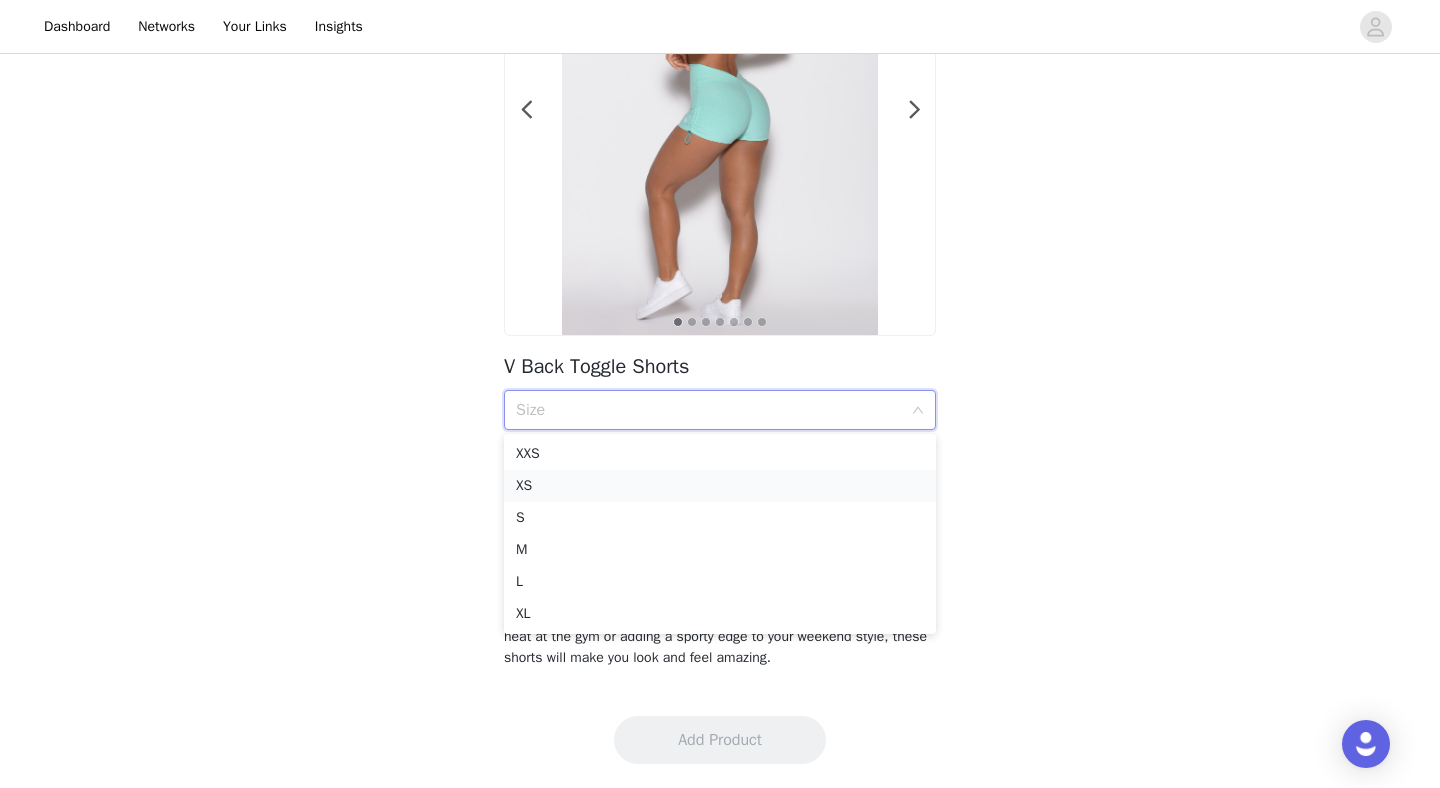 click on "XS" at bounding box center (720, 486) 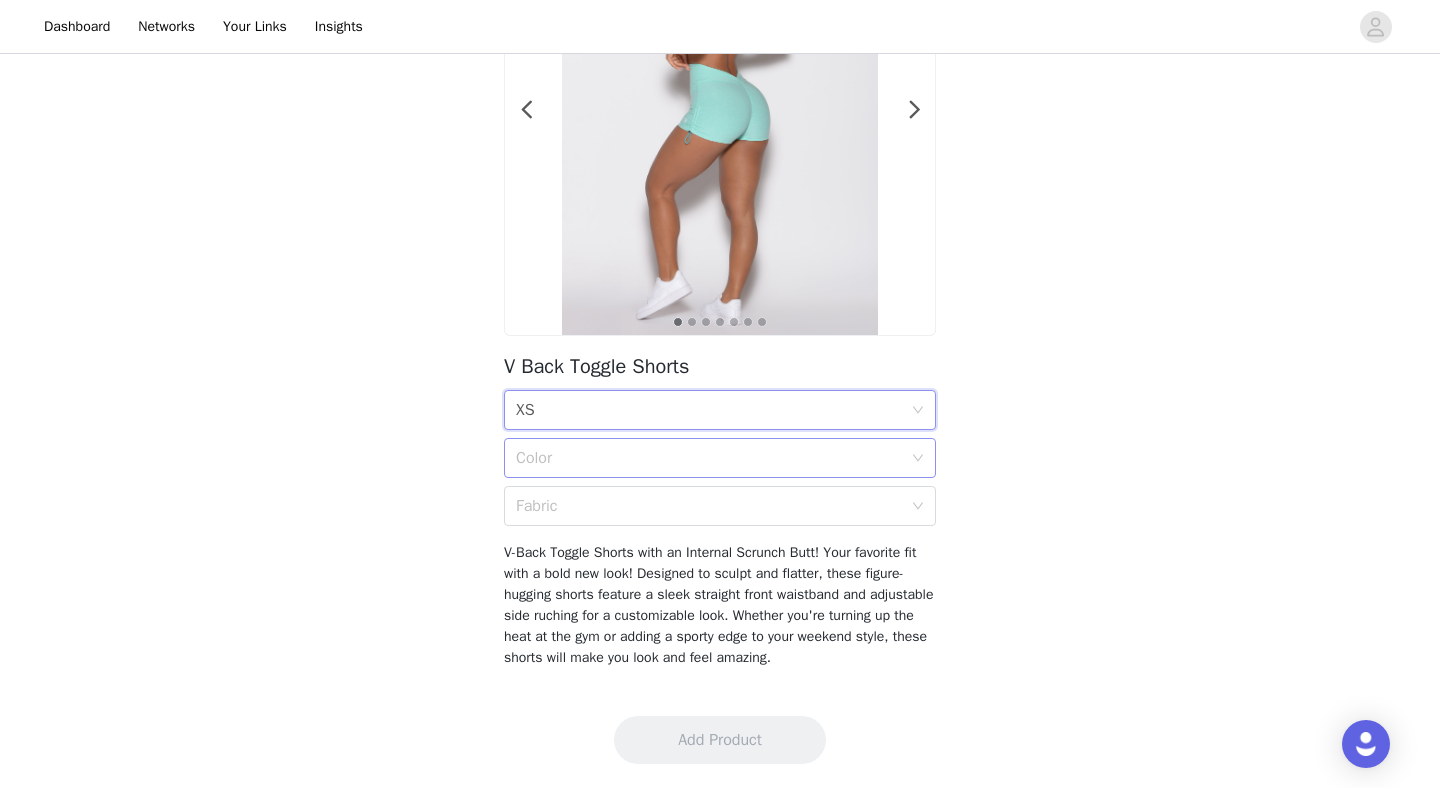 click on "Color" at bounding box center [709, 458] 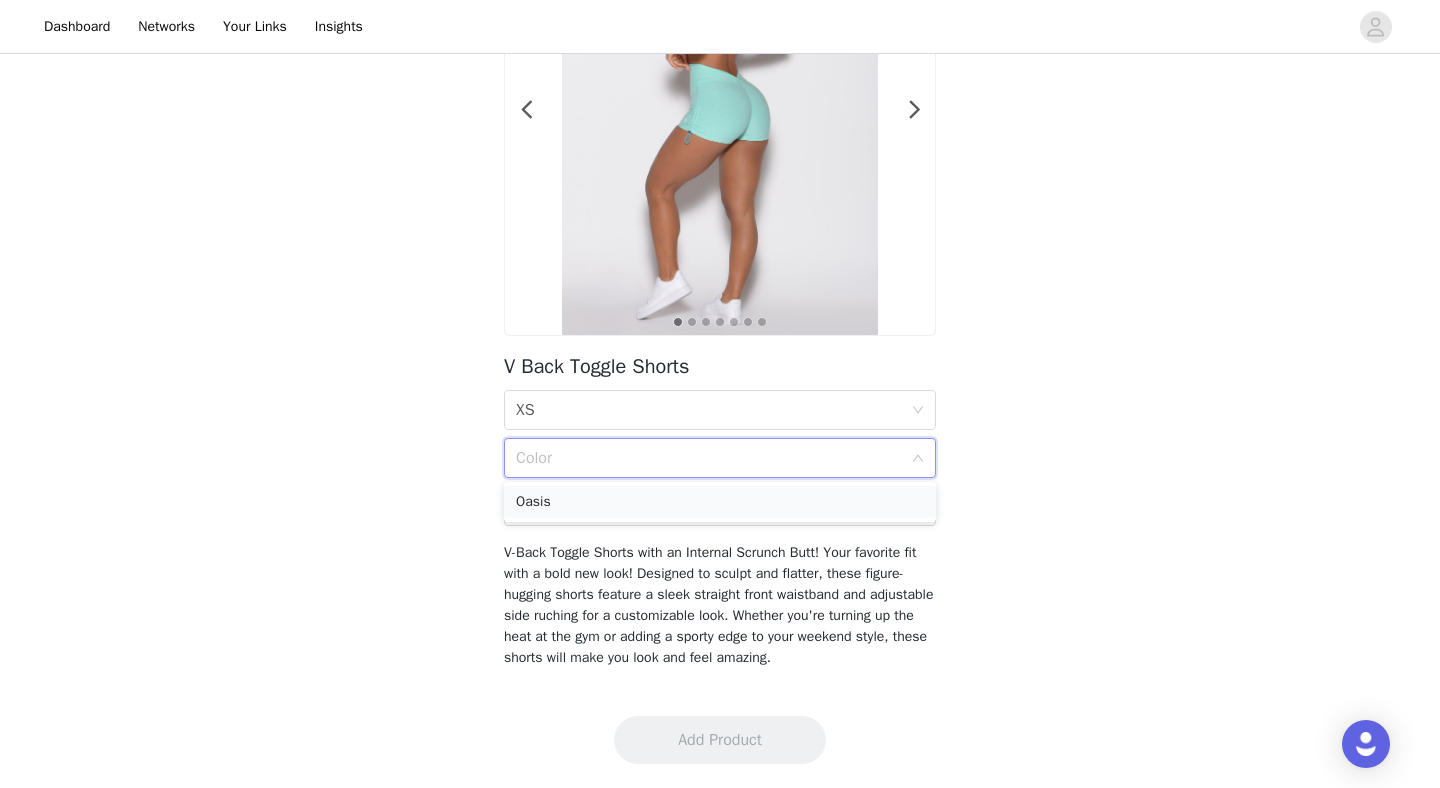 click on "Oasis" at bounding box center [720, 502] 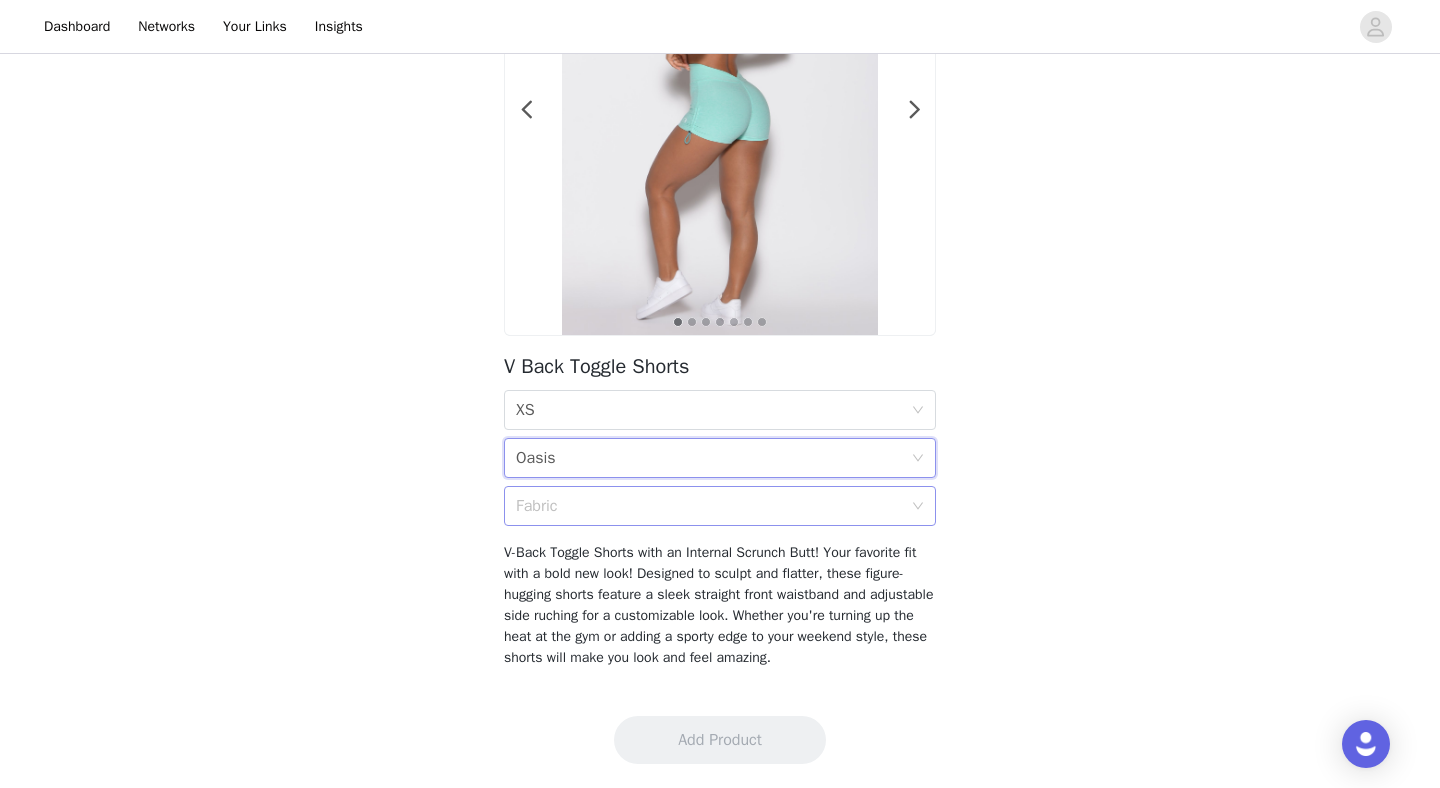 click on "Fabric" at bounding box center (713, 506) 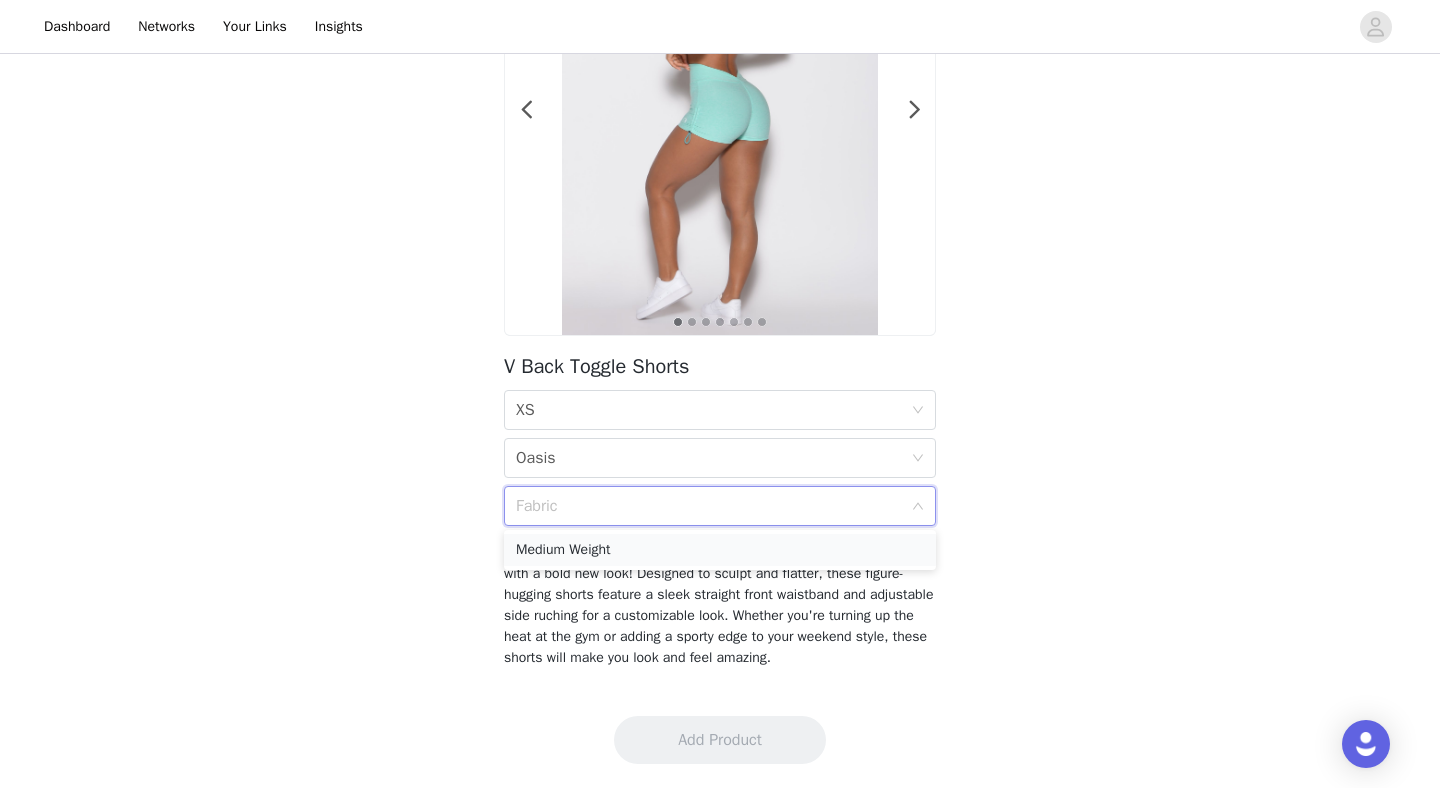 click on "Medium Weight" at bounding box center (720, 550) 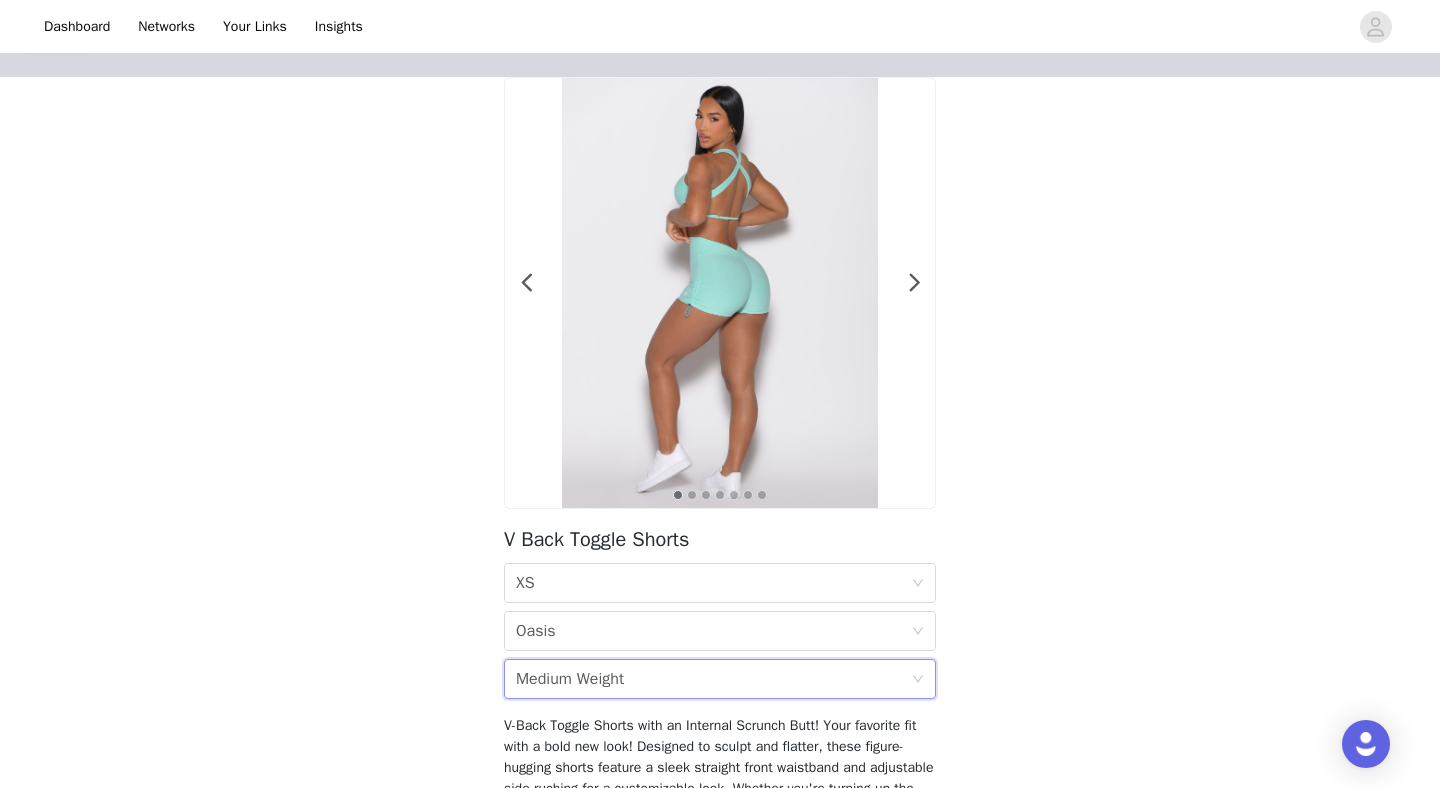 scroll, scrollTop: 226, scrollLeft: 0, axis: vertical 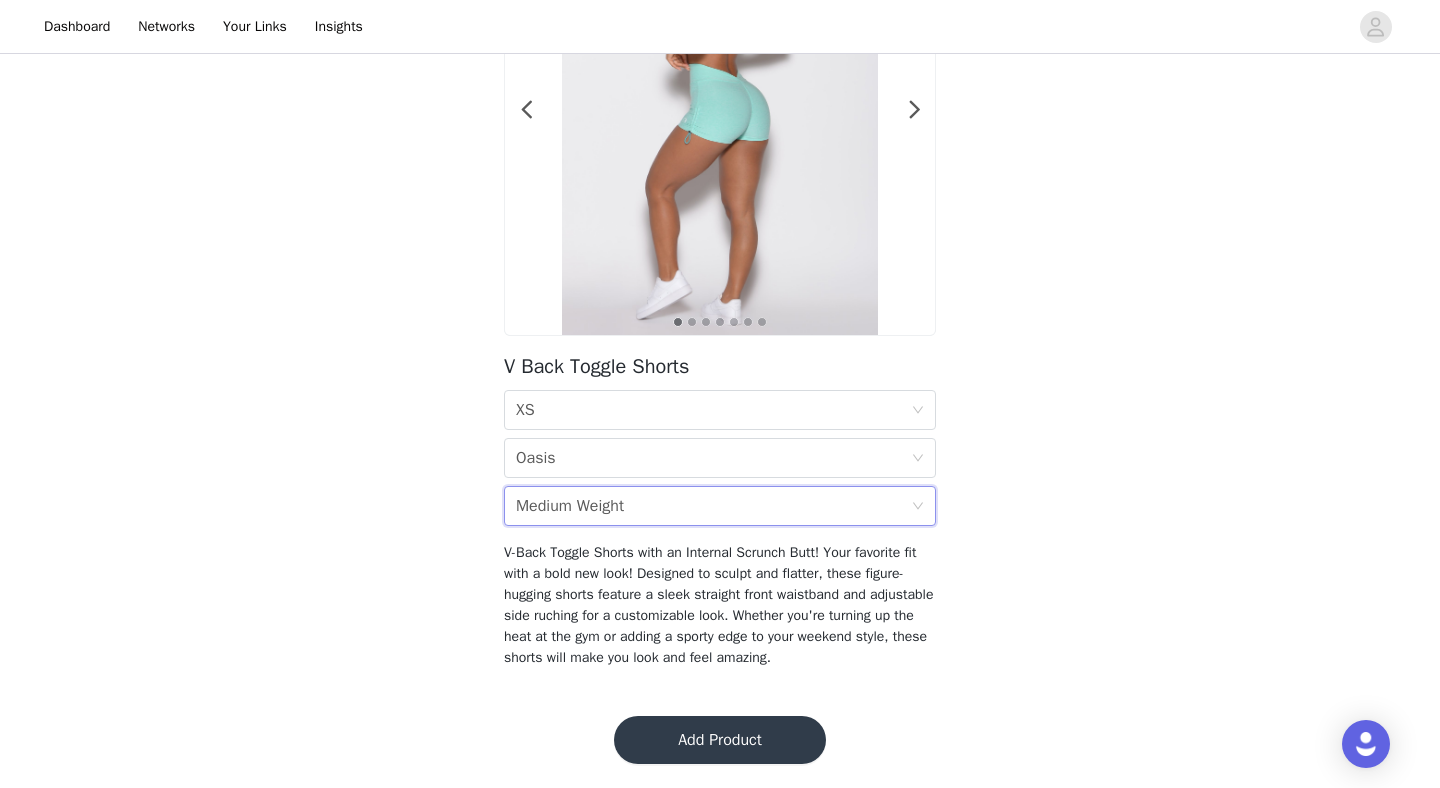 click on "Add Product" at bounding box center [720, 740] 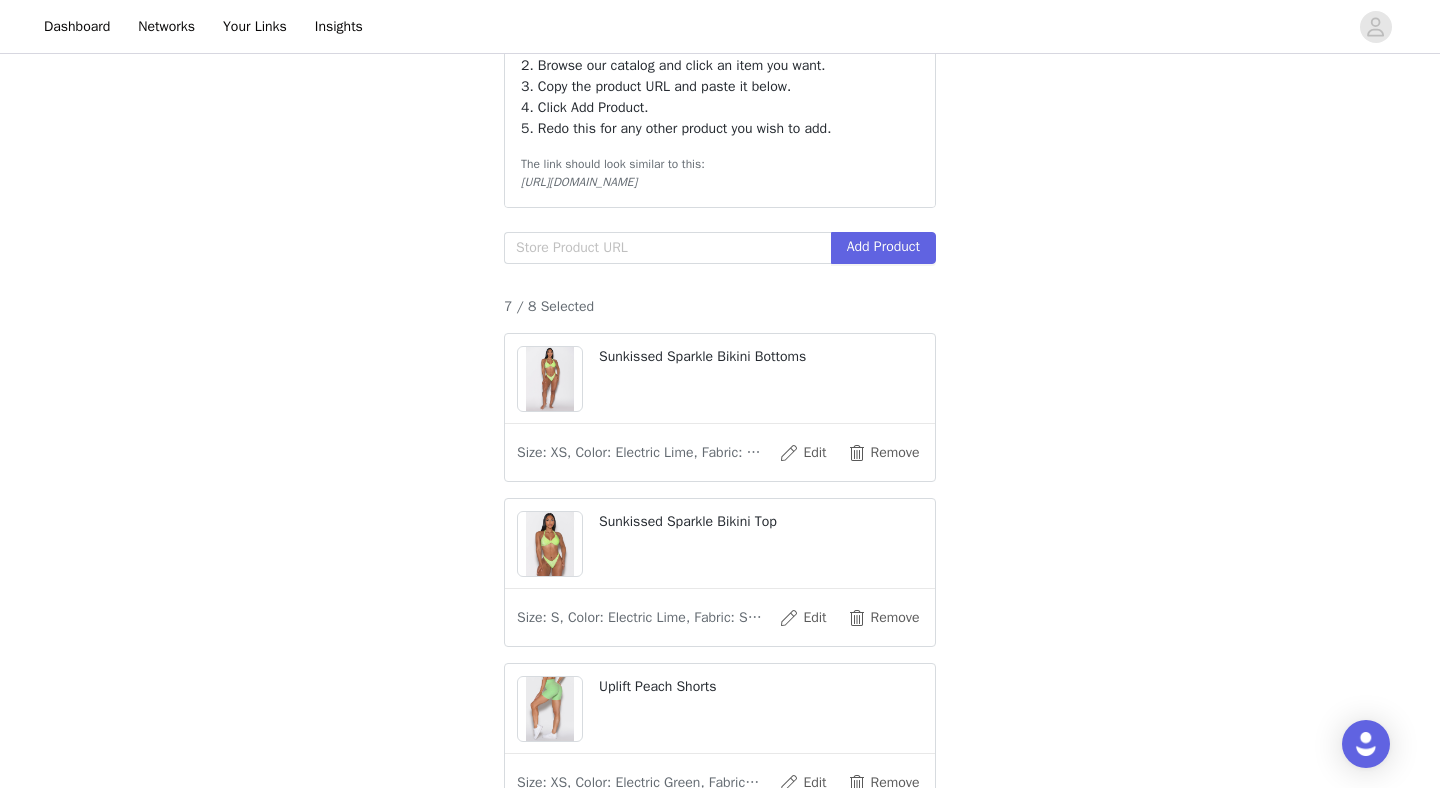 scroll, scrollTop: 0, scrollLeft: 0, axis: both 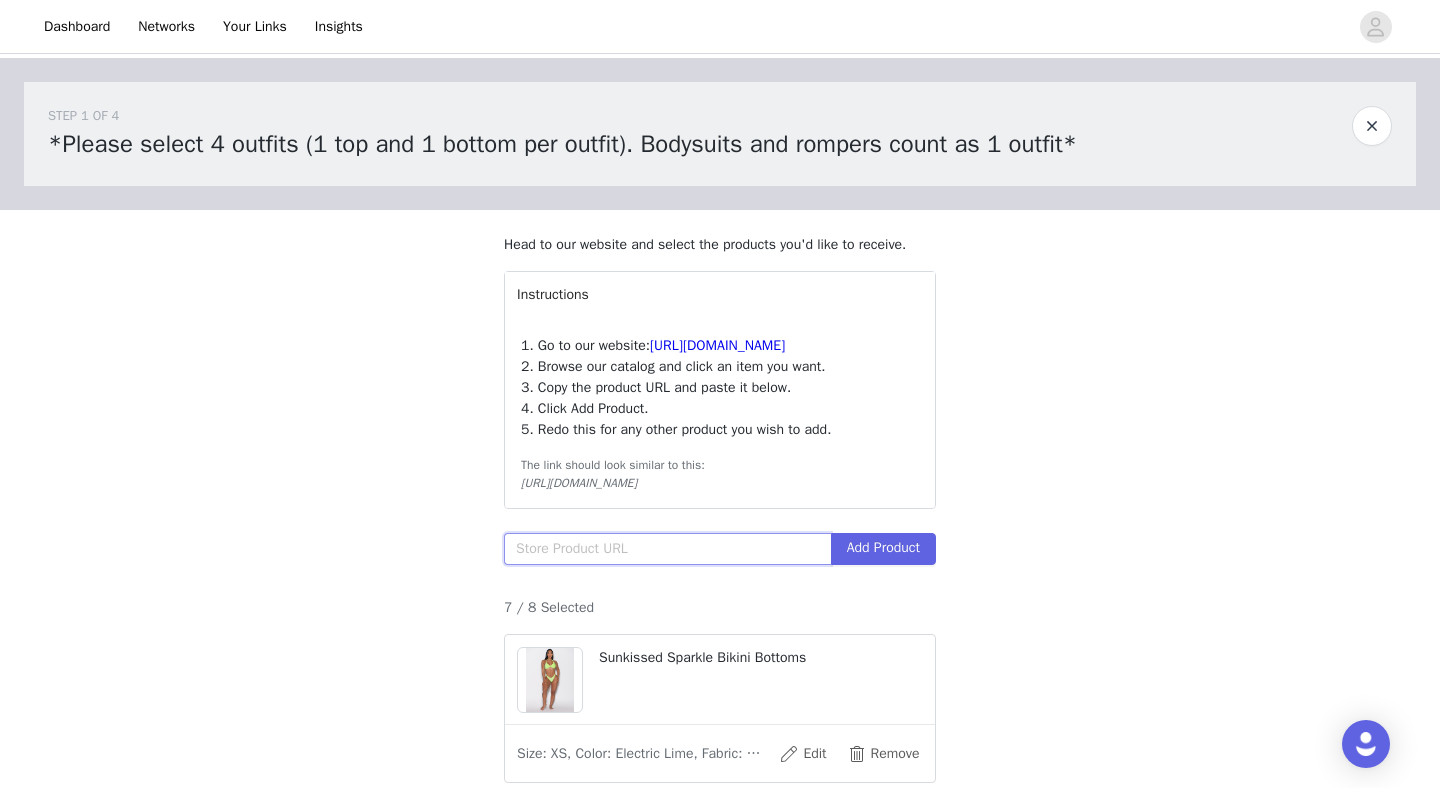 click at bounding box center (667, 549) 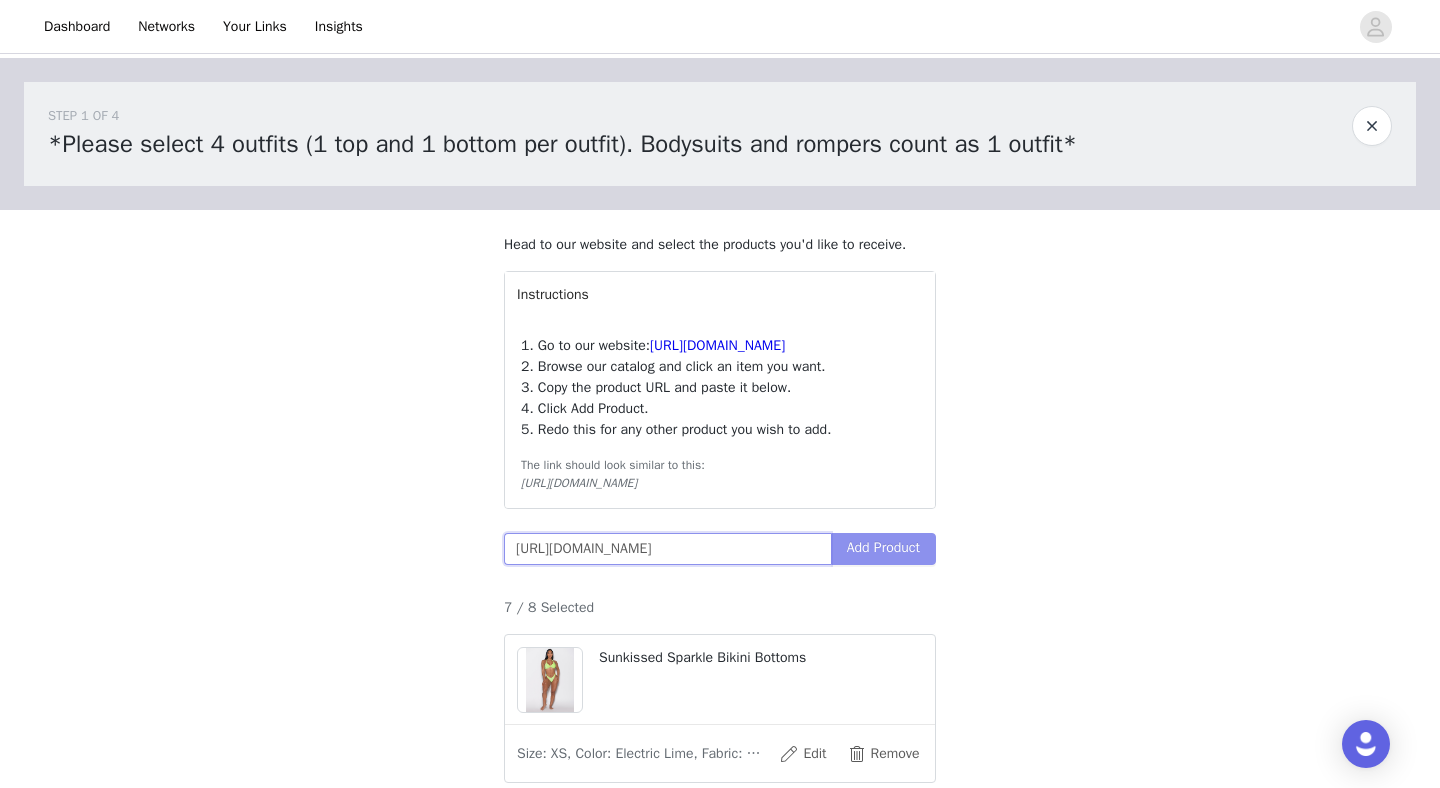 type on "[URL][DOMAIN_NAME]" 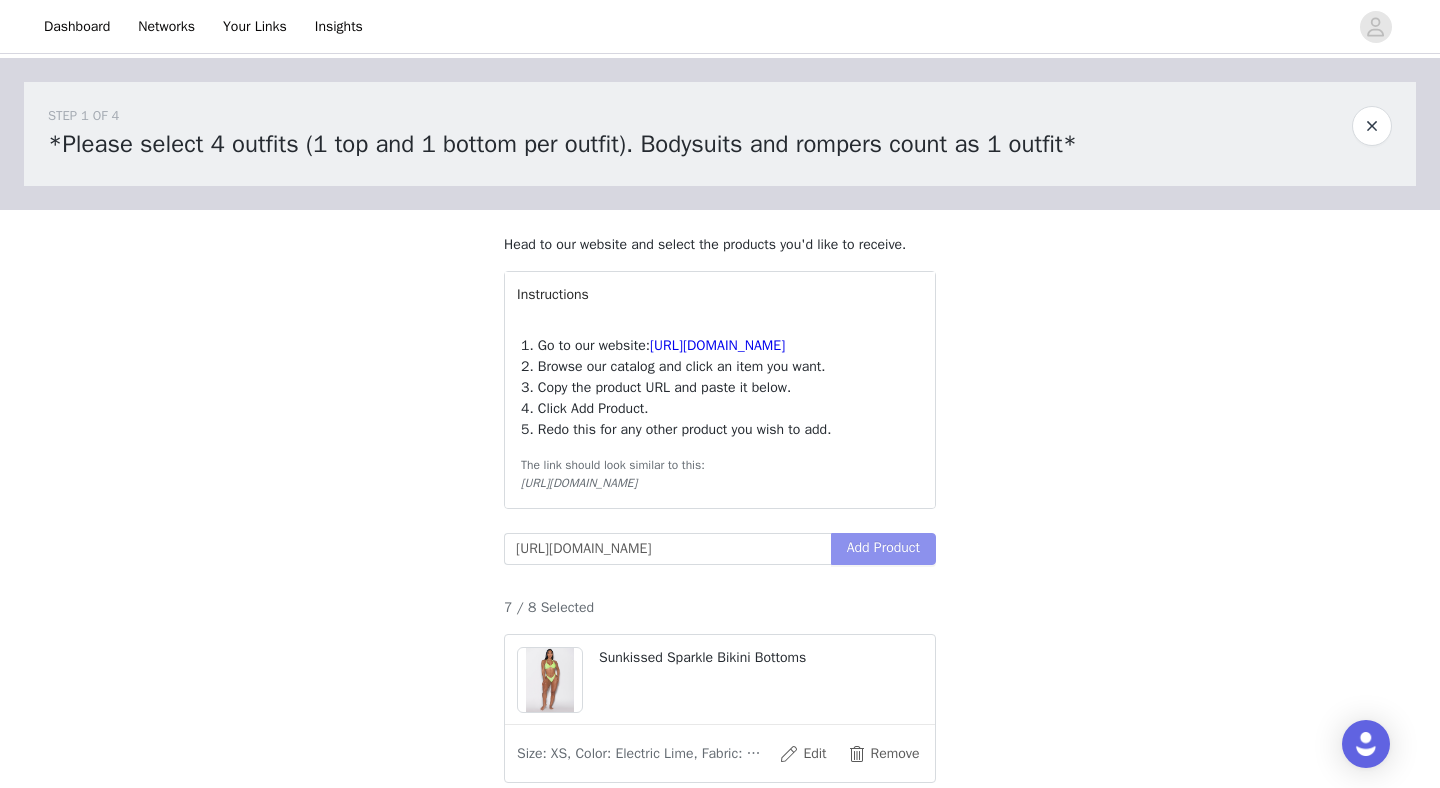 click on "Add Product" at bounding box center [883, 549] 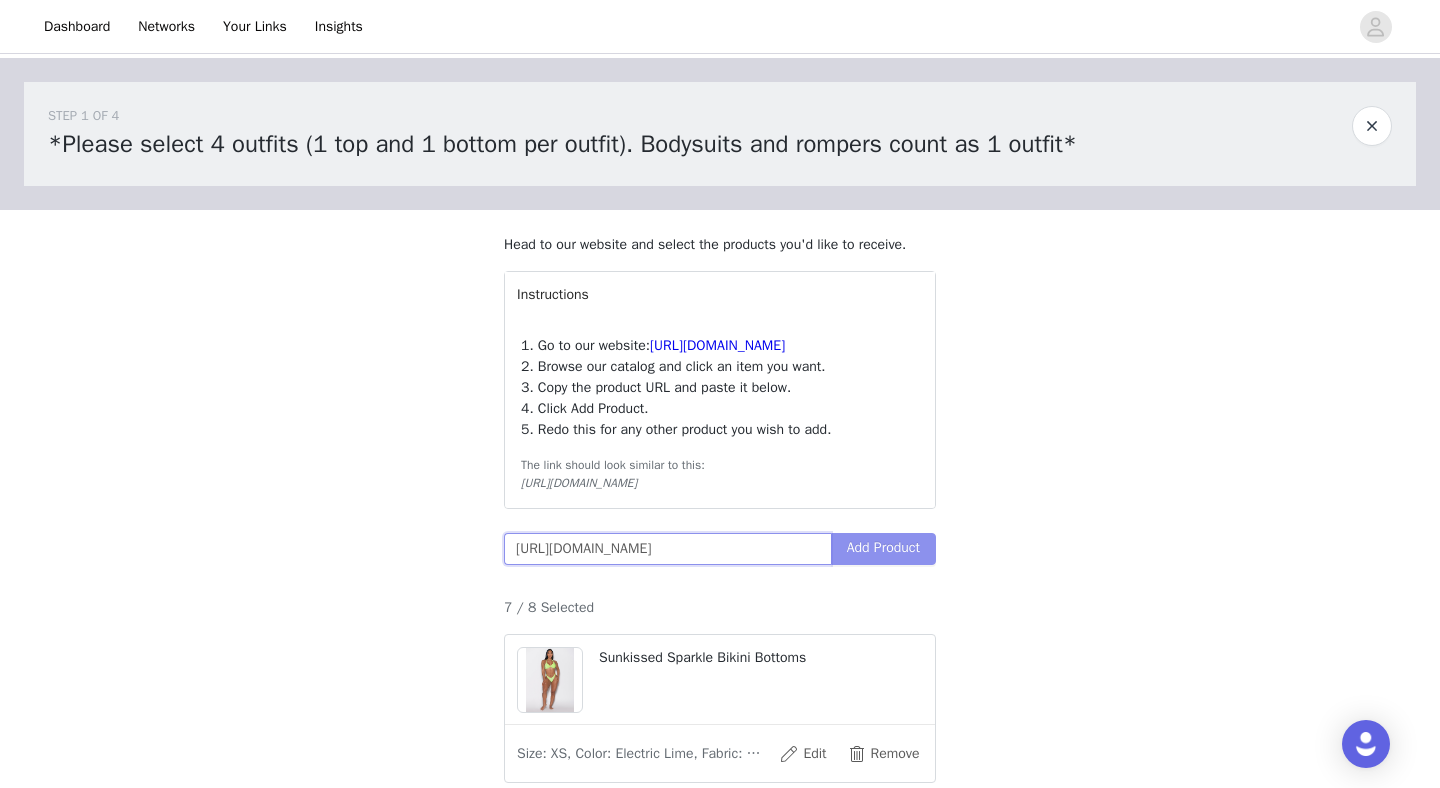 scroll, scrollTop: 0, scrollLeft: 306, axis: horizontal 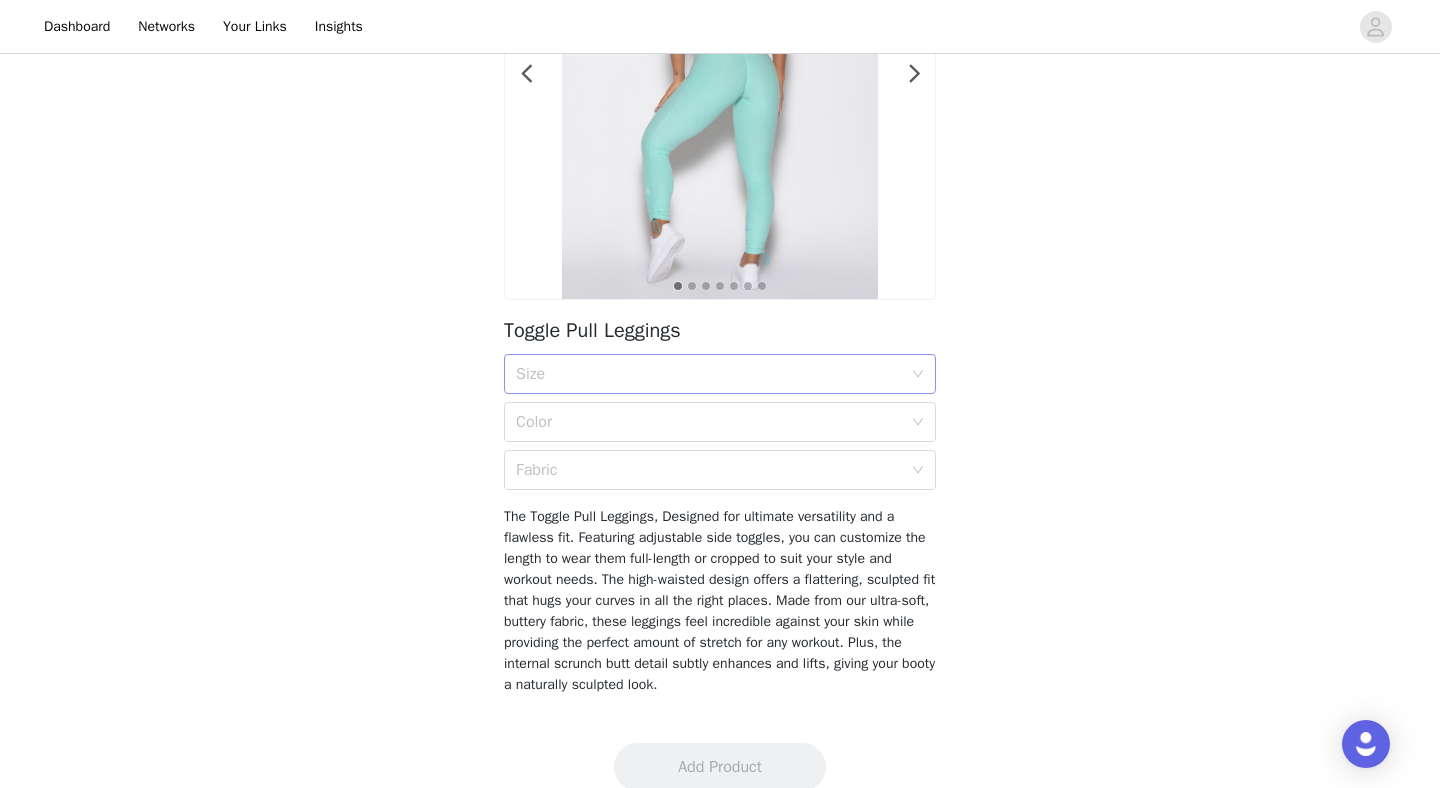 click on "Size" at bounding box center [709, 374] 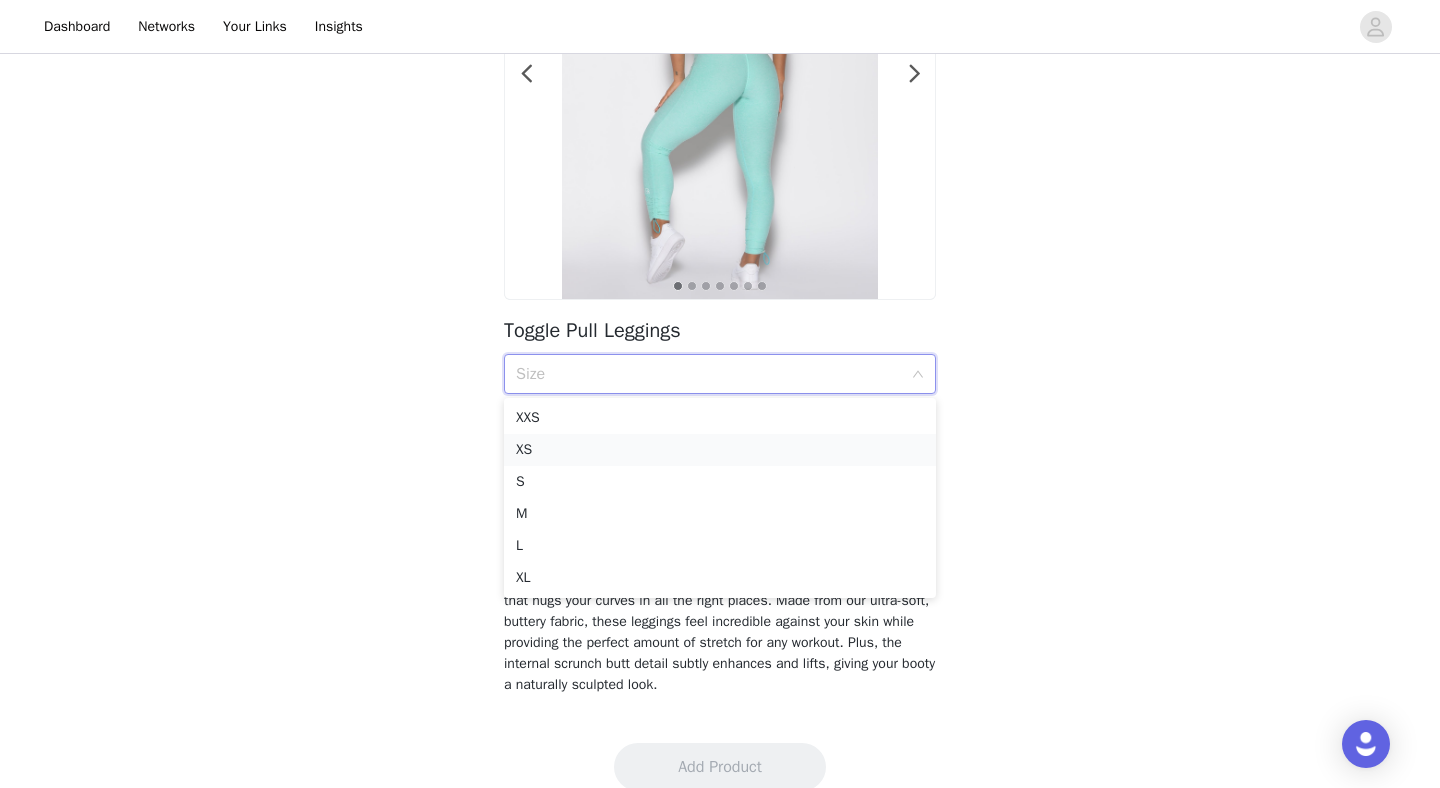 click on "XS" at bounding box center [720, 450] 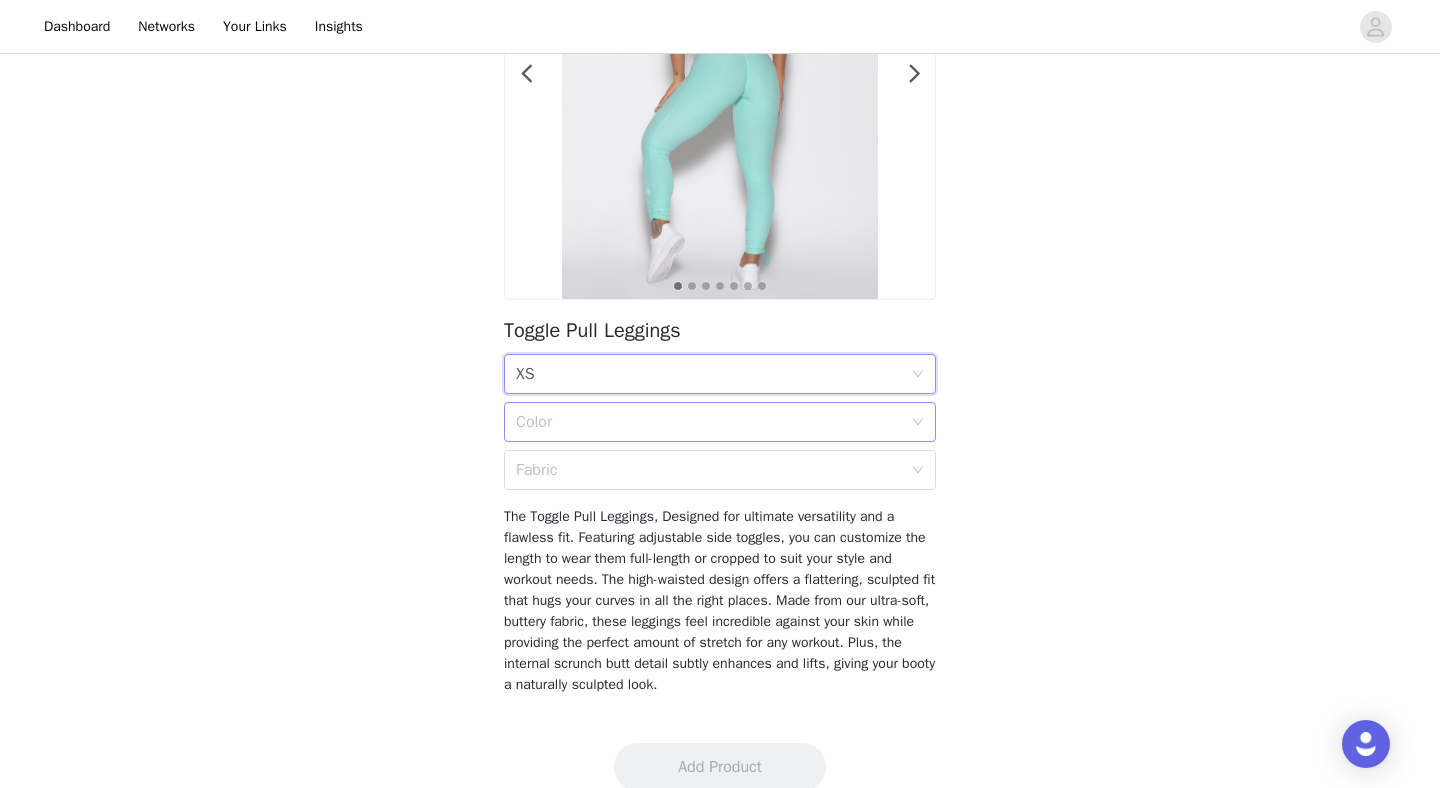 click on "Color" at bounding box center [713, 422] 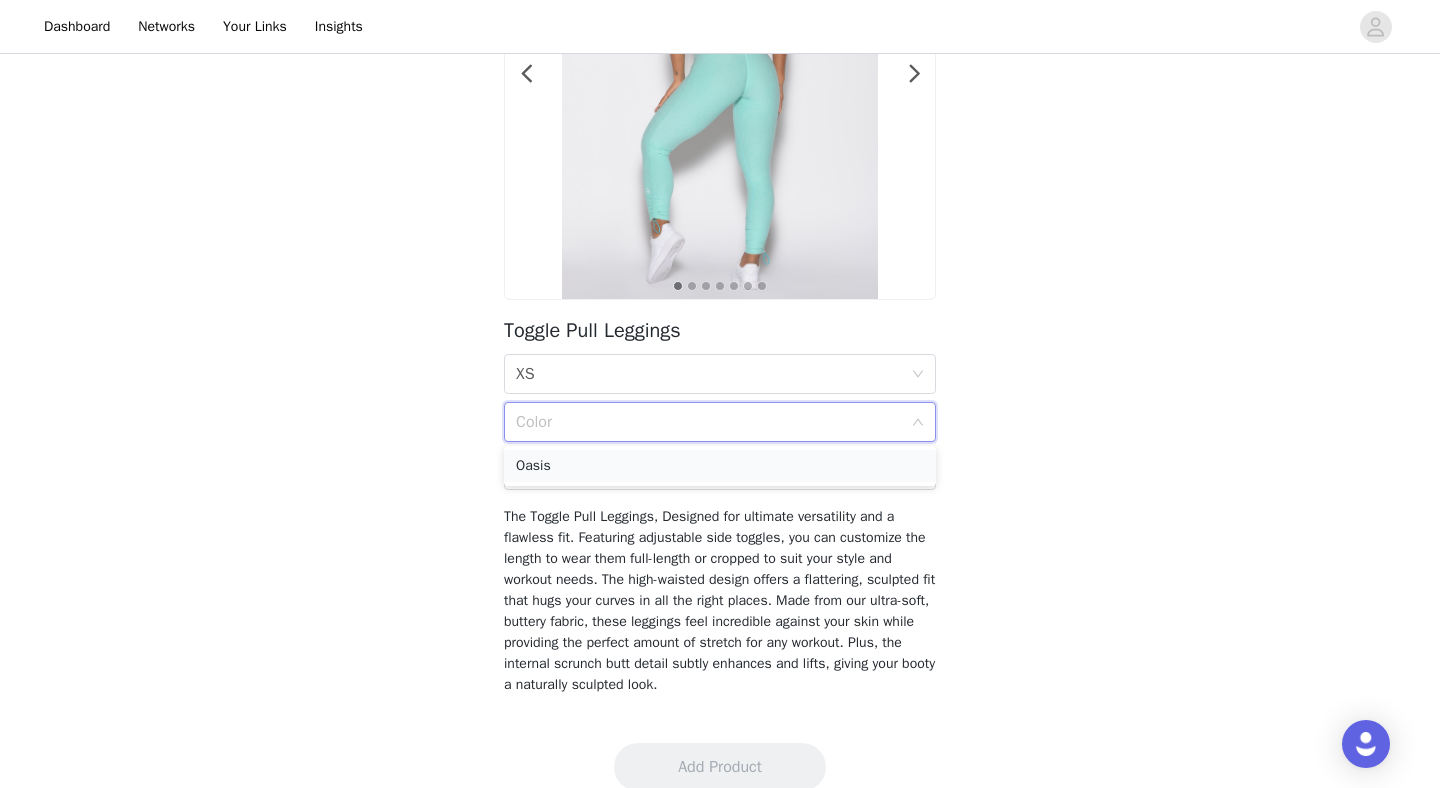 click on "Oasis" at bounding box center (720, 466) 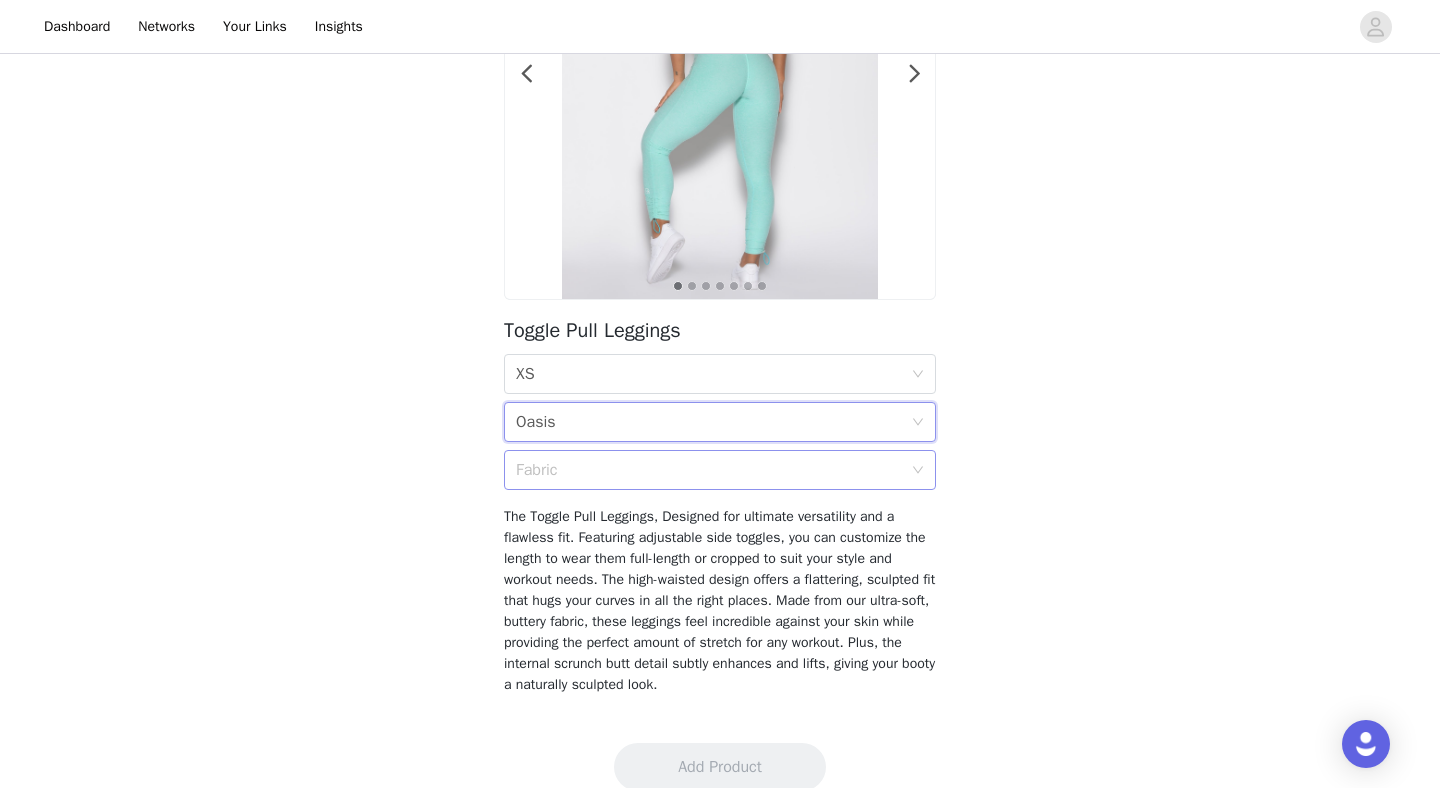 click on "Fabric" at bounding box center (709, 470) 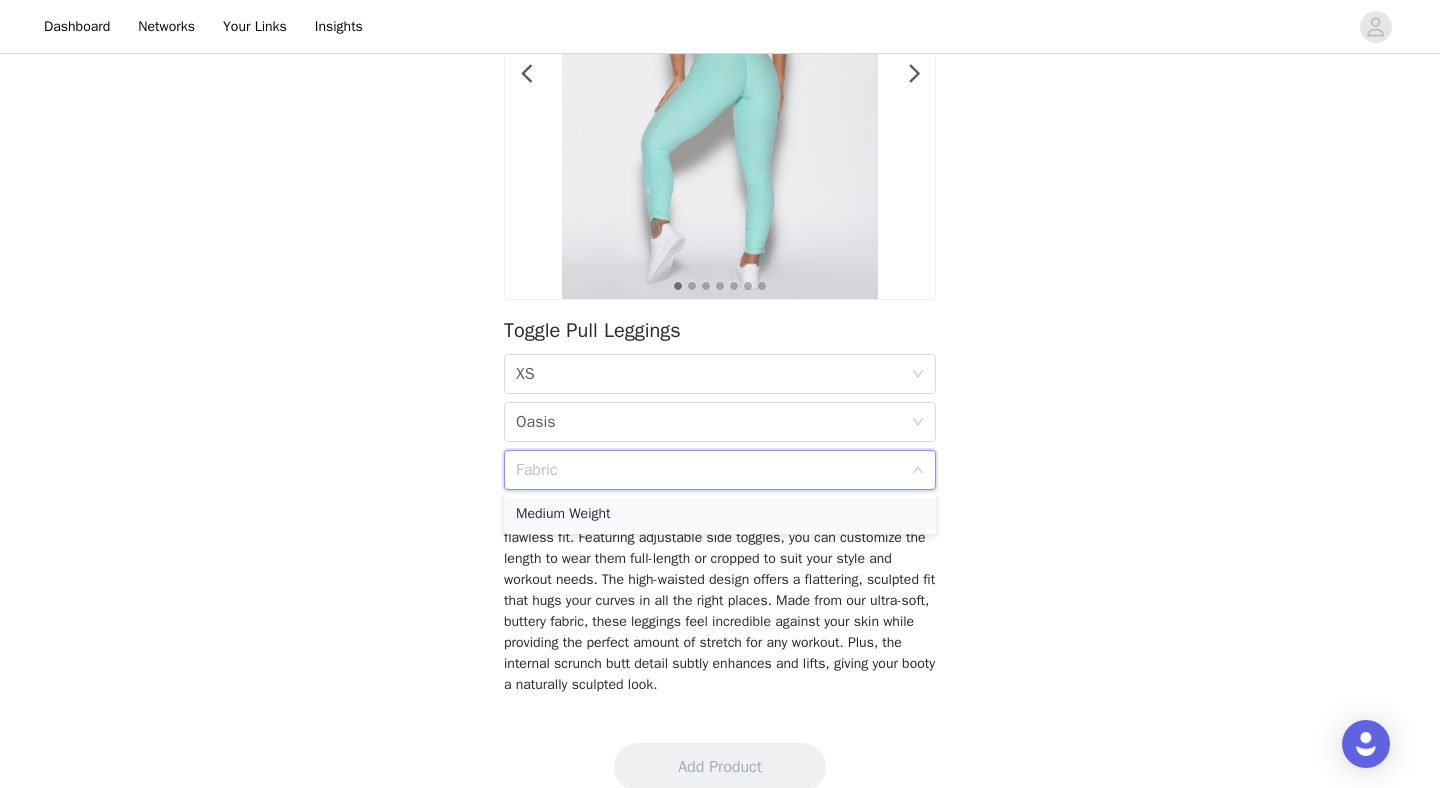 click on "Medium Weight" at bounding box center (720, 514) 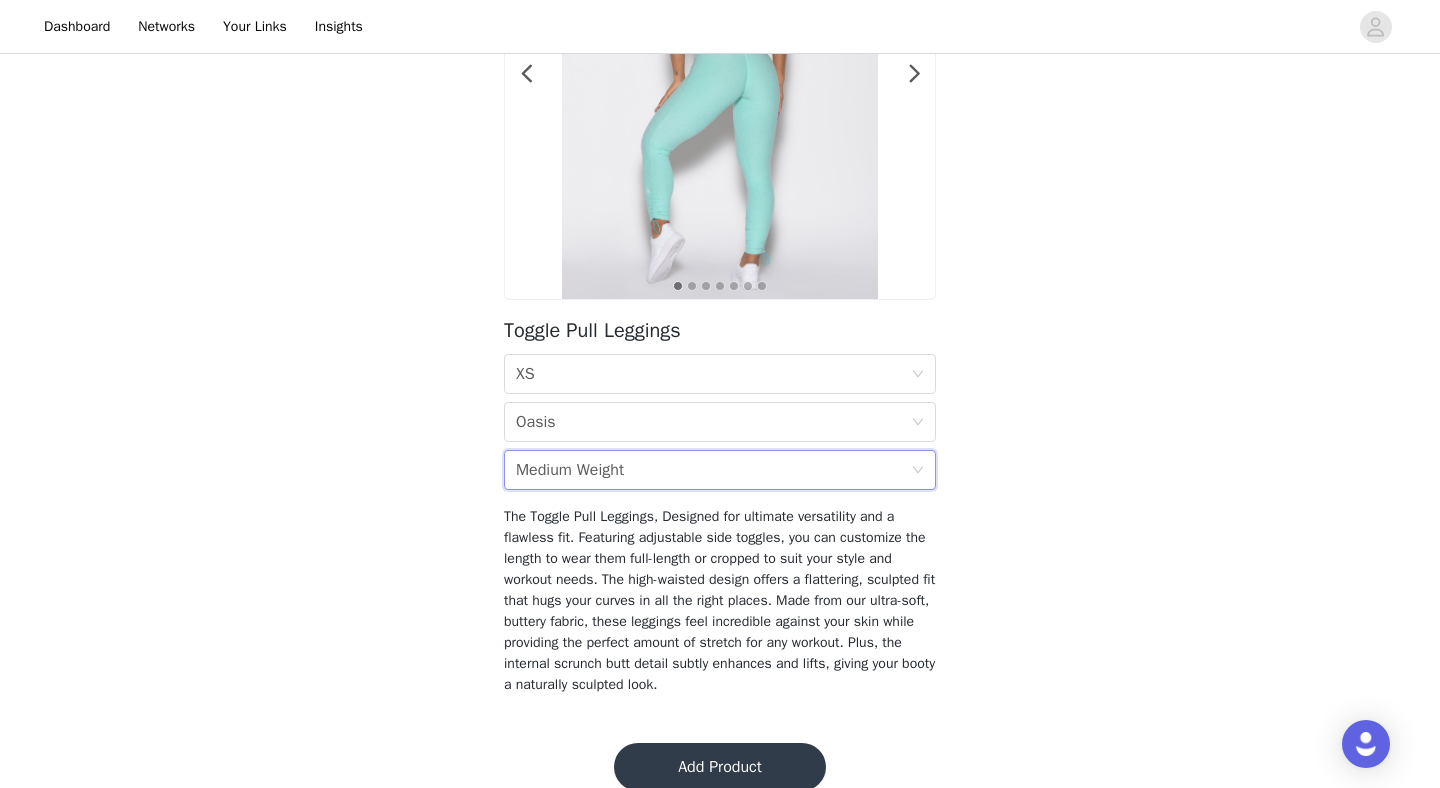 scroll, scrollTop: 289, scrollLeft: 0, axis: vertical 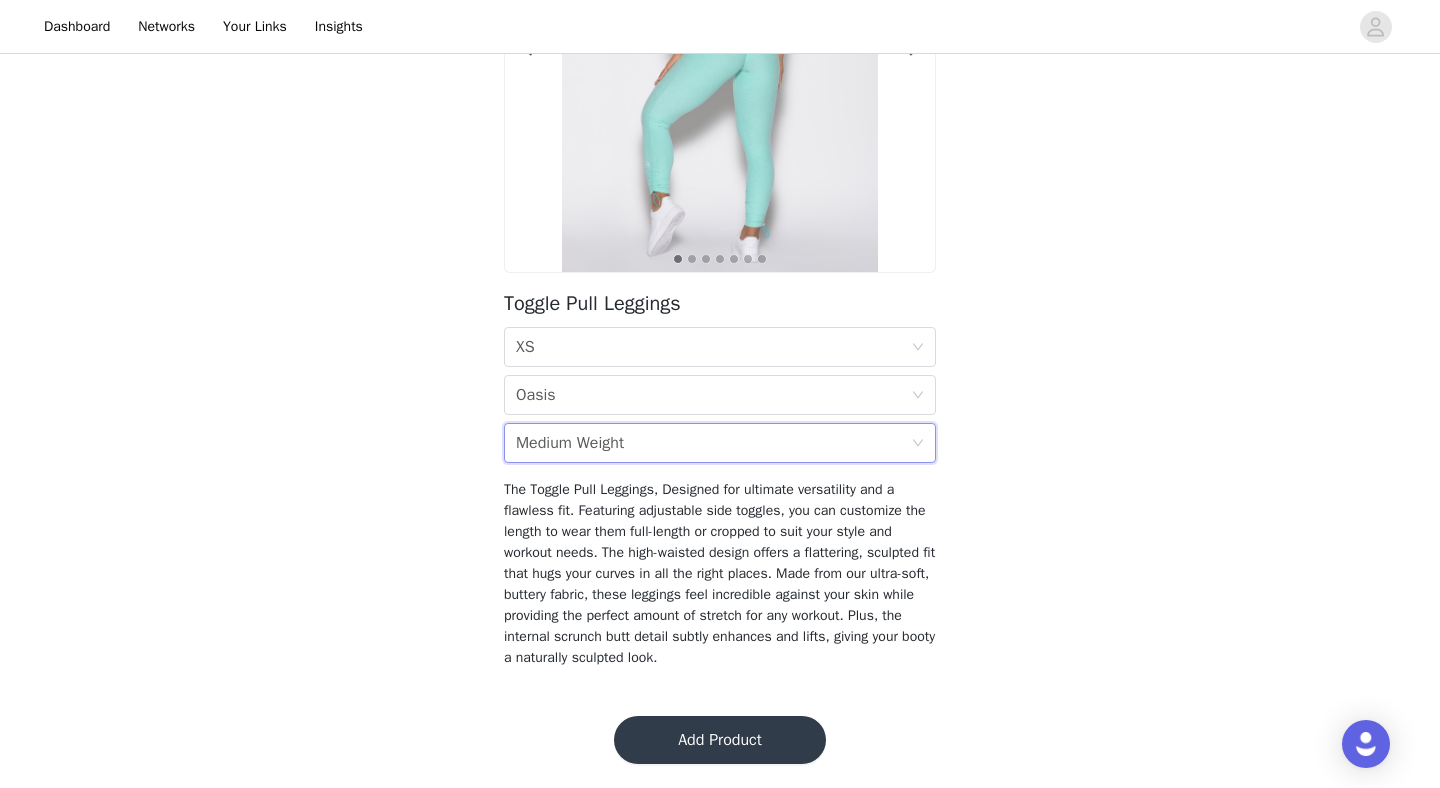 click on "Add Product" at bounding box center [720, 740] 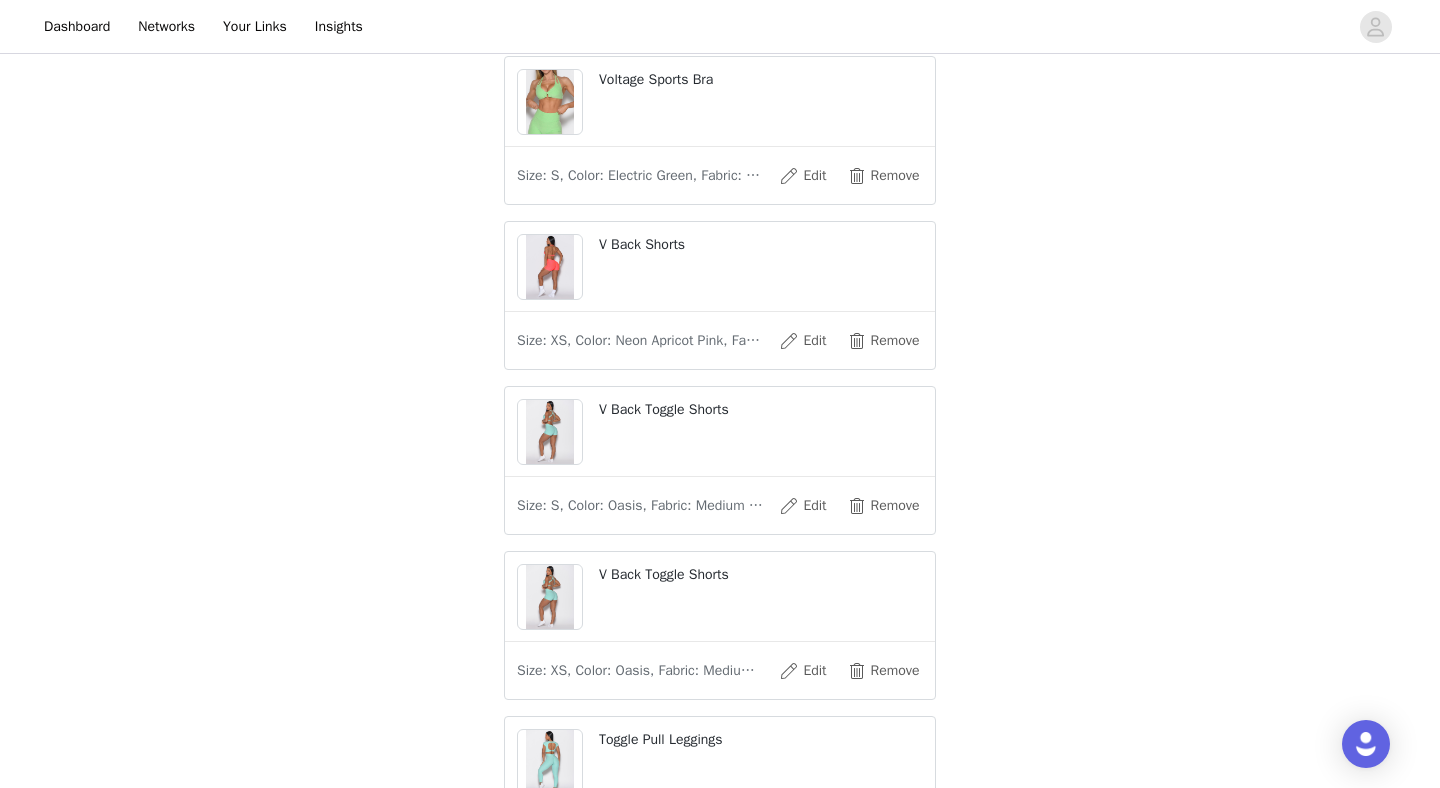 scroll, scrollTop: 1076, scrollLeft: 0, axis: vertical 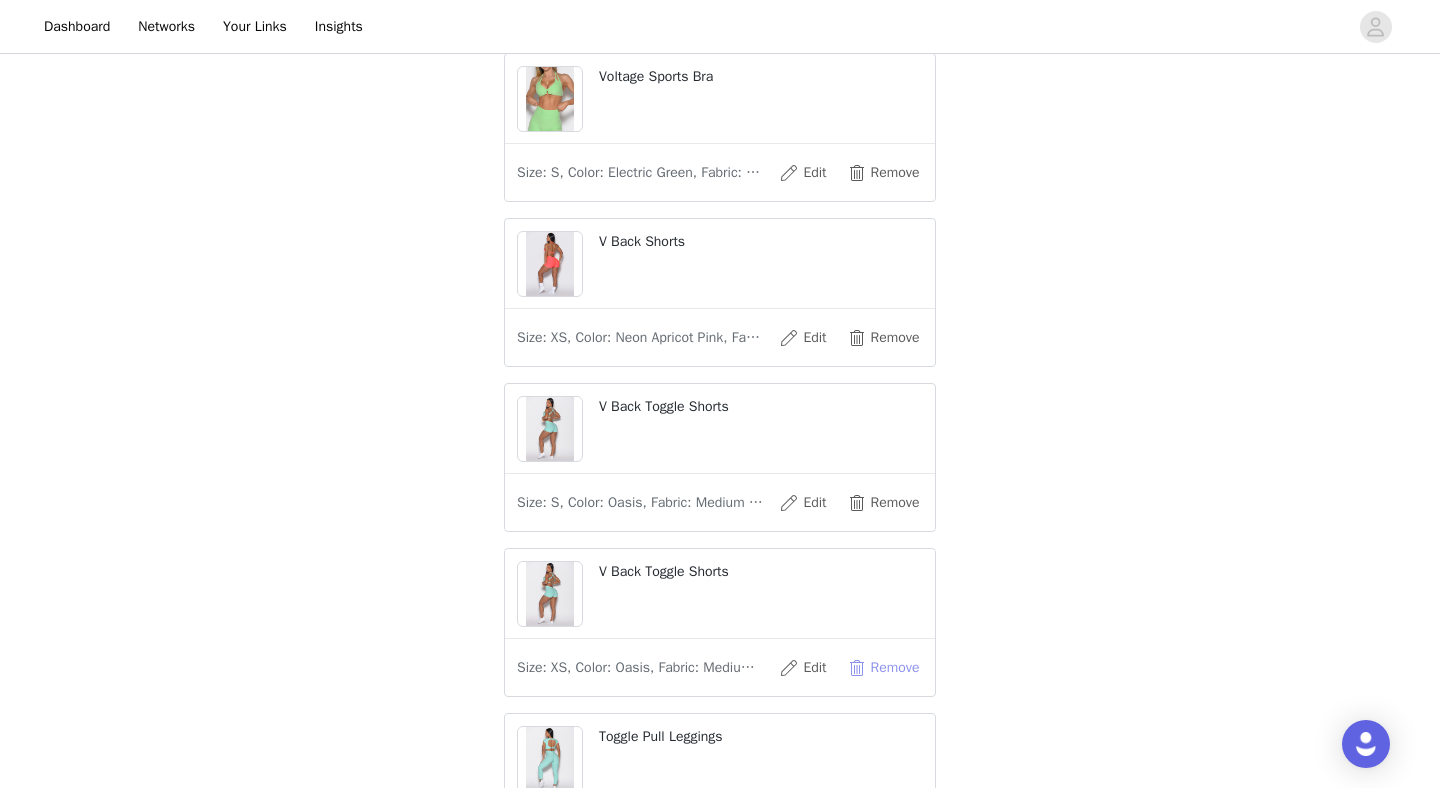 click on "Remove" at bounding box center (883, 668) 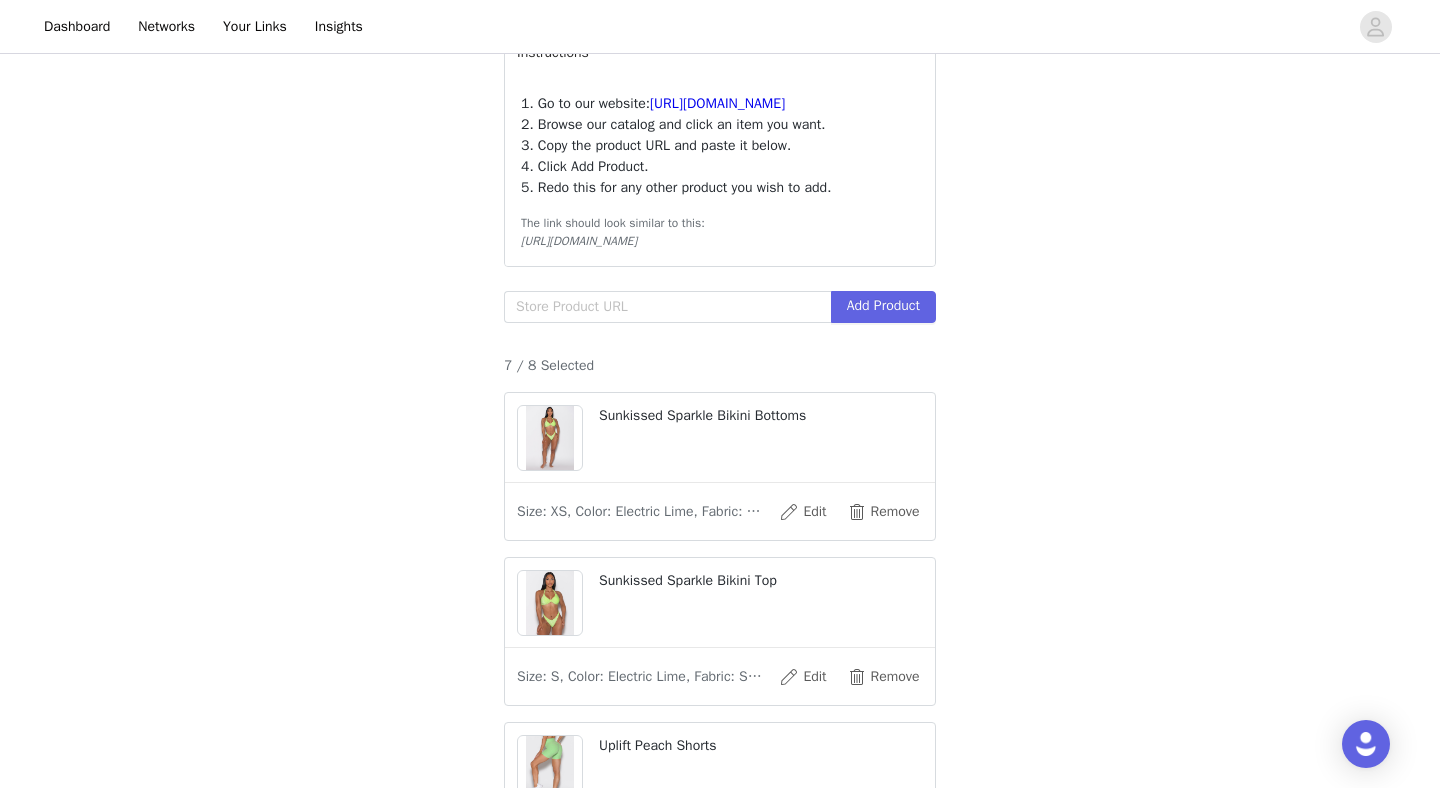 scroll, scrollTop: 129, scrollLeft: 0, axis: vertical 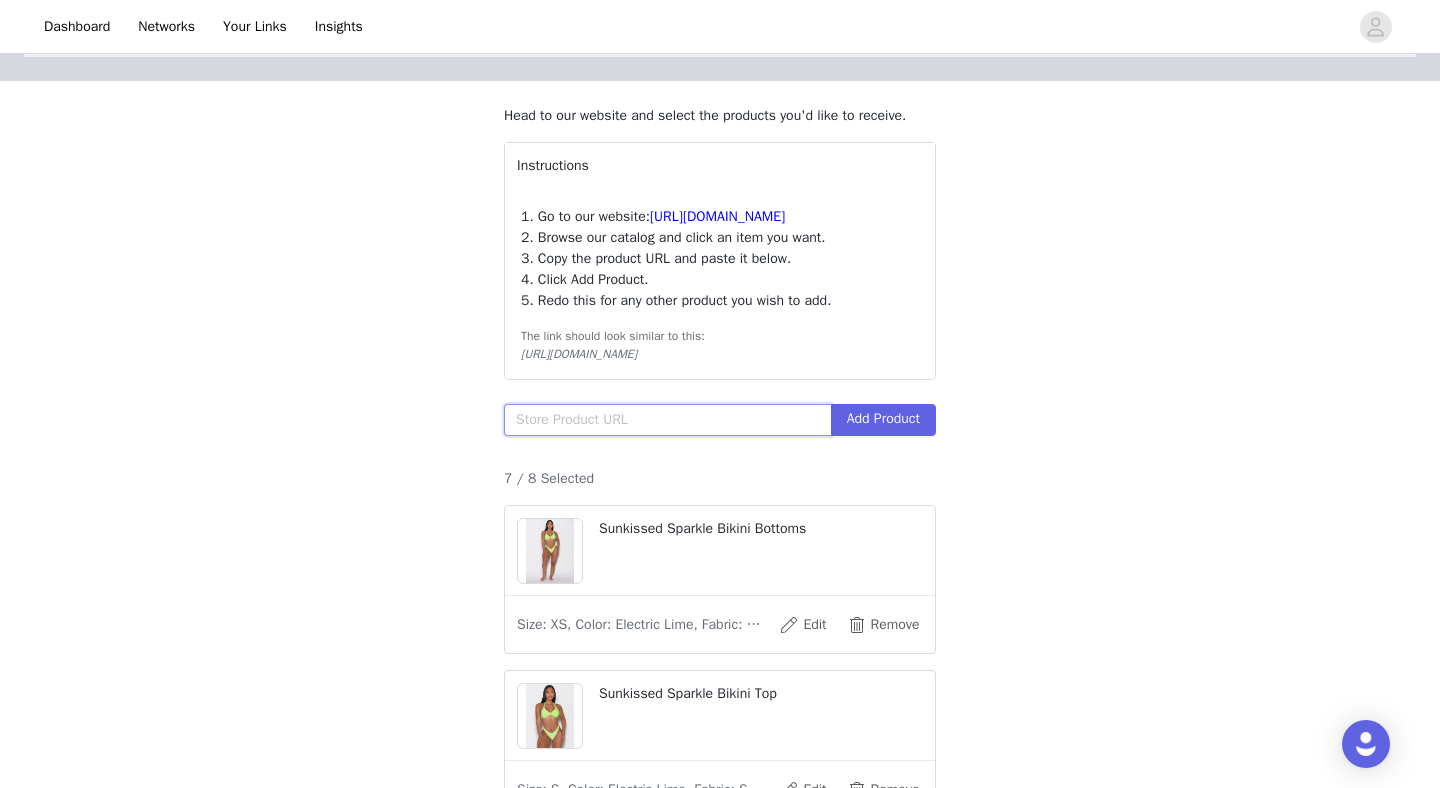 click at bounding box center (667, 420) 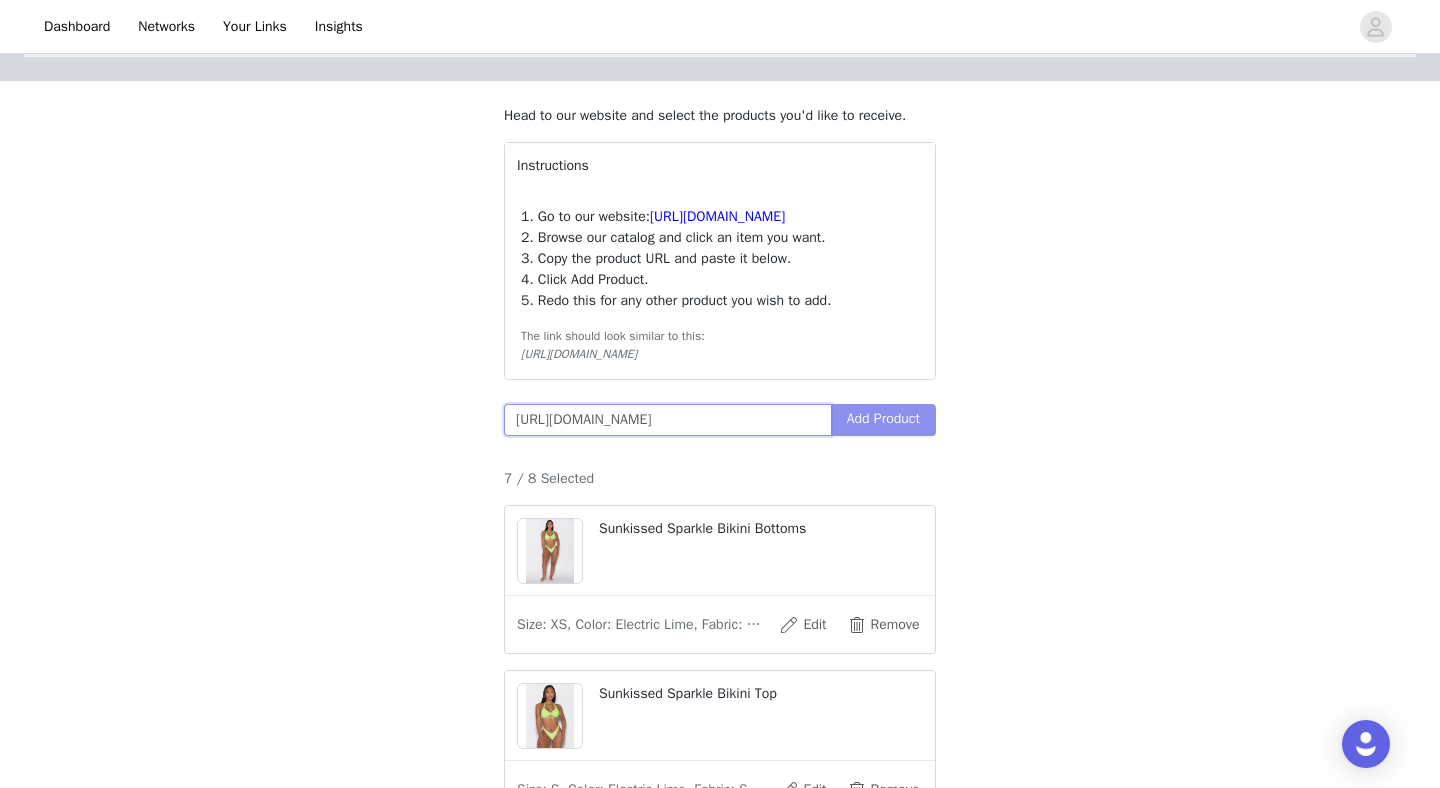 type on "[URL][DOMAIN_NAME]" 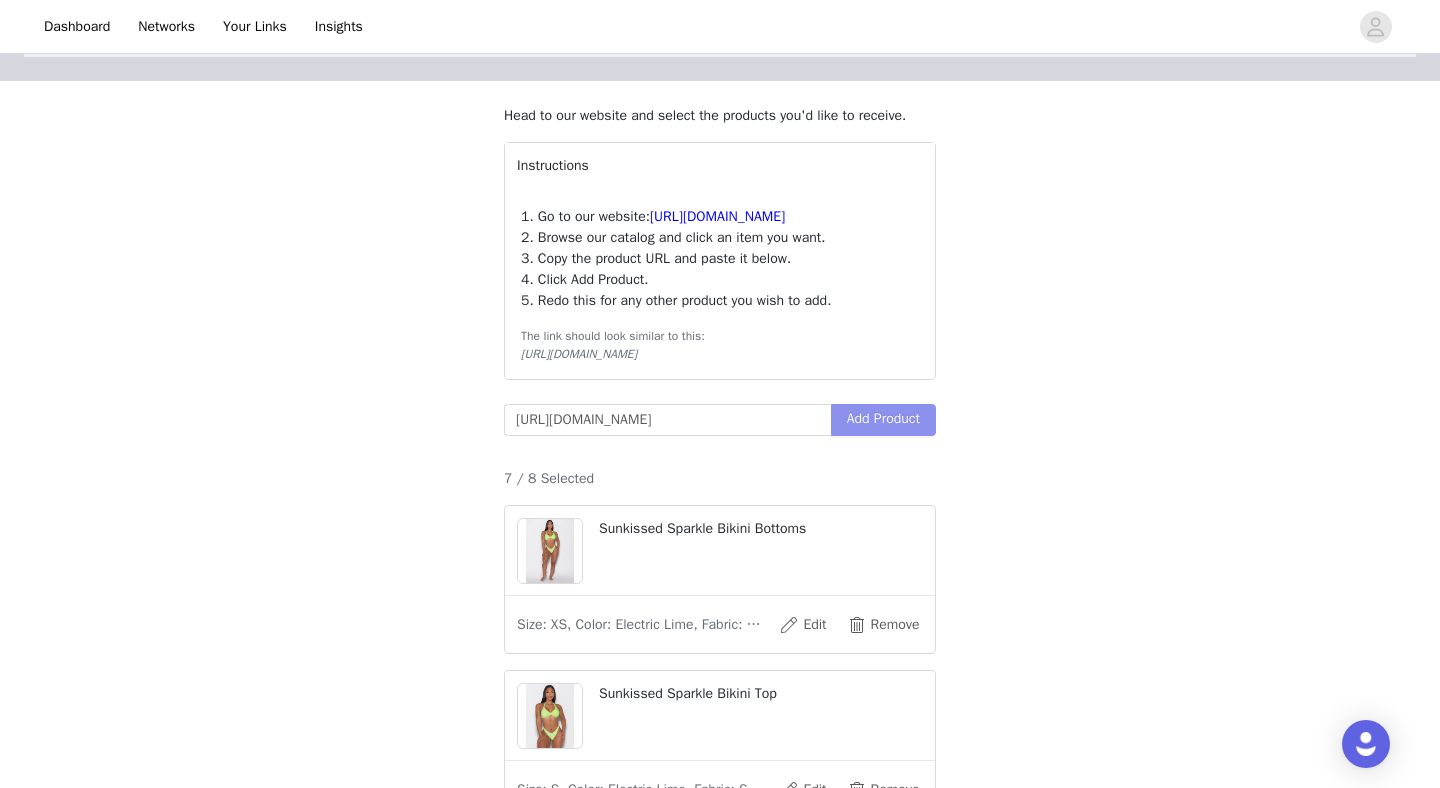 click on "Add Product" at bounding box center (883, 420) 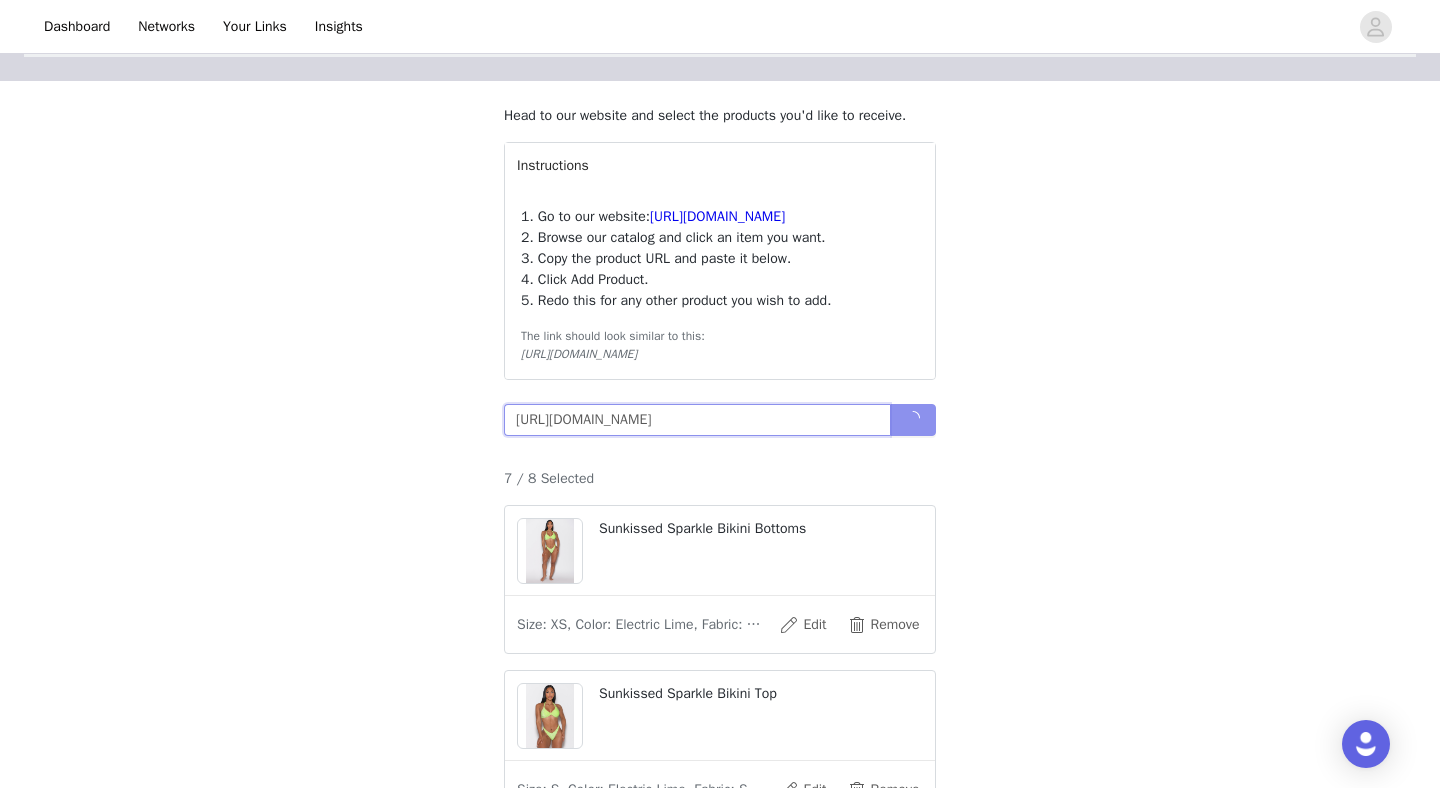 scroll, scrollTop: 0, scrollLeft: 312, axis: horizontal 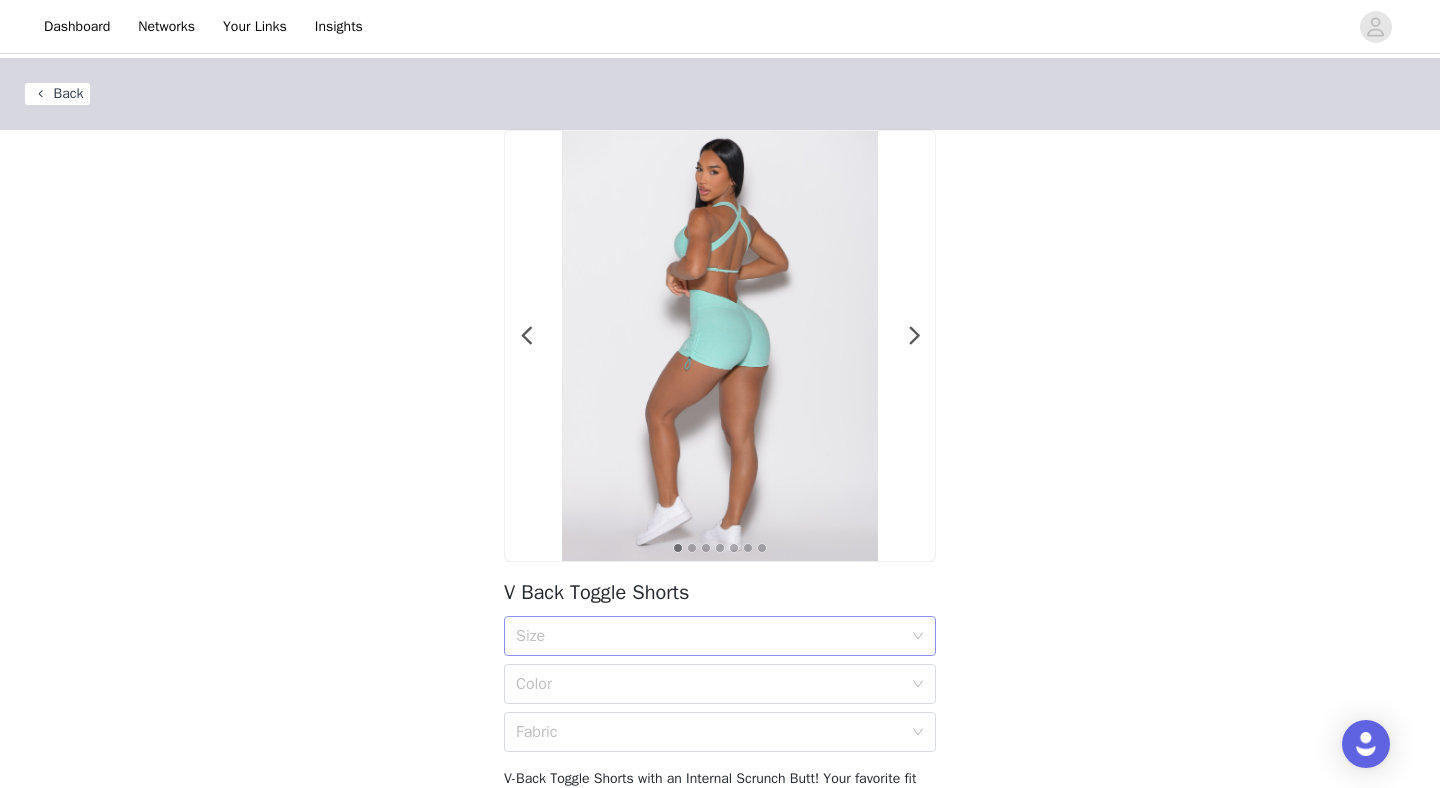 click on "Size" at bounding box center (709, 636) 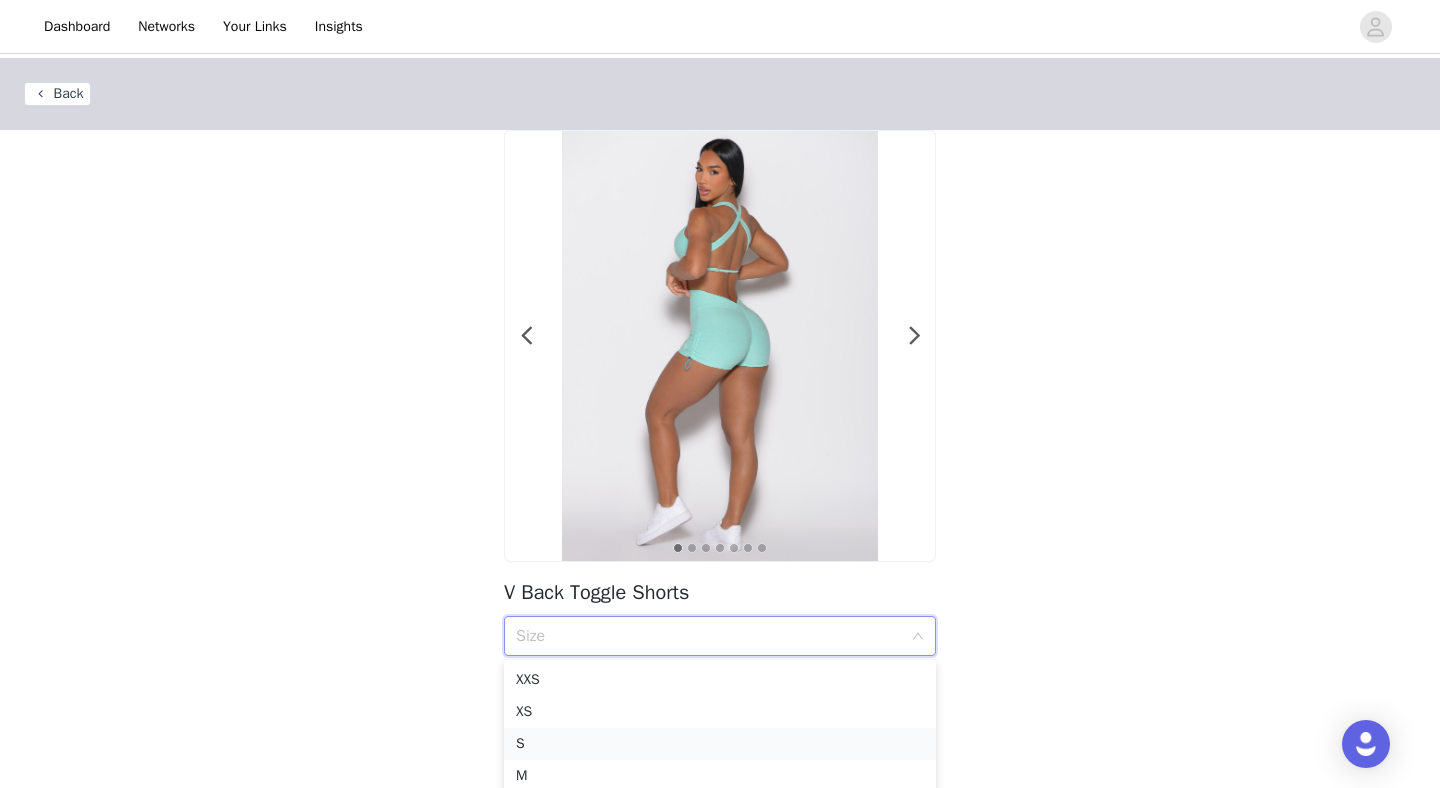 click on "S" at bounding box center (720, 744) 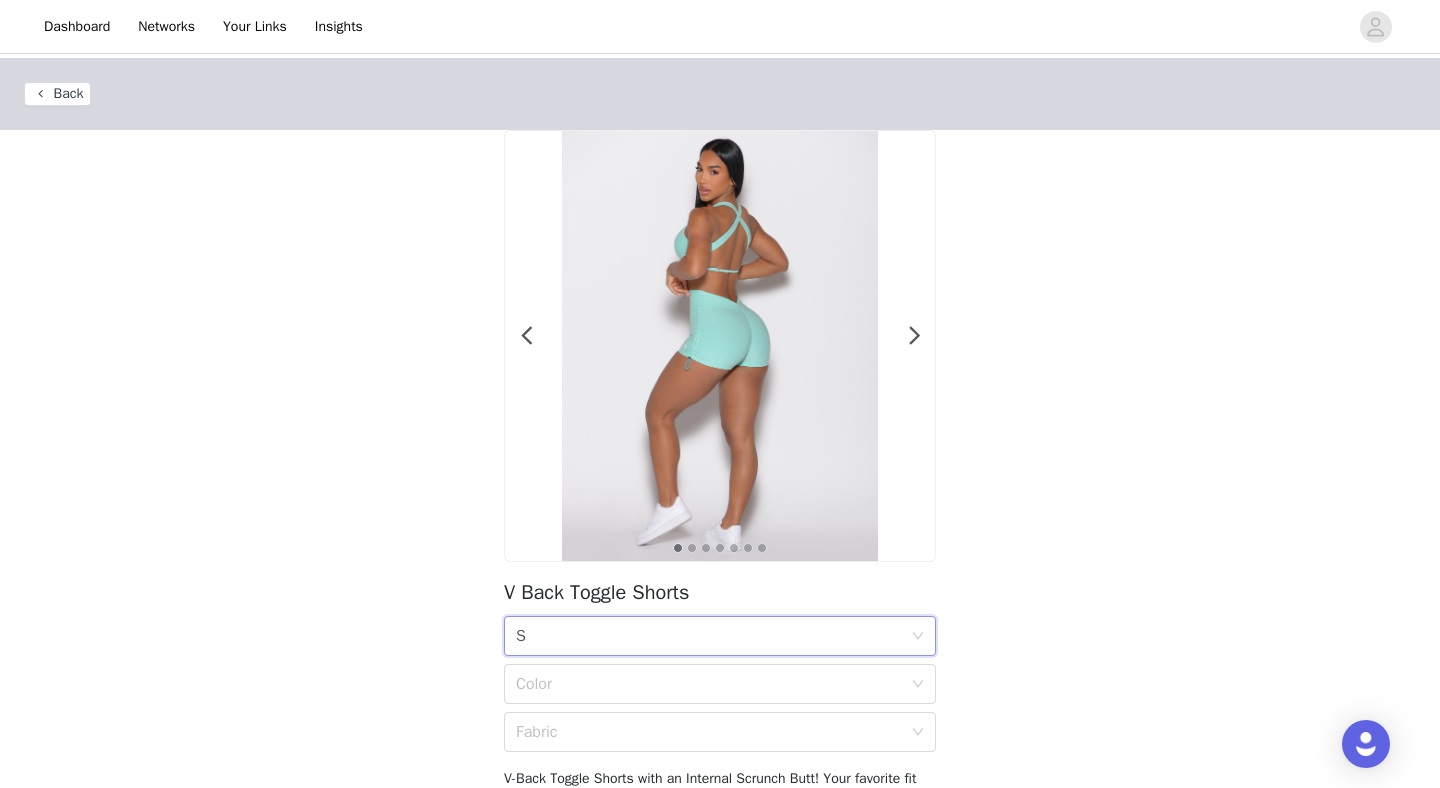 scroll, scrollTop: 226, scrollLeft: 0, axis: vertical 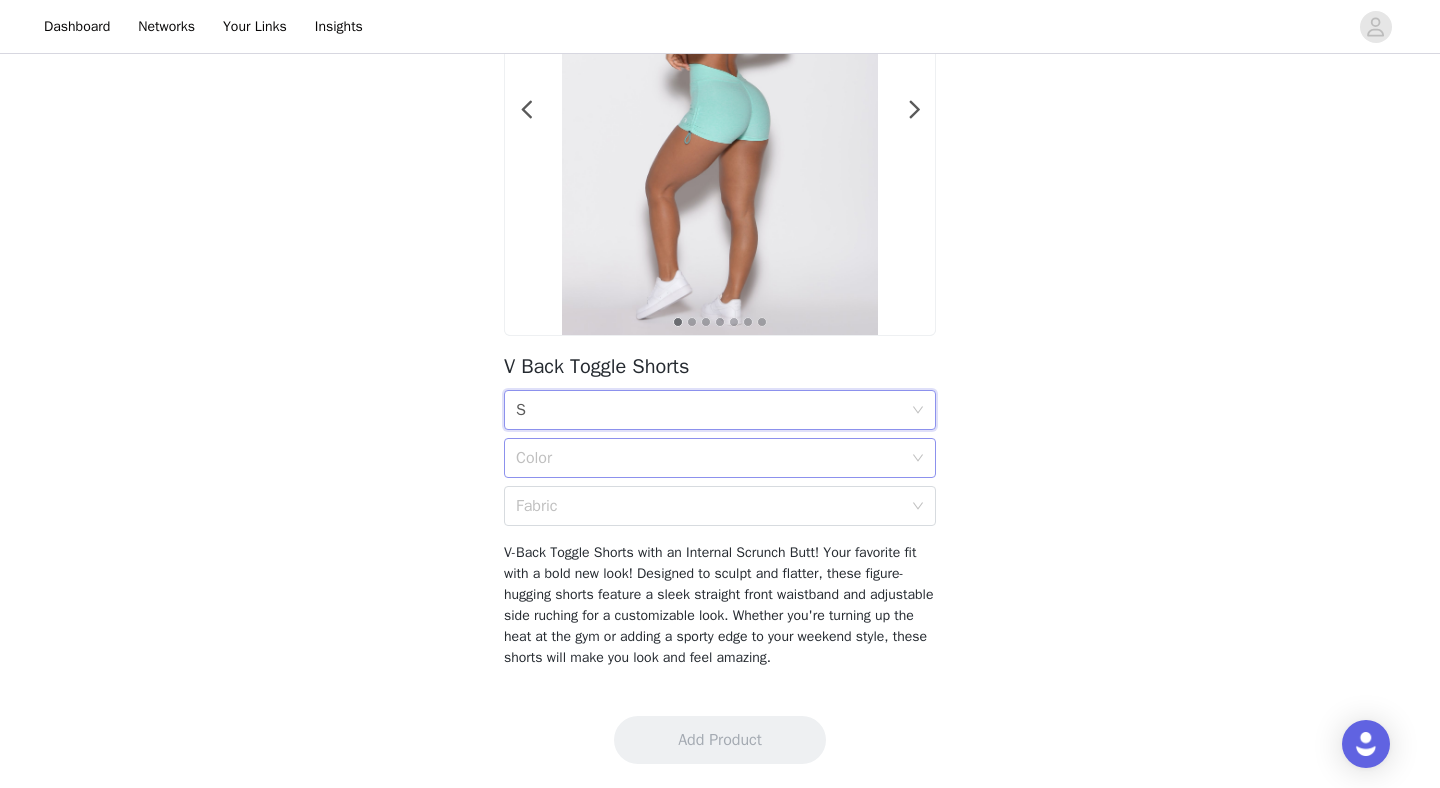 click on "Color" at bounding box center (709, 458) 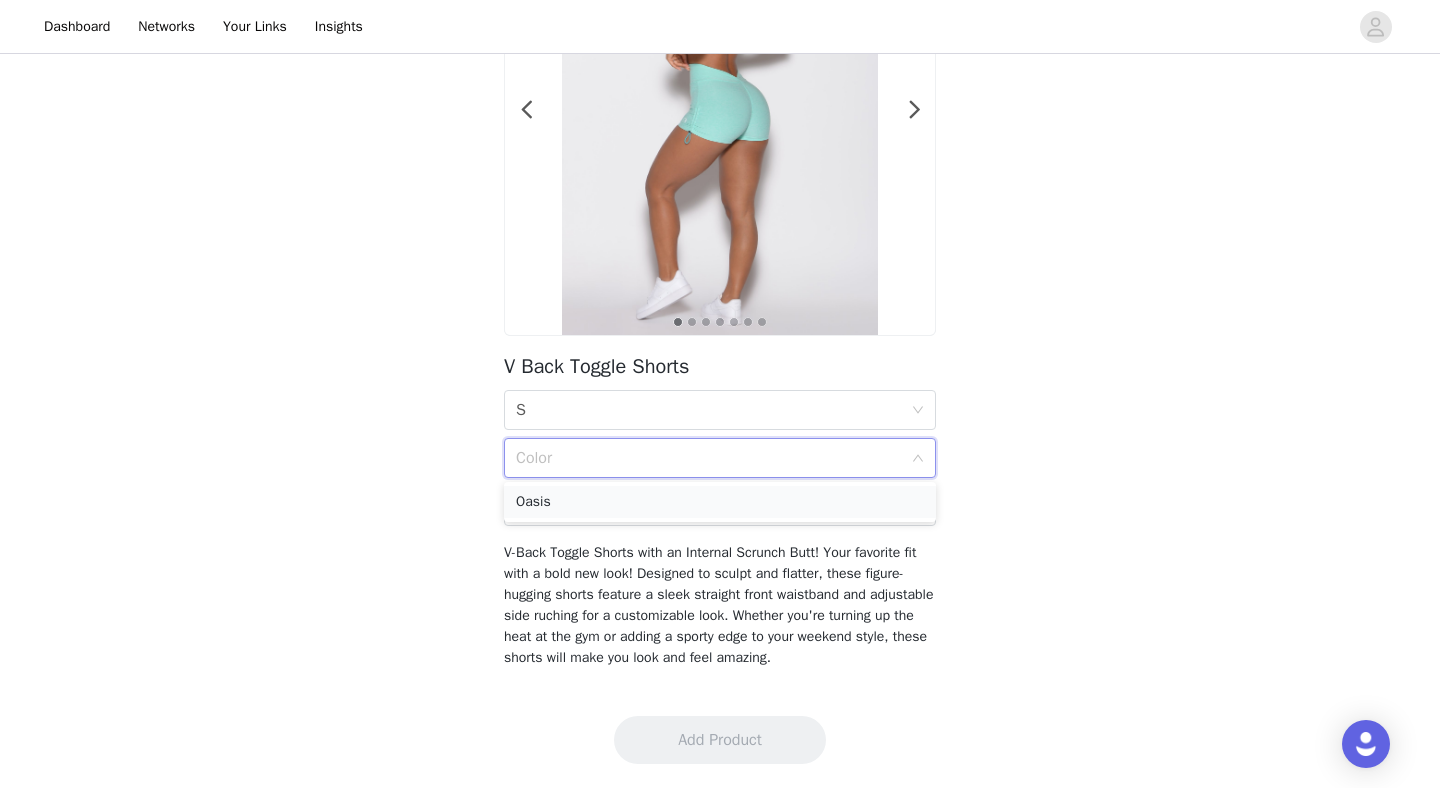 click on "Oasis" at bounding box center [720, 502] 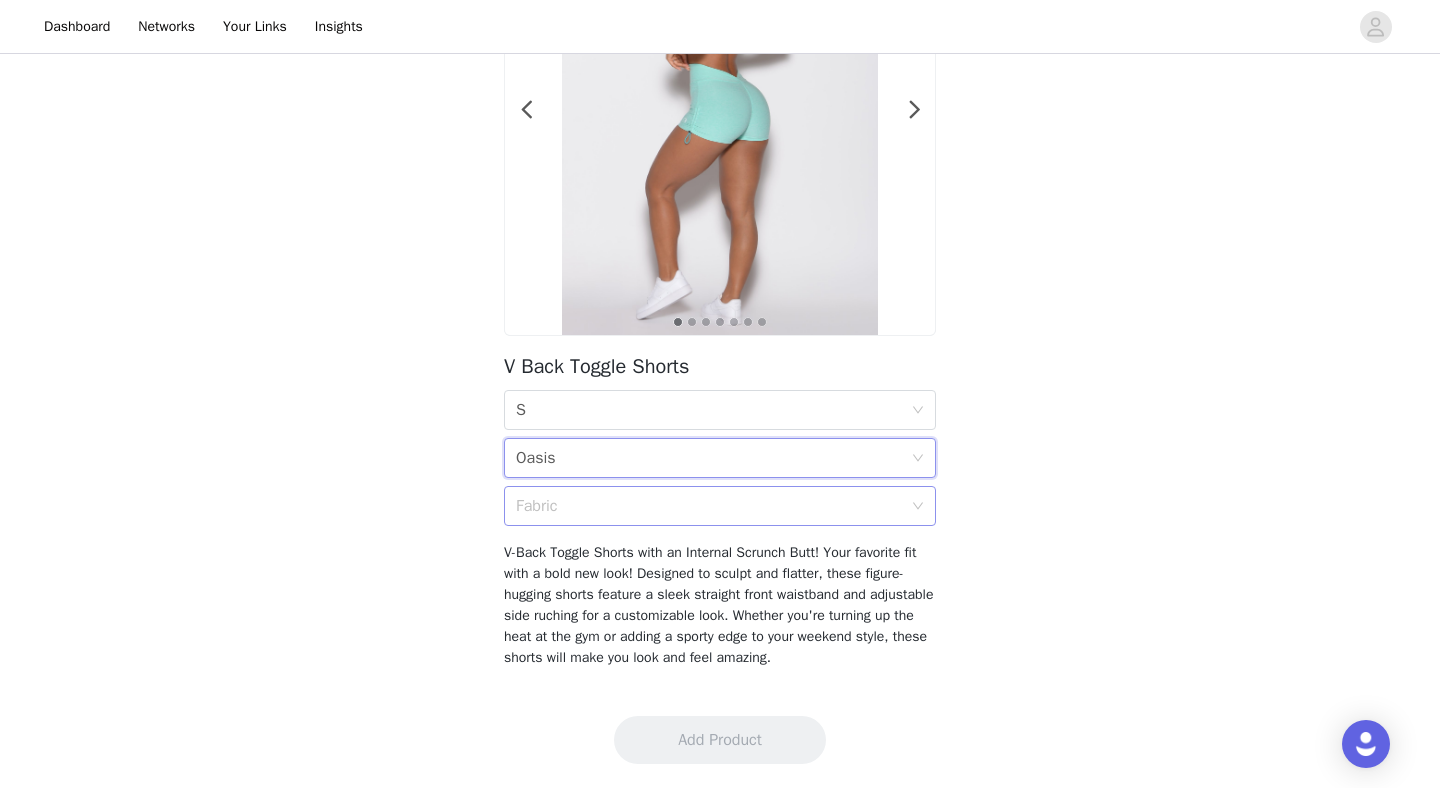 click on "Fabric" at bounding box center (709, 506) 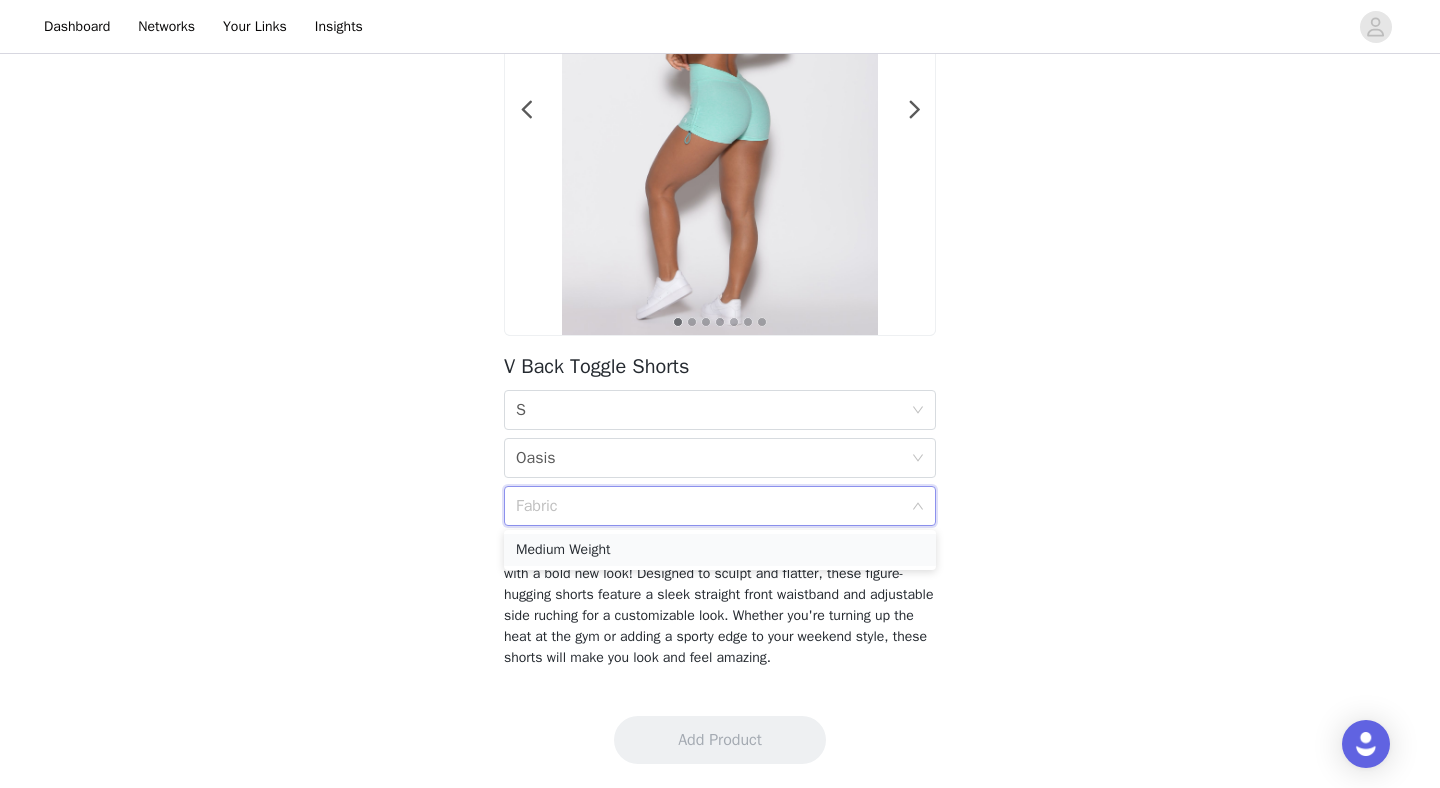 click on "Medium Weight" at bounding box center (720, 550) 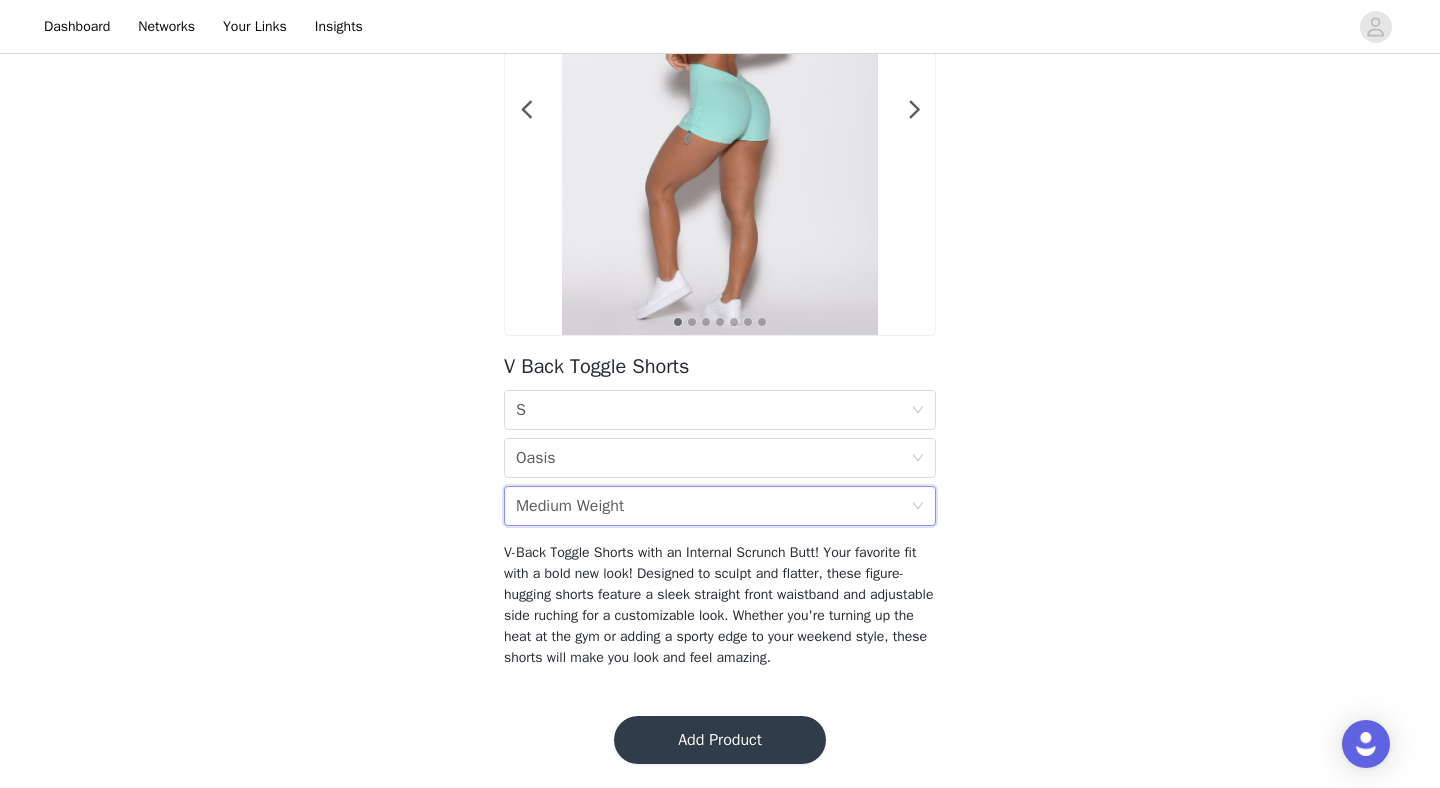 click on "Add Product" at bounding box center (720, 740) 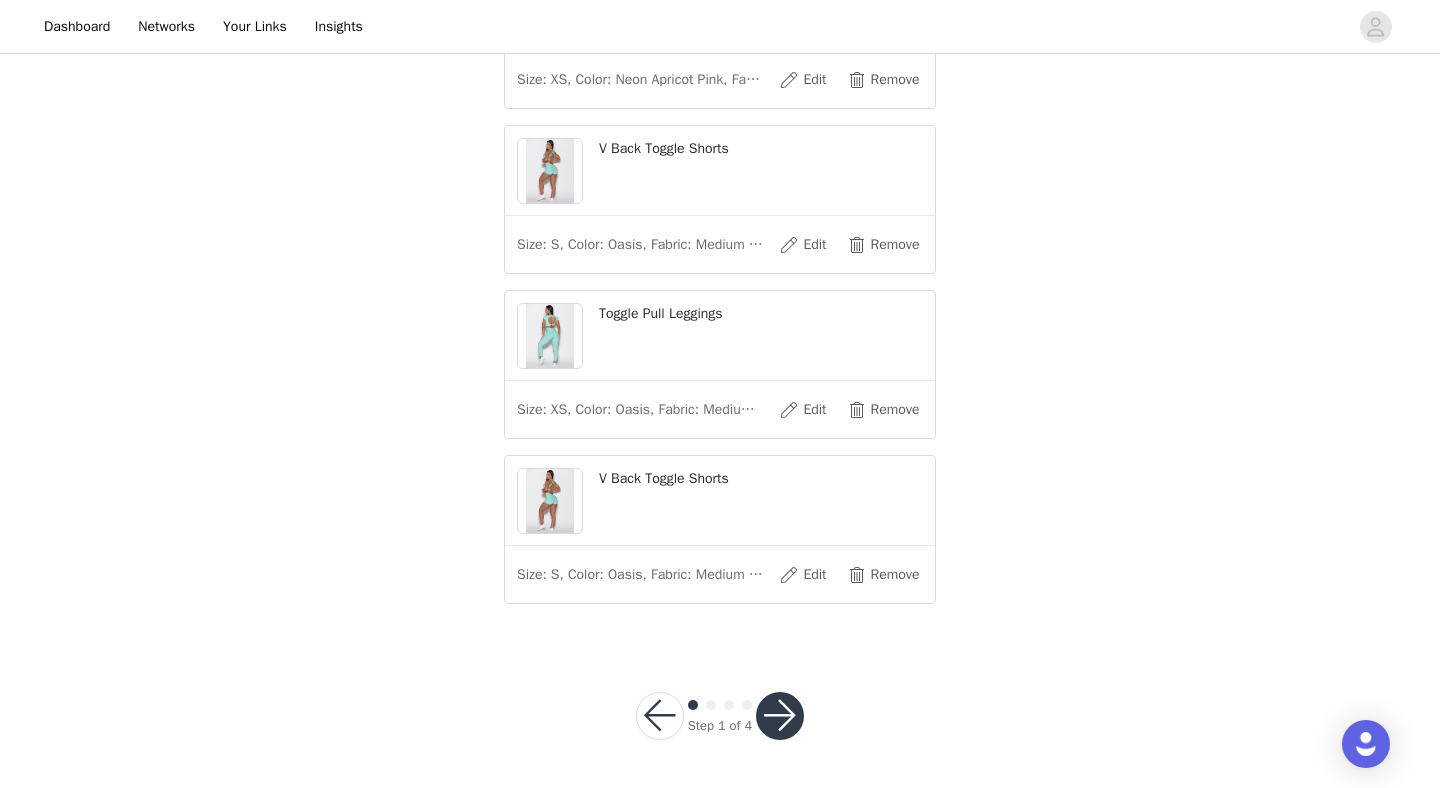 scroll, scrollTop: 1354, scrollLeft: 0, axis: vertical 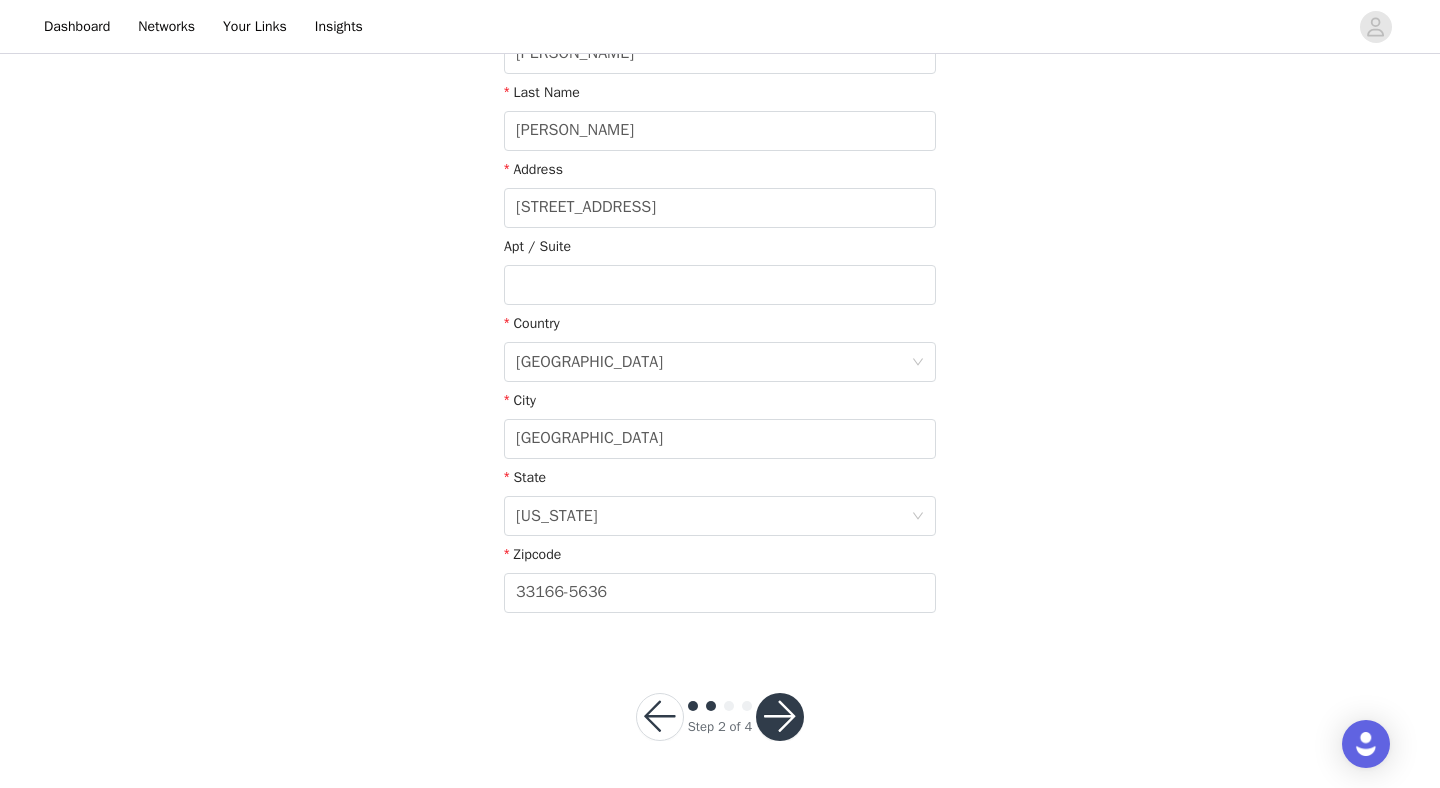 click at bounding box center (660, 717) 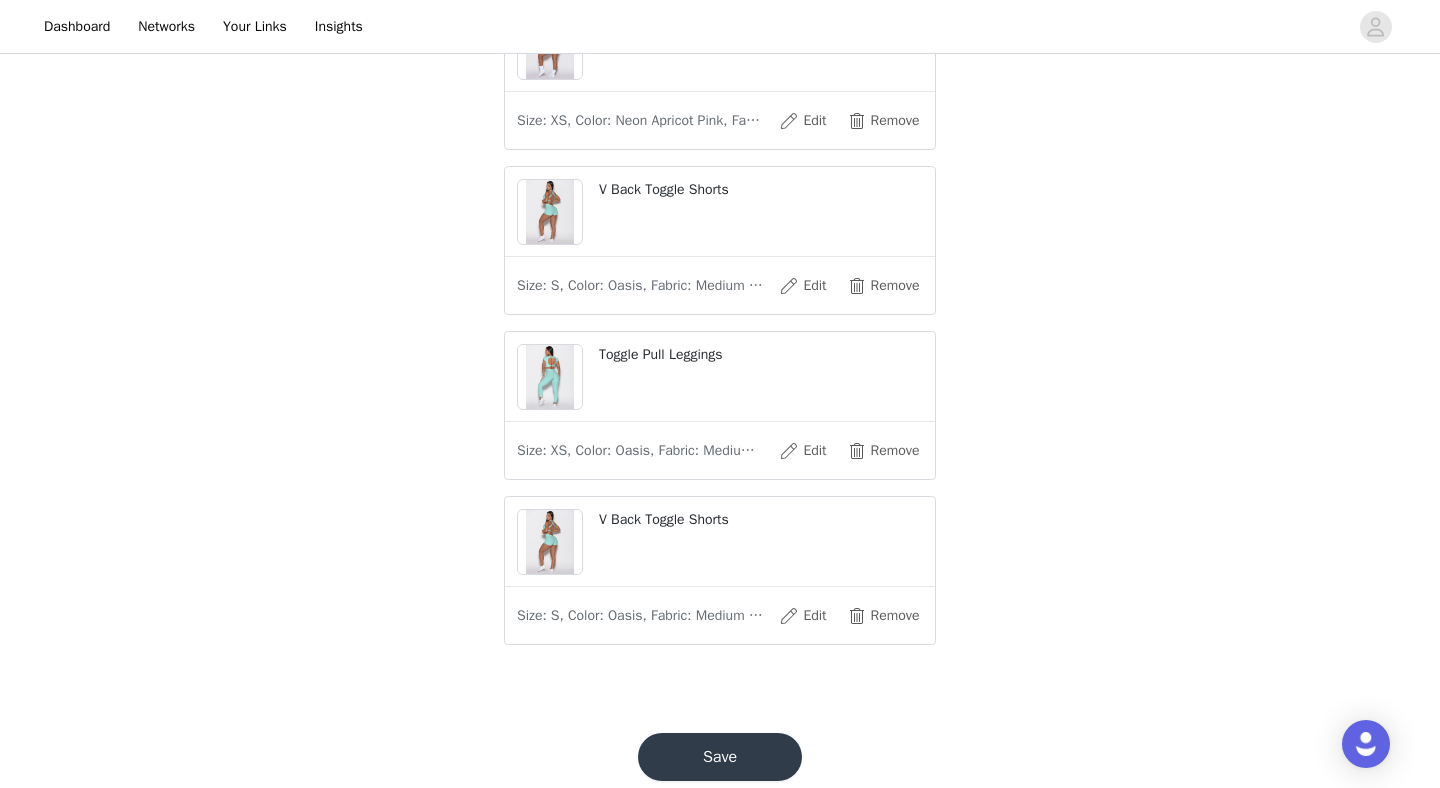 scroll, scrollTop: 1288, scrollLeft: 0, axis: vertical 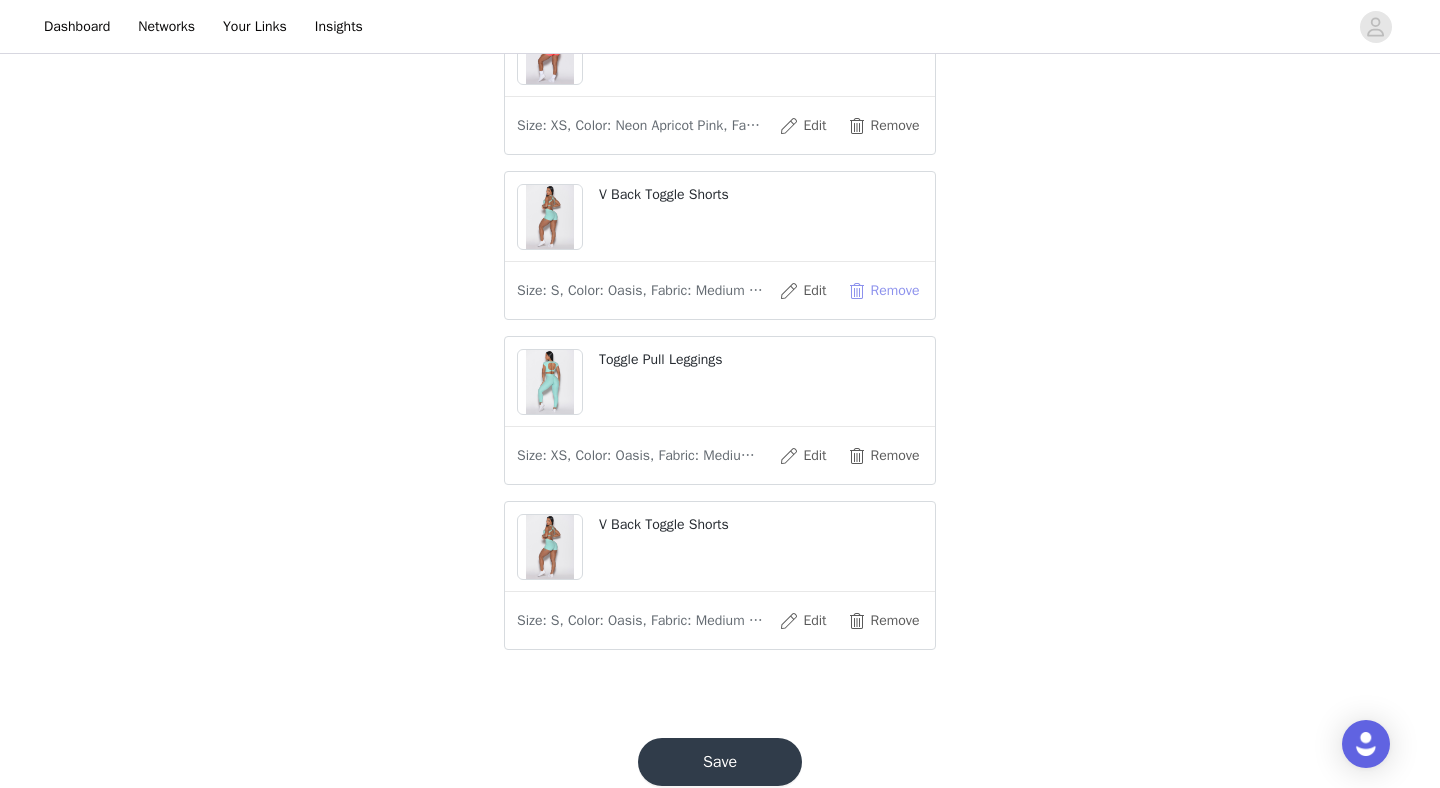click on "Remove" at bounding box center [883, 291] 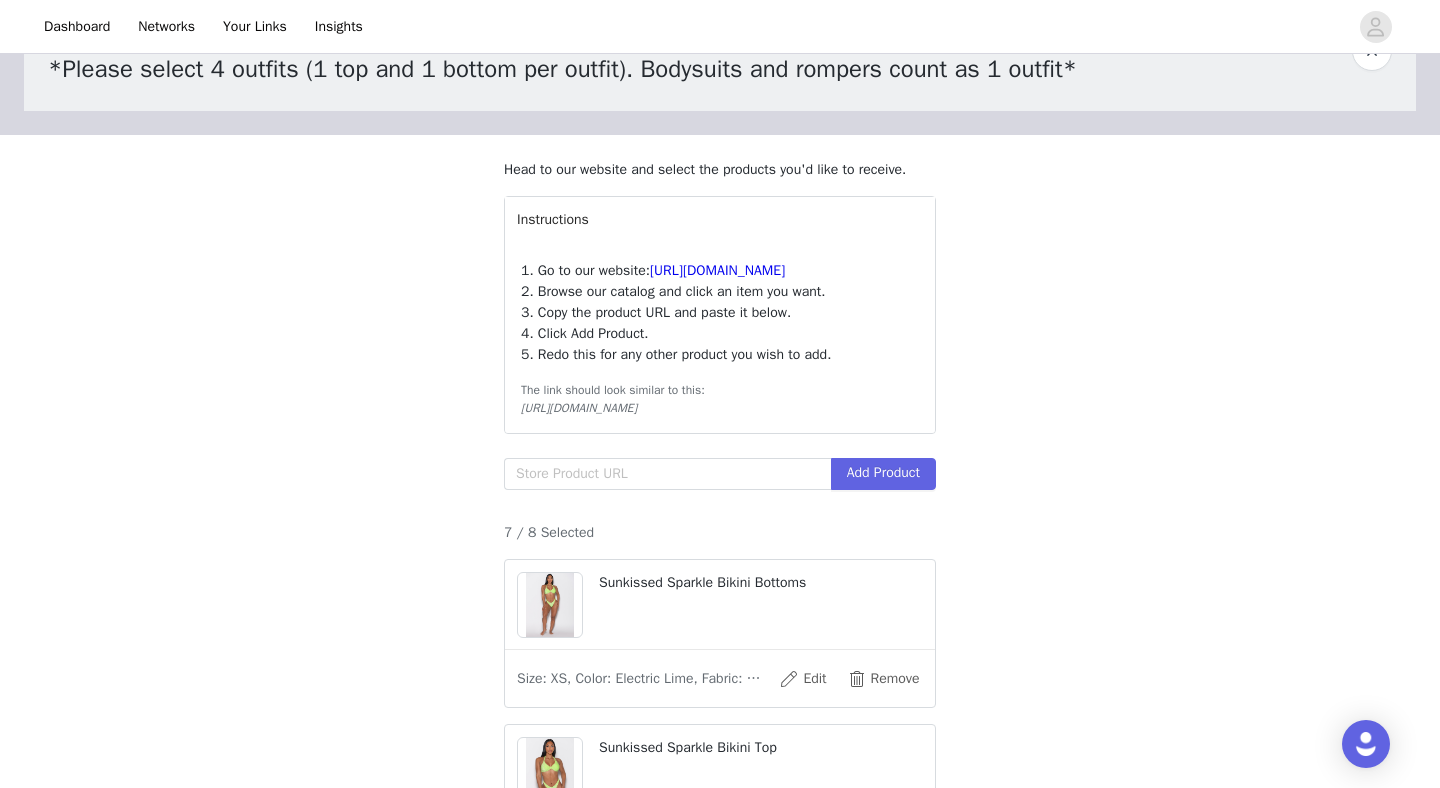 scroll, scrollTop: 23, scrollLeft: 0, axis: vertical 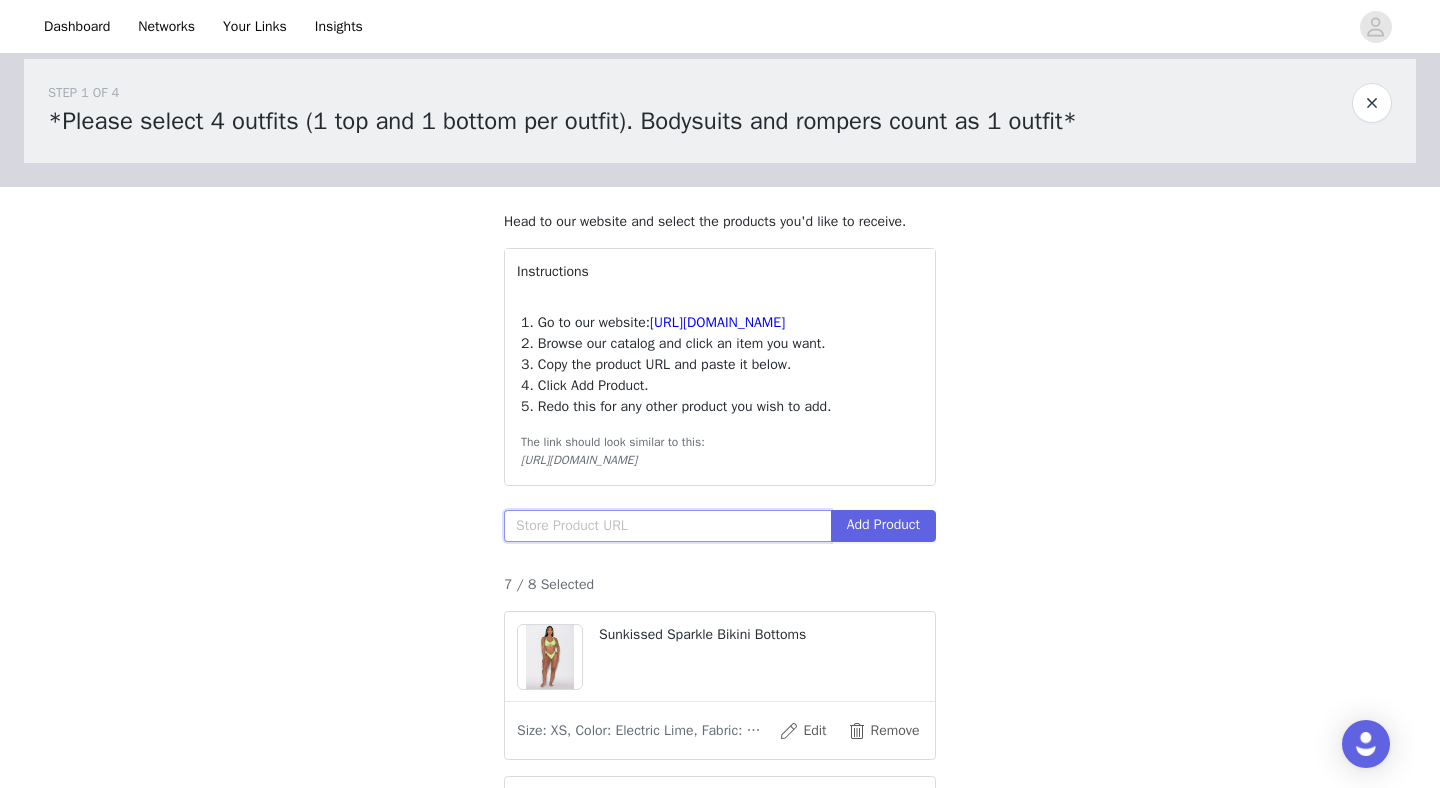 click at bounding box center [667, 526] 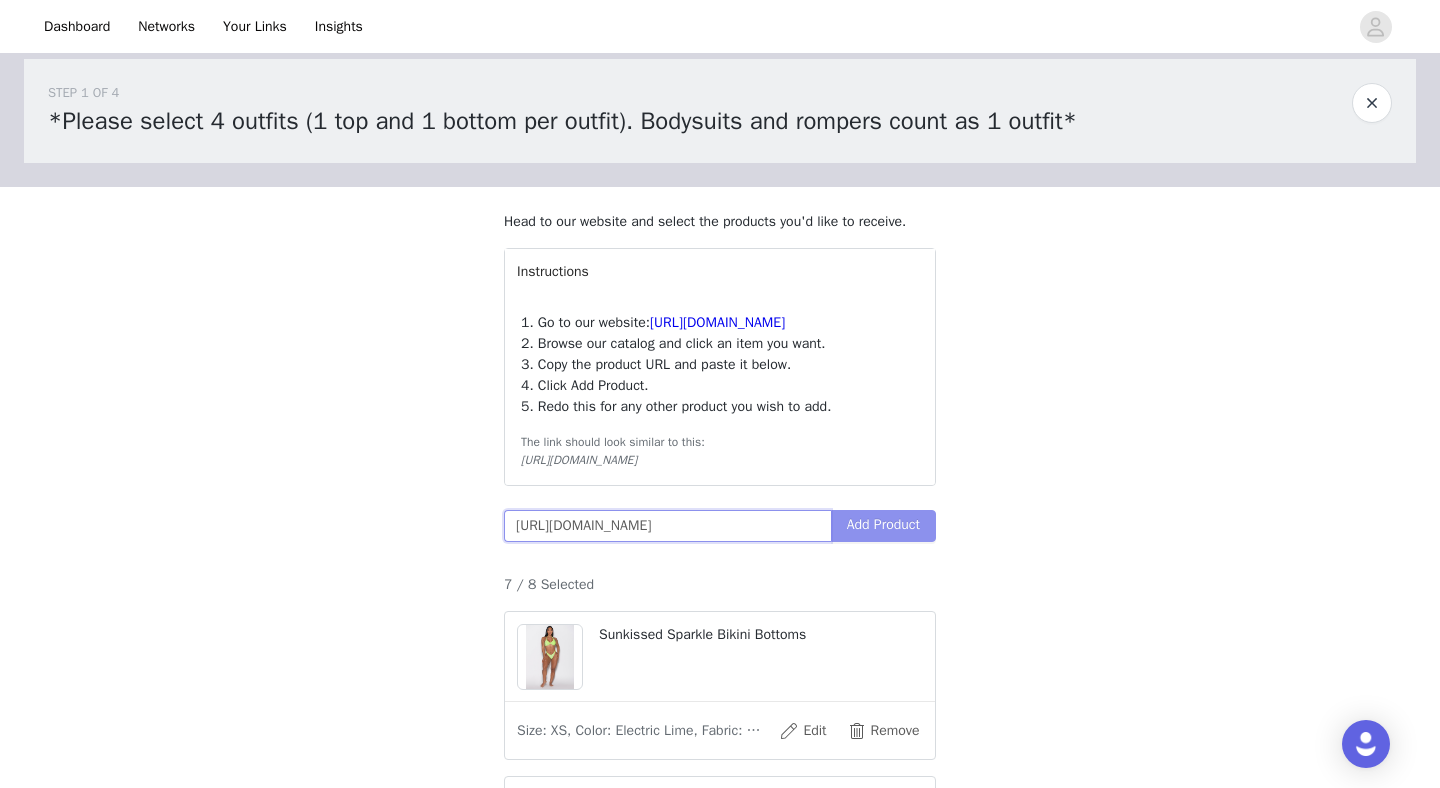 scroll, scrollTop: 0, scrollLeft: 143, axis: horizontal 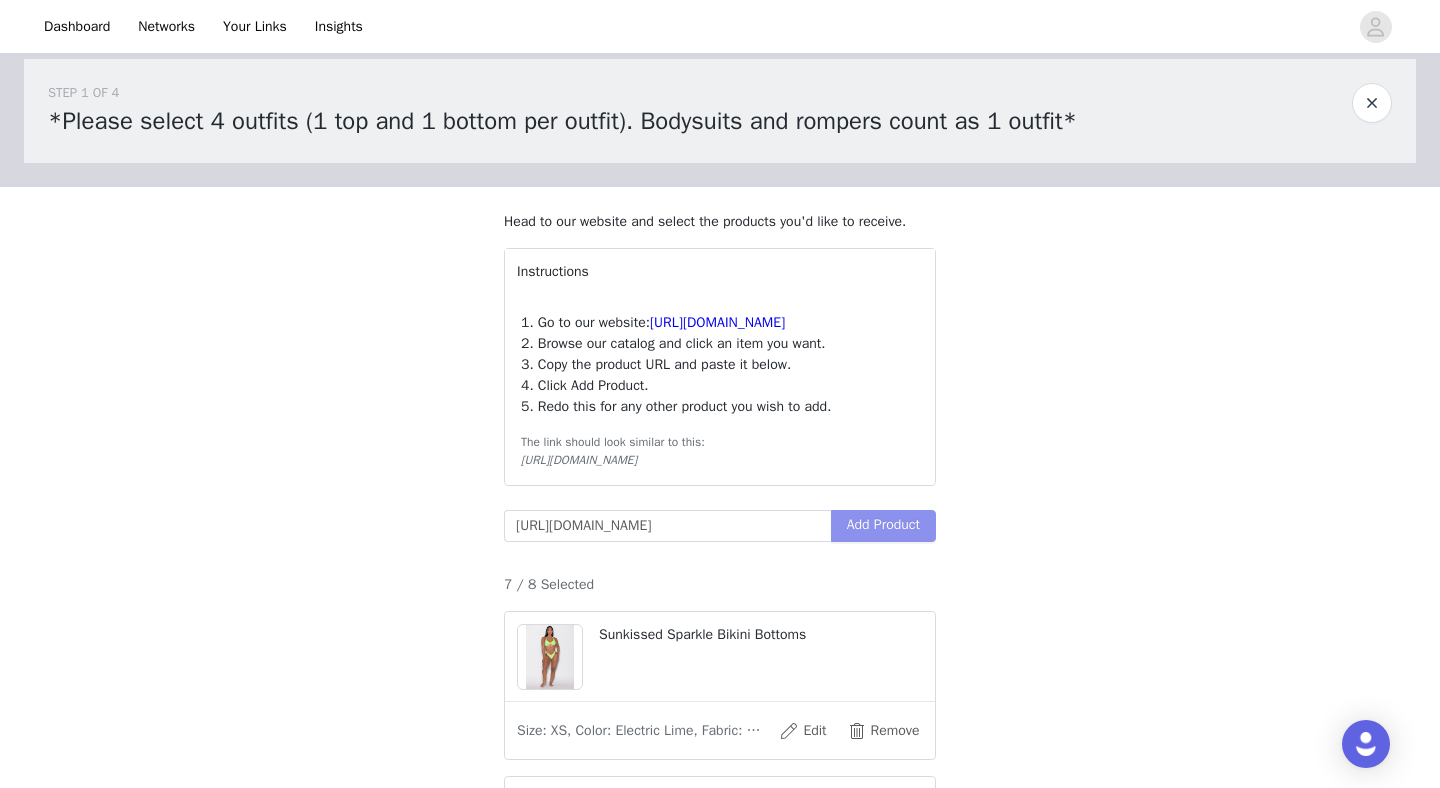 click on "Add Product" at bounding box center [883, 526] 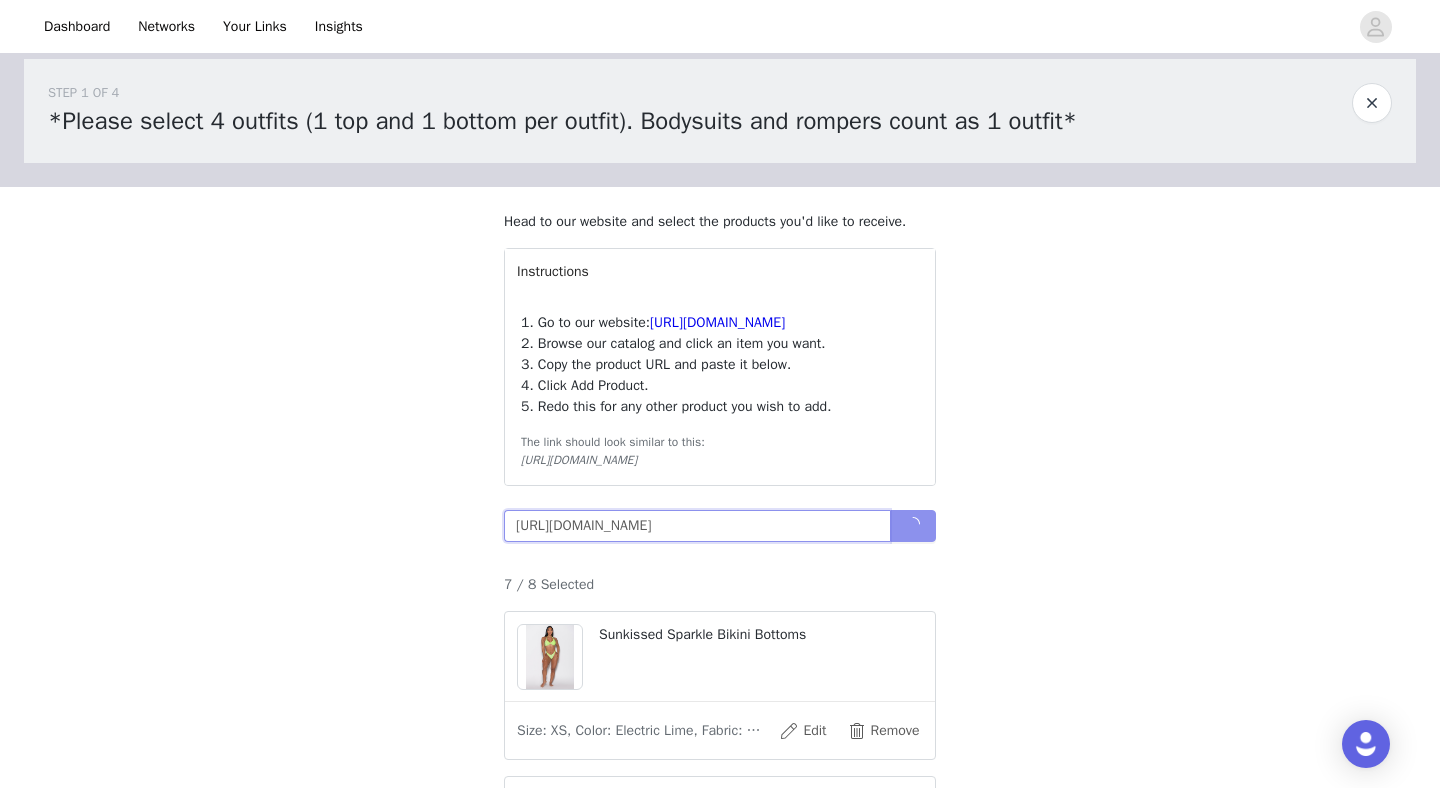scroll, scrollTop: 0, scrollLeft: 76, axis: horizontal 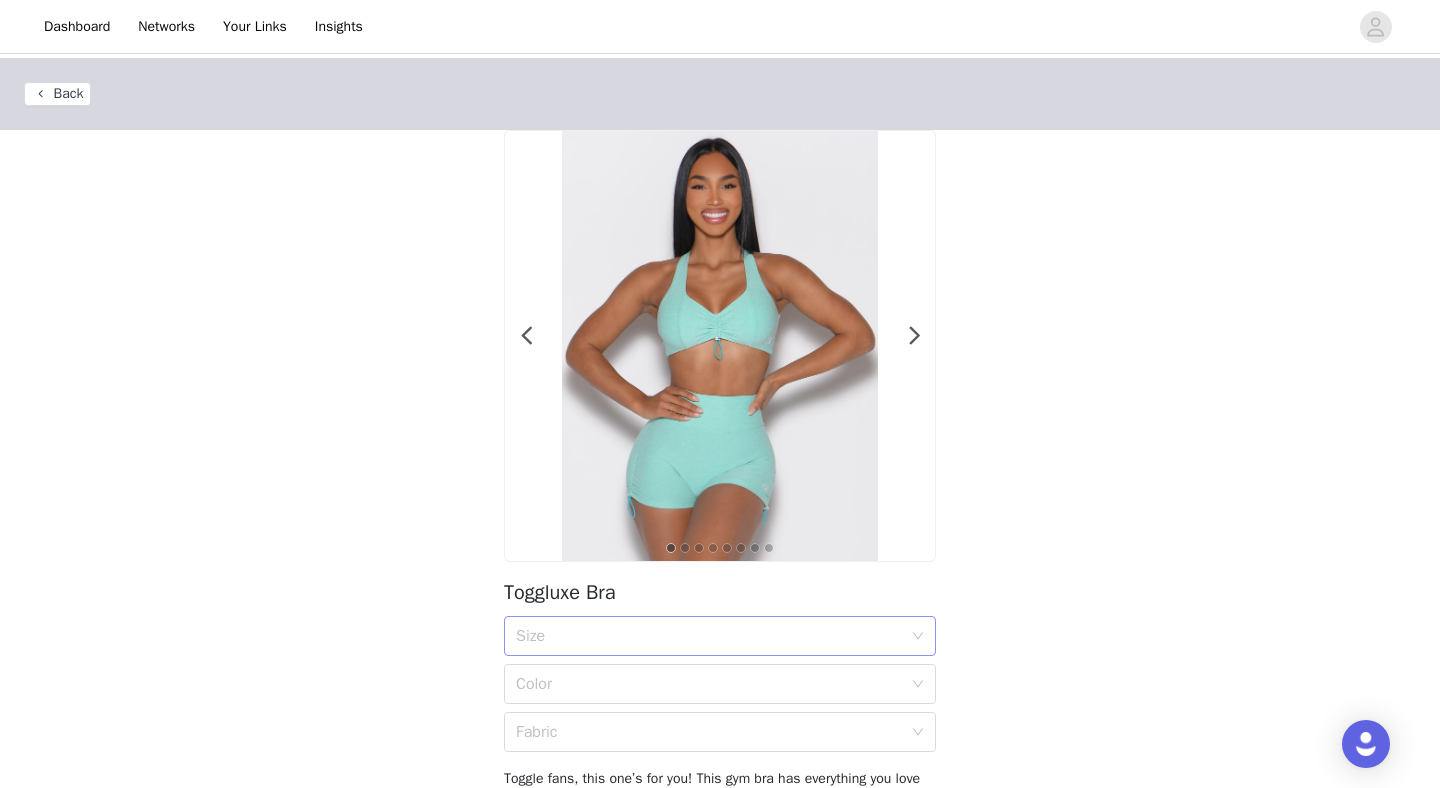 click on "Size" at bounding box center (713, 636) 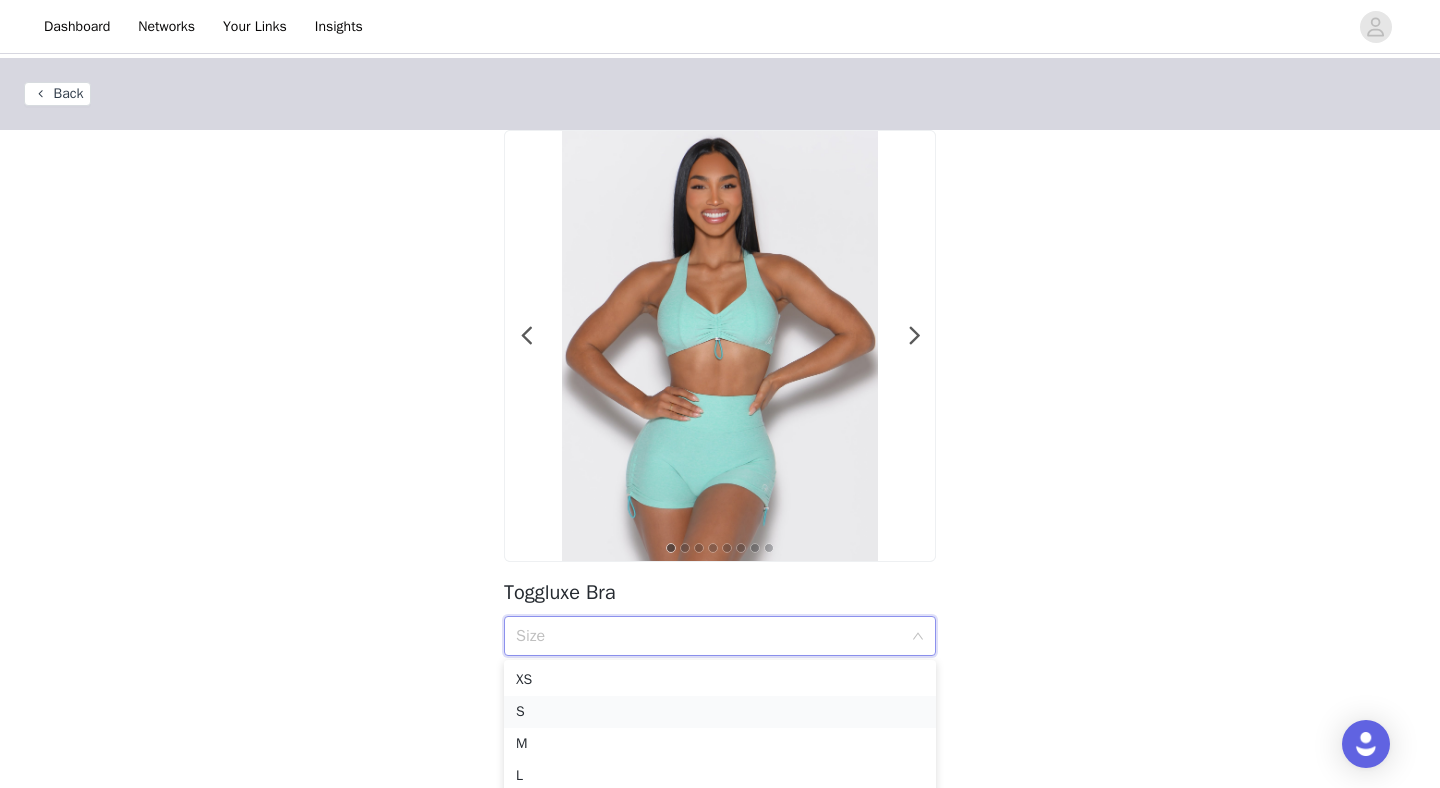click on "S" at bounding box center [720, 712] 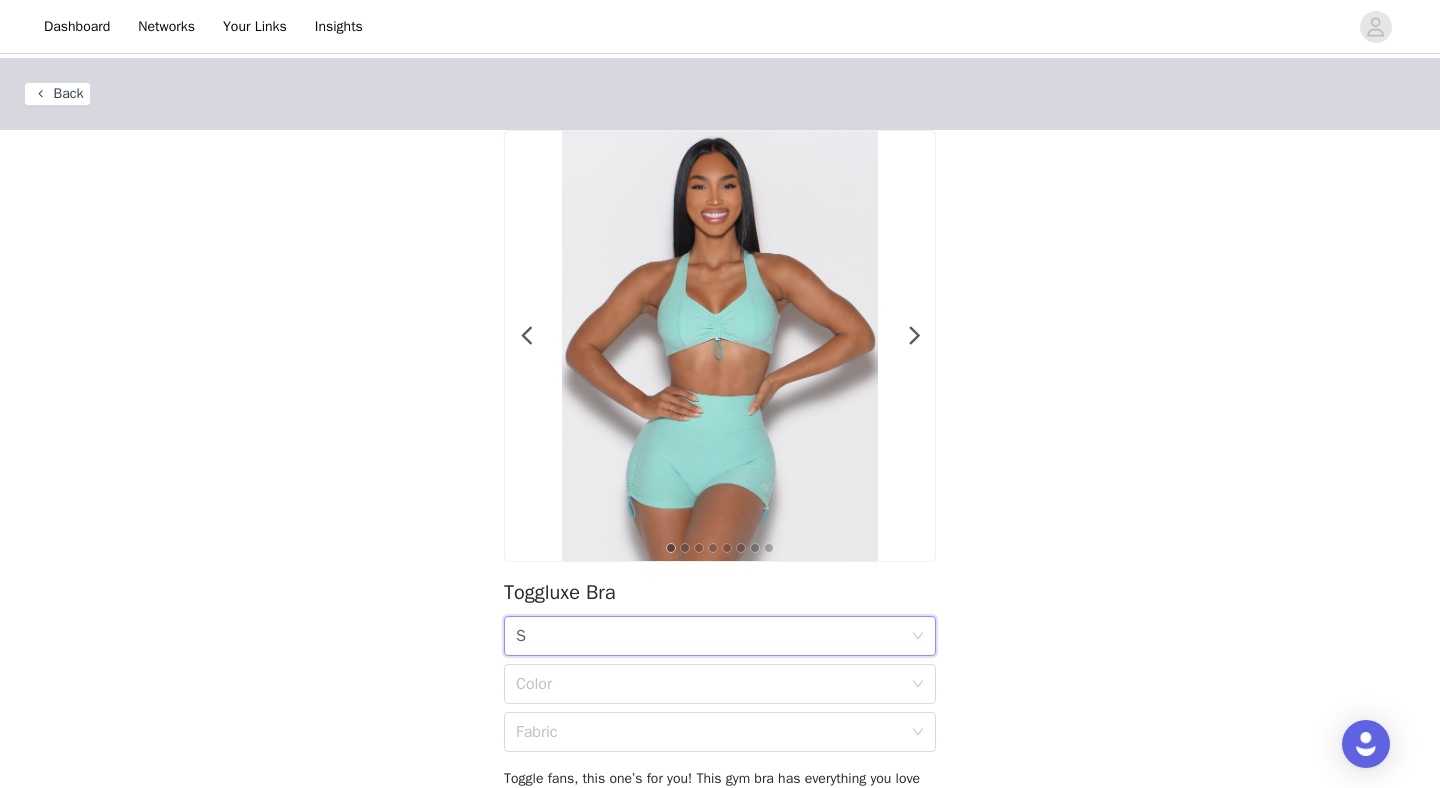 scroll, scrollTop: 226, scrollLeft: 0, axis: vertical 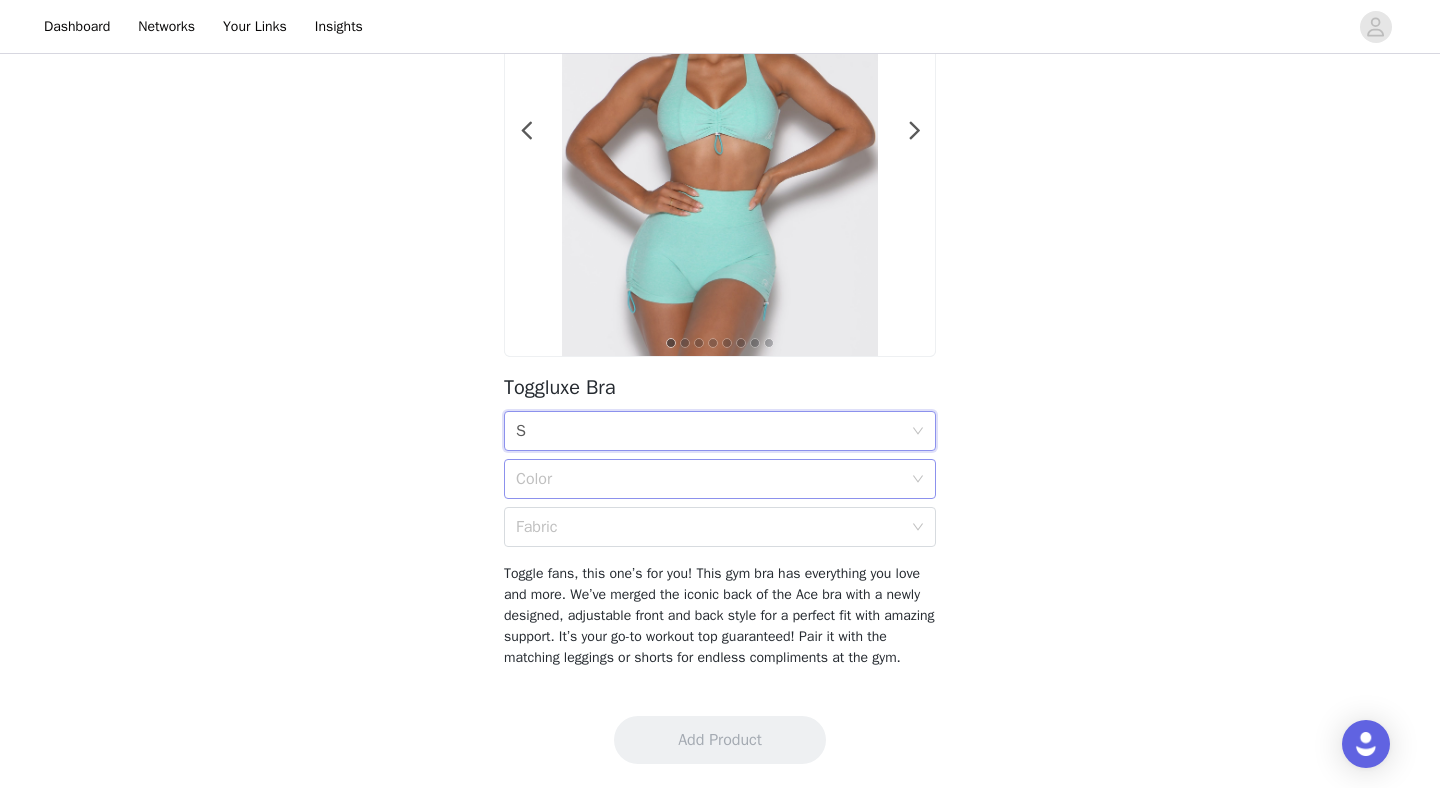 click on "Color" at bounding box center [709, 479] 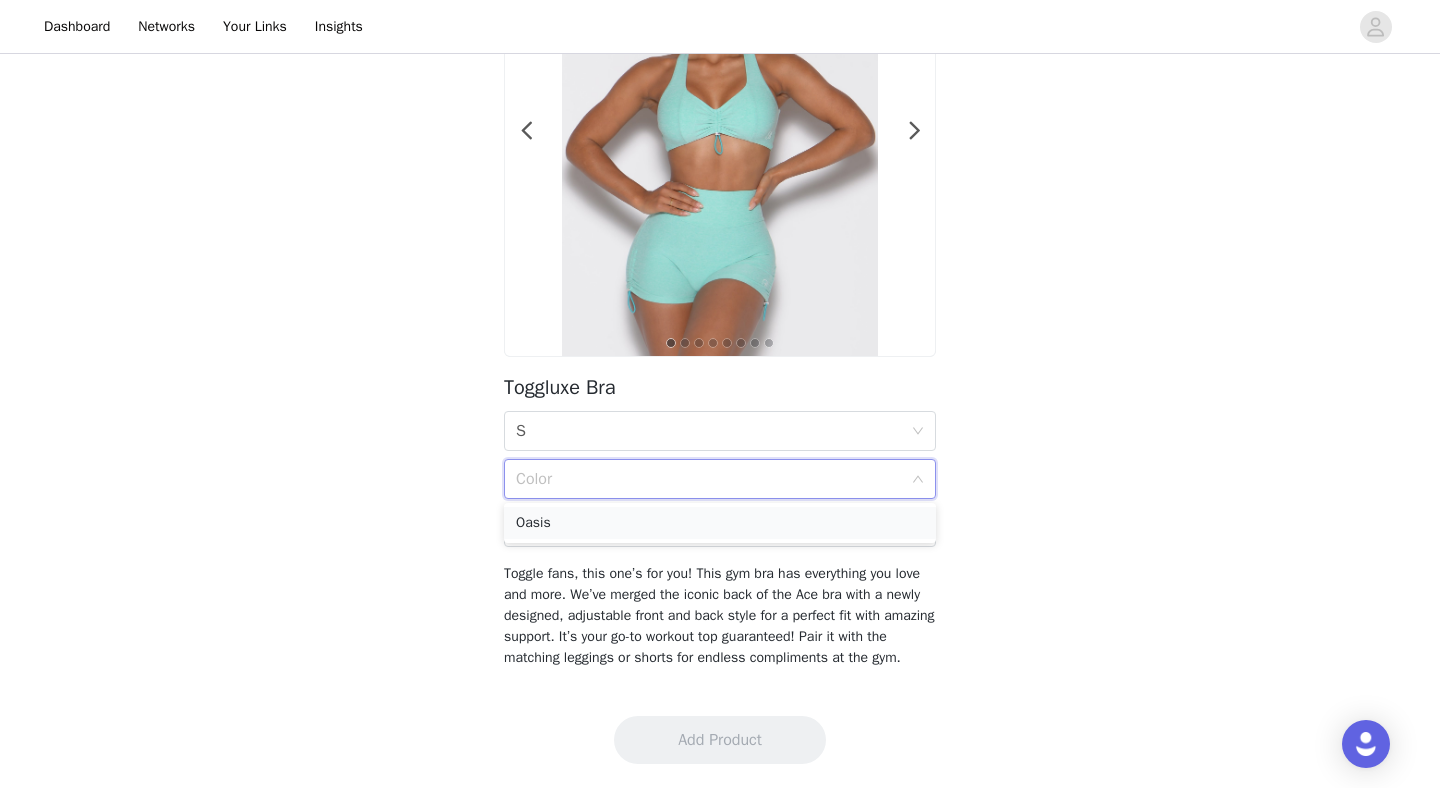 click on "Oasis" at bounding box center [720, 523] 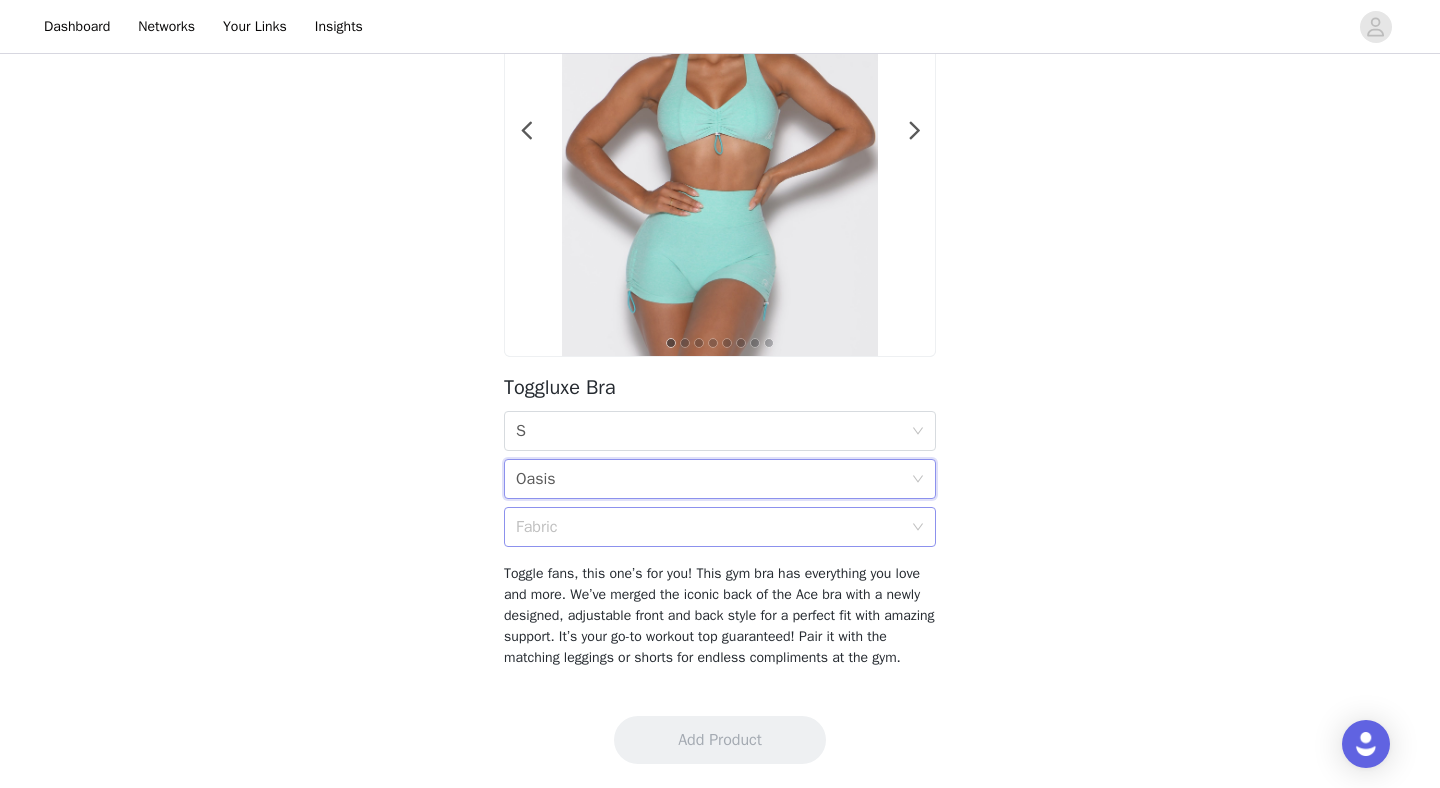 click on "Fabric" at bounding box center (709, 527) 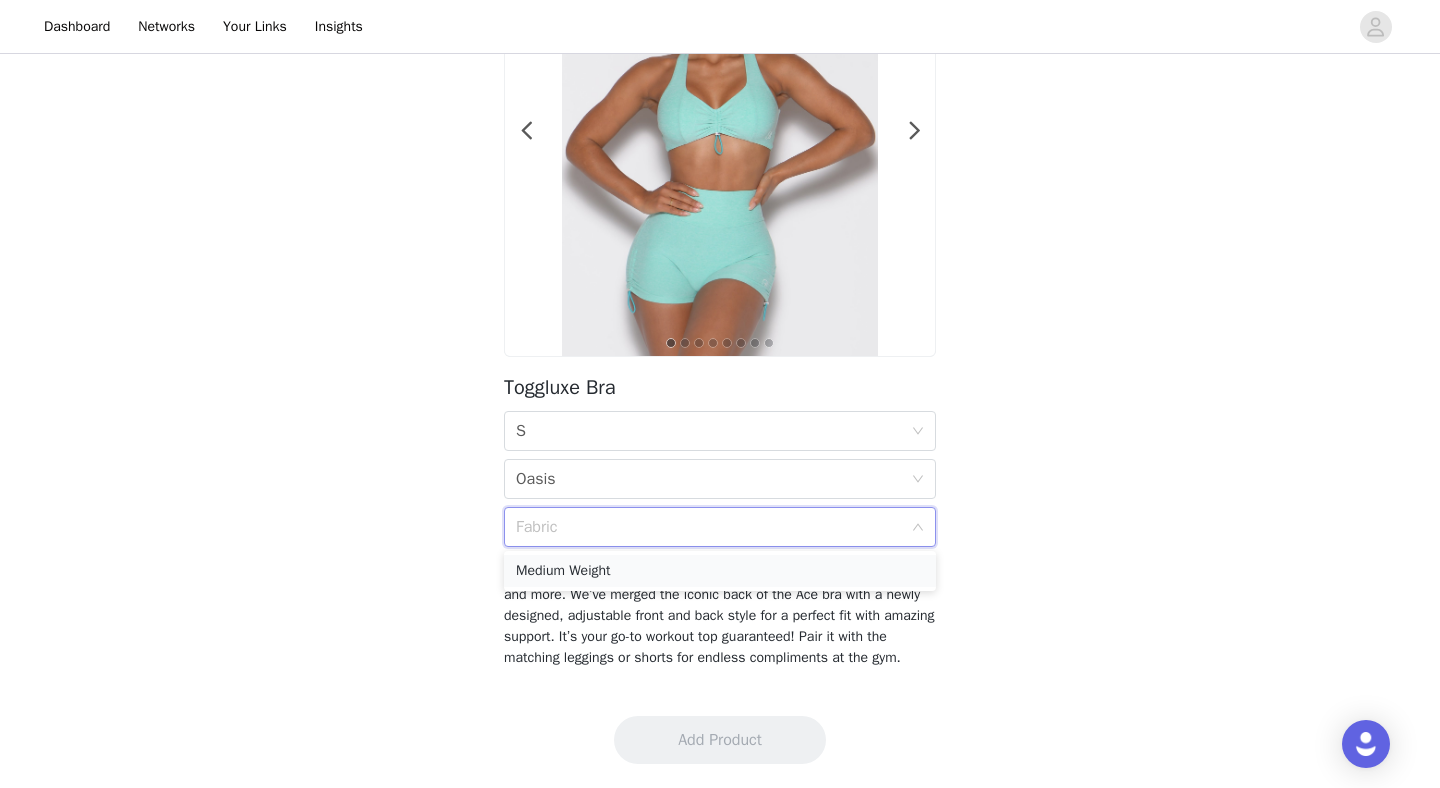 click on "Medium Weight" at bounding box center (720, 571) 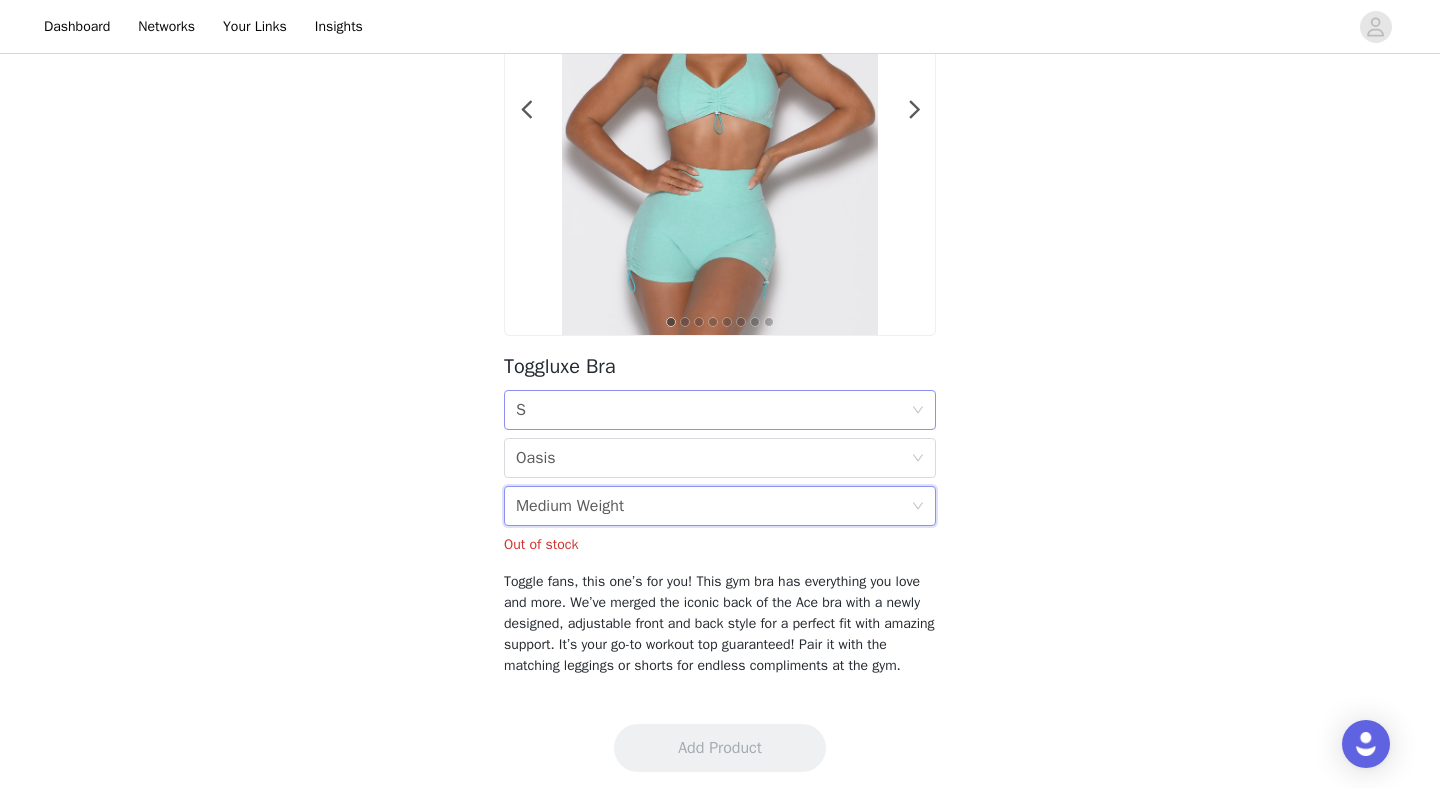 click on "Size S" at bounding box center (713, 410) 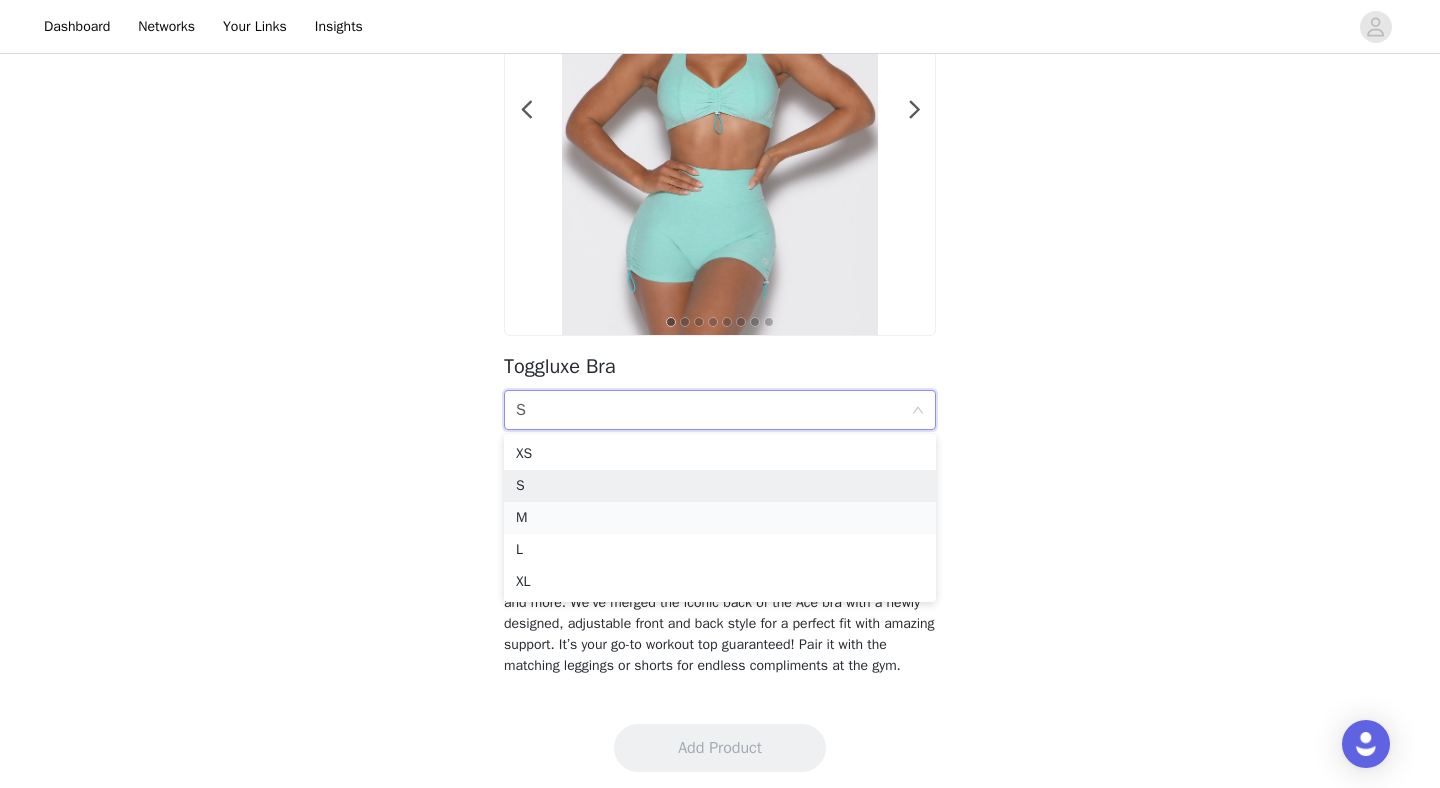 click on "M" at bounding box center [720, 518] 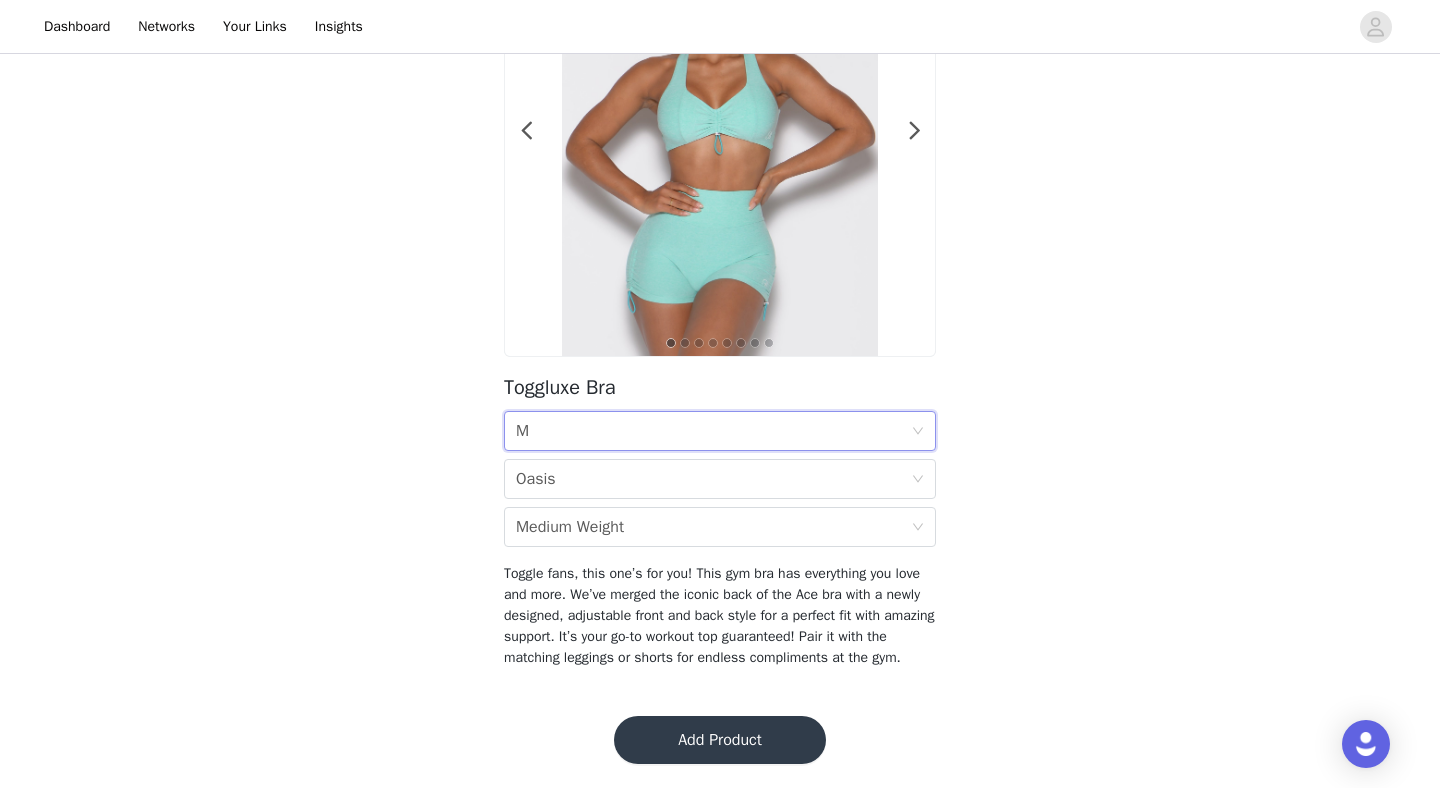 click on "Add Product" at bounding box center (720, 740) 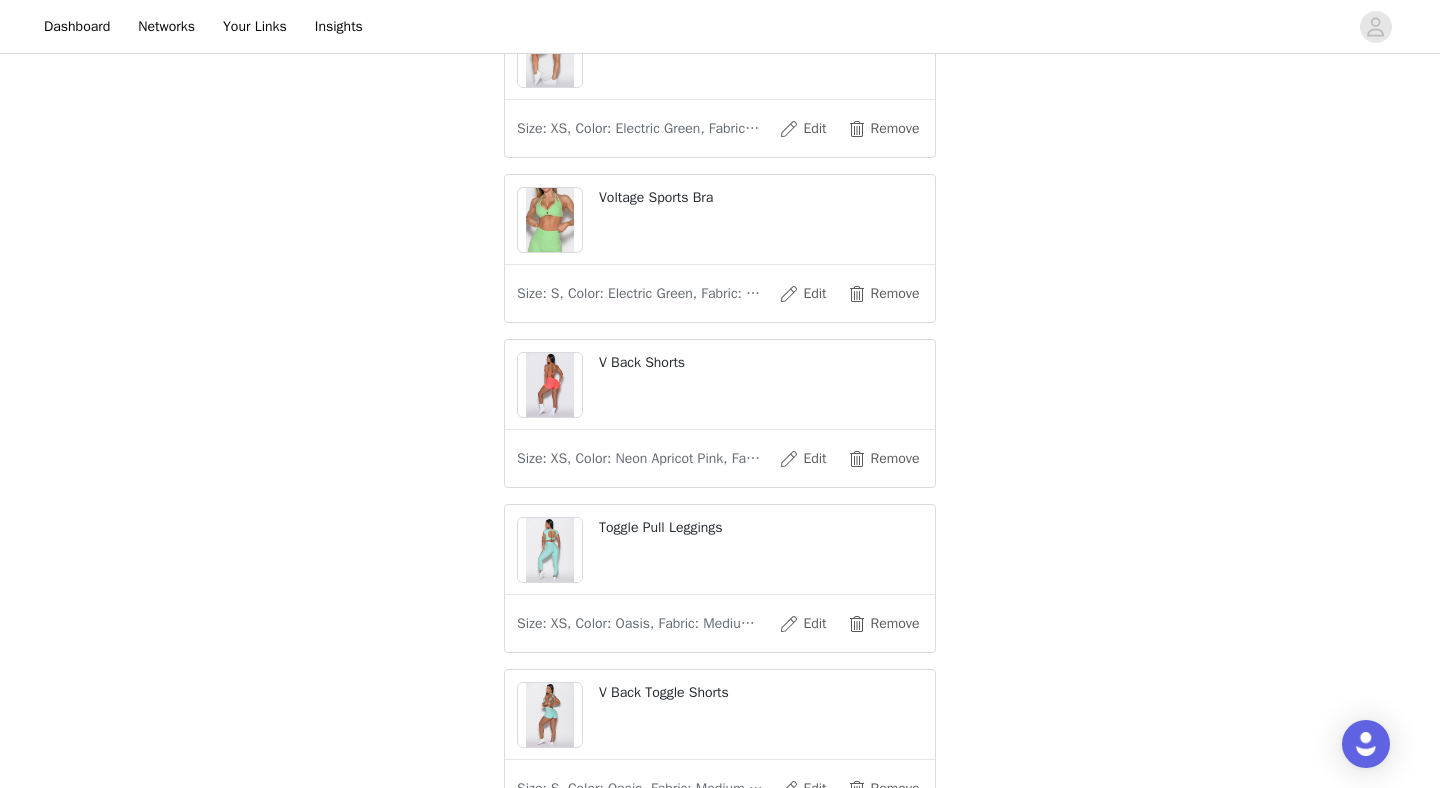 scroll, scrollTop: 1354, scrollLeft: 0, axis: vertical 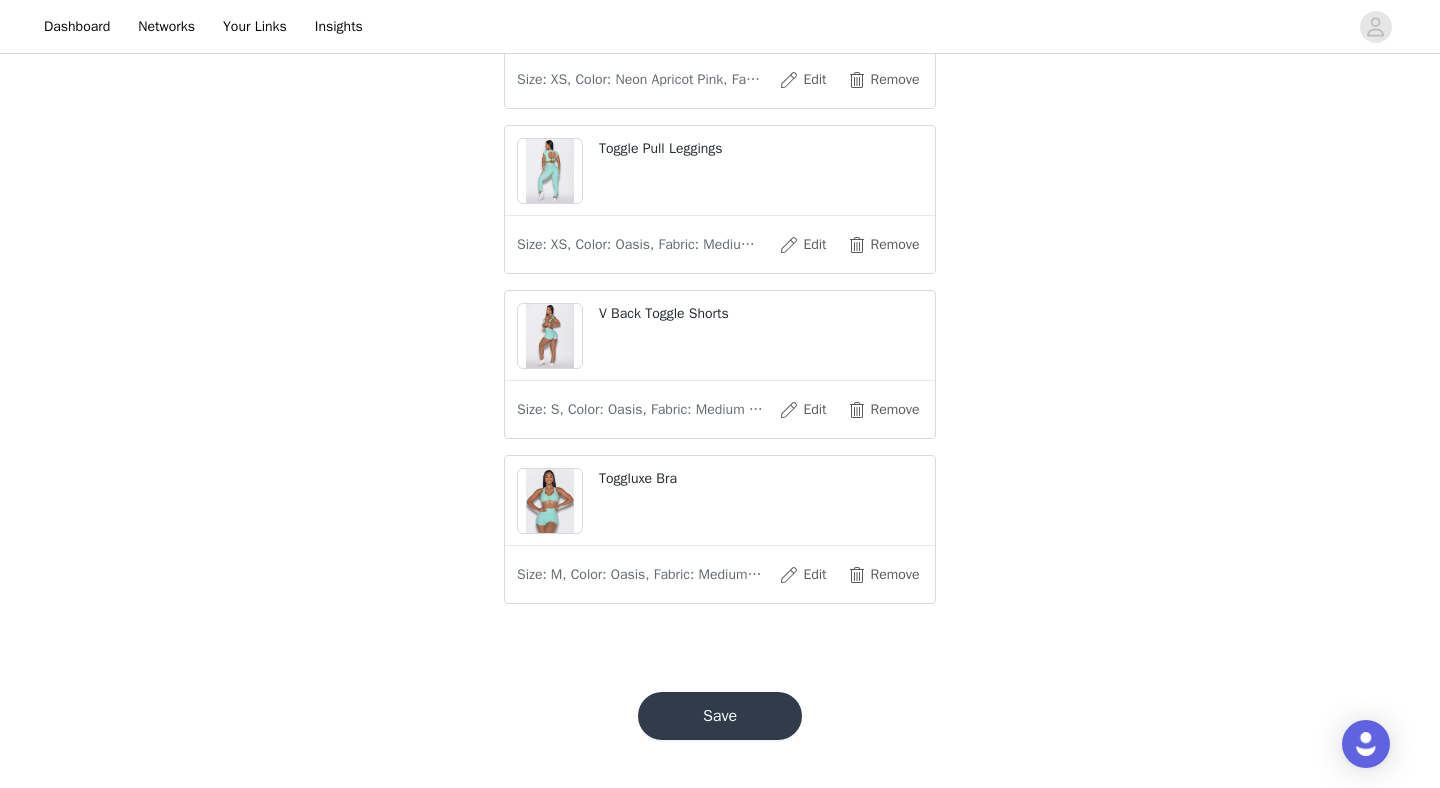 click on "Save" at bounding box center [720, 716] 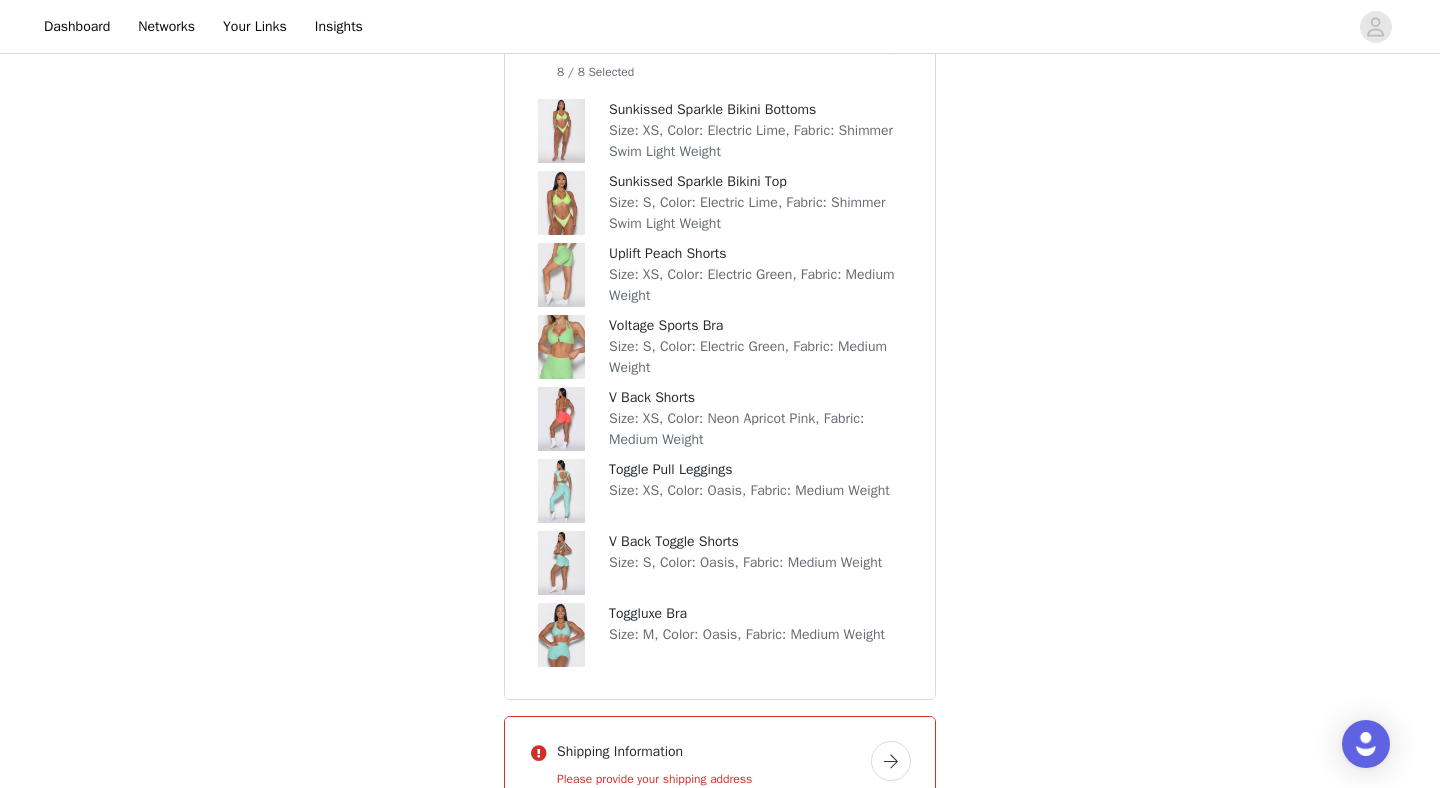 scroll, scrollTop: 674, scrollLeft: 0, axis: vertical 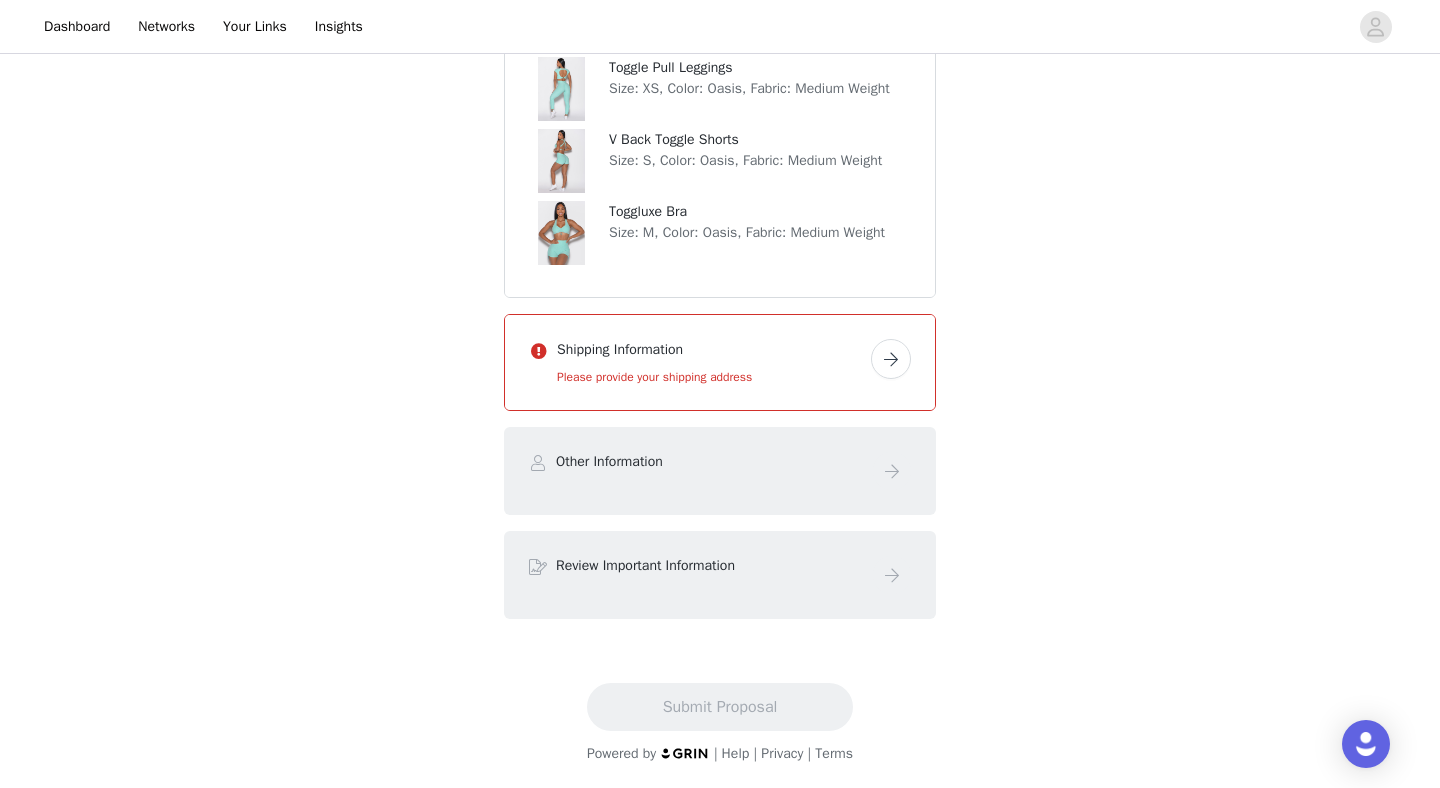 click at bounding box center (891, 359) 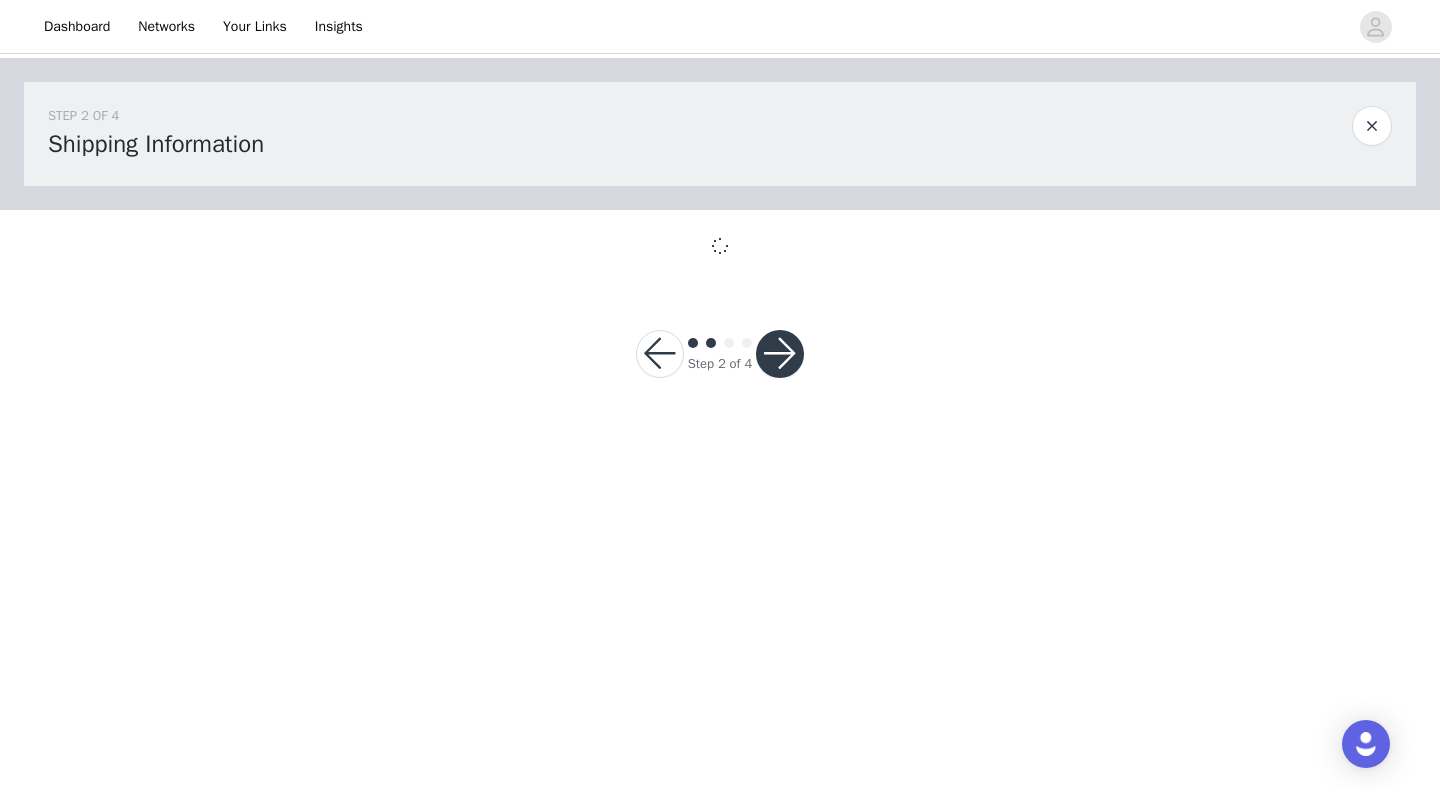 scroll, scrollTop: 0, scrollLeft: 0, axis: both 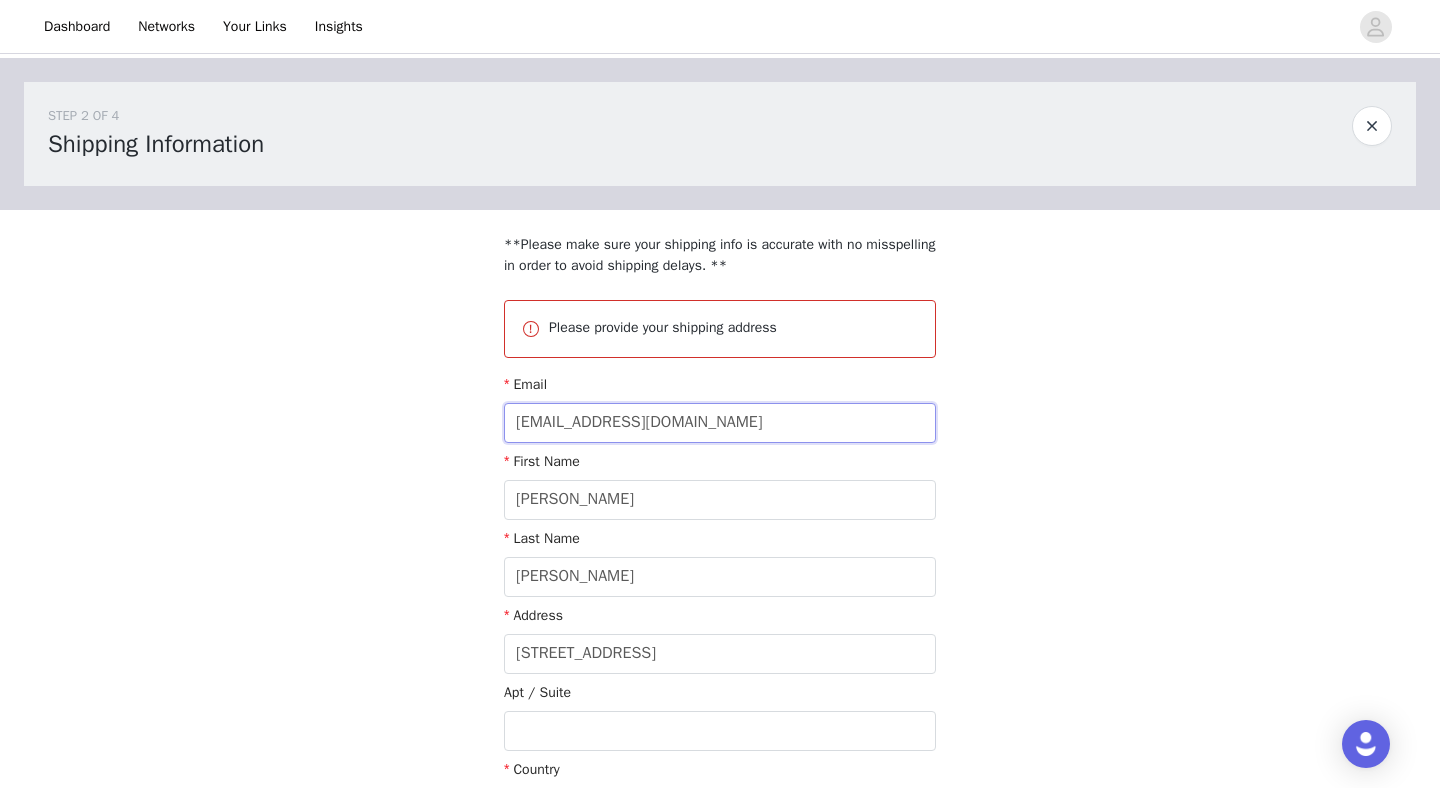 click on "[EMAIL_ADDRESS][DOMAIN_NAME]" at bounding box center (720, 423) 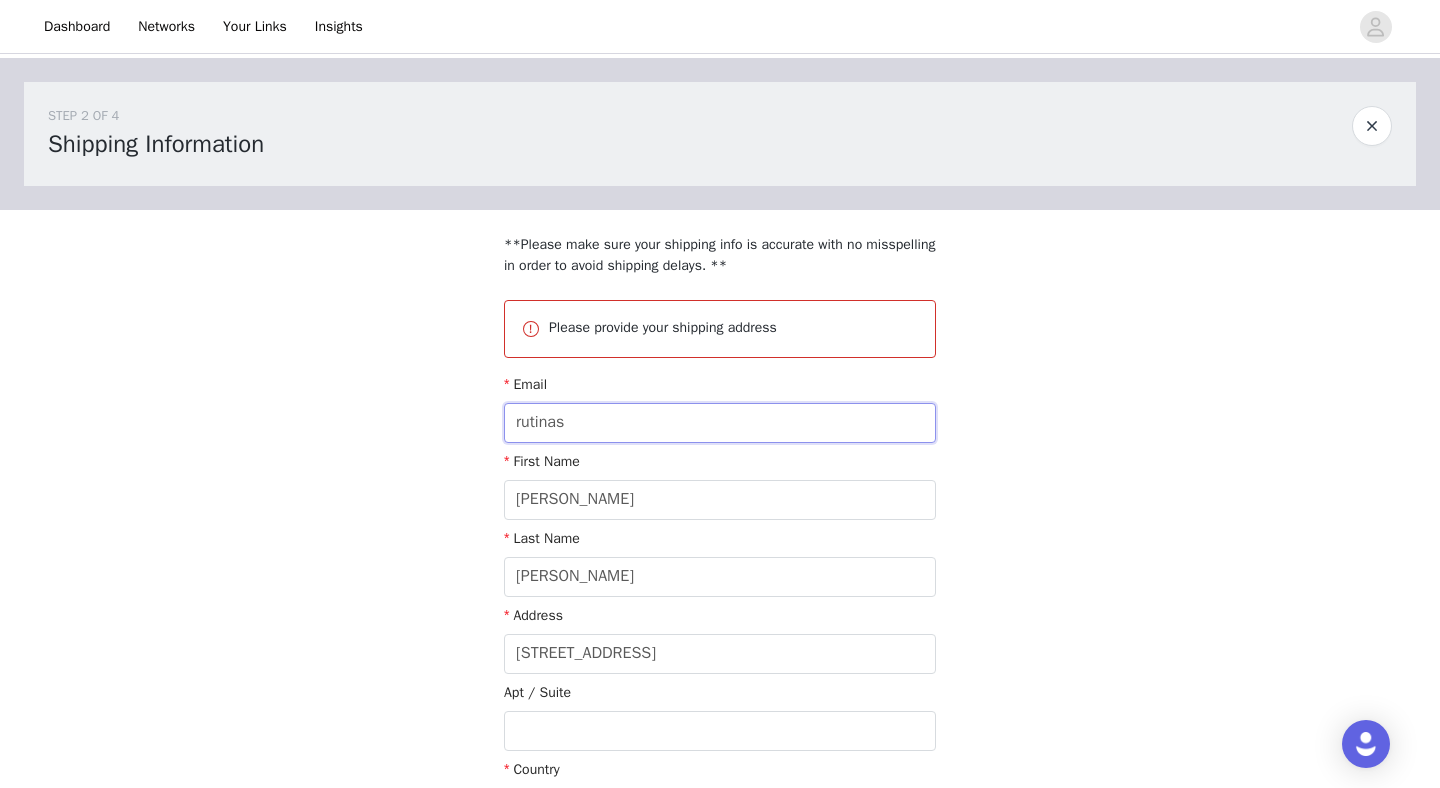 type on "[EMAIL_ADDRESS][DOMAIN_NAME]" 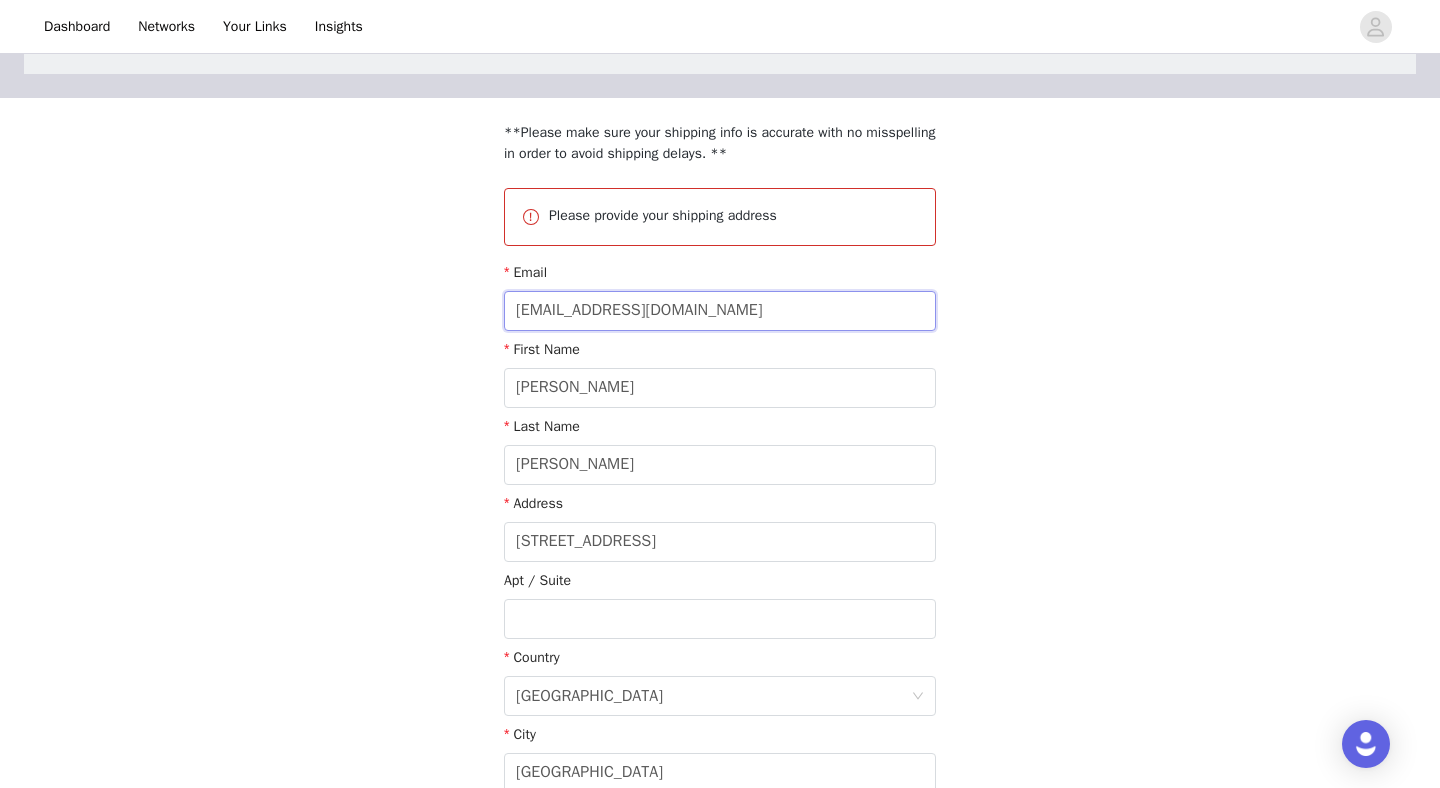 scroll, scrollTop: 113, scrollLeft: 0, axis: vertical 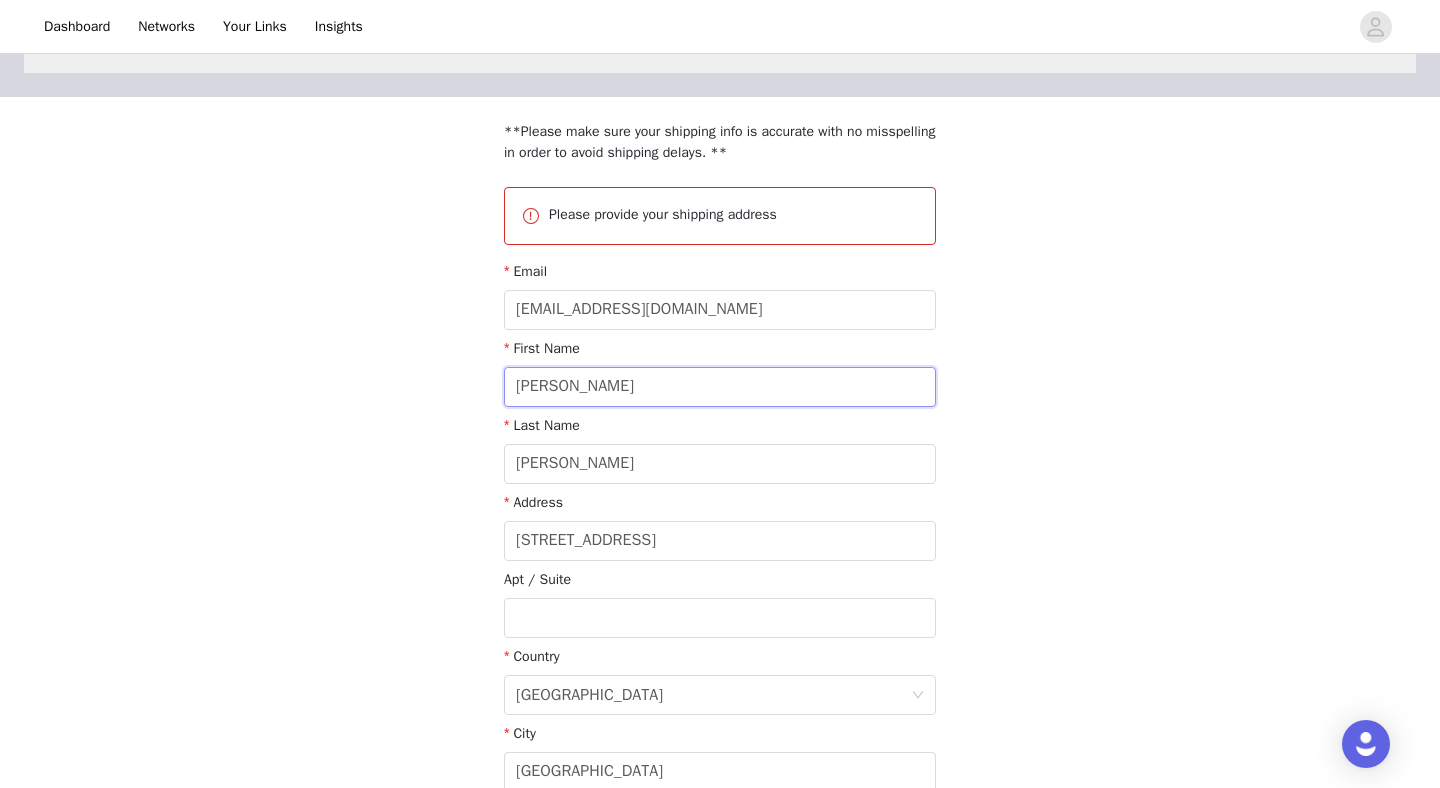 click on "[PERSON_NAME]" at bounding box center (720, 387) 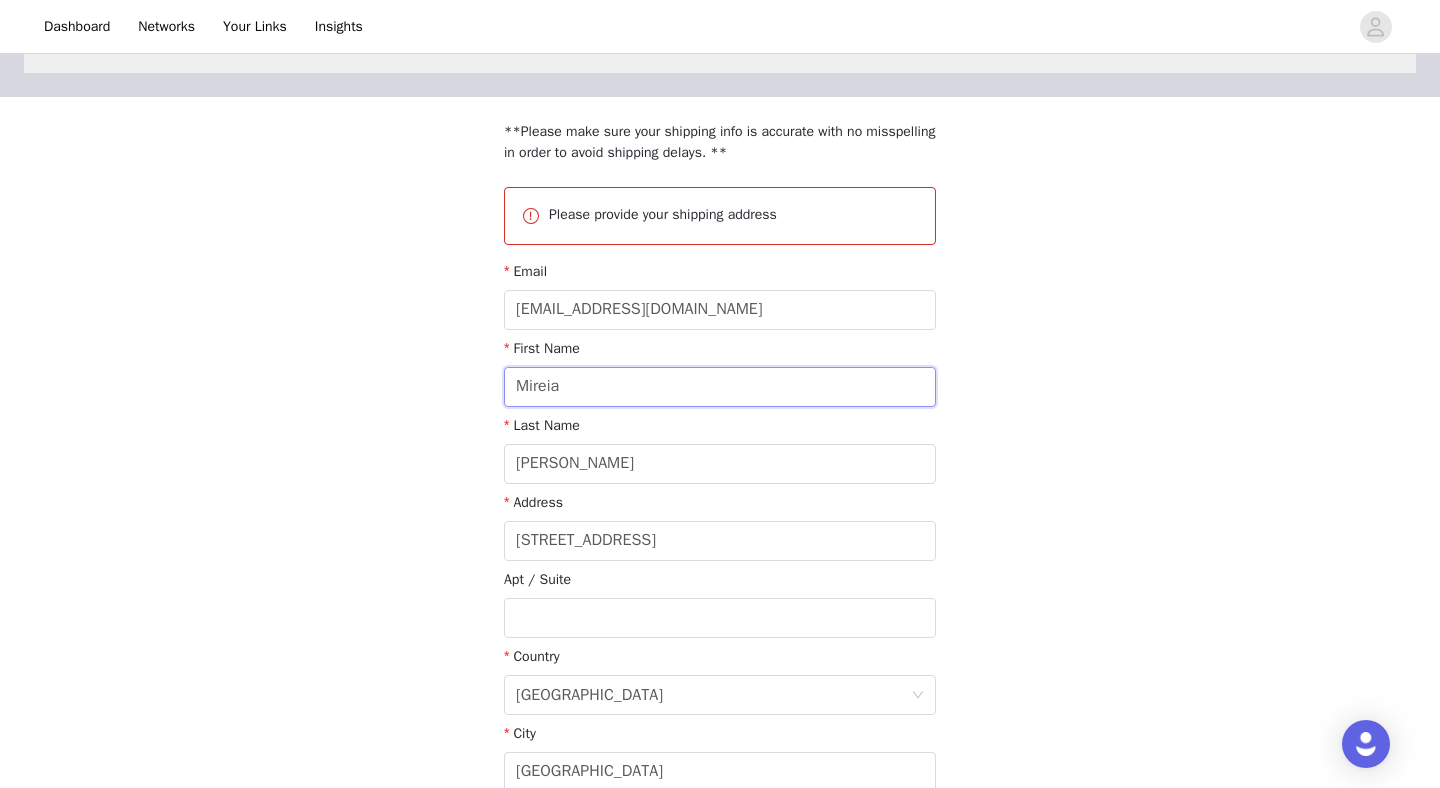 type on "Mireia" 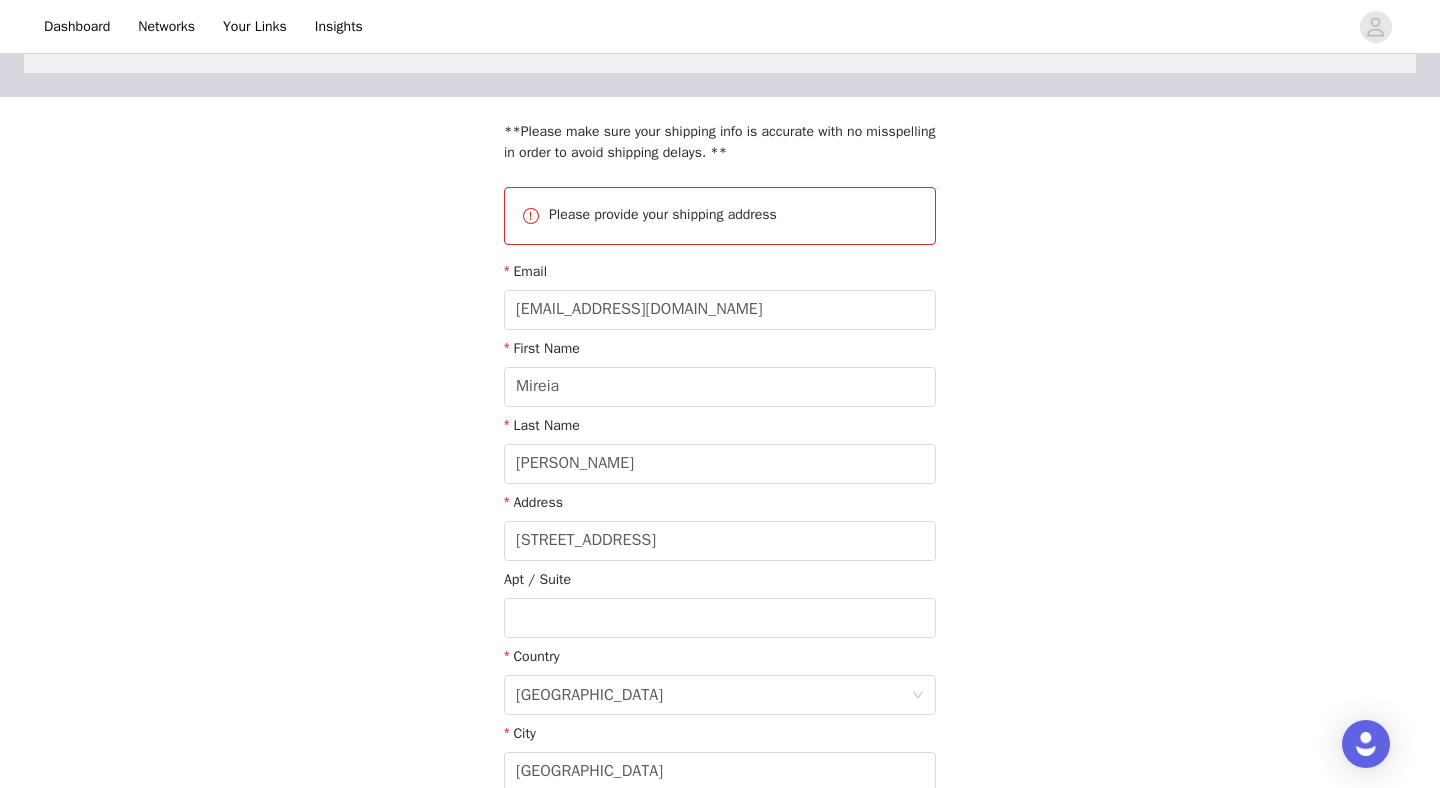 click on "Last Name [PERSON_NAME]" at bounding box center (720, 453) 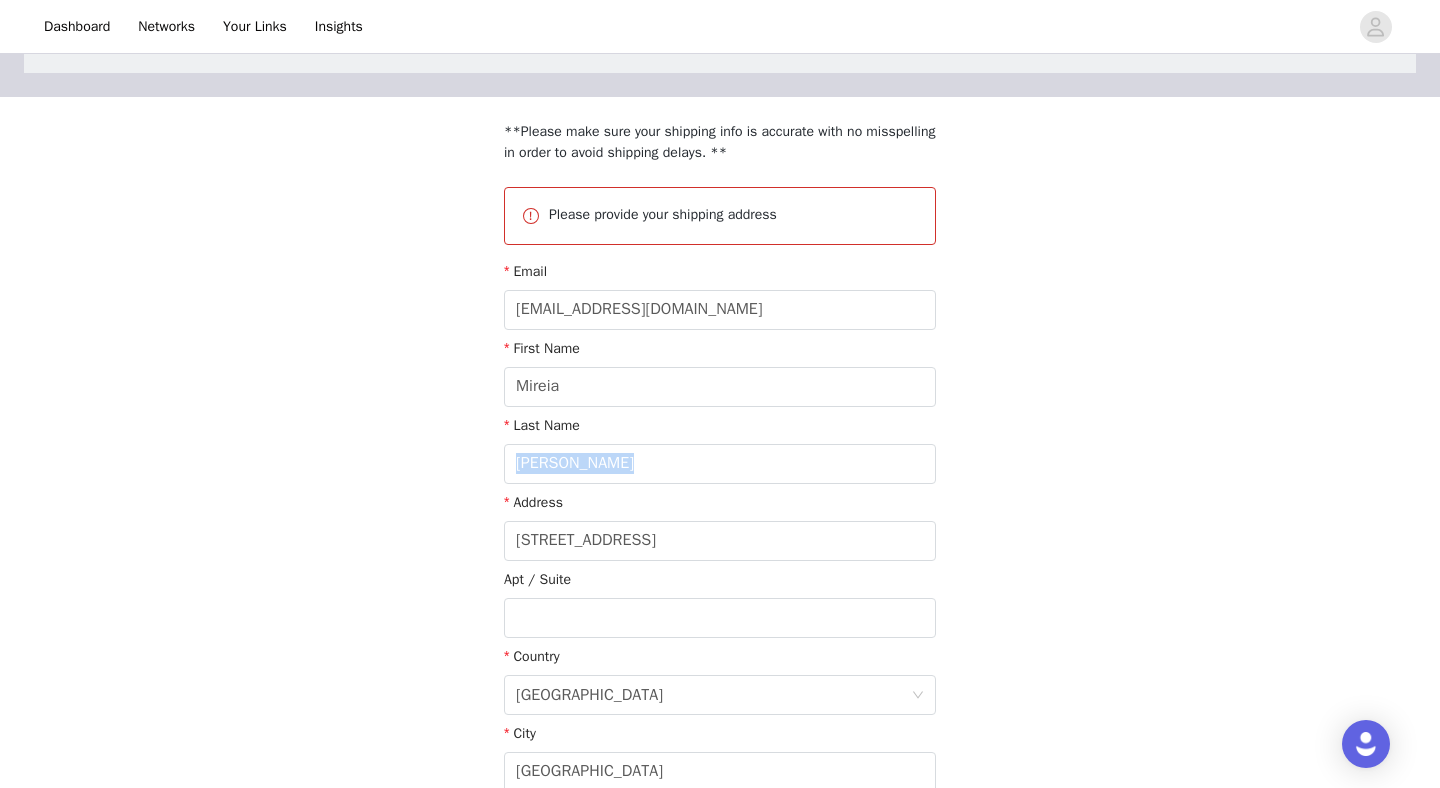 click on "Last Name [PERSON_NAME]" at bounding box center [720, 453] 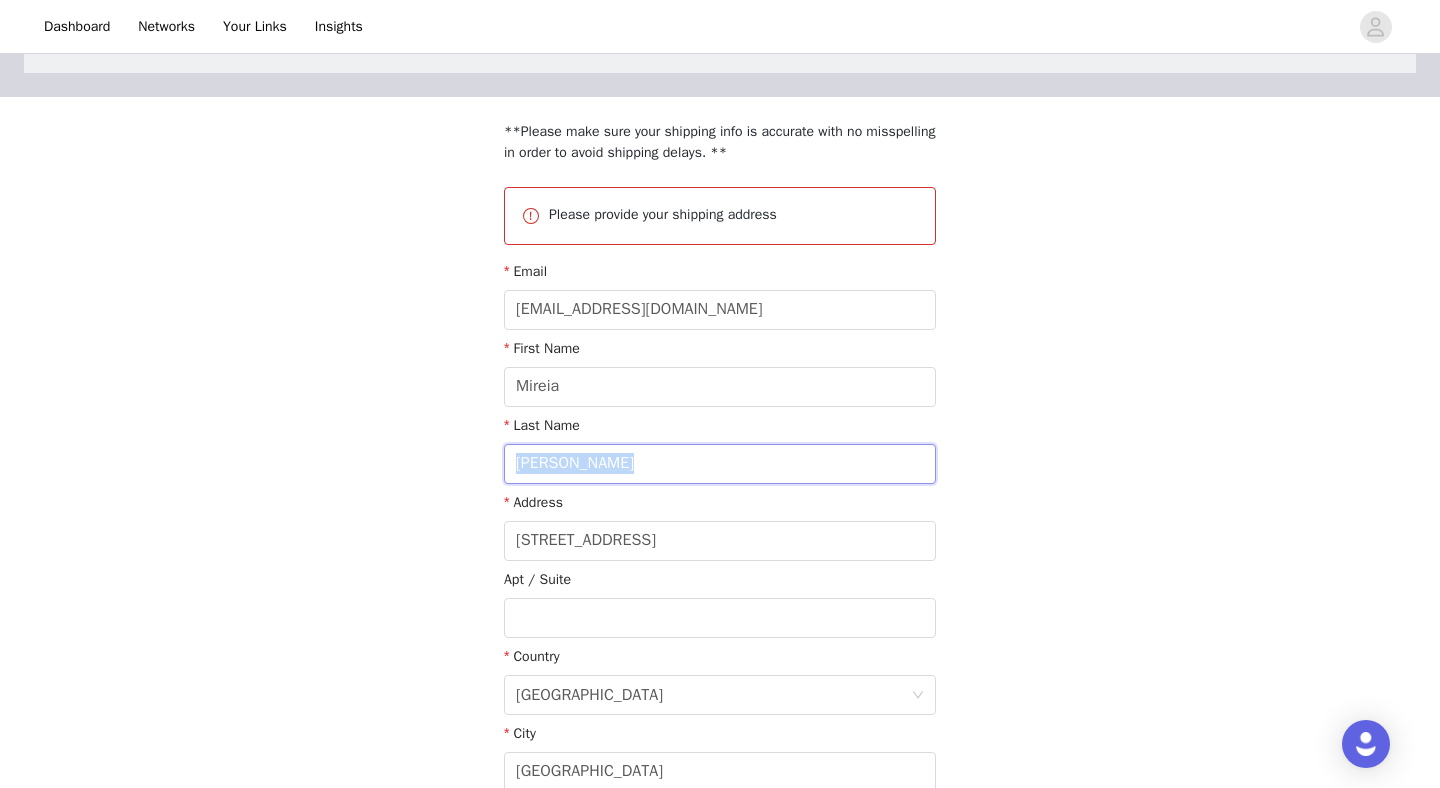click on "[PERSON_NAME]" at bounding box center (720, 464) 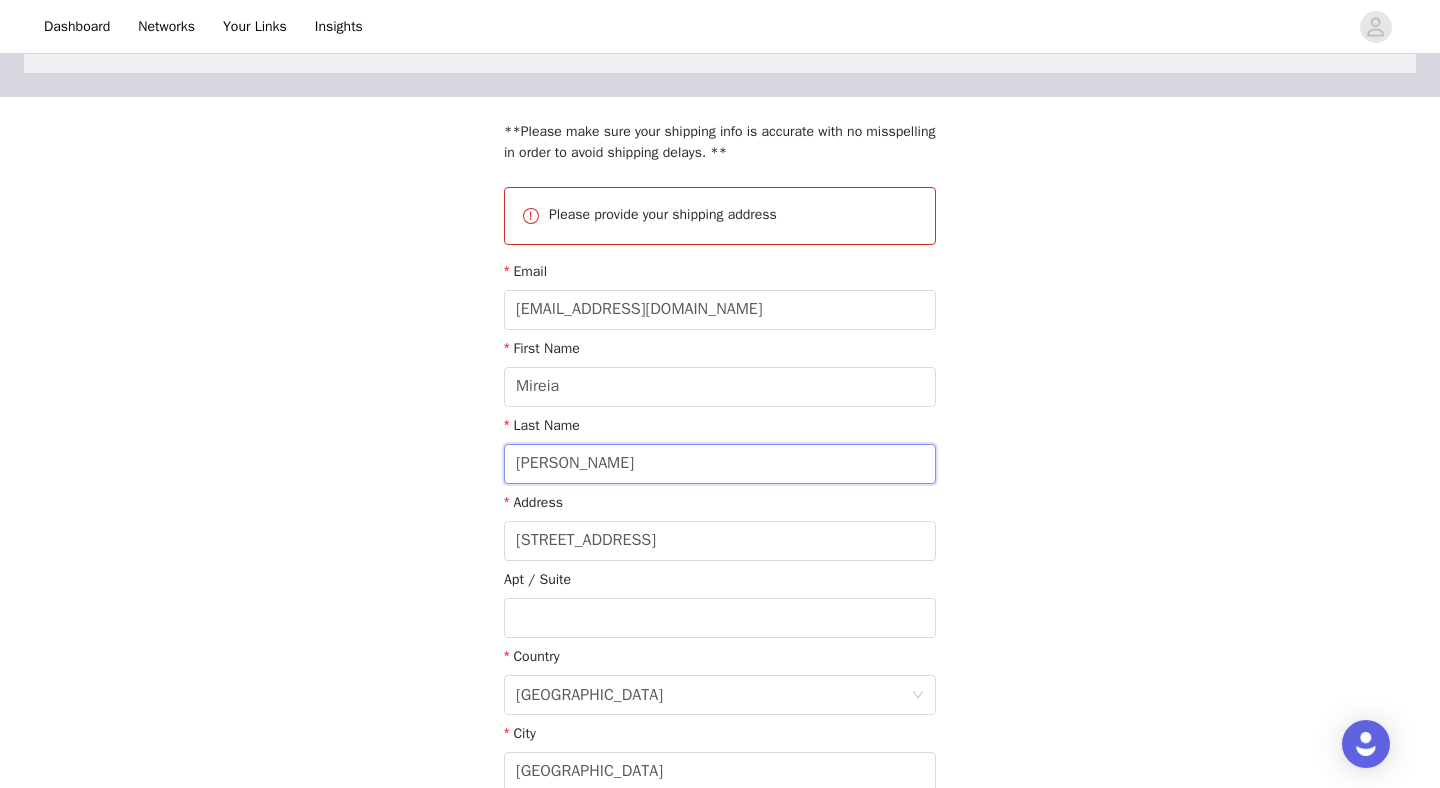 click on "[PERSON_NAME]" at bounding box center [720, 464] 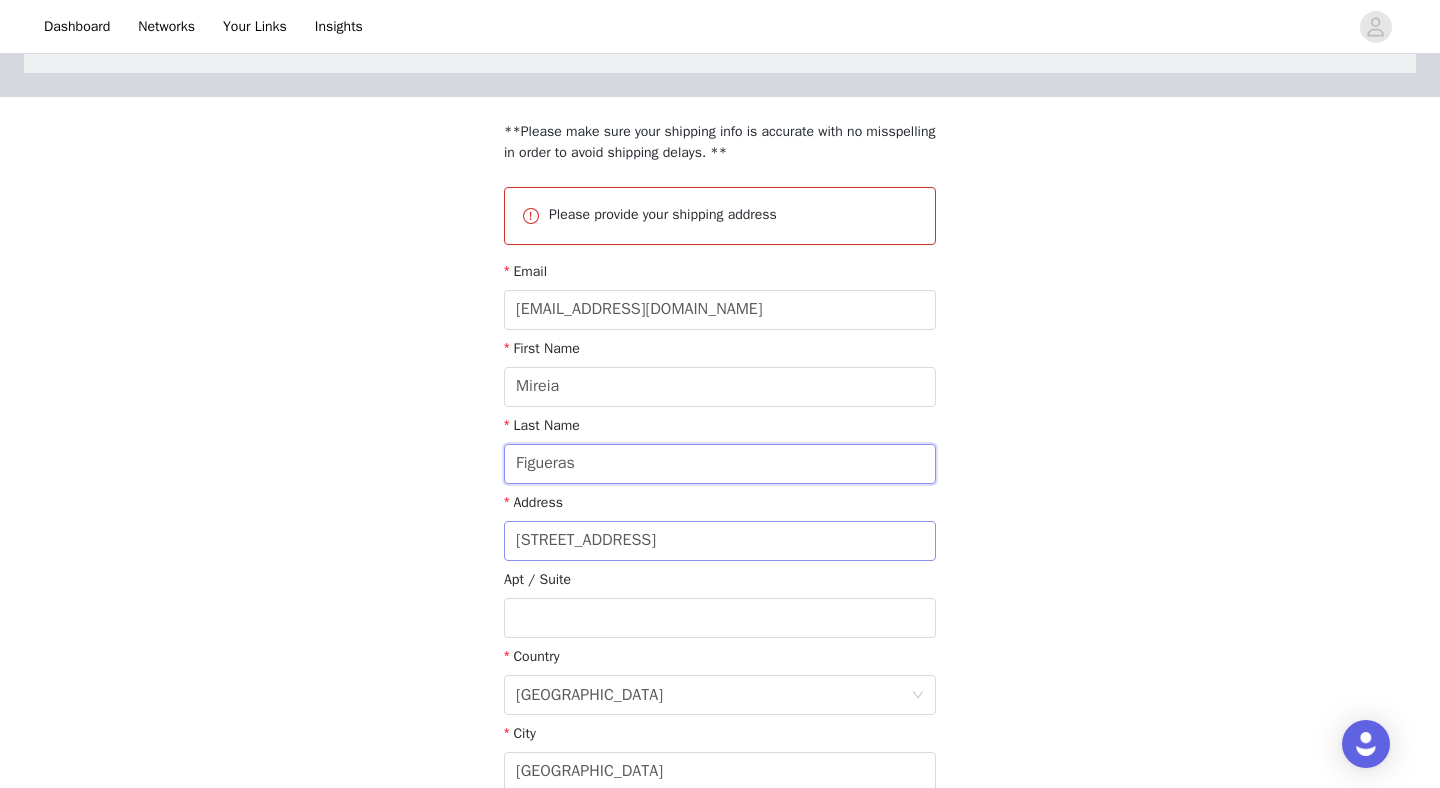 type on "Figueras" 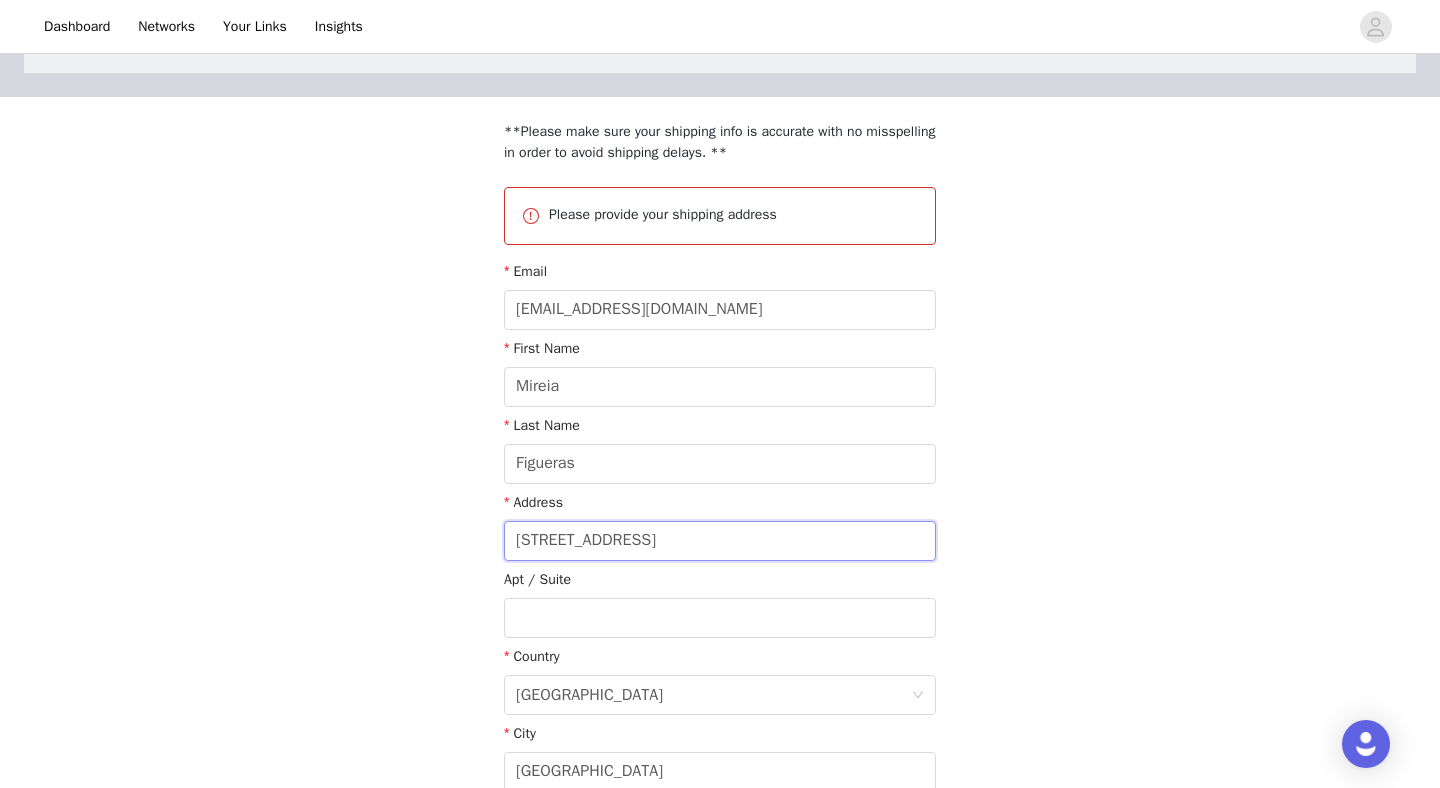 click on "[STREET_ADDRESS]" at bounding box center [720, 541] 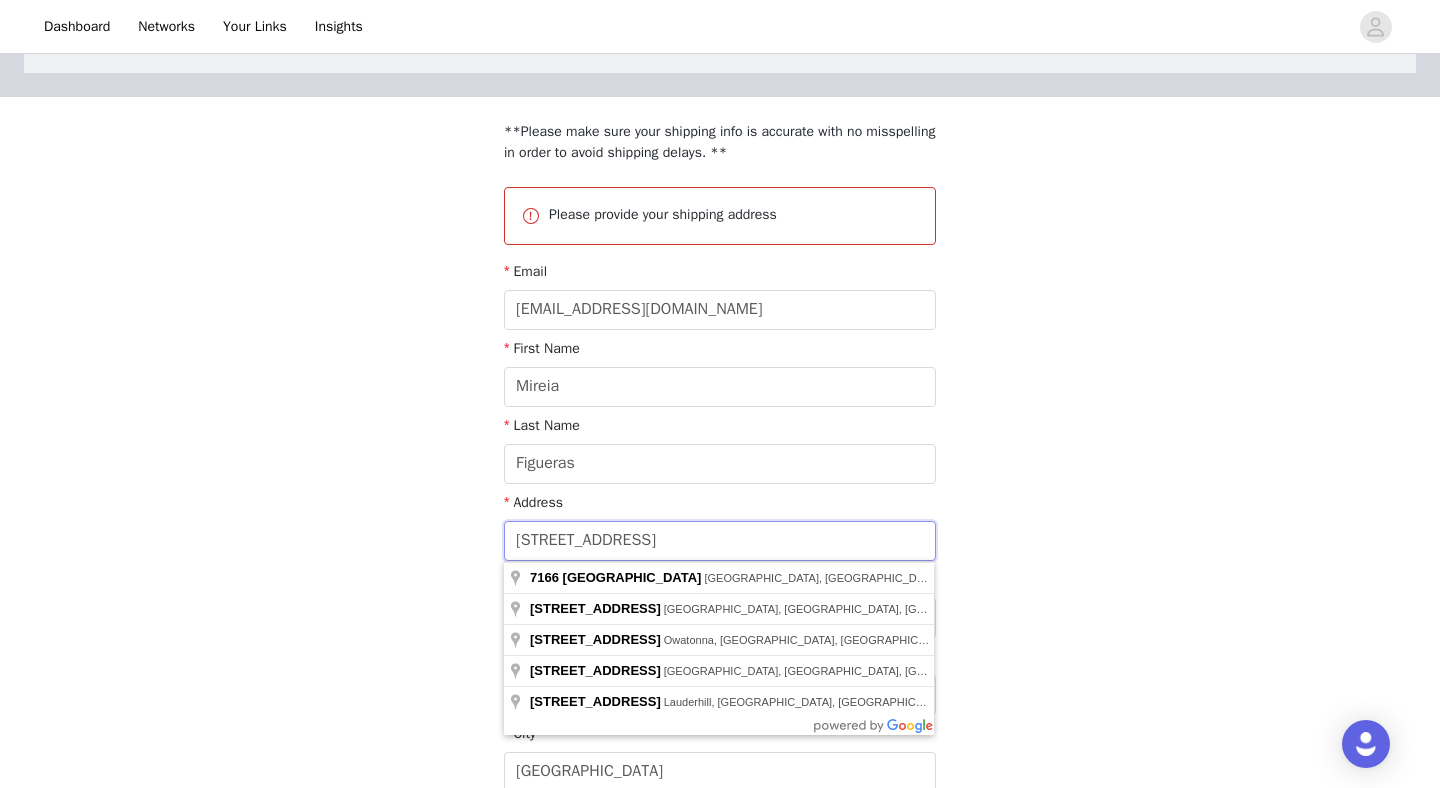 type on "C" 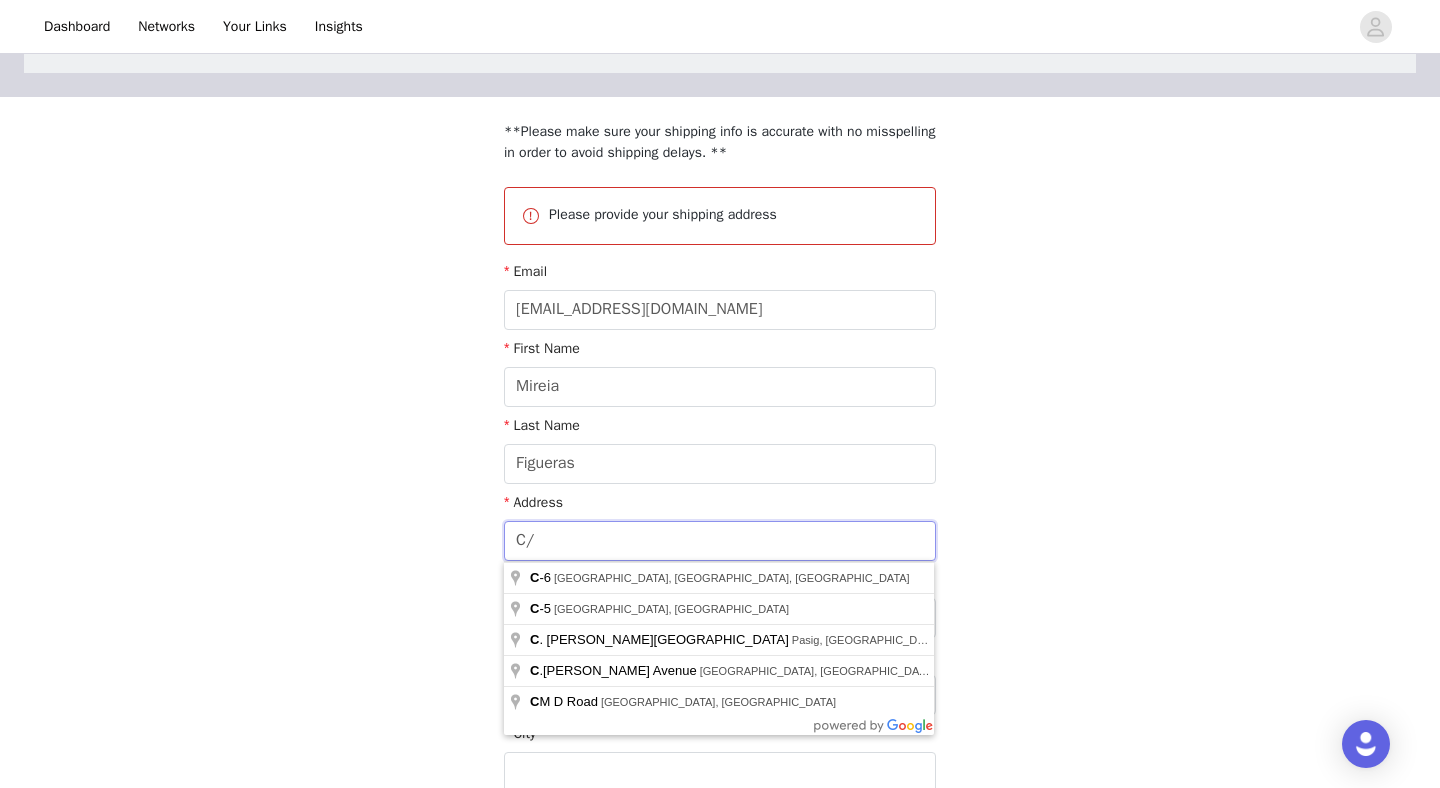 type on "[STREET_ADDRESS]" 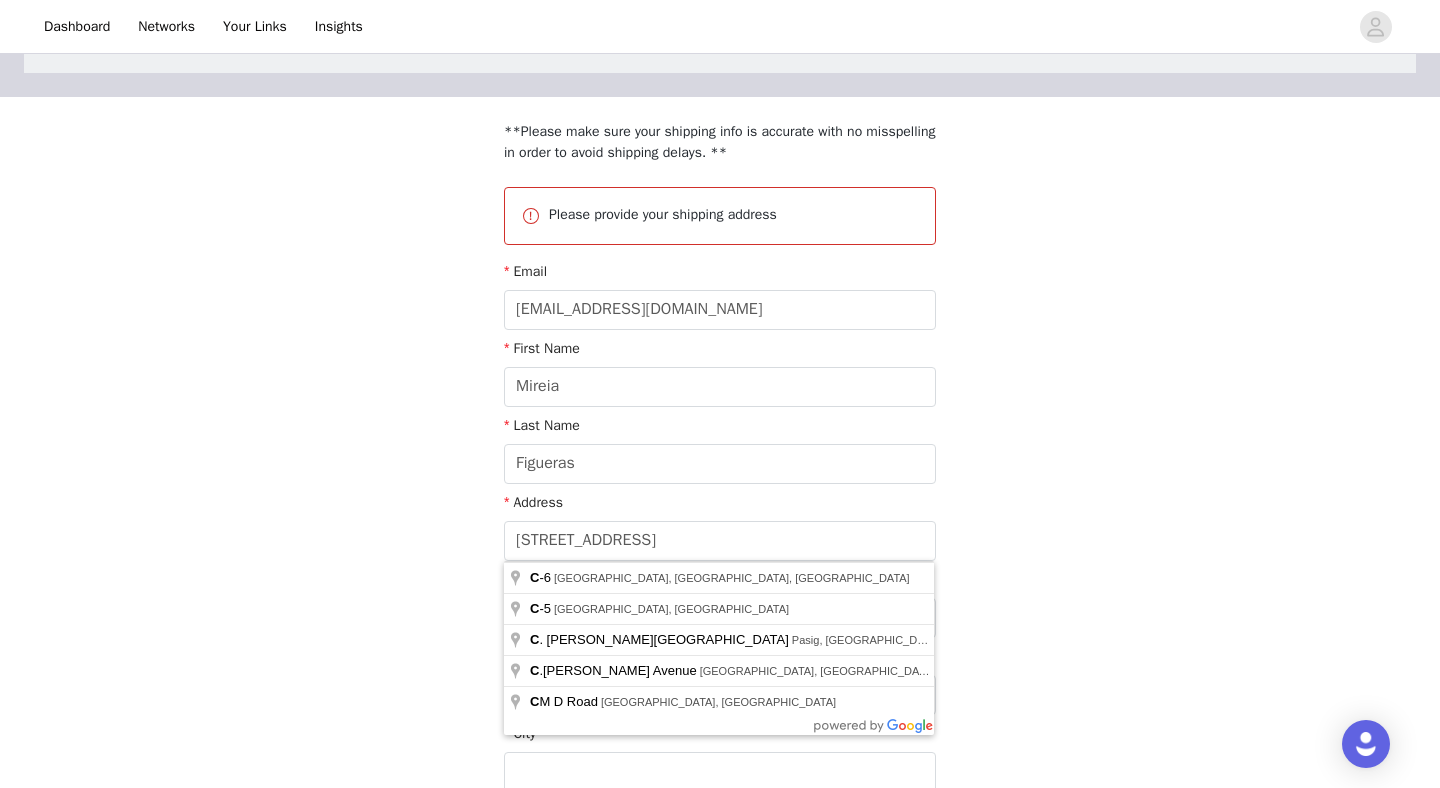 click on "STEP 2 OF 4
Shipping Information
**Please make sure your shipping info is accurate with no misspelling in order to avoid shipping delays. **         Please provide your shipping address     Email [EMAIL_ADDRESS][DOMAIN_NAME]   First Name [PERSON_NAME]   Last Name [PERSON_NAME]   Address [STREET_ADDRESS]     Postcode" at bounding box center [720, 461] 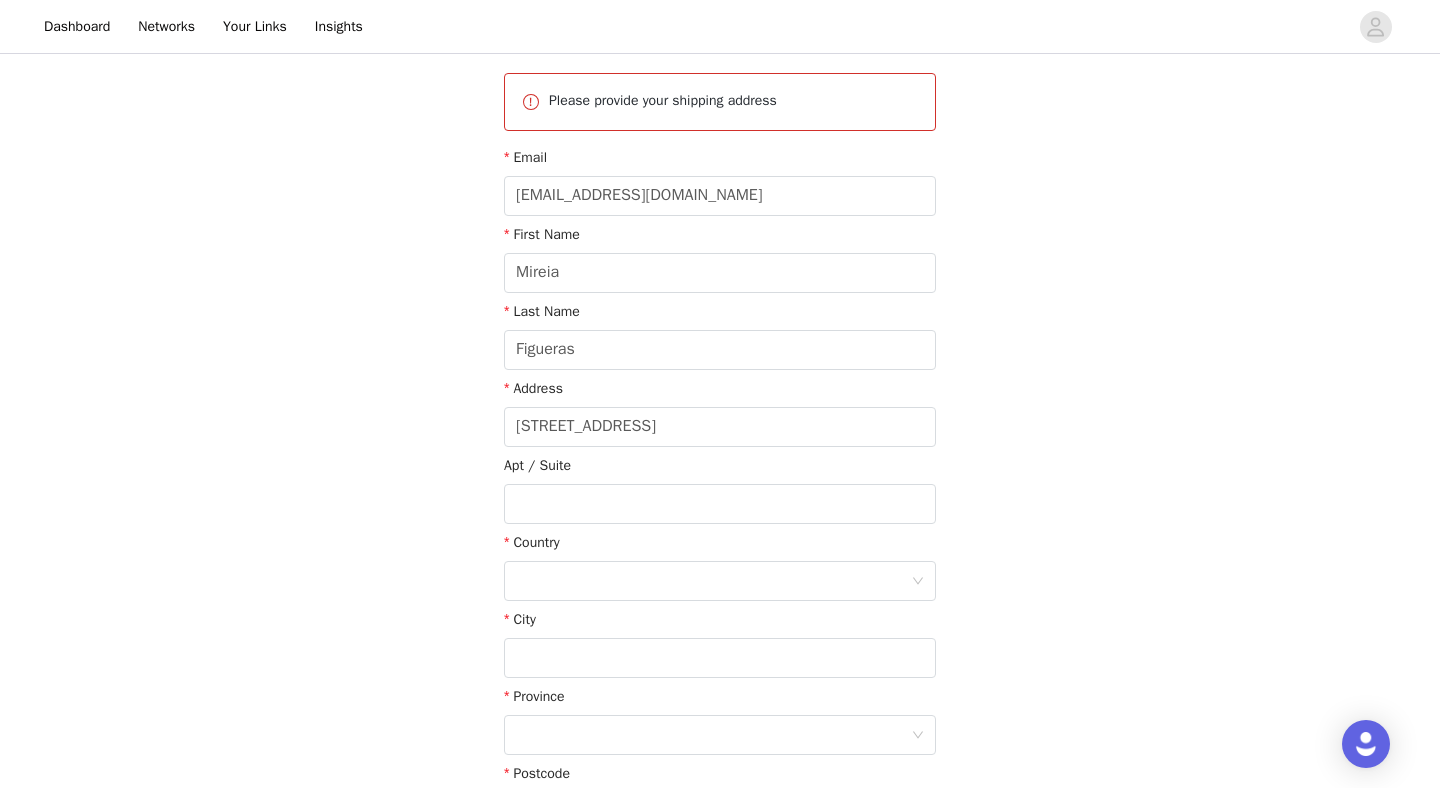 scroll, scrollTop: 241, scrollLeft: 0, axis: vertical 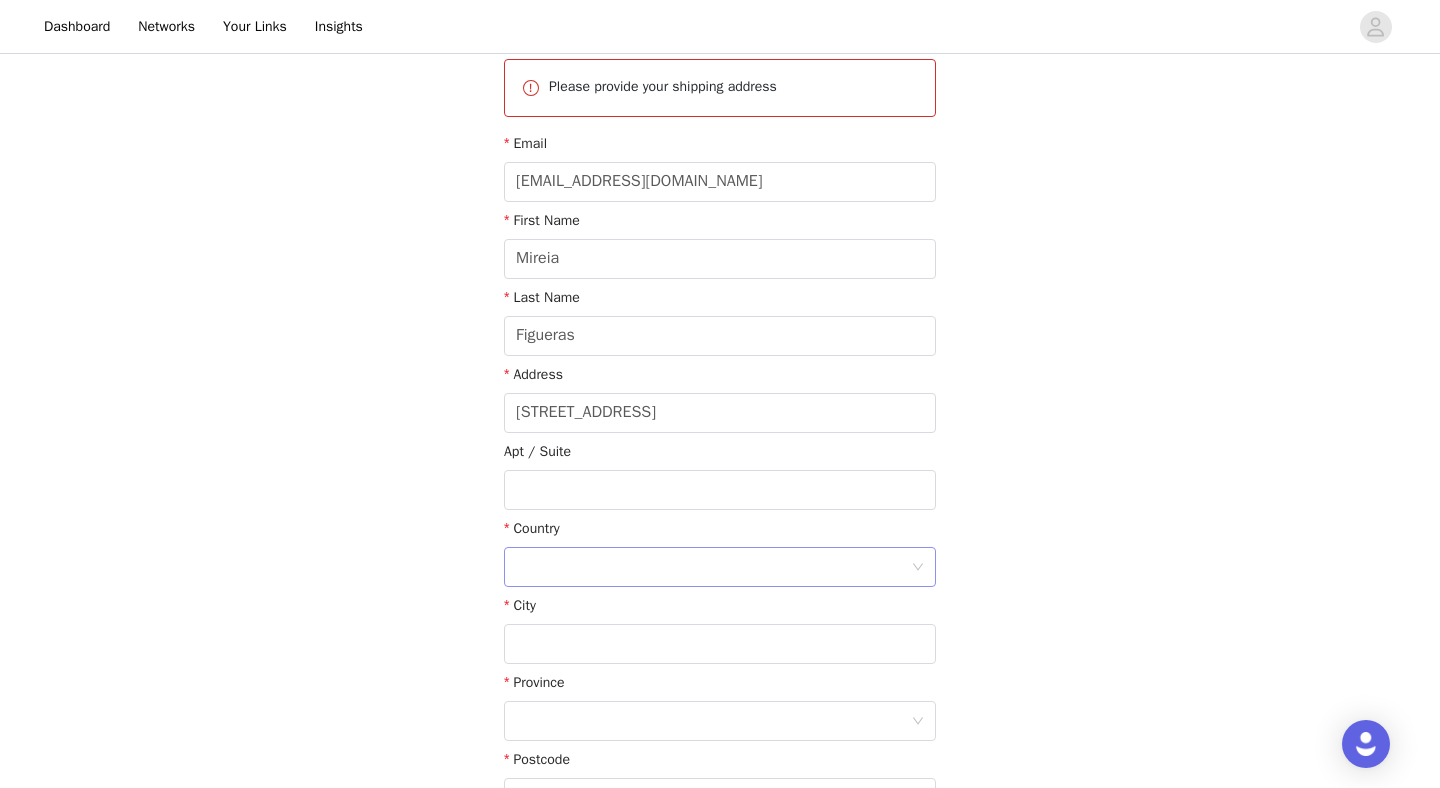 click at bounding box center (713, 567) 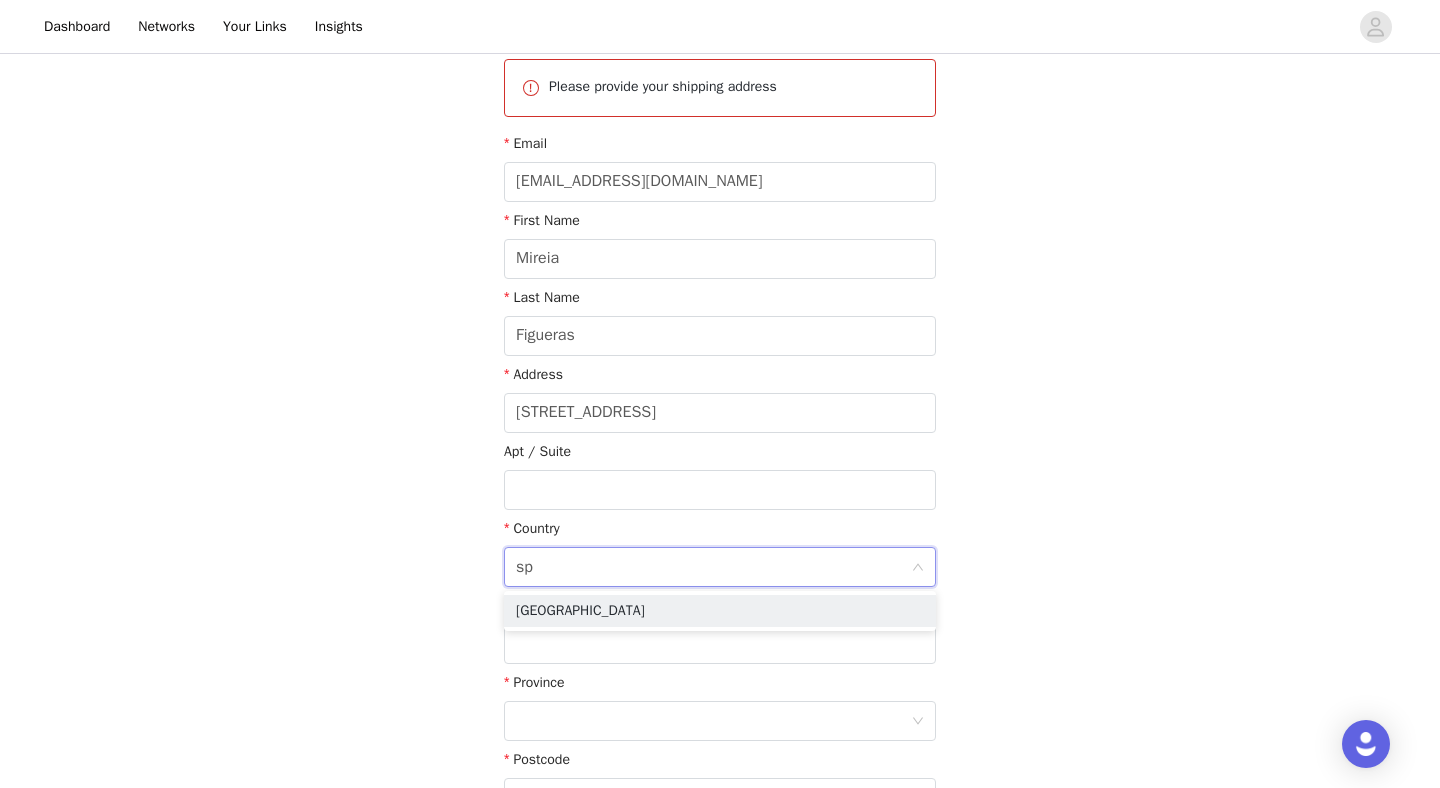 type on "spa" 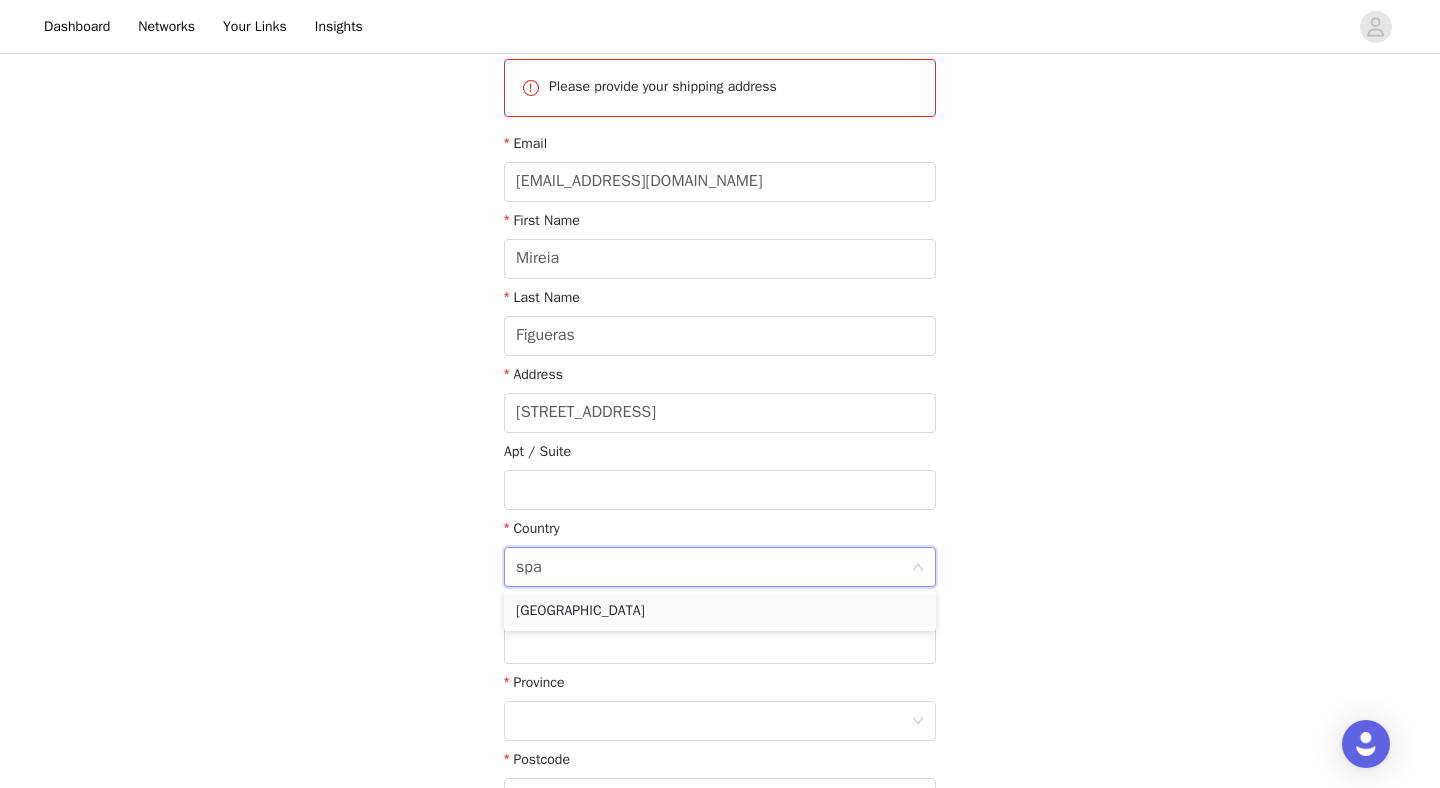 click on "[GEOGRAPHIC_DATA]" at bounding box center (720, 611) 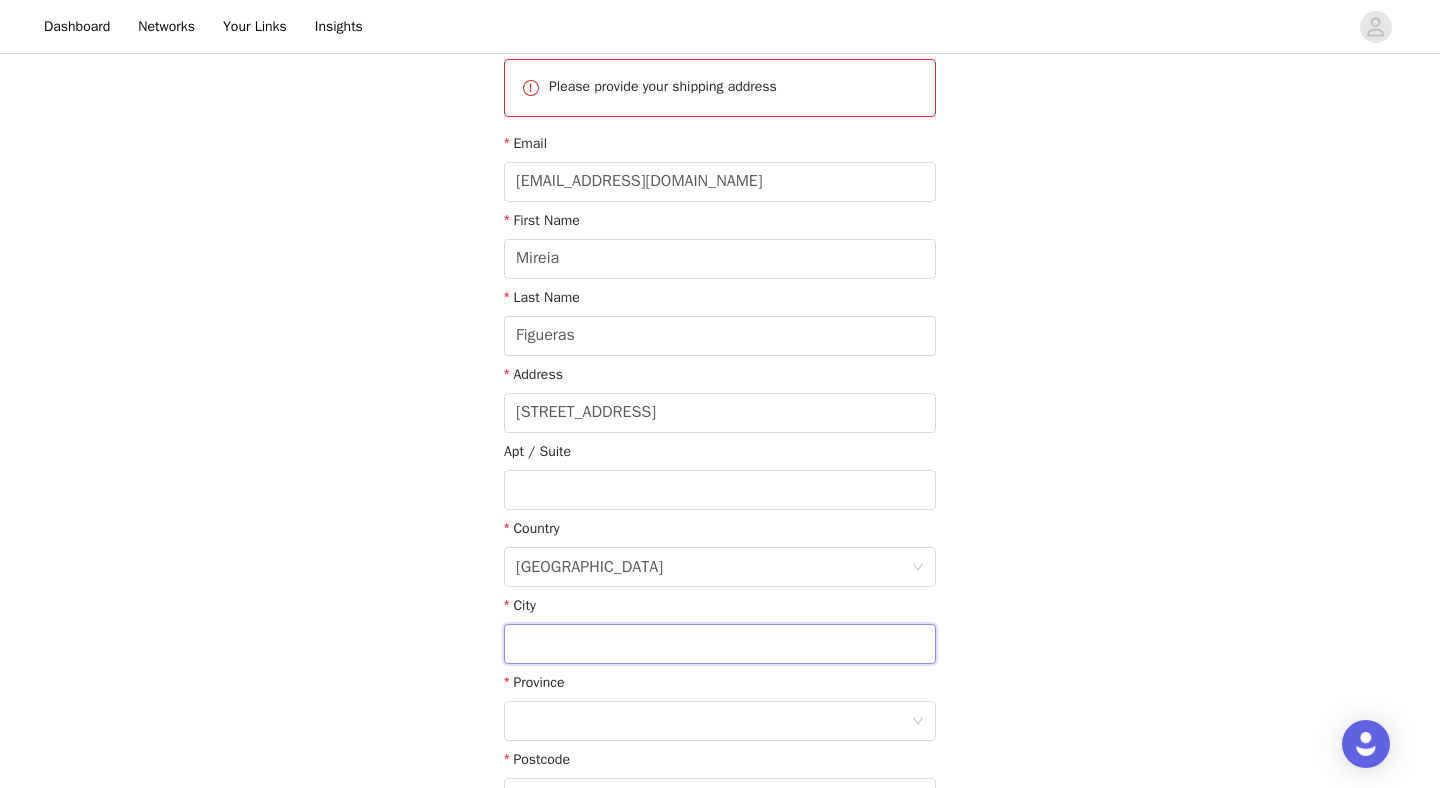 click at bounding box center (720, 644) 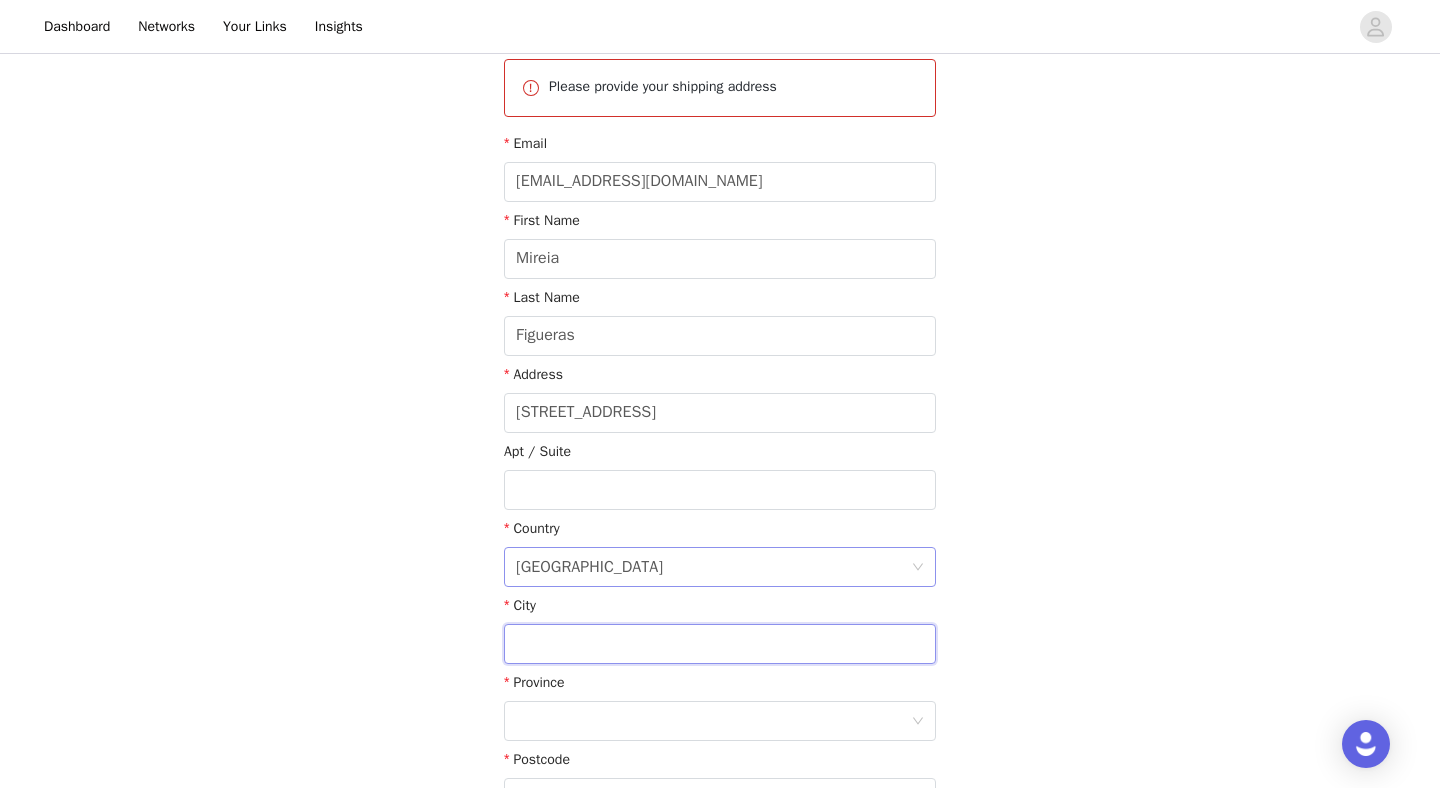 type on "[GEOGRAPHIC_DATA]" 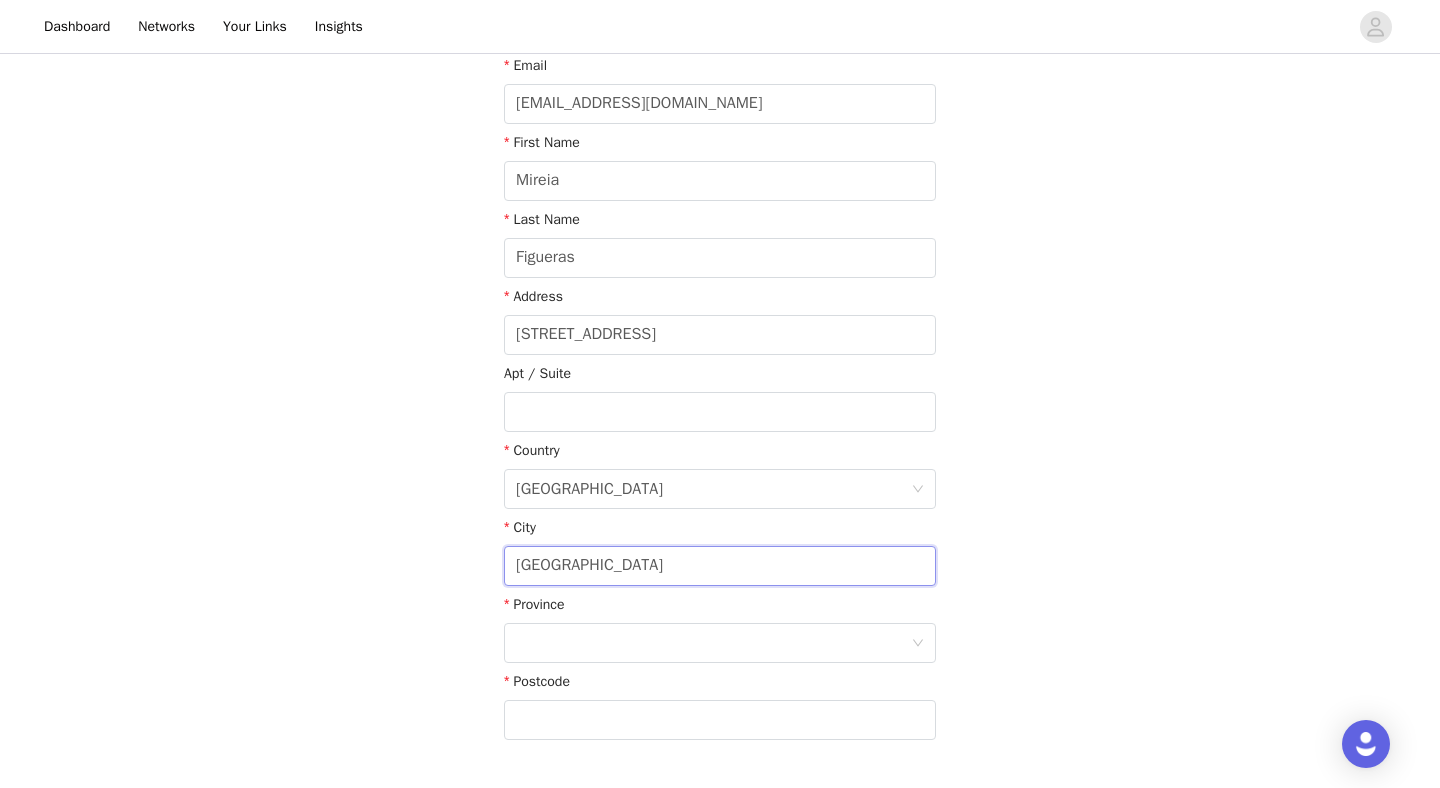 scroll, scrollTop: 391, scrollLeft: 0, axis: vertical 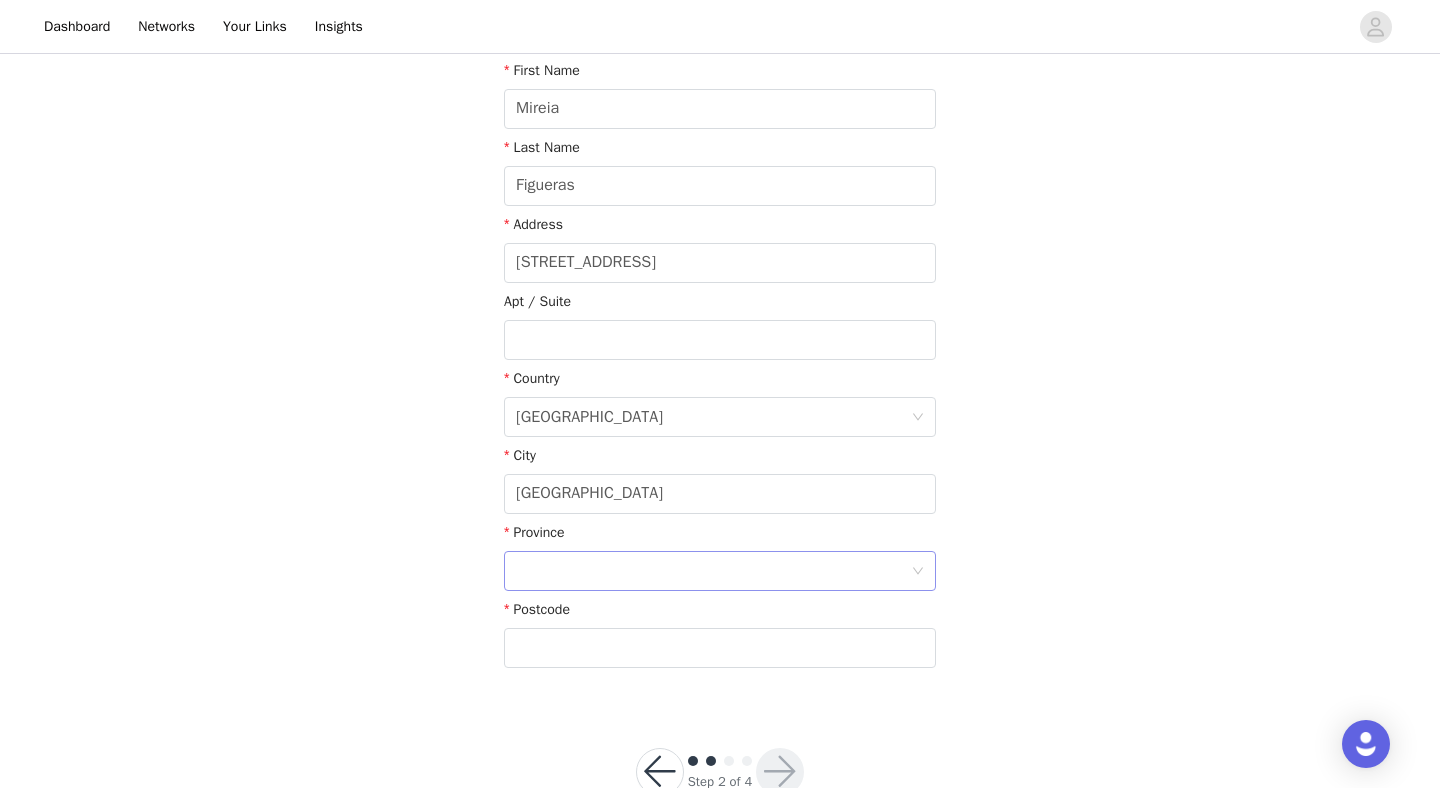 click at bounding box center (713, 571) 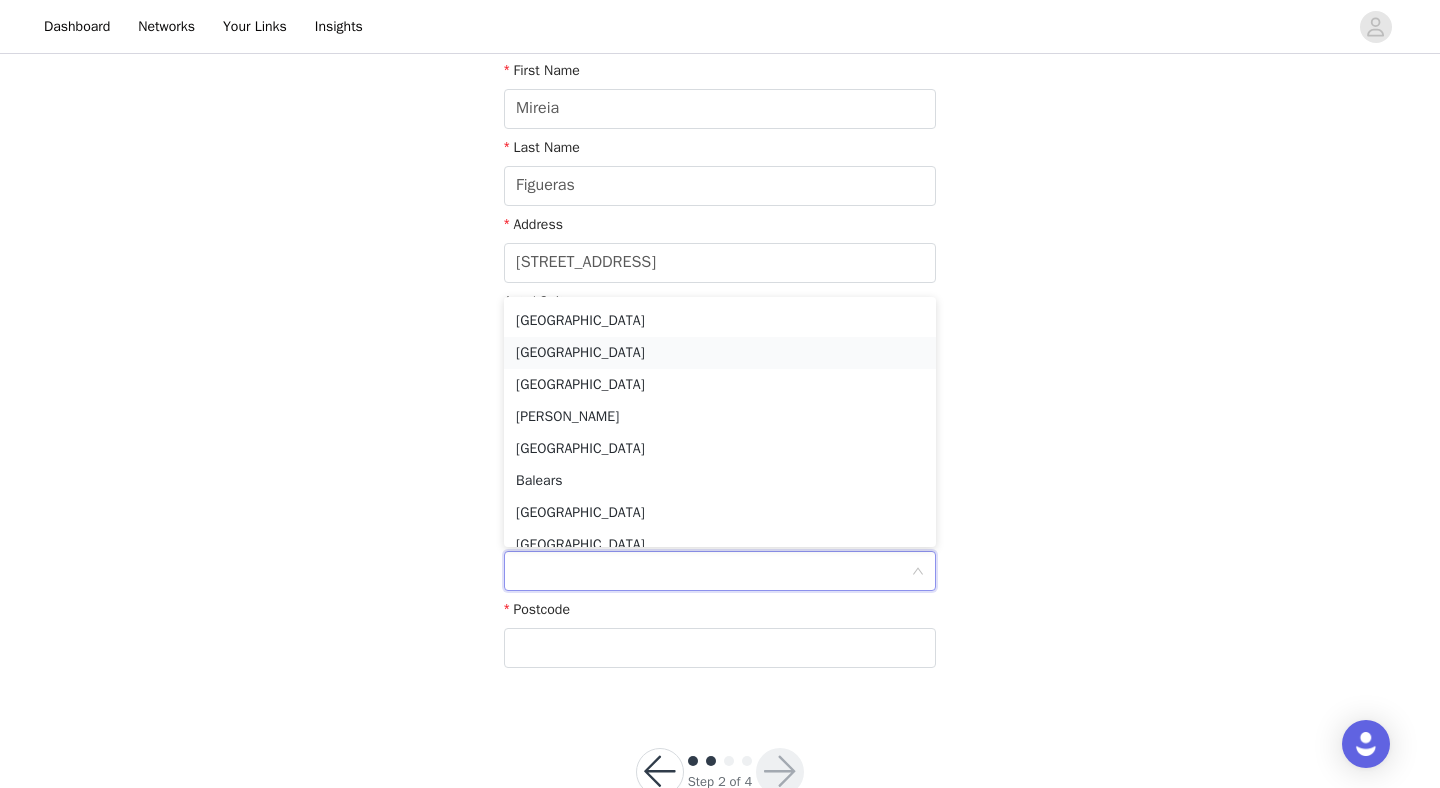 scroll, scrollTop: 107, scrollLeft: 0, axis: vertical 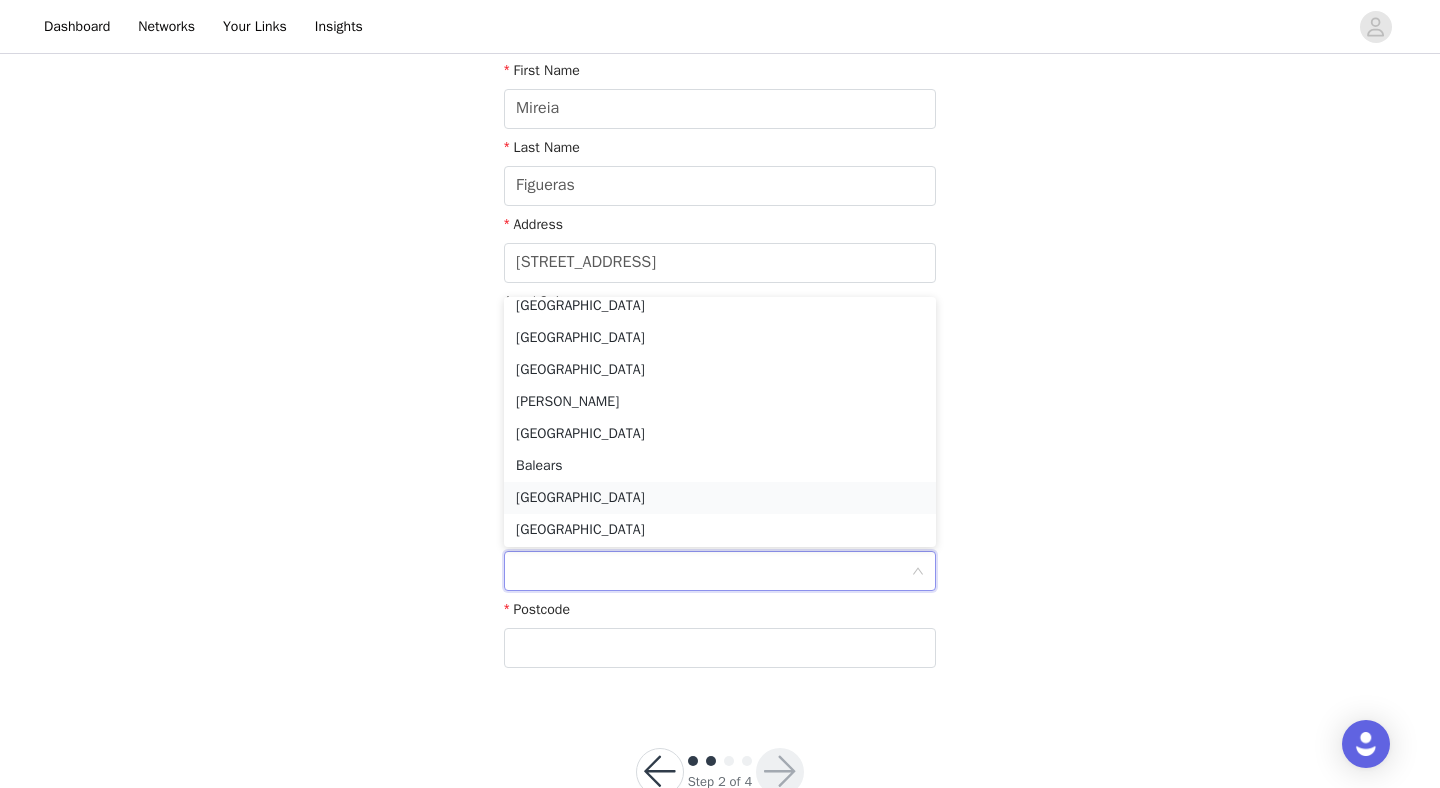 click on "[GEOGRAPHIC_DATA]" at bounding box center [720, 498] 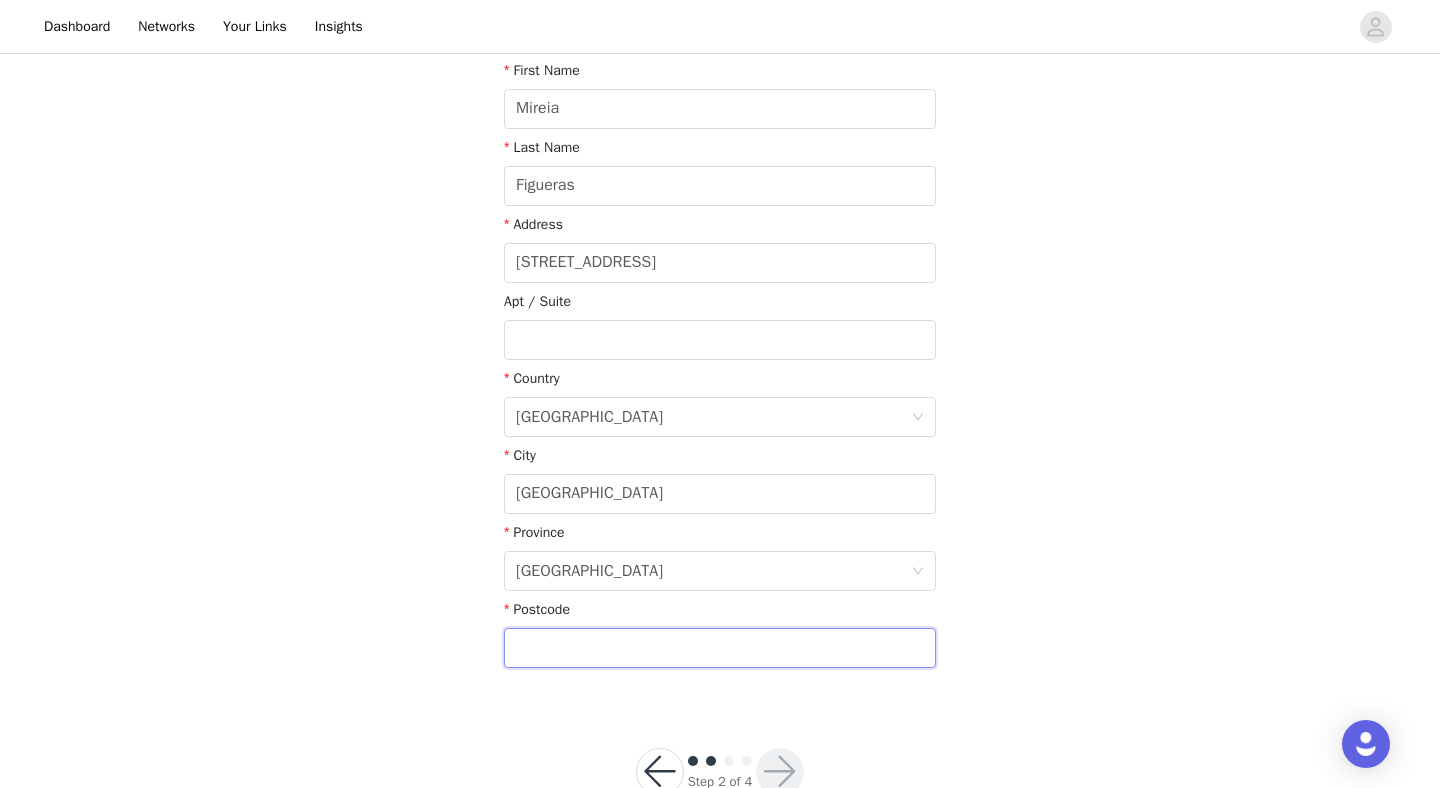 click at bounding box center [720, 648] 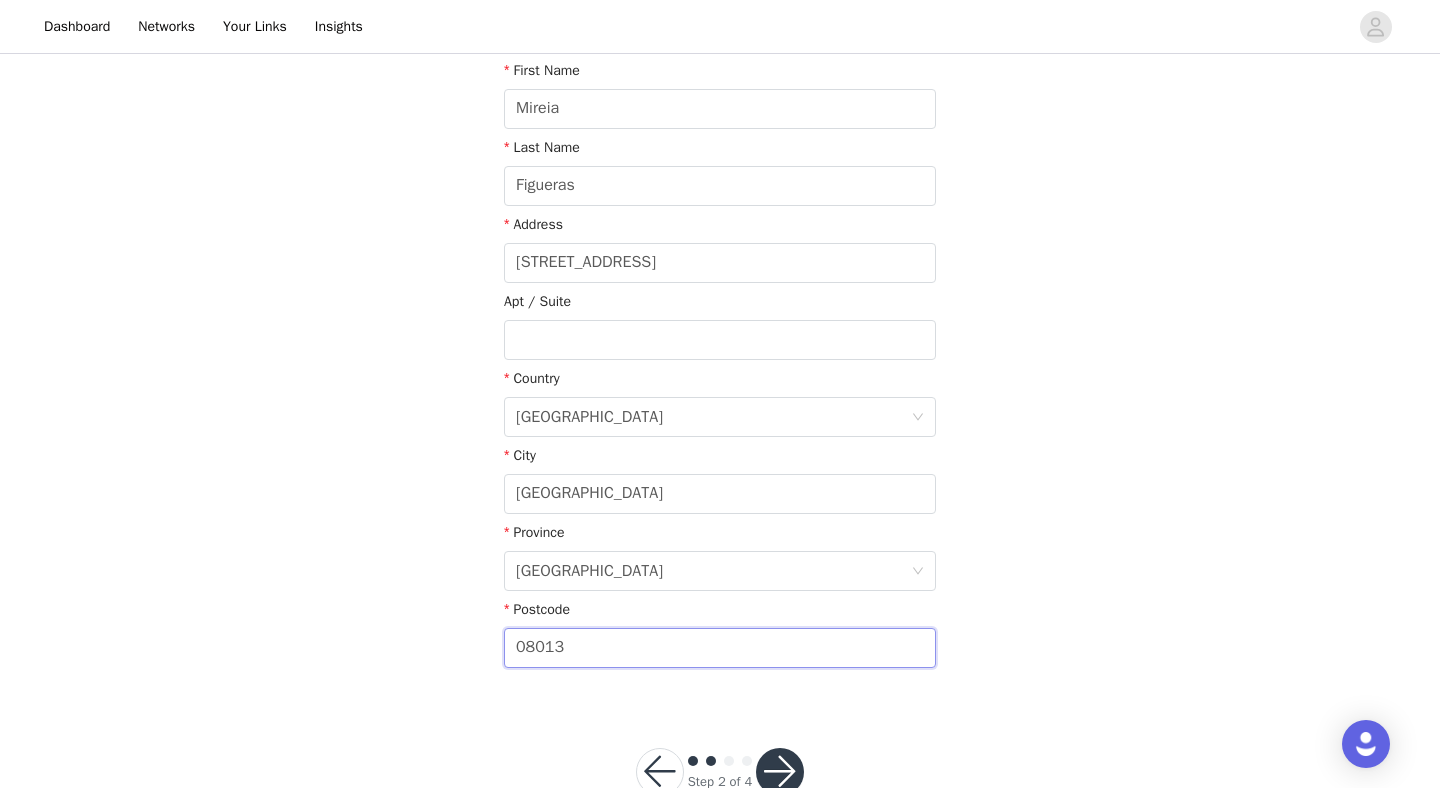 type on "08013" 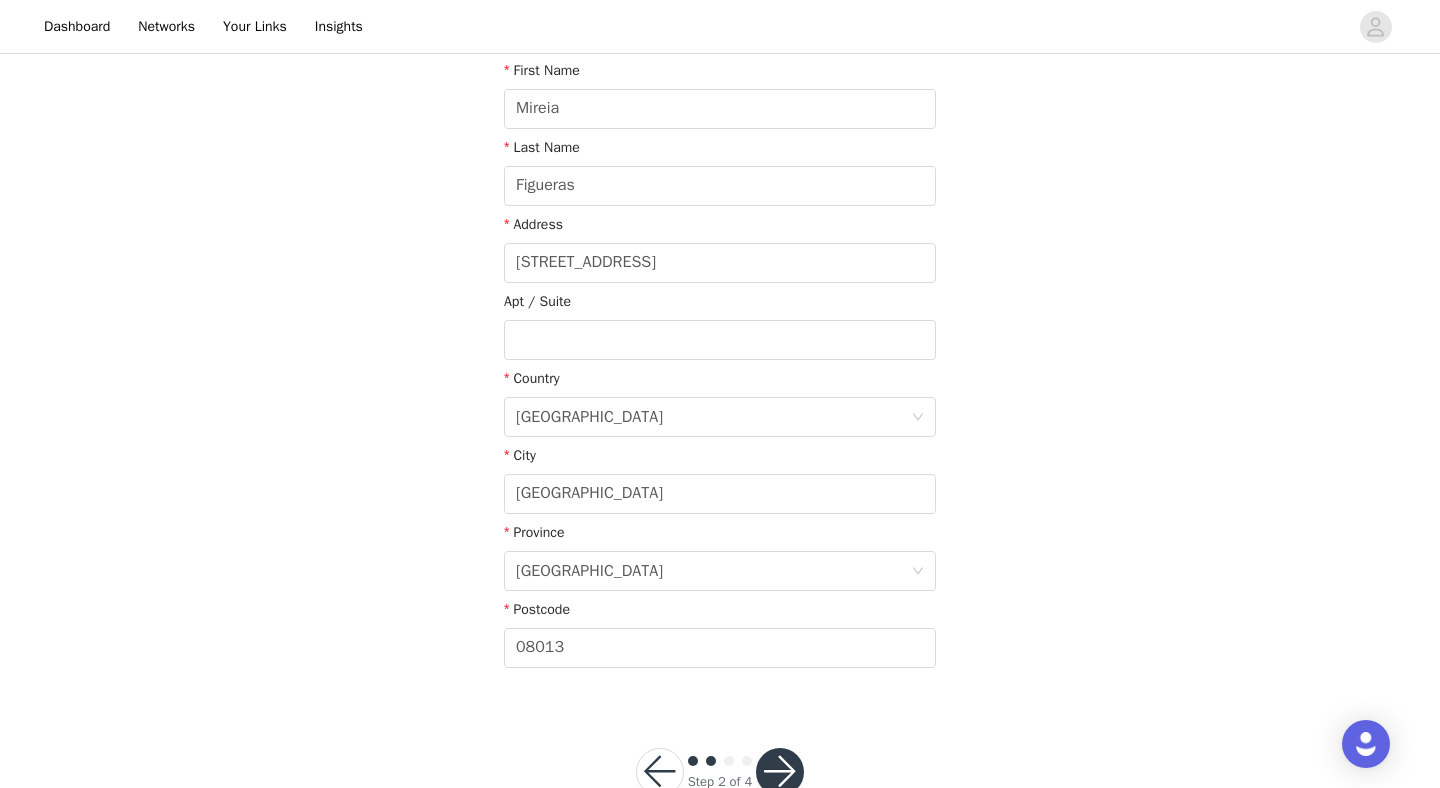 click on "STEP 2 OF 4
Shipping Information
**Please make sure your shipping info is accurate with no misspelling in order to avoid shipping delays. **         Please provide your shipping address     Email [EMAIL_ADDRESS][DOMAIN_NAME]   First Name [PERSON_NAME]   Last Name [PERSON_NAME]   Address [STREET_ADDRESS]" at bounding box center [720, 183] 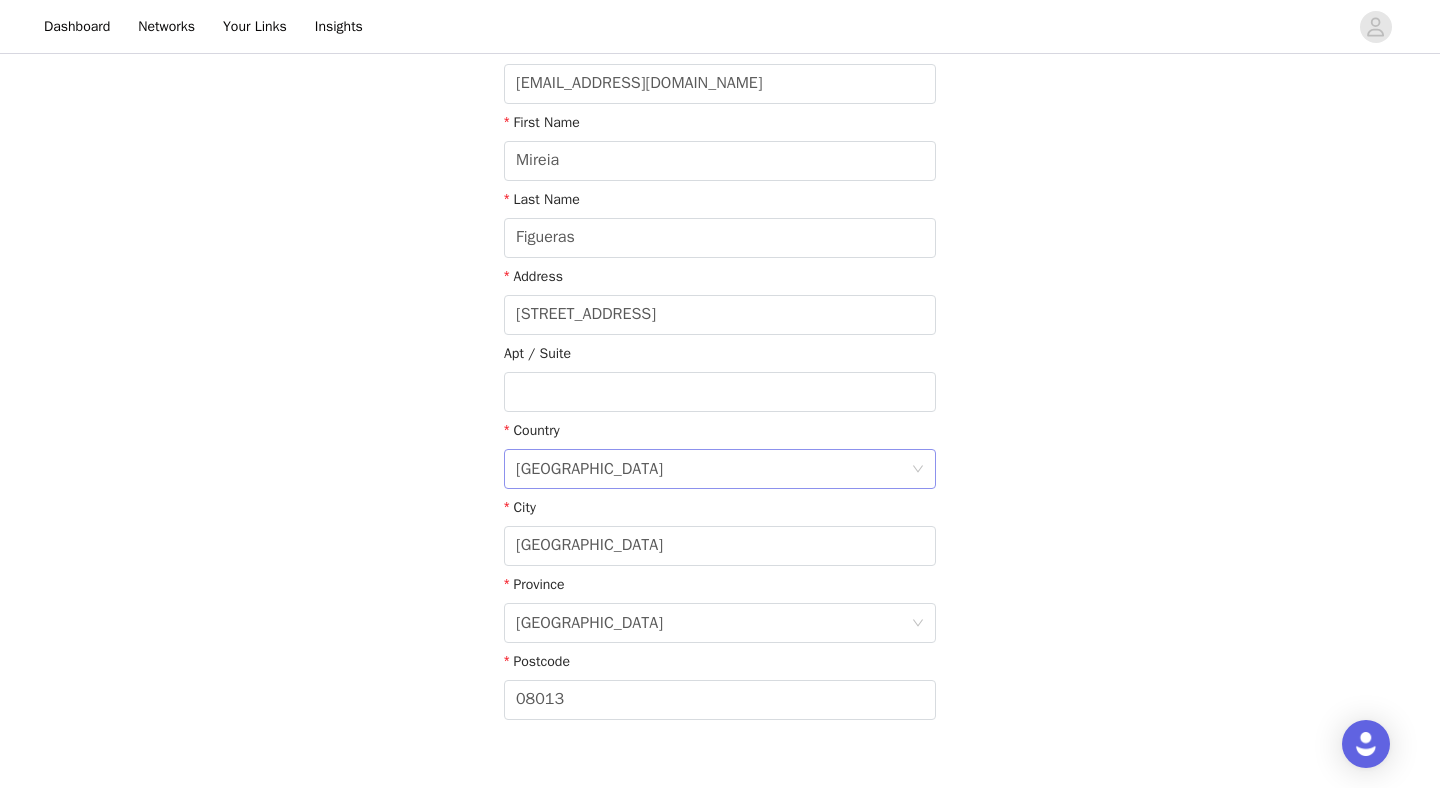 scroll, scrollTop: 446, scrollLeft: 0, axis: vertical 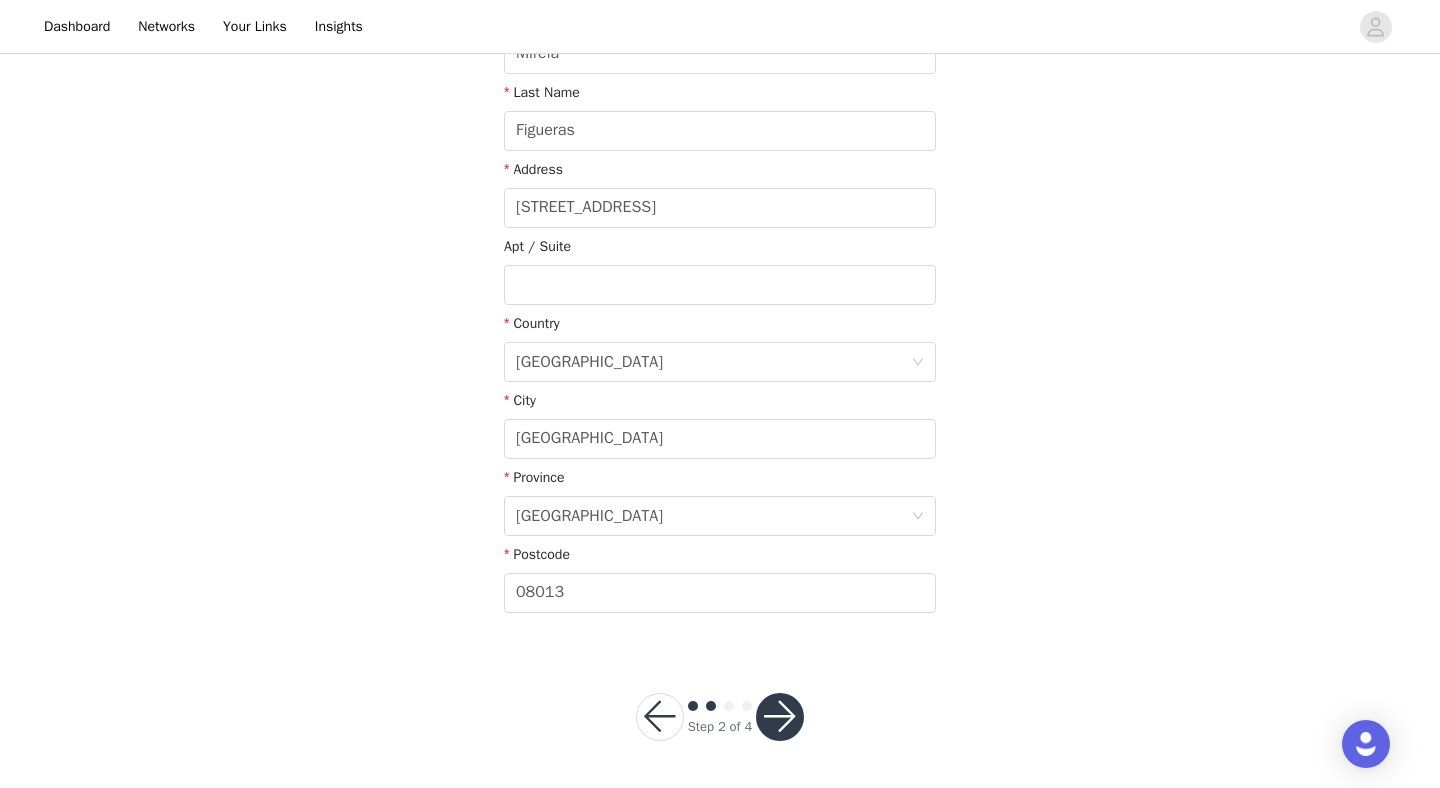 click at bounding box center [780, 717] 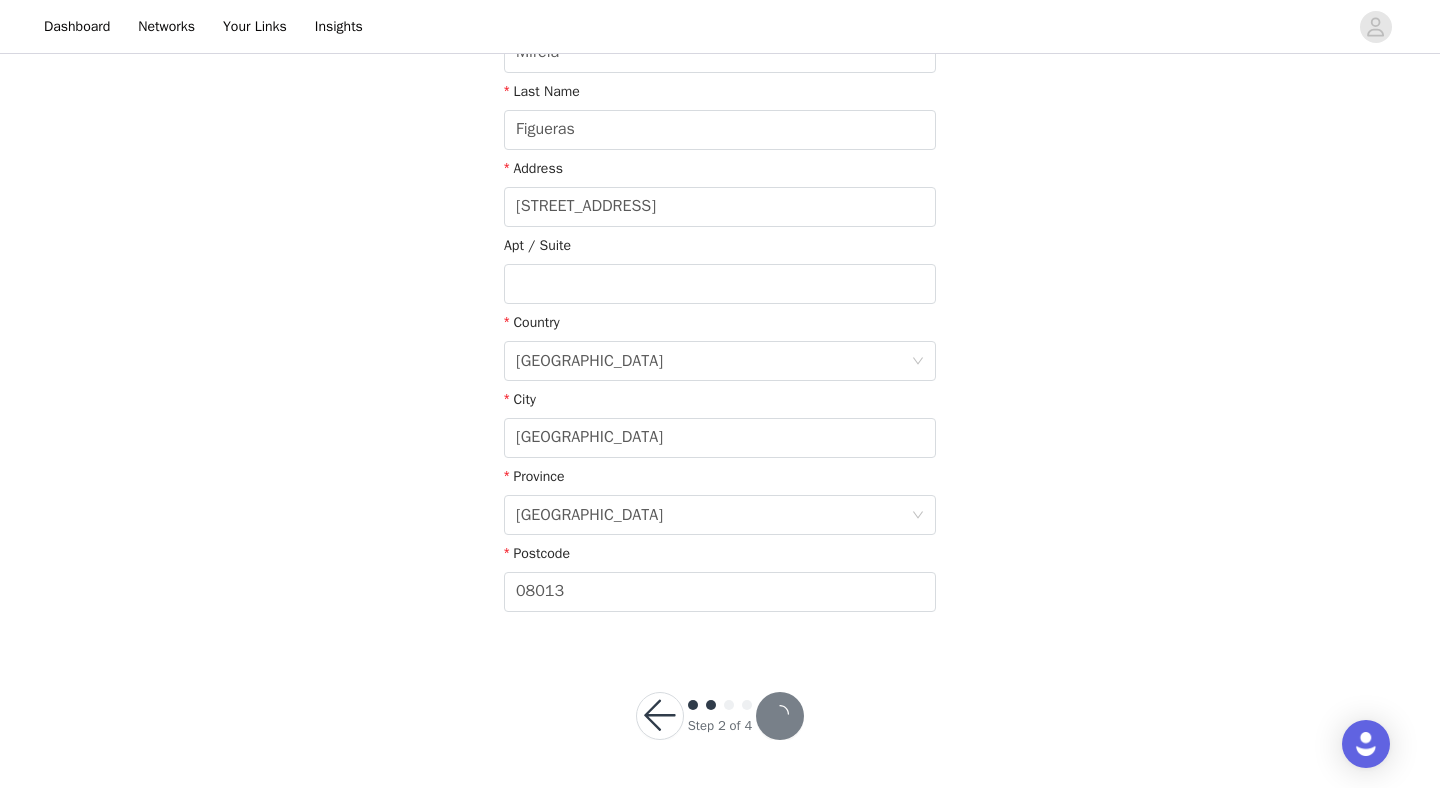 scroll, scrollTop: 372, scrollLeft: 0, axis: vertical 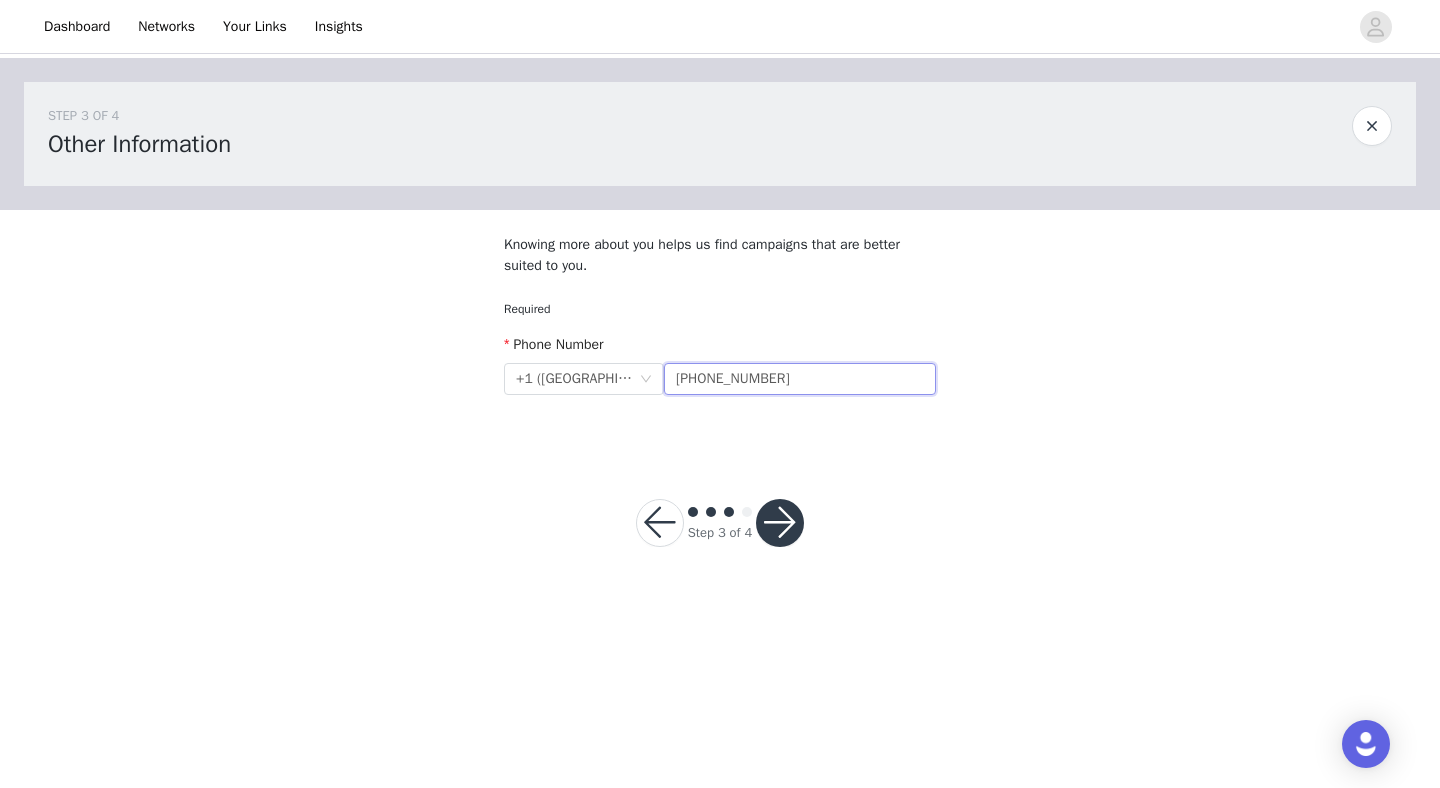 click on "[PHONE_NUMBER]" at bounding box center [800, 379] 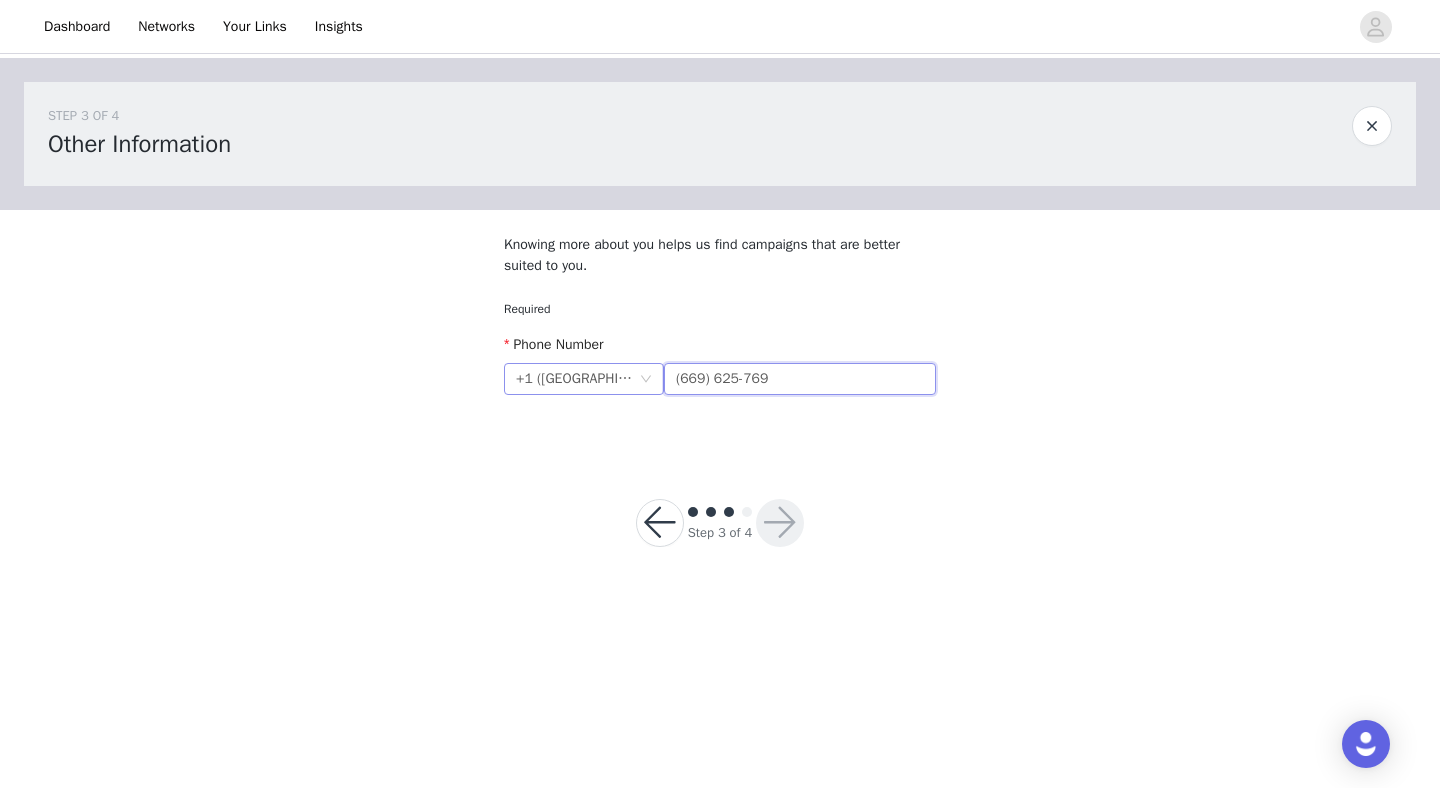 type on "(669) 625-769" 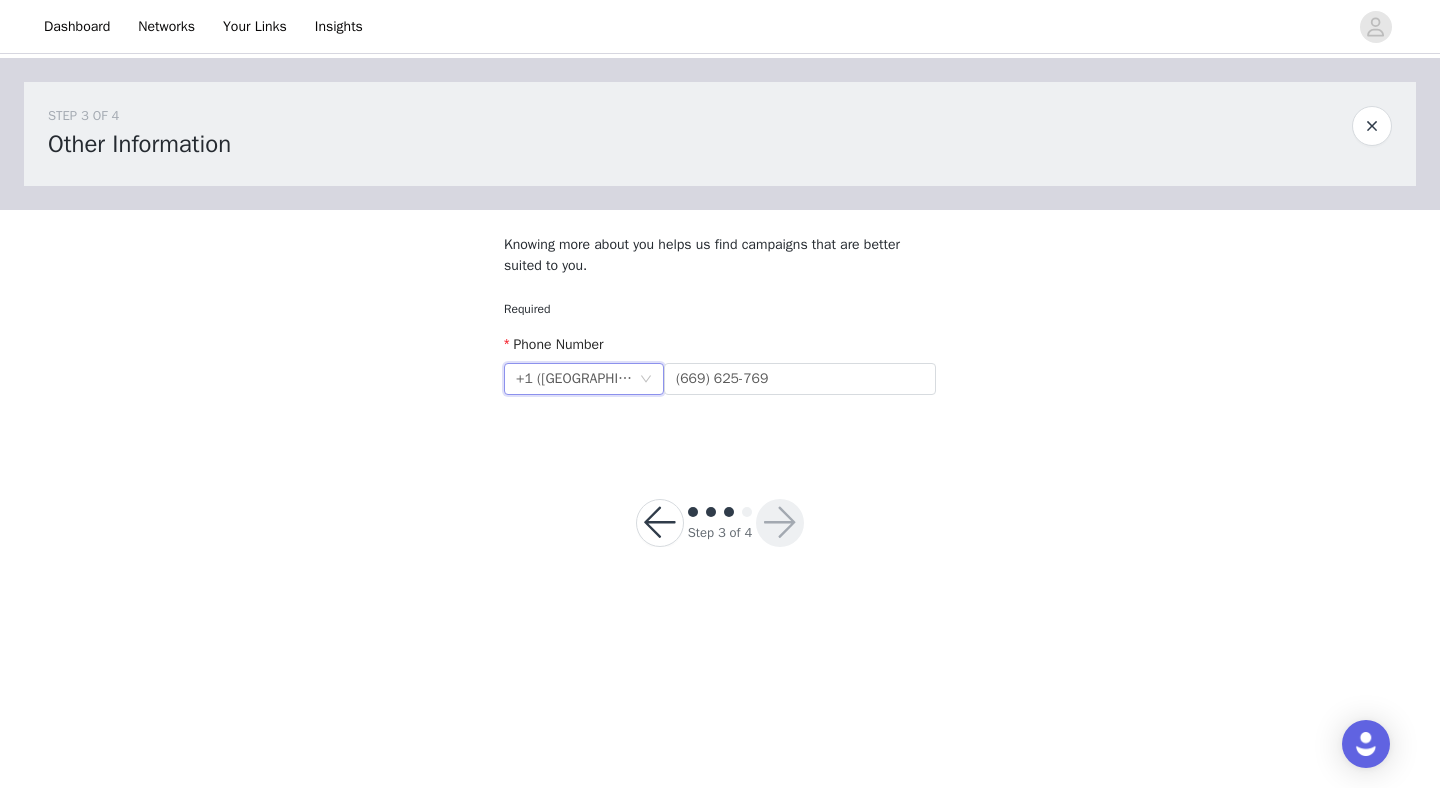 click on "+1 ([GEOGRAPHIC_DATA])" at bounding box center (577, 379) 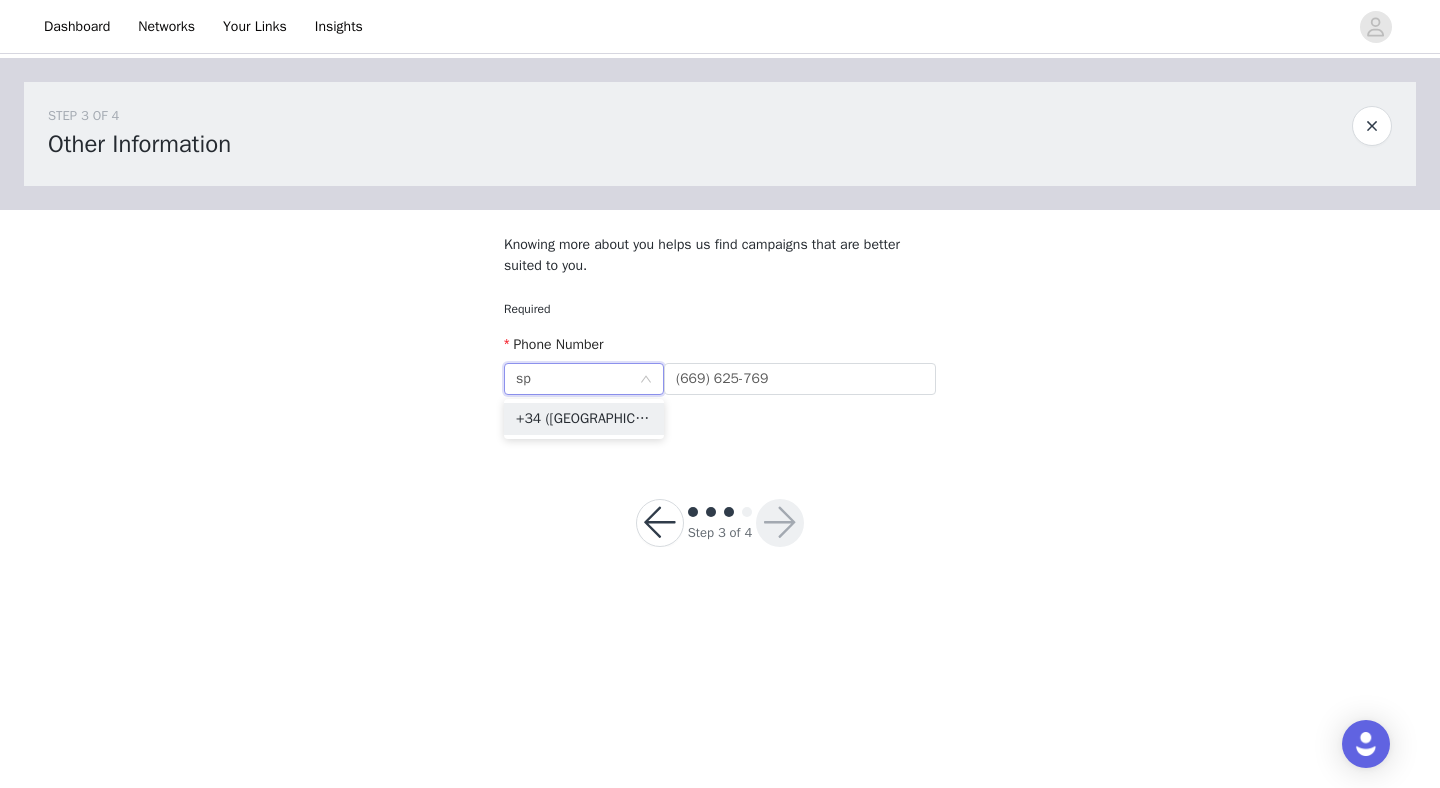 type on "spa" 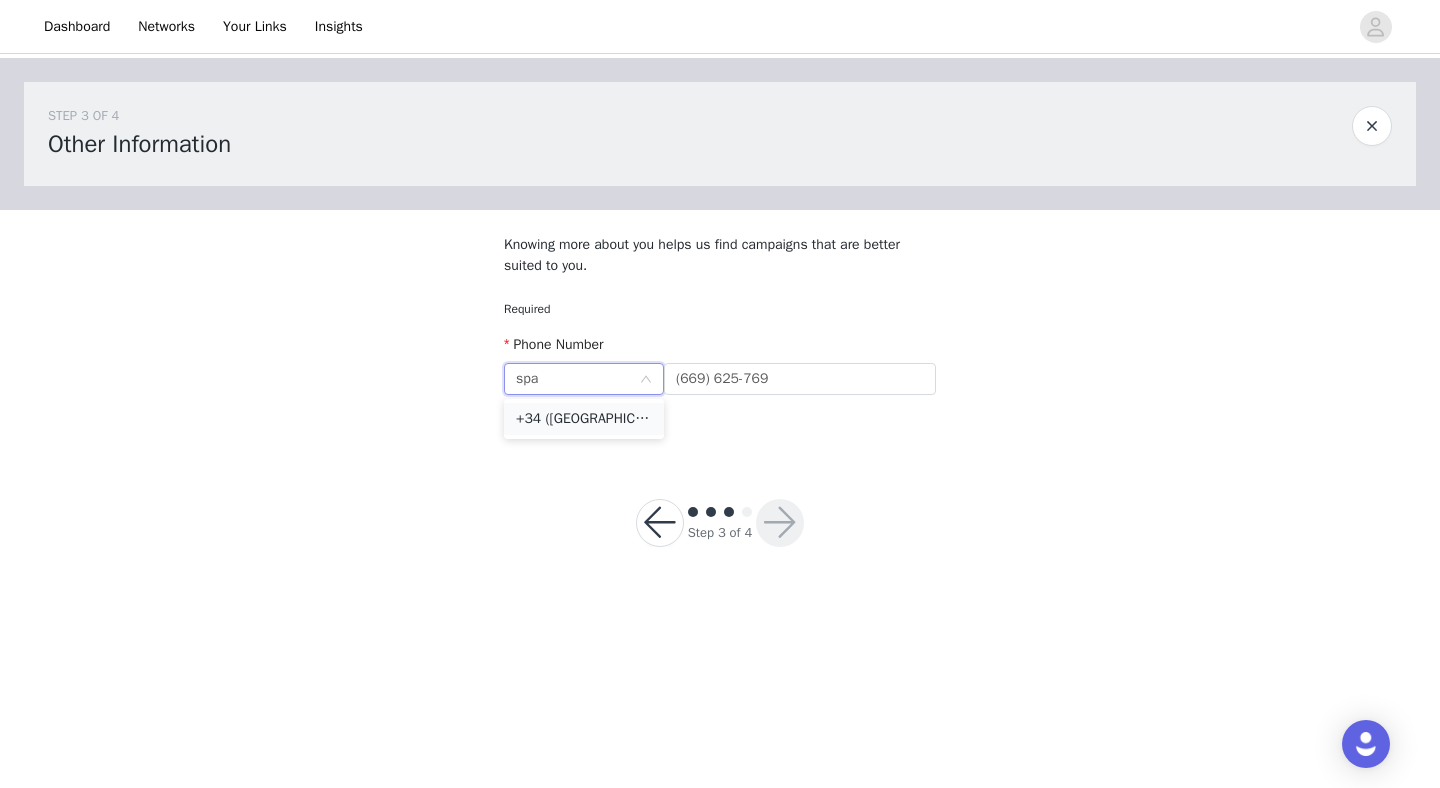 click on "+34 ([GEOGRAPHIC_DATA])" at bounding box center [584, 419] 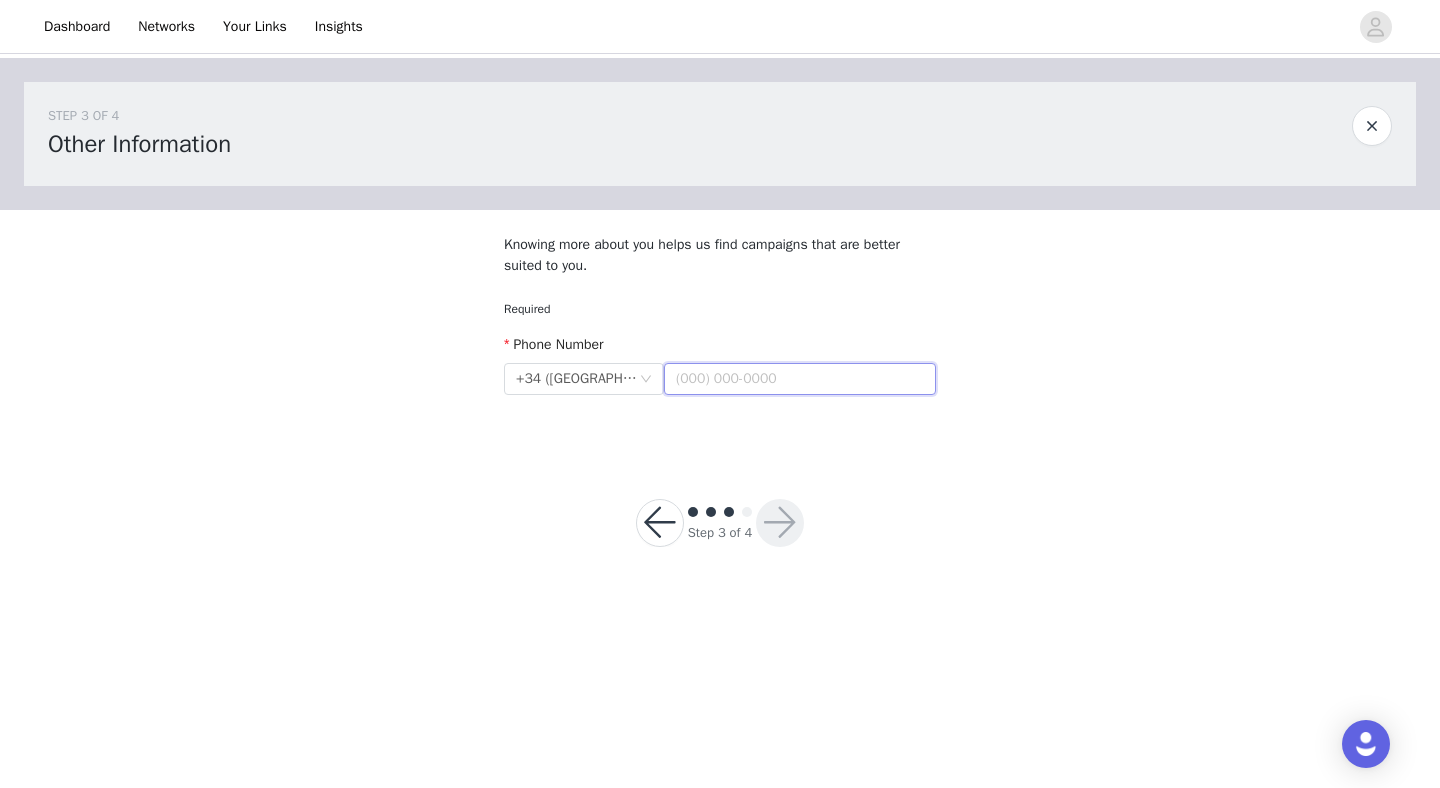 click at bounding box center (800, 379) 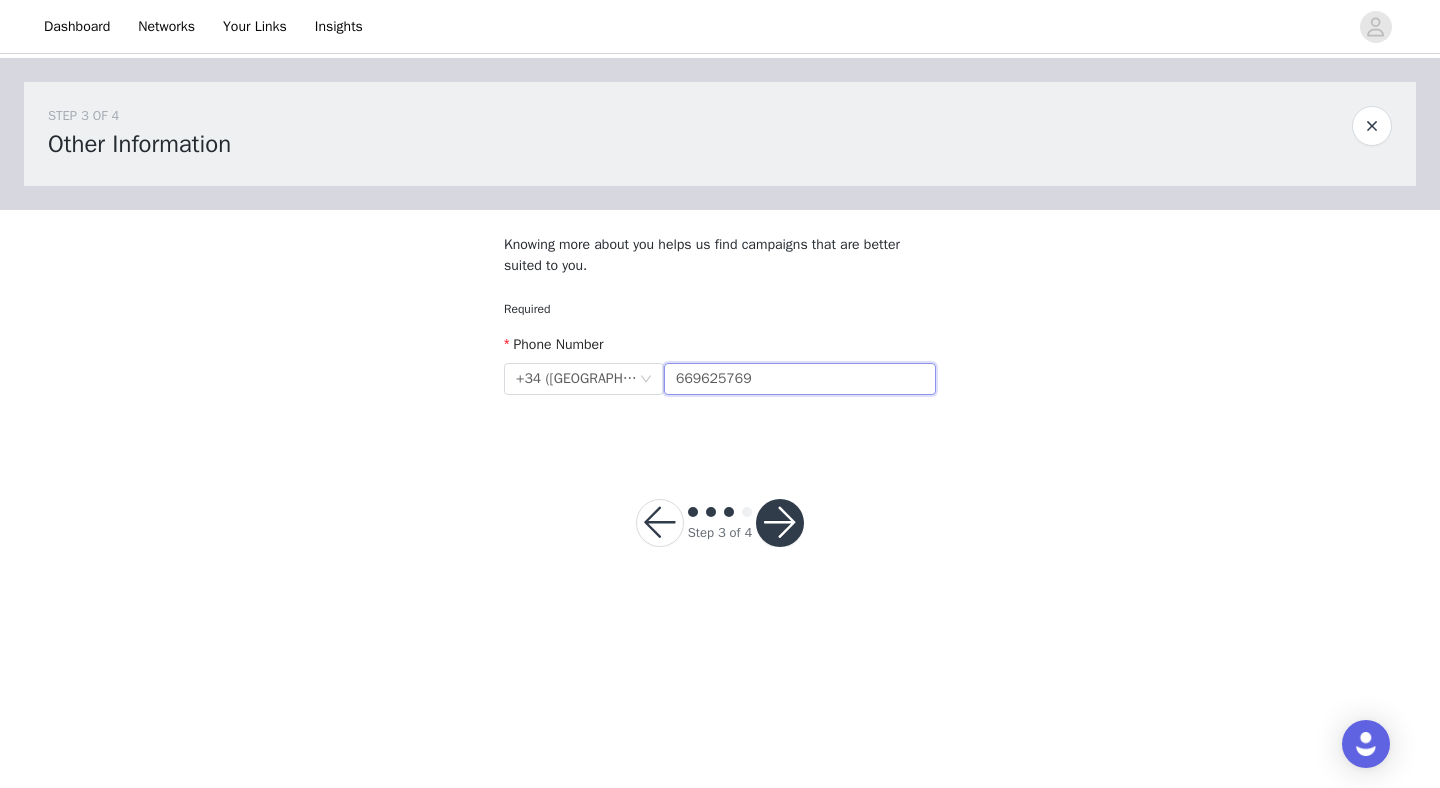 type on "669625769" 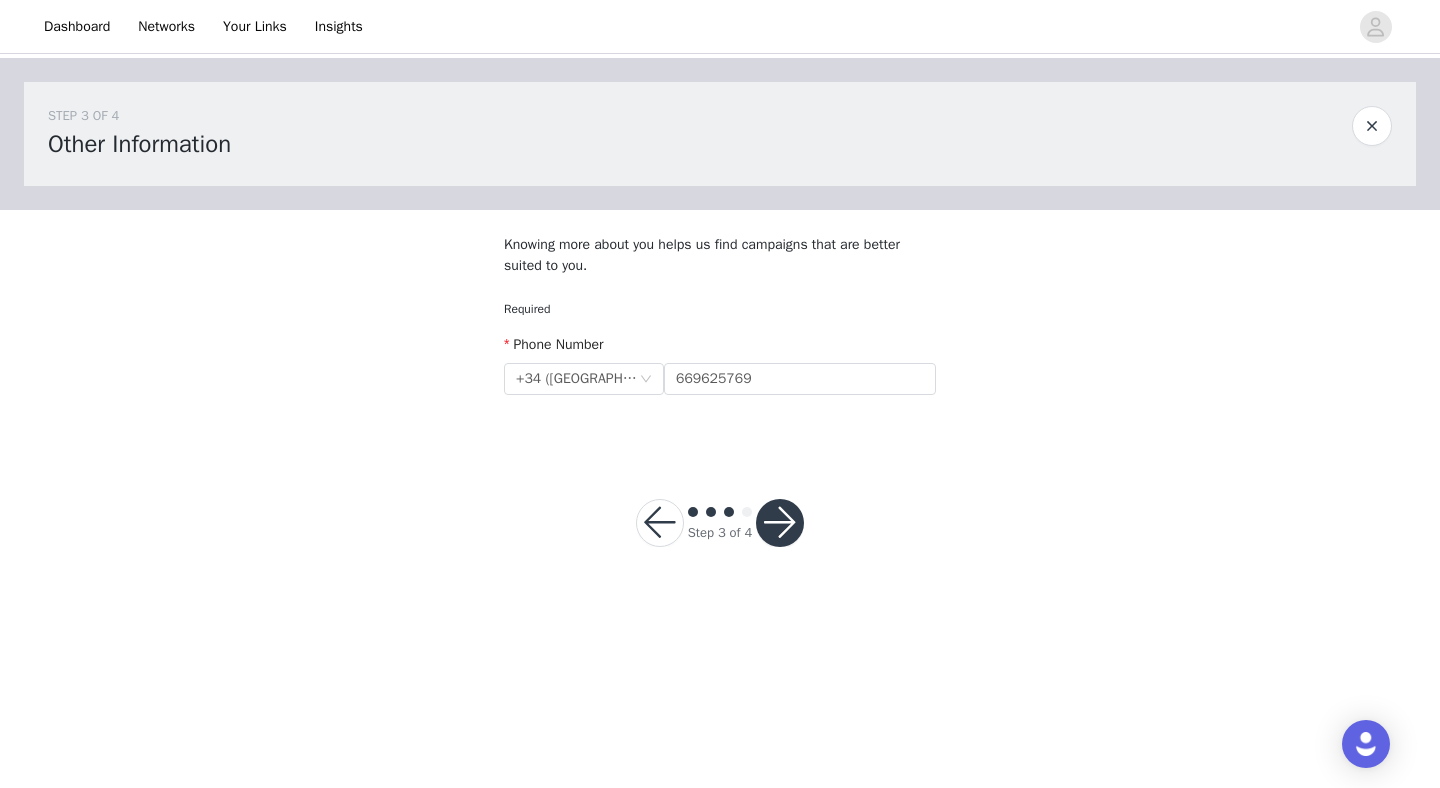 click at bounding box center (780, 523) 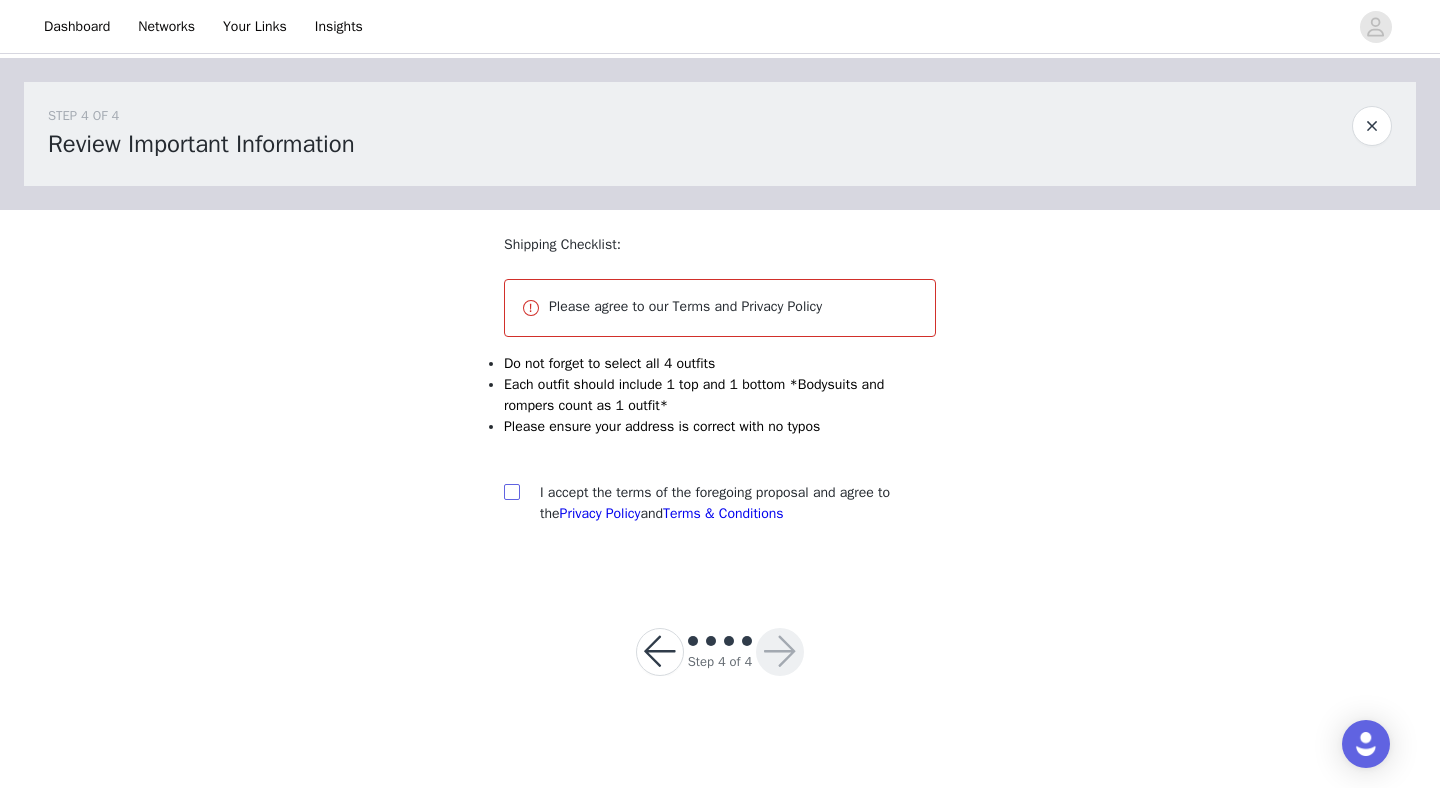 click at bounding box center (512, 492) 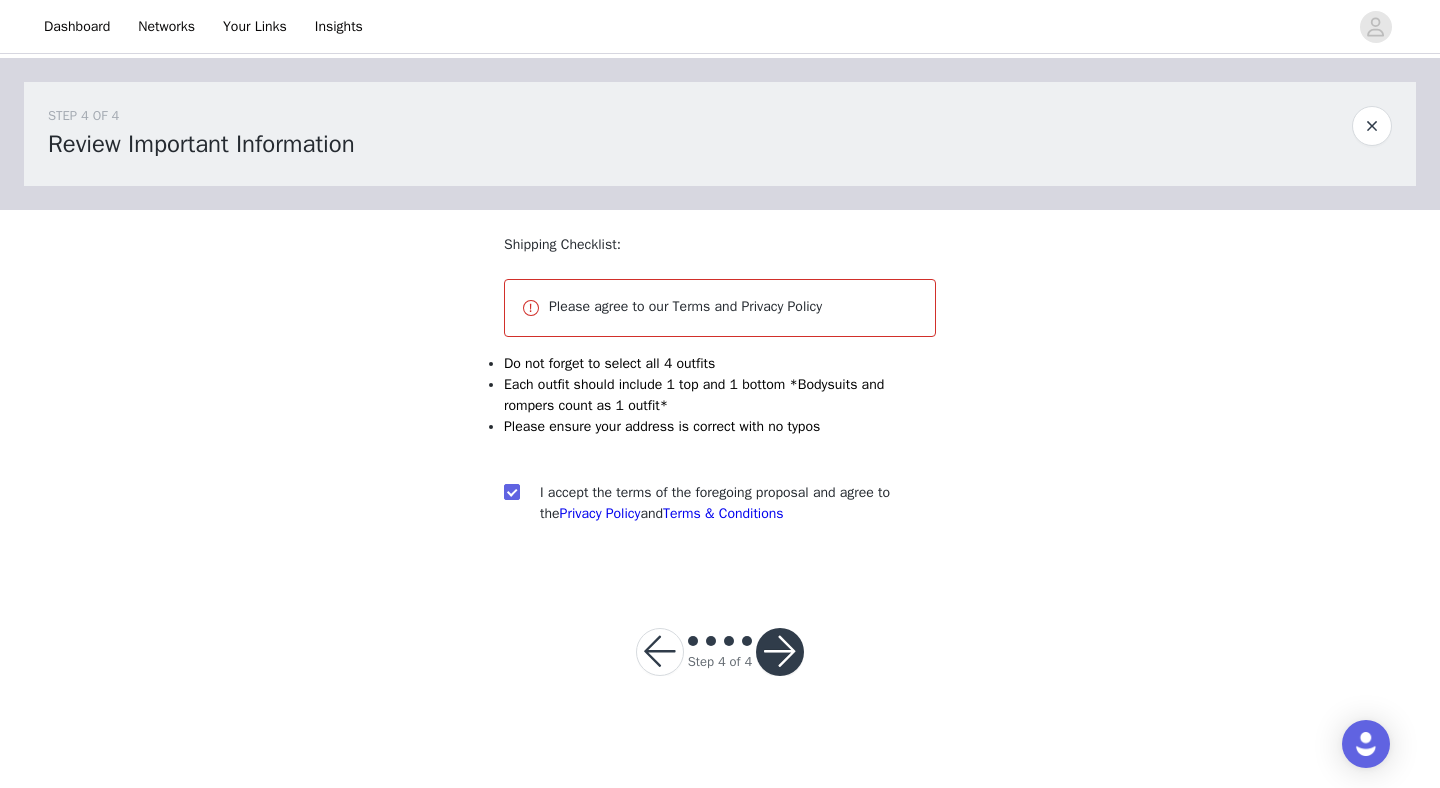 click at bounding box center (780, 652) 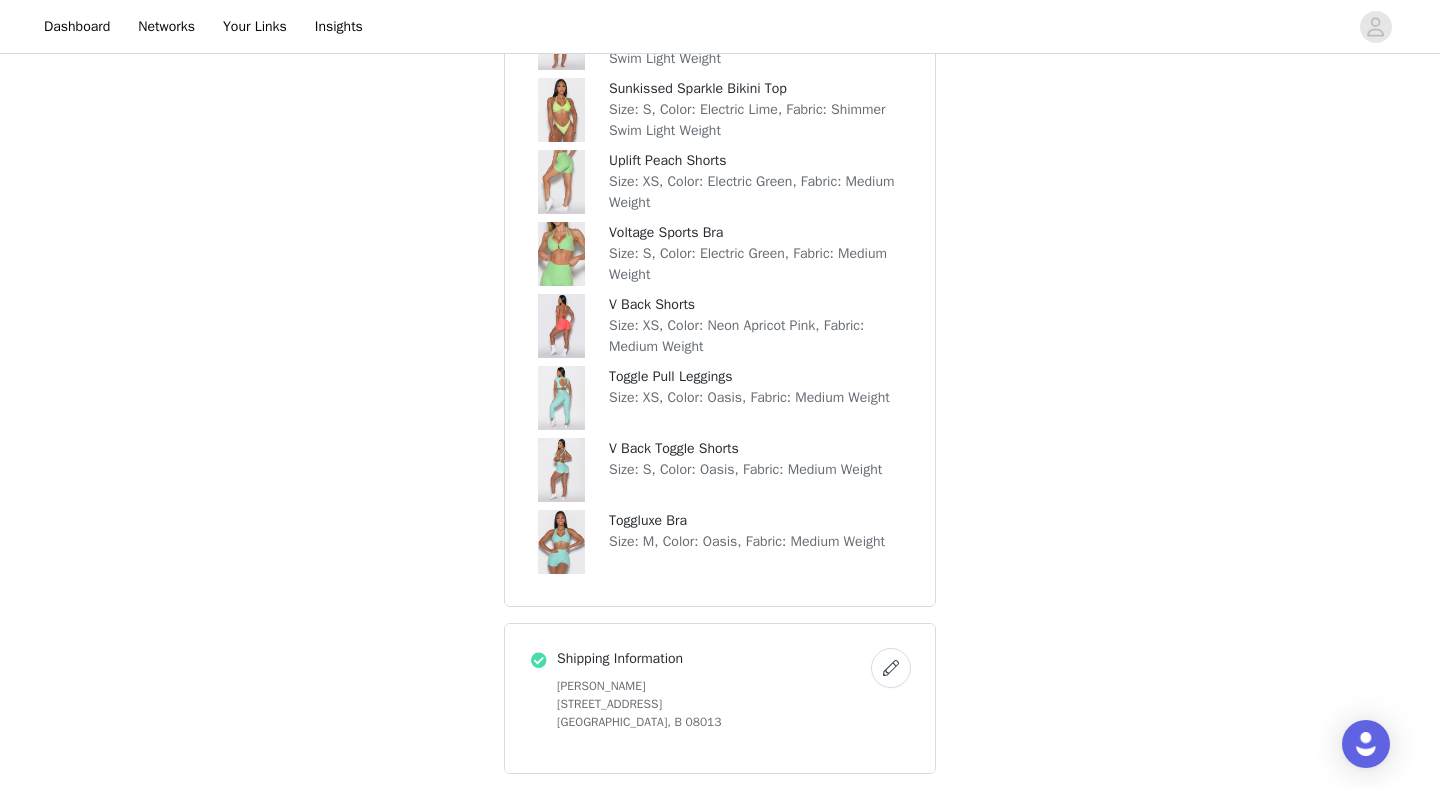 scroll, scrollTop: 773, scrollLeft: 0, axis: vertical 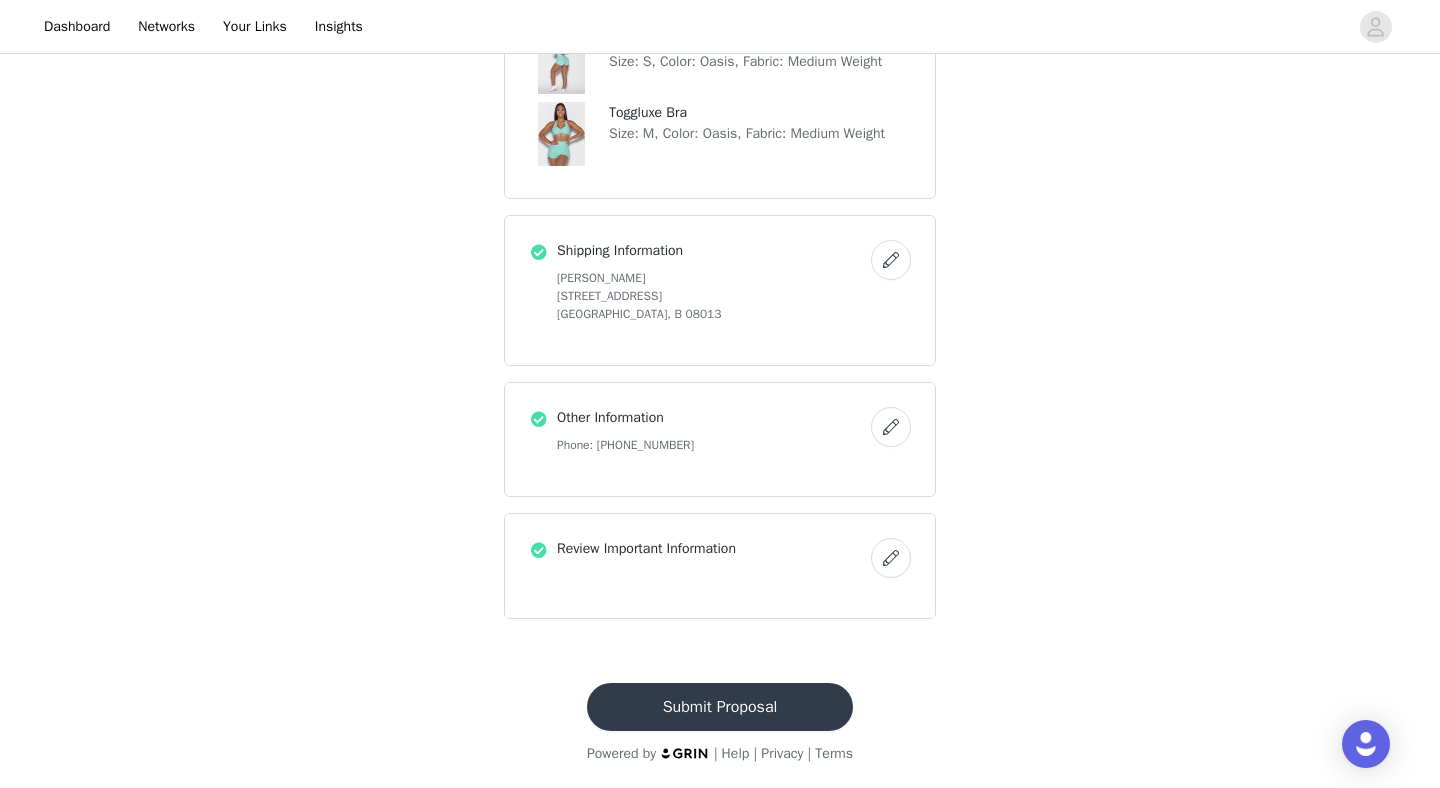 click on "Submit Proposal" at bounding box center [720, 707] 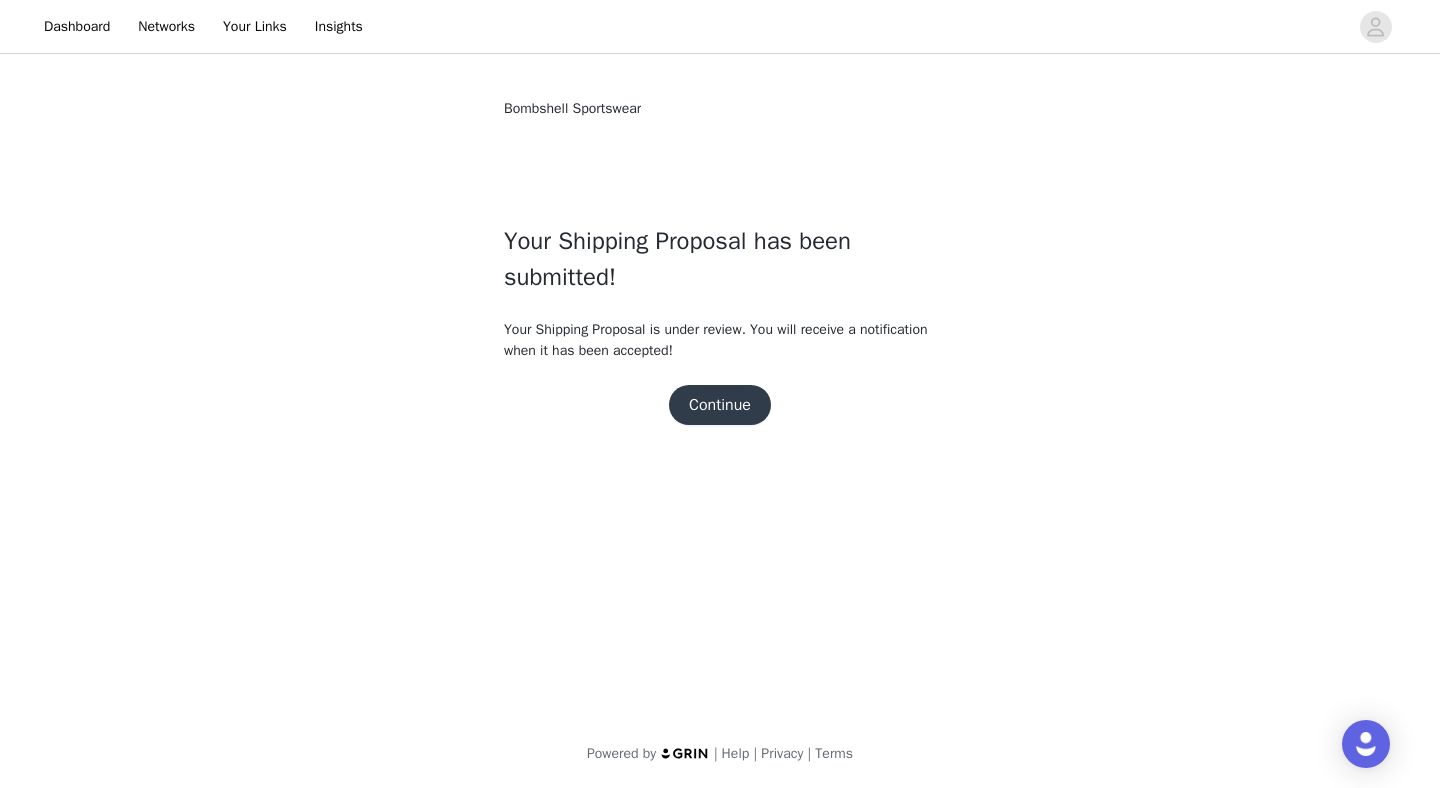 scroll, scrollTop: 0, scrollLeft: 0, axis: both 